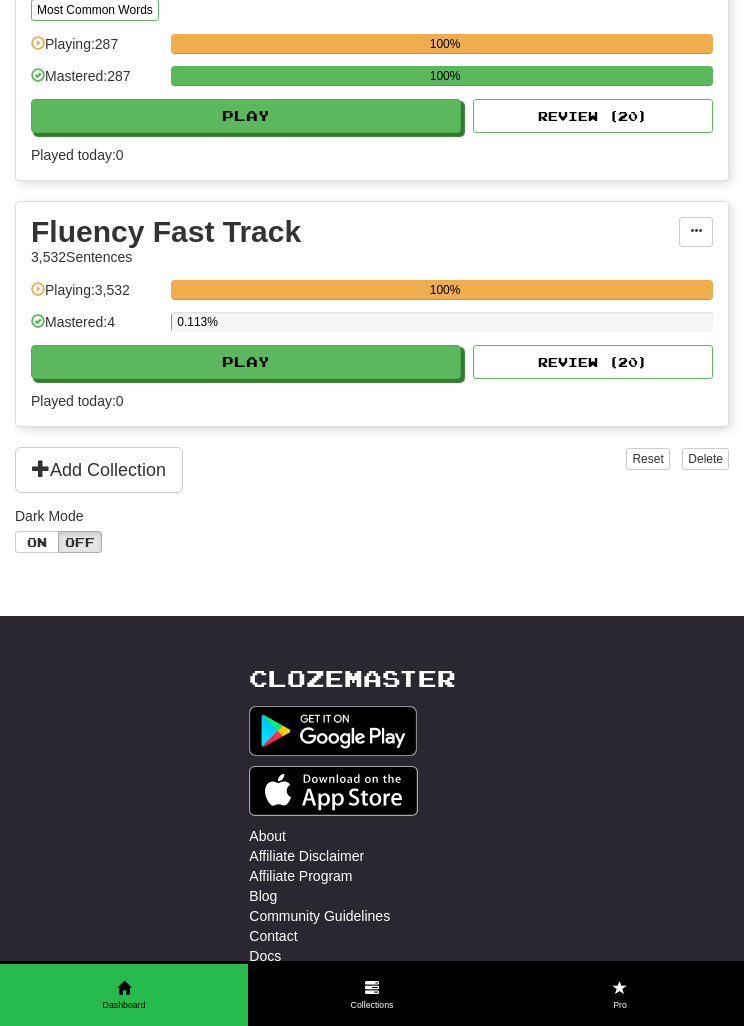 scroll, scrollTop: 1516, scrollLeft: 0, axis: vertical 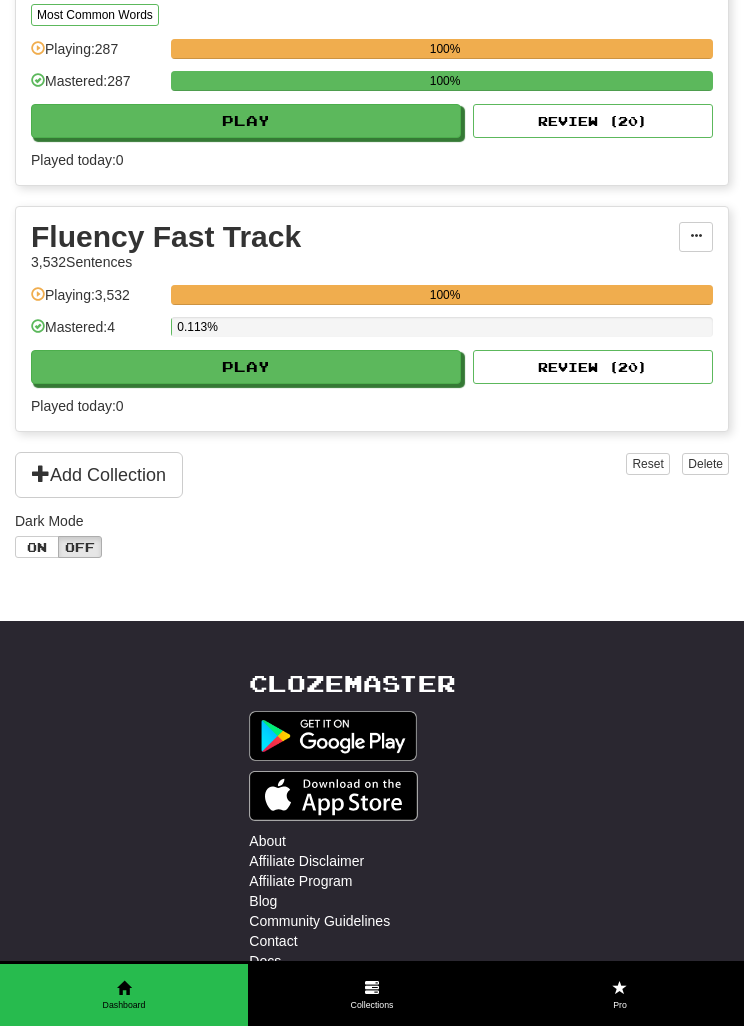 click on "Review ( 20 )" at bounding box center (593, 367) 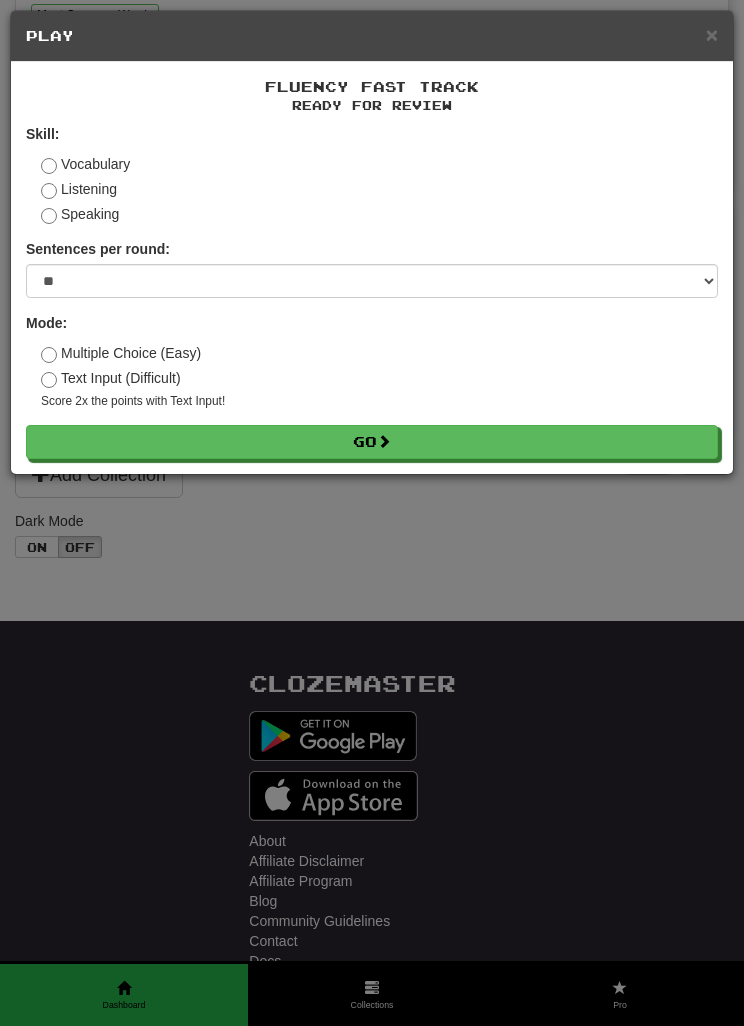click on "Go" at bounding box center (372, 442) 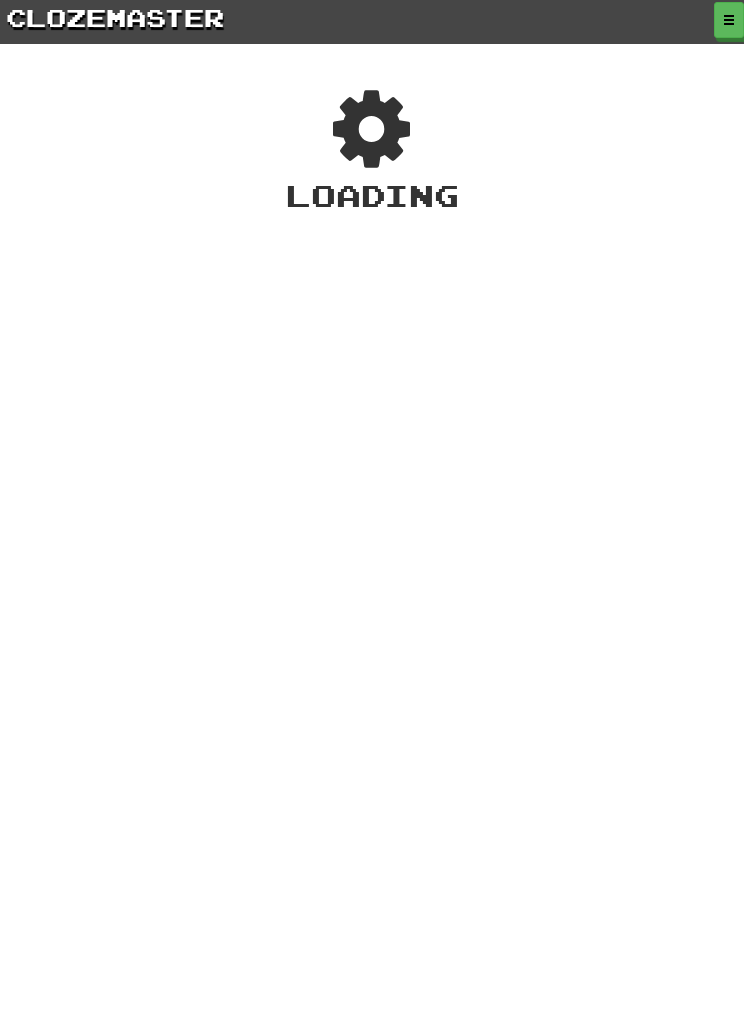 scroll, scrollTop: 0, scrollLeft: 0, axis: both 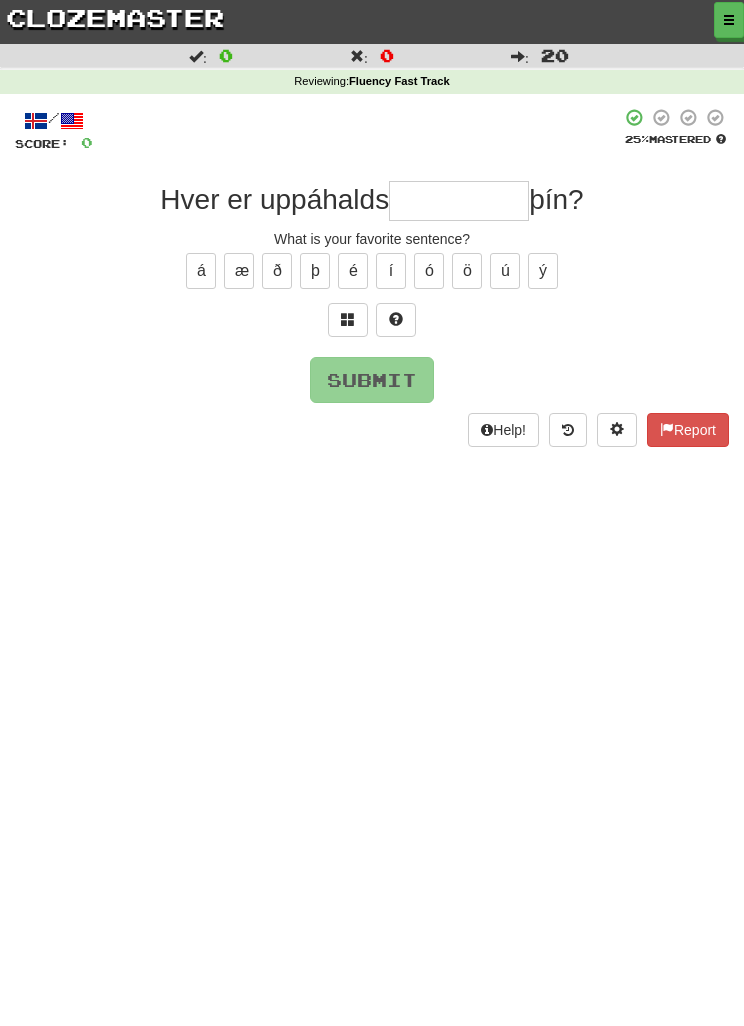 click at bounding box center (348, 319) 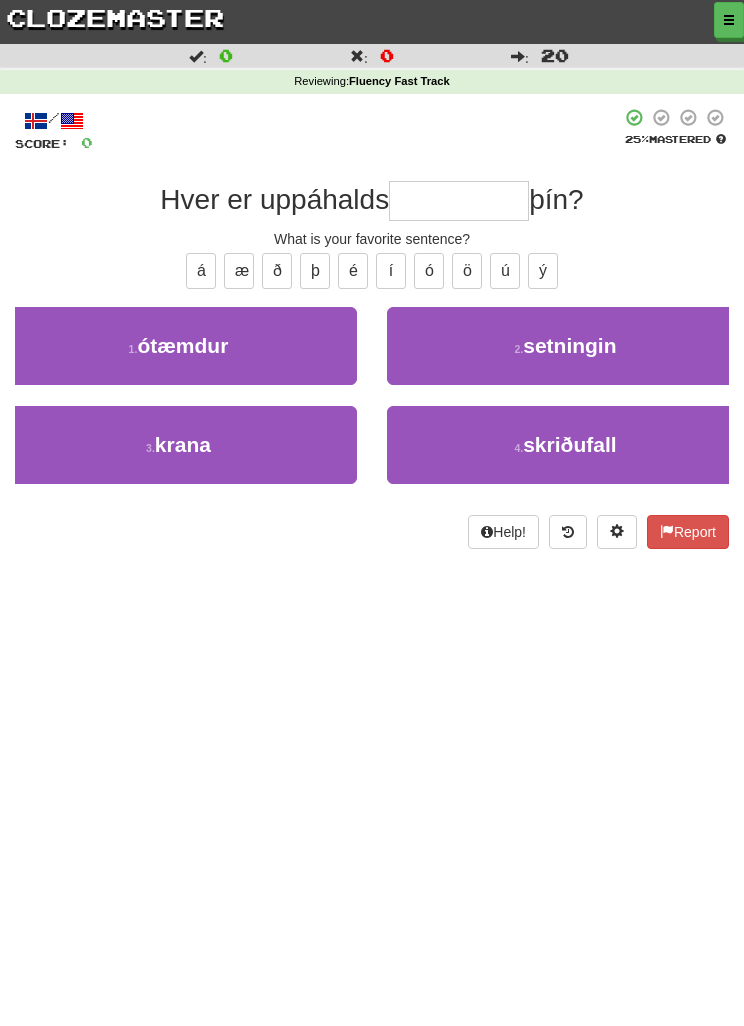 click on "2 .  setningin" at bounding box center (565, 346) 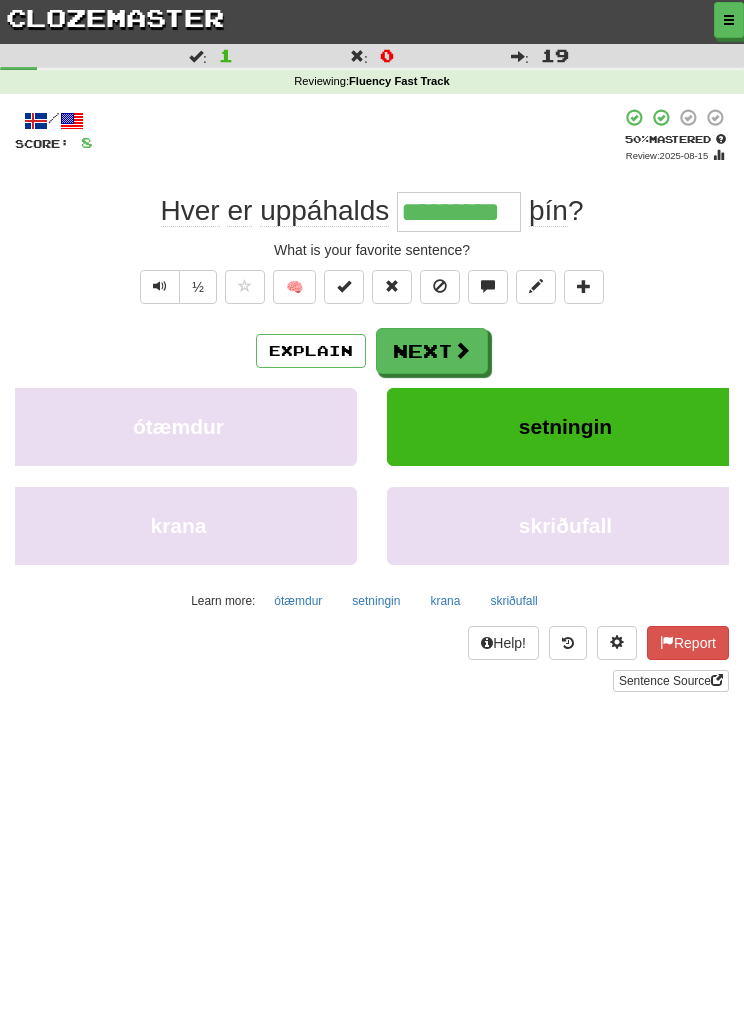 click on "Next" at bounding box center (432, 351) 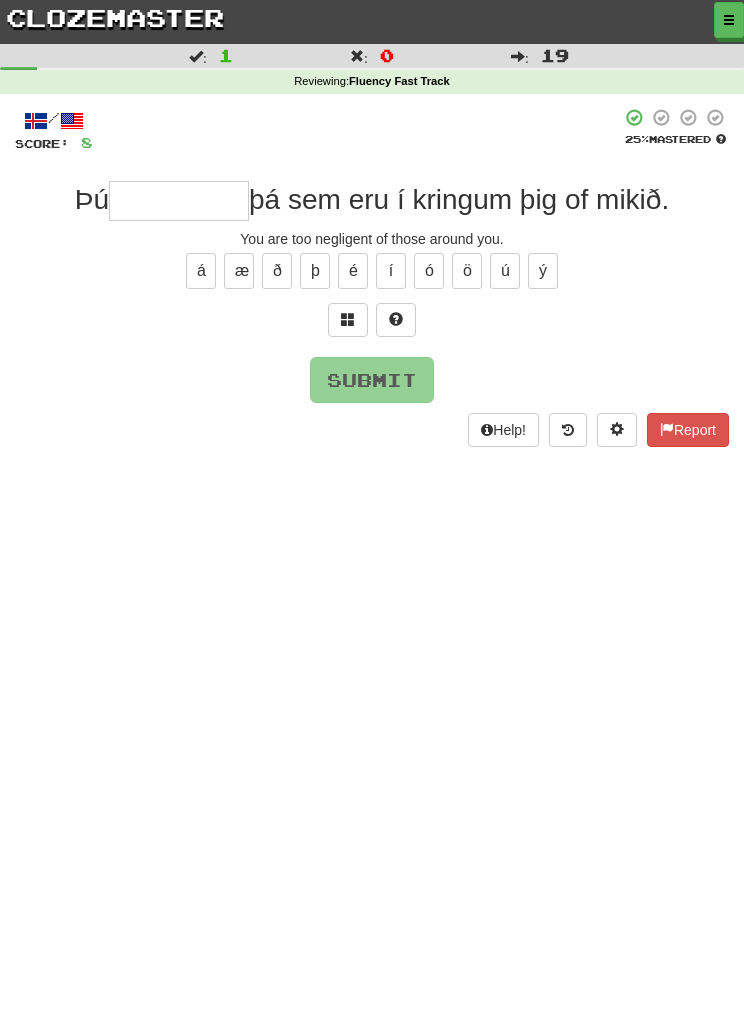 click at bounding box center [348, 320] 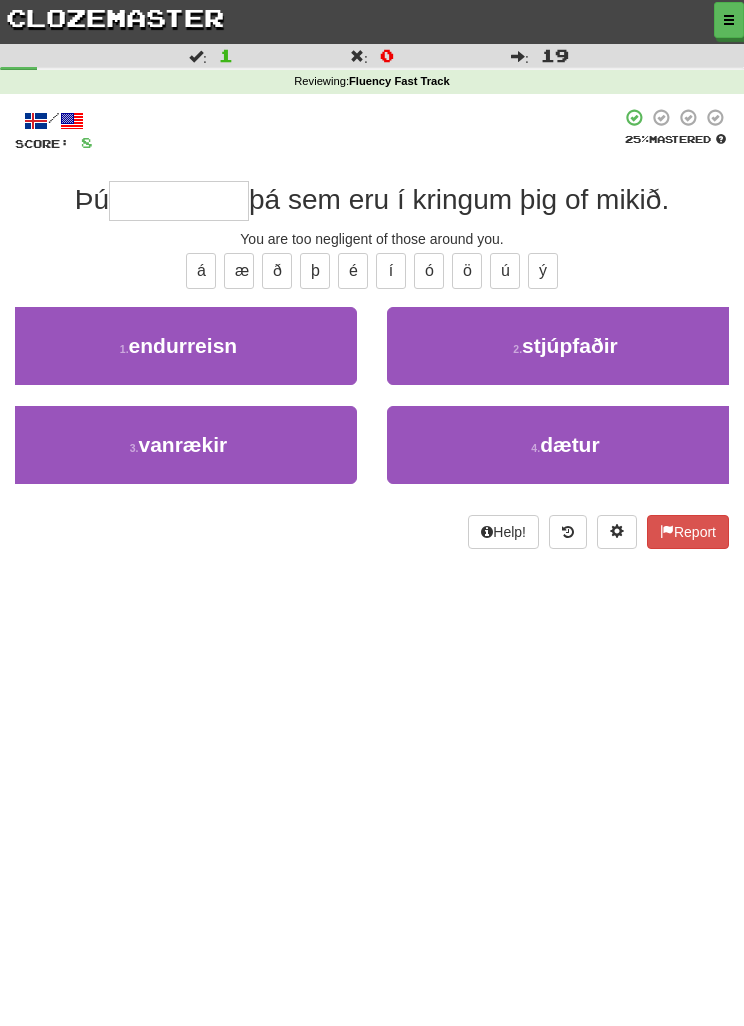 click on "4 .  dætur" at bounding box center (565, 445) 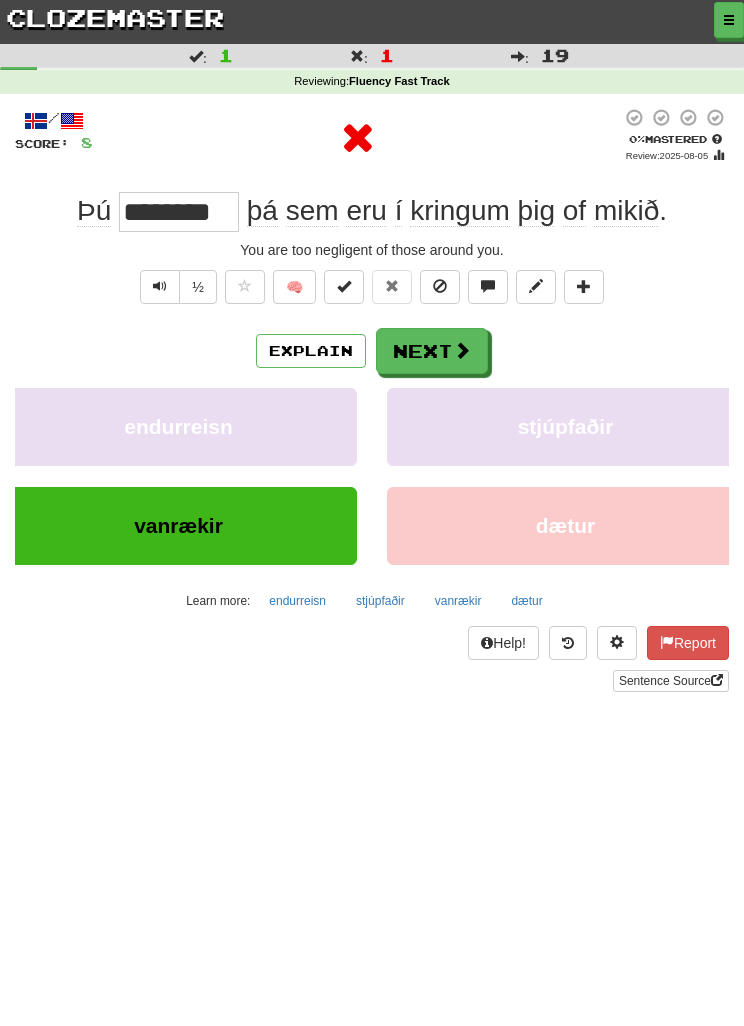 click on "vanrækir" at bounding box center (458, 601) 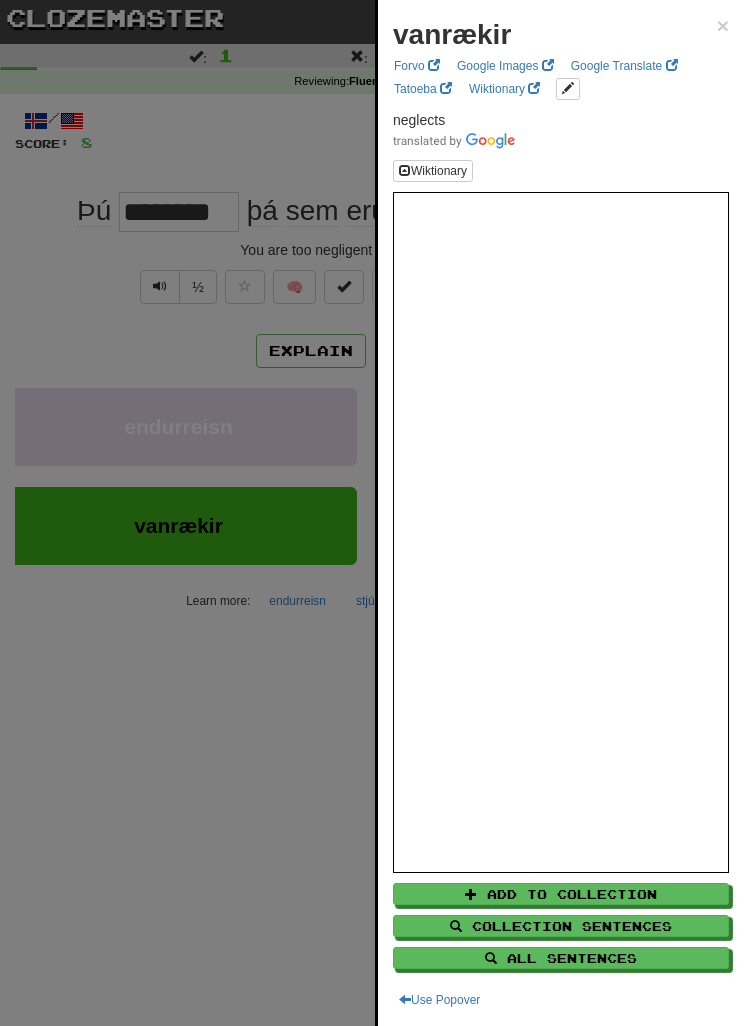 click at bounding box center [372, 513] 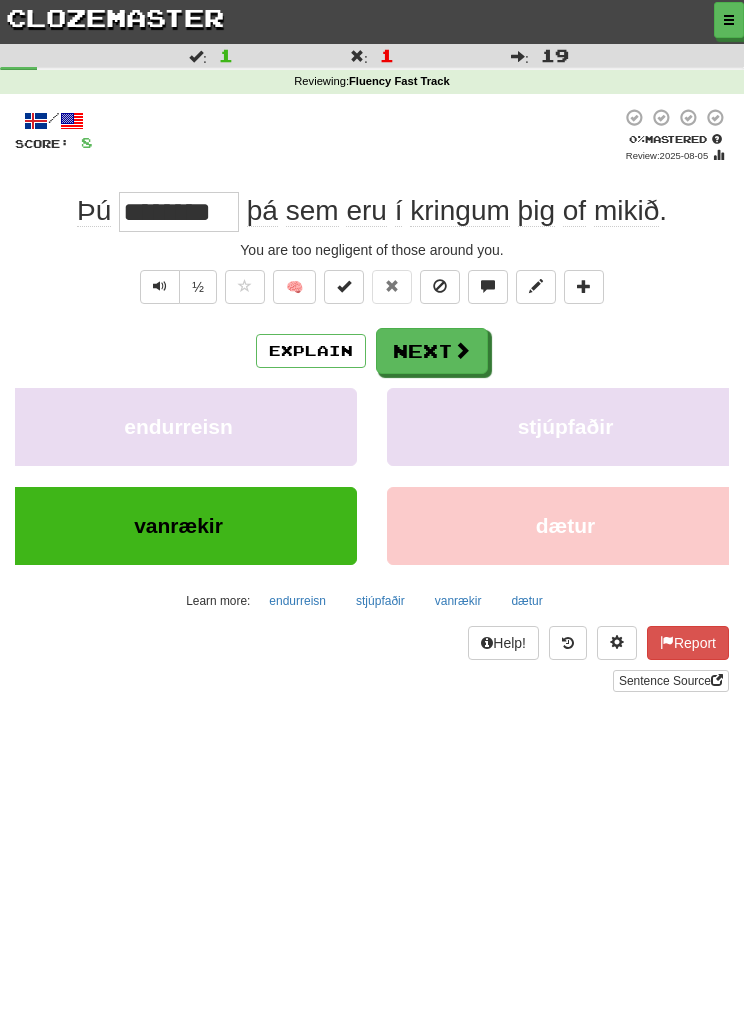 click at bounding box center [462, 350] 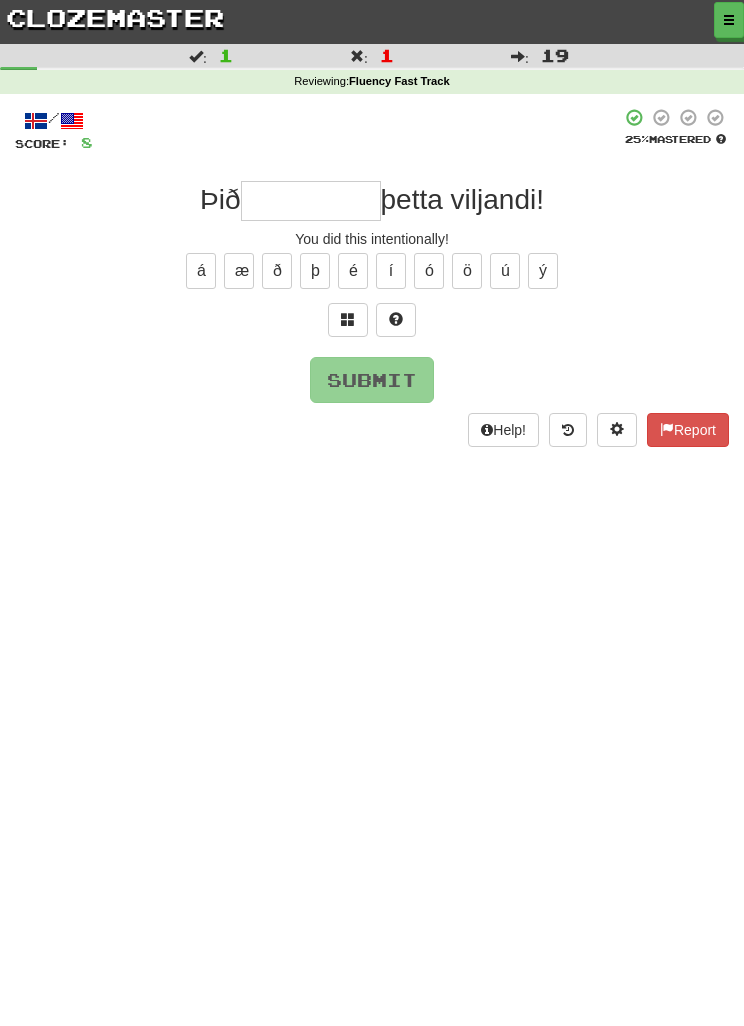 click at bounding box center [348, 319] 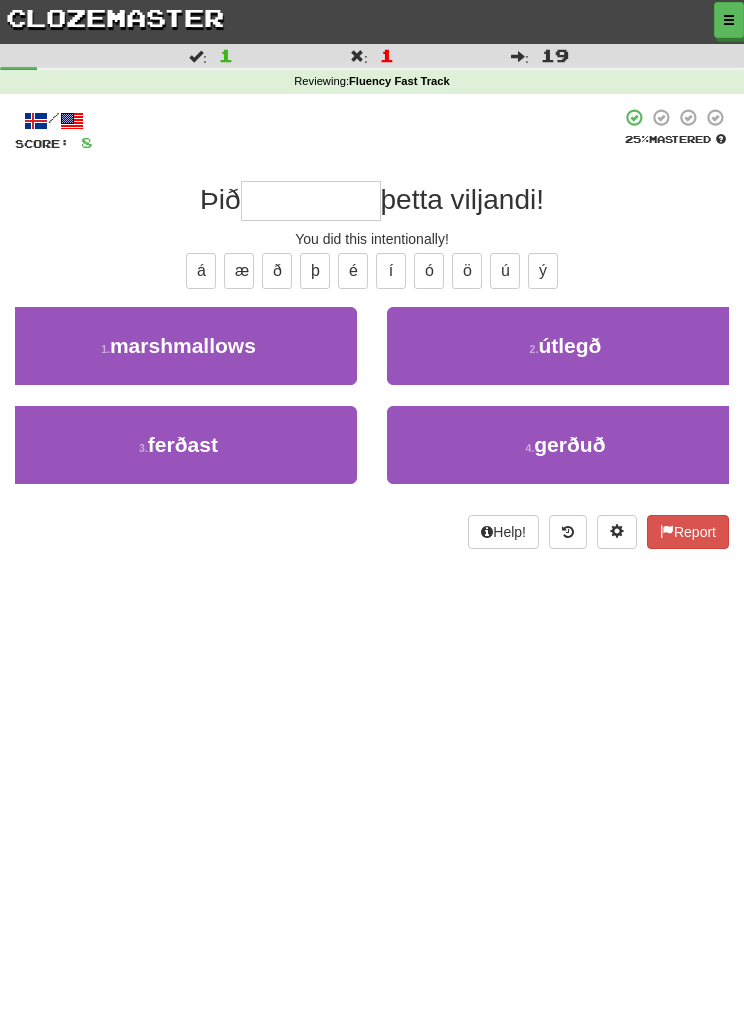 click on "4 .  gerðuð" at bounding box center [565, 445] 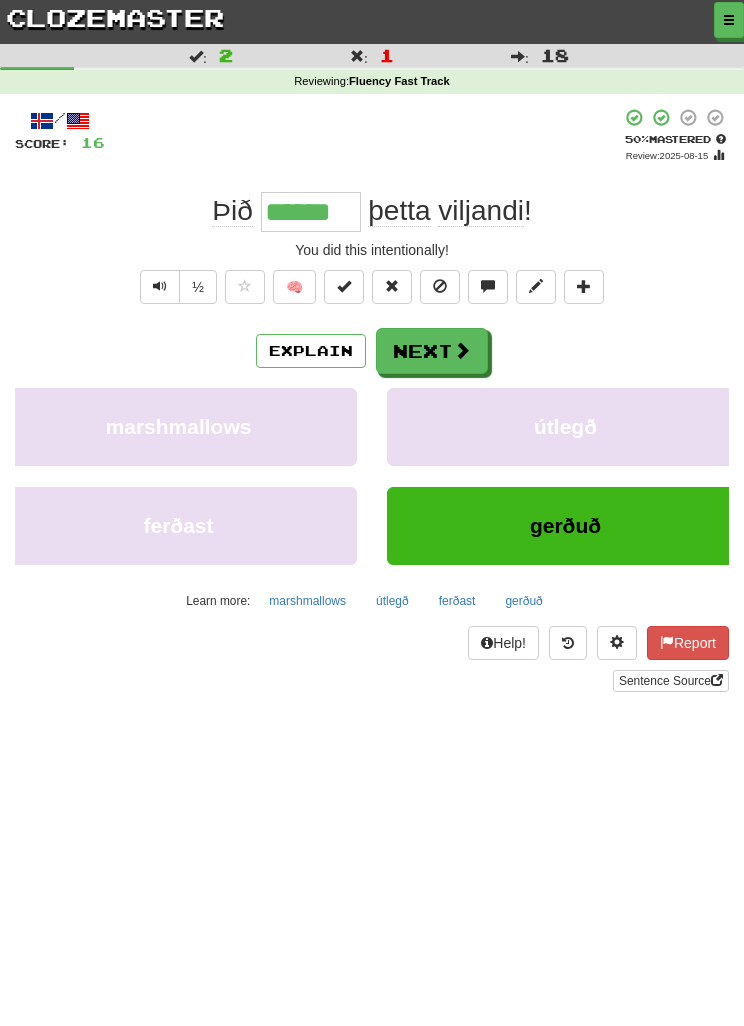 click on "útlegð" at bounding box center (565, 427) 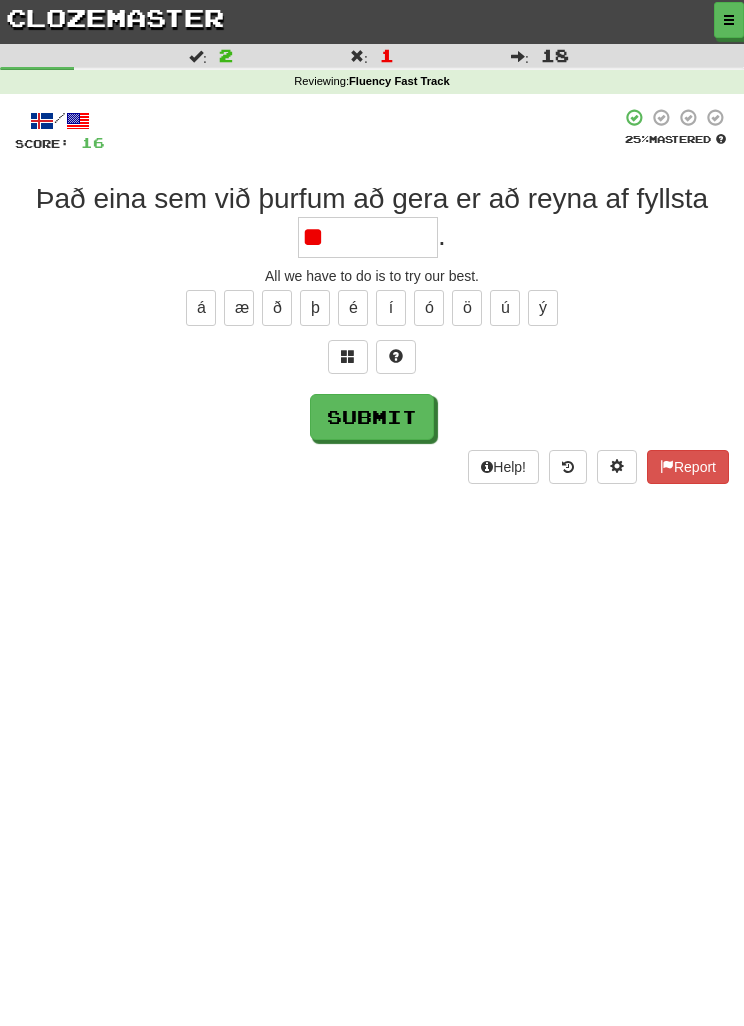 type on "*" 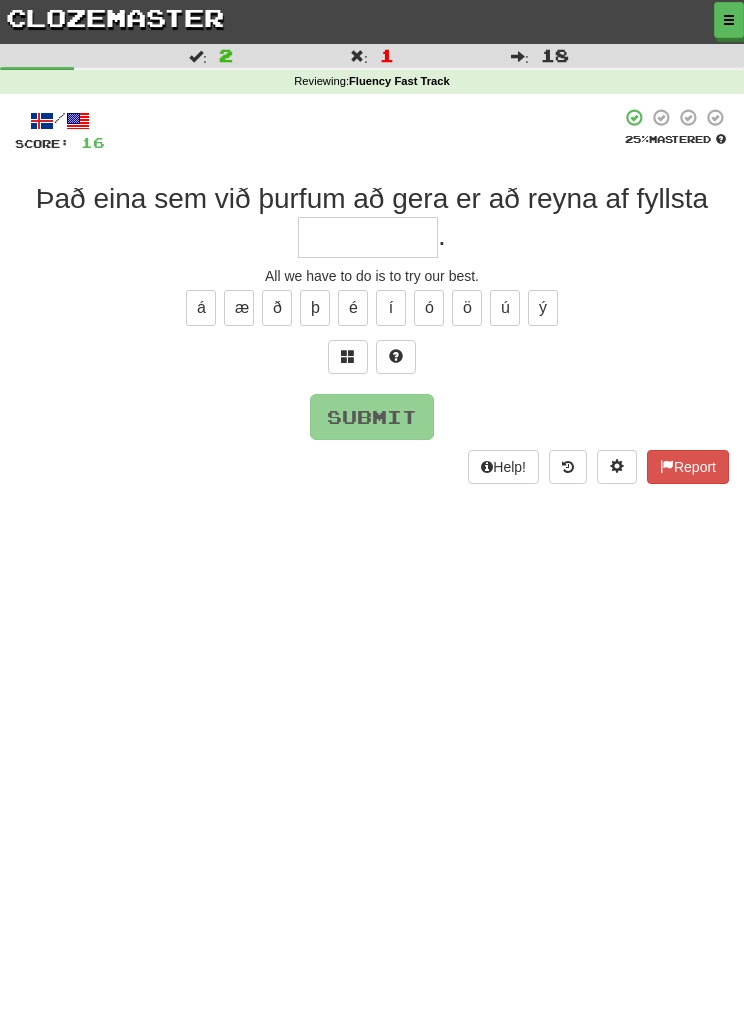 click at bounding box center [348, 356] 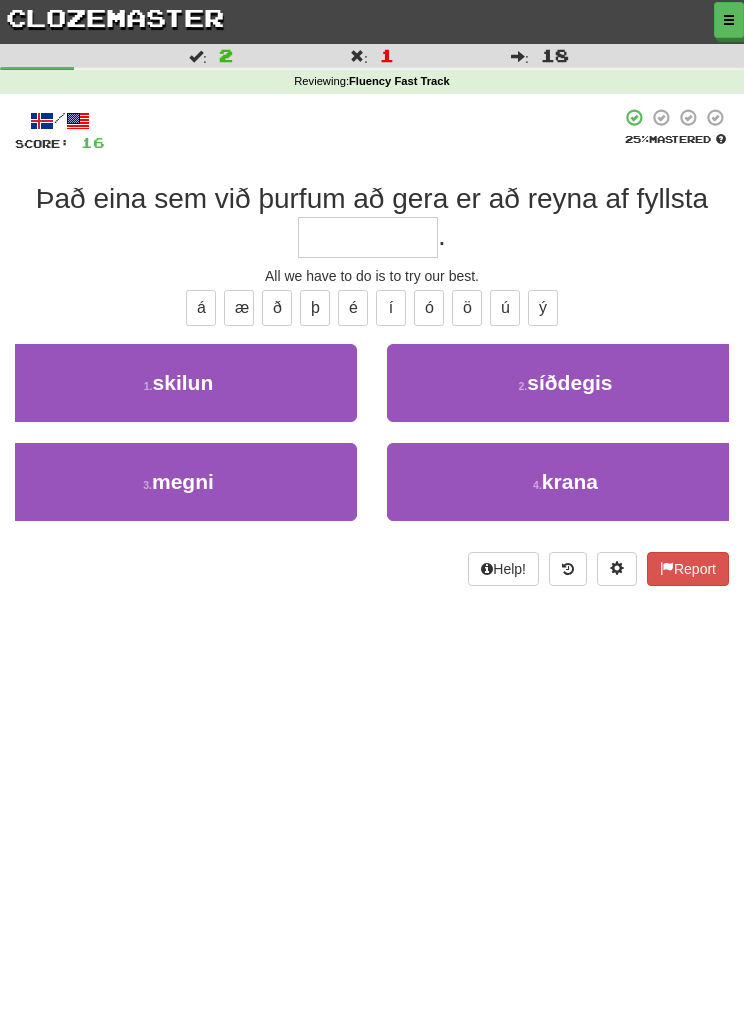 click on "1 .  skilun" at bounding box center [178, 383] 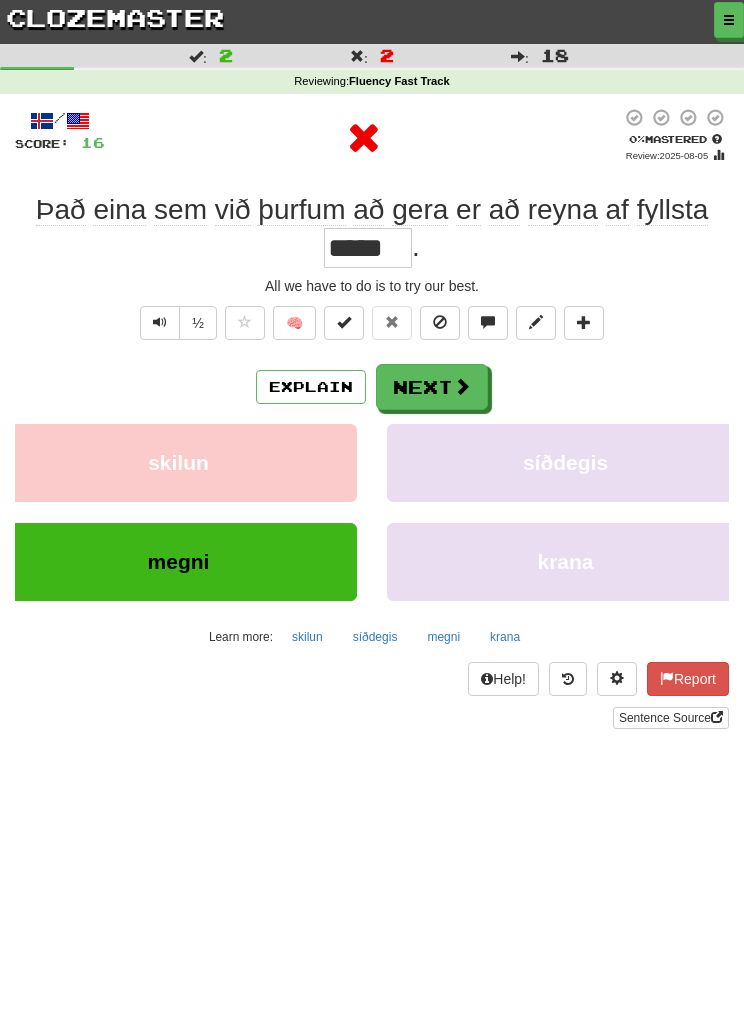click on "megni" at bounding box center (443, 637) 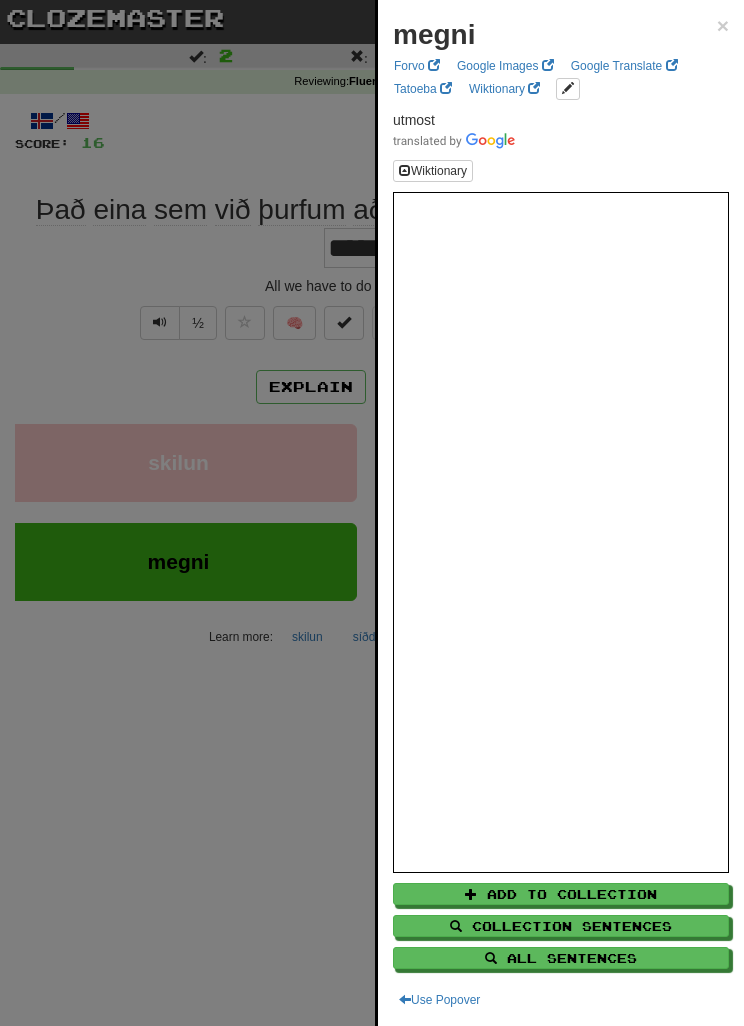 click at bounding box center (372, 513) 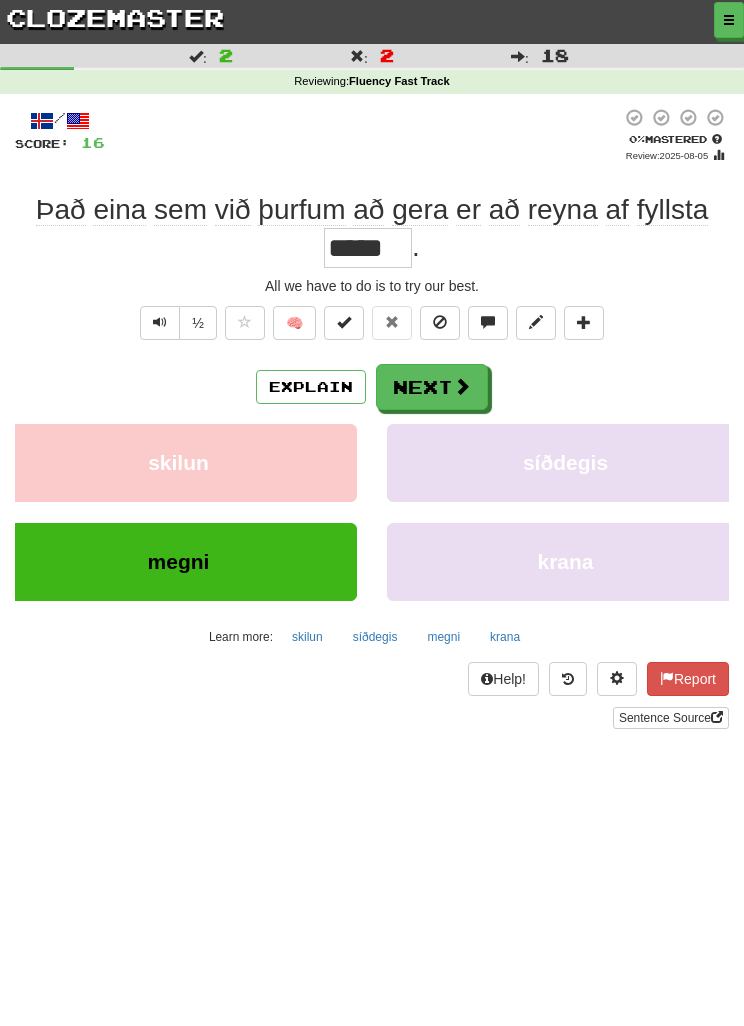 click on "Next" at bounding box center (432, 387) 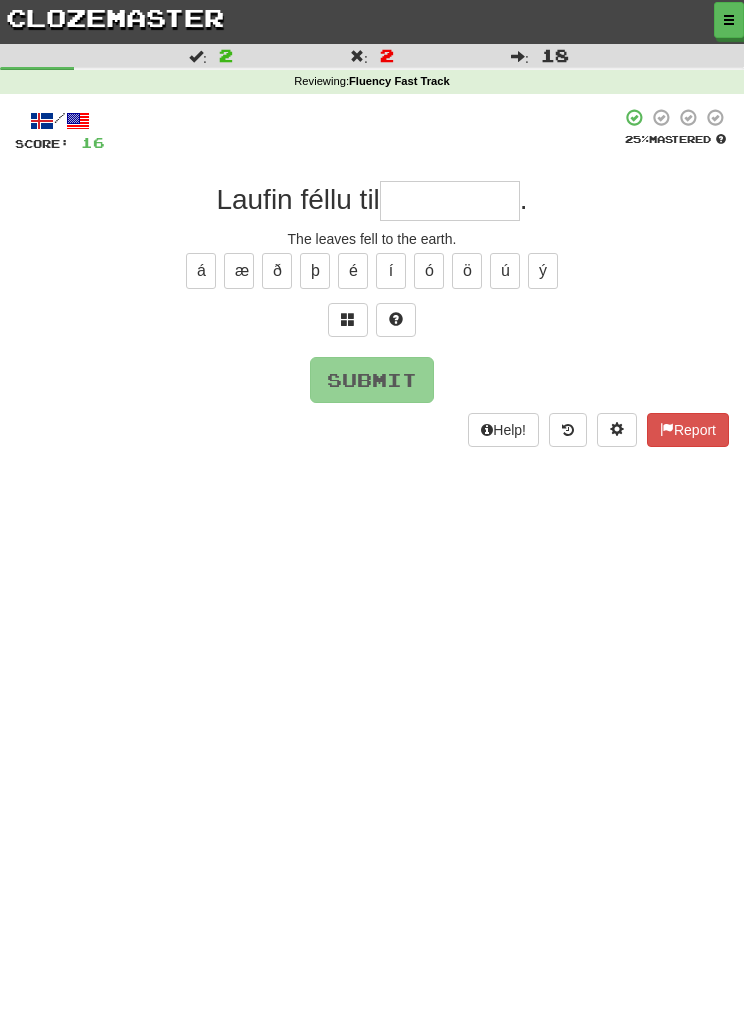 type on "*" 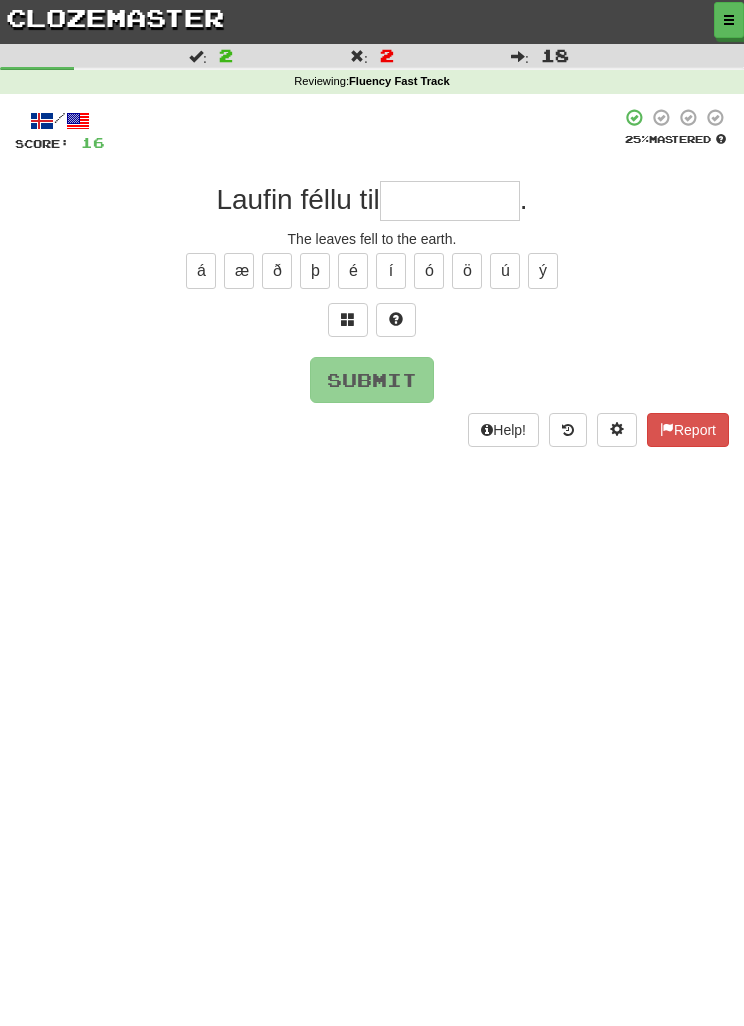 click at bounding box center (348, 320) 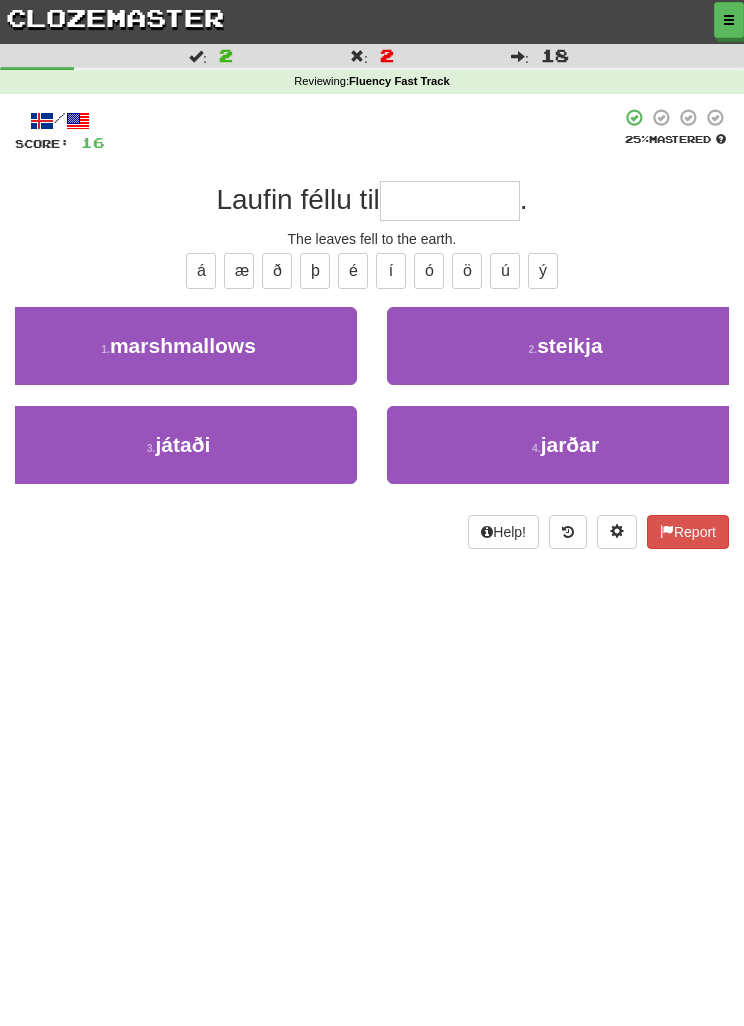 click on "4 .  jarðar" at bounding box center [565, 445] 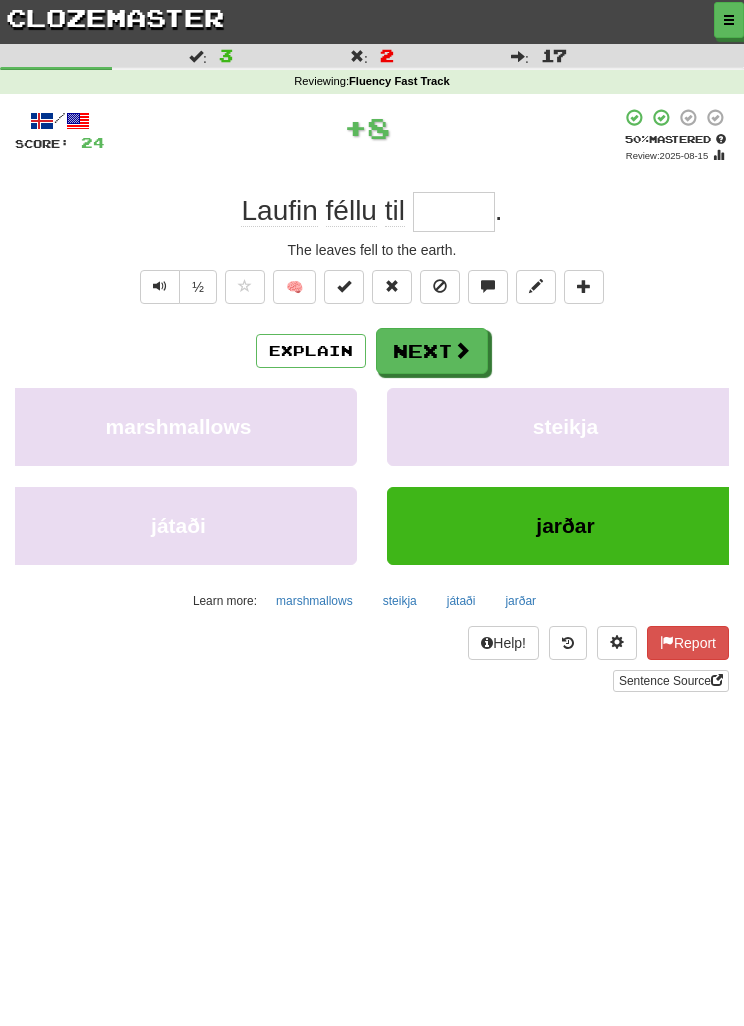 type on "******" 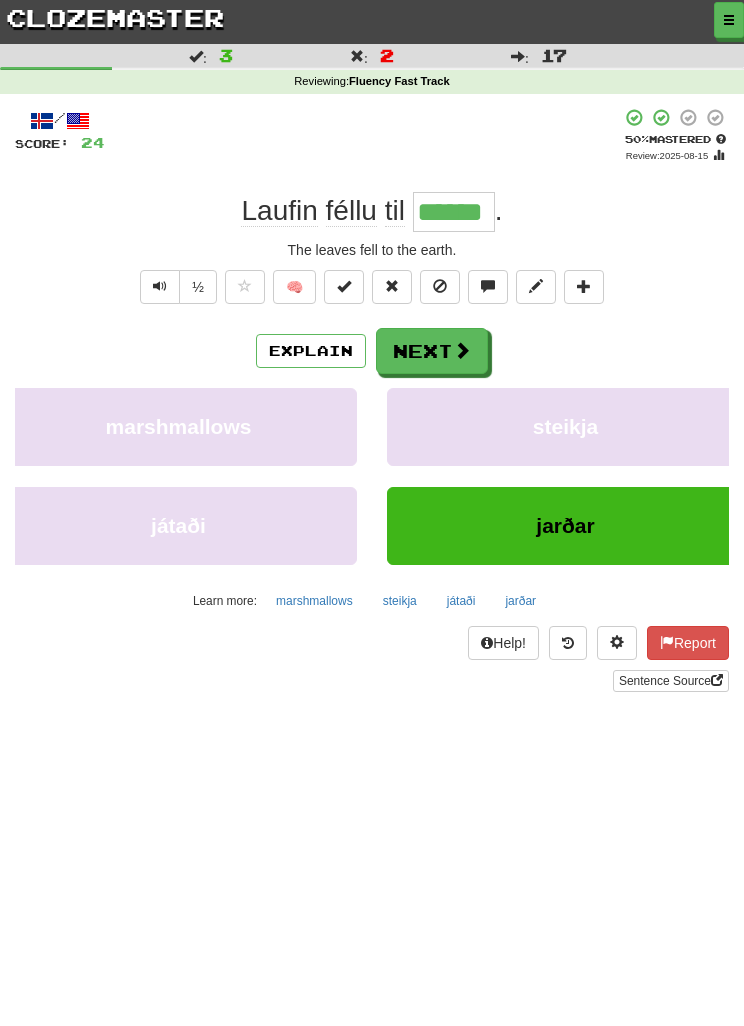 click on "Next" at bounding box center [432, 351] 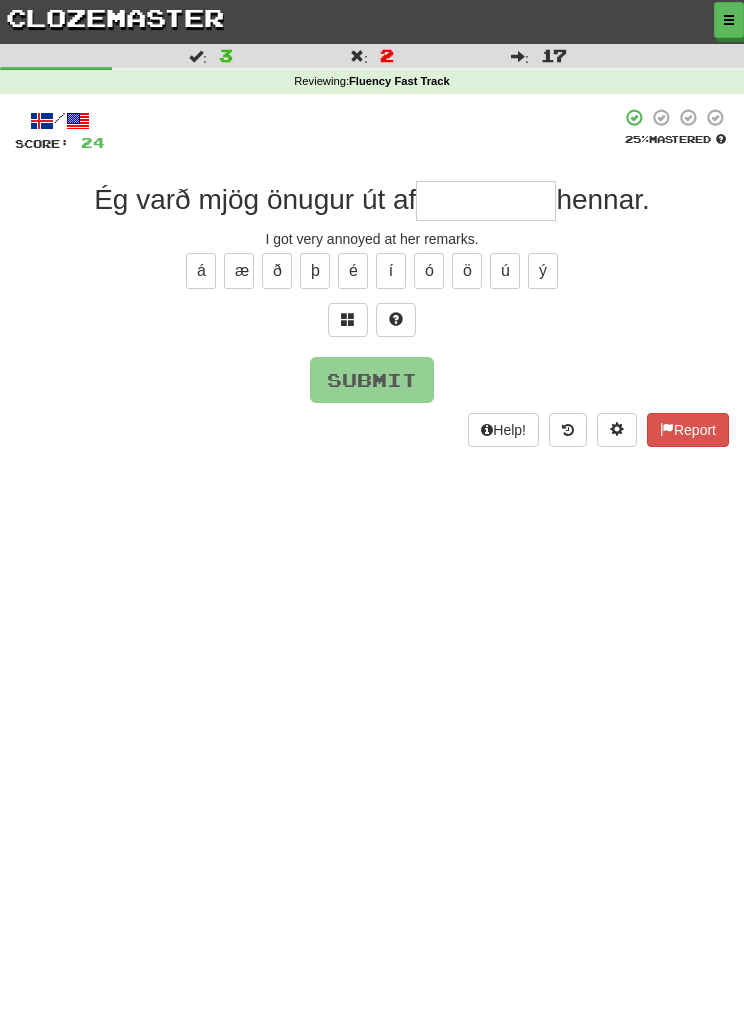 click at bounding box center [348, 320] 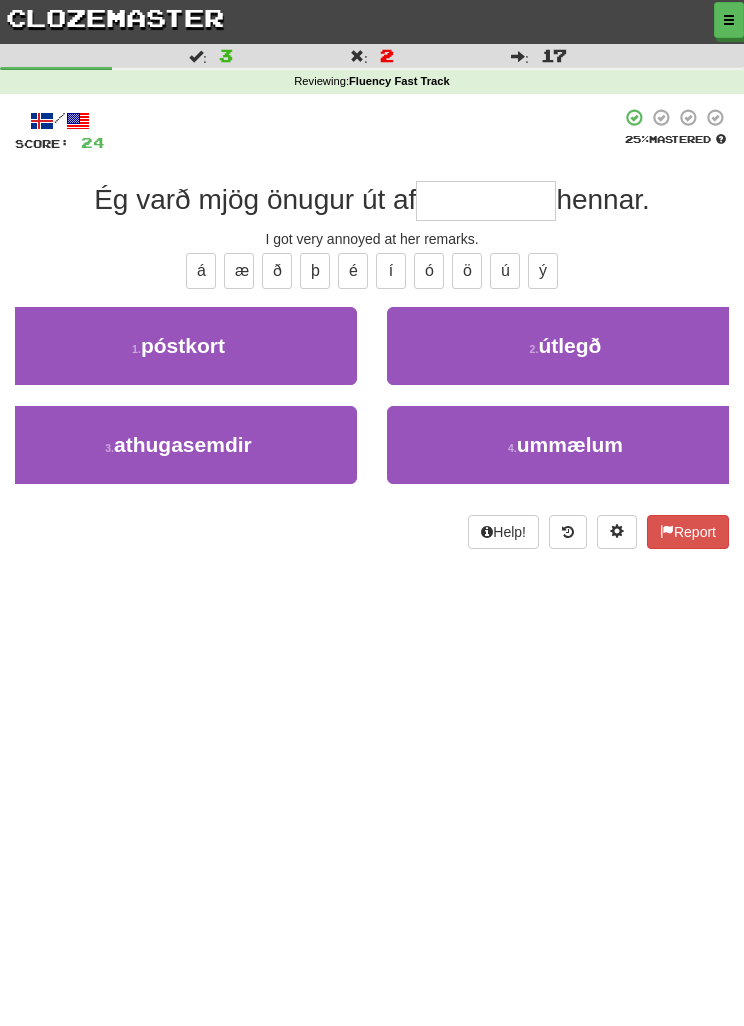 click on "4 .  ummælum" at bounding box center (565, 445) 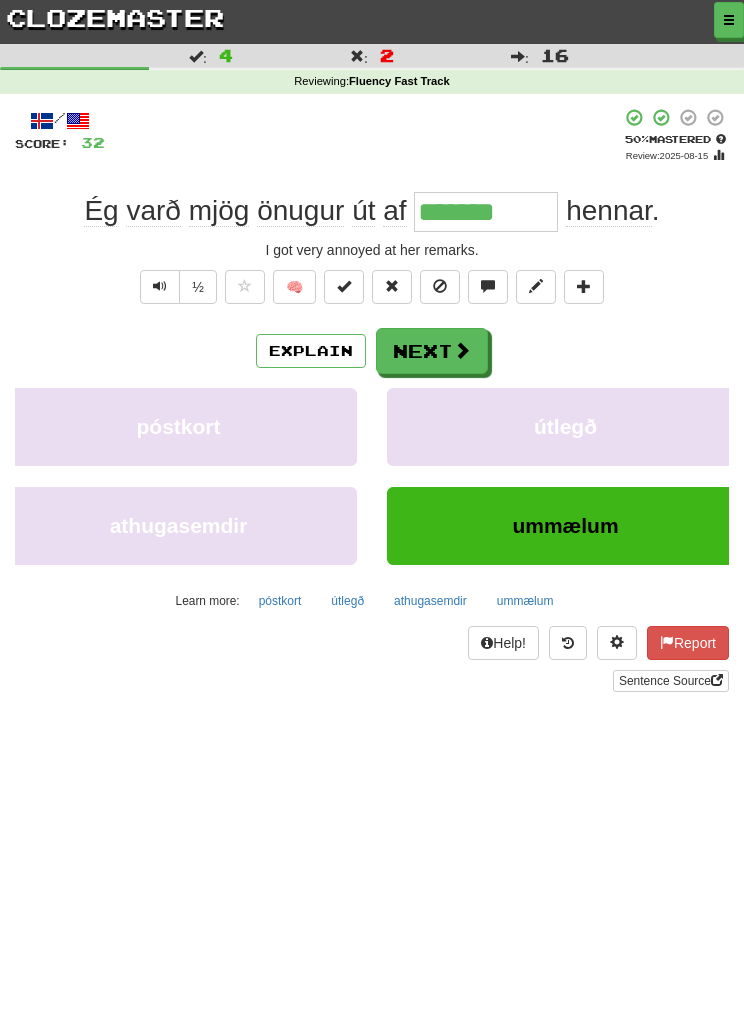 click on "Next" at bounding box center (432, 351) 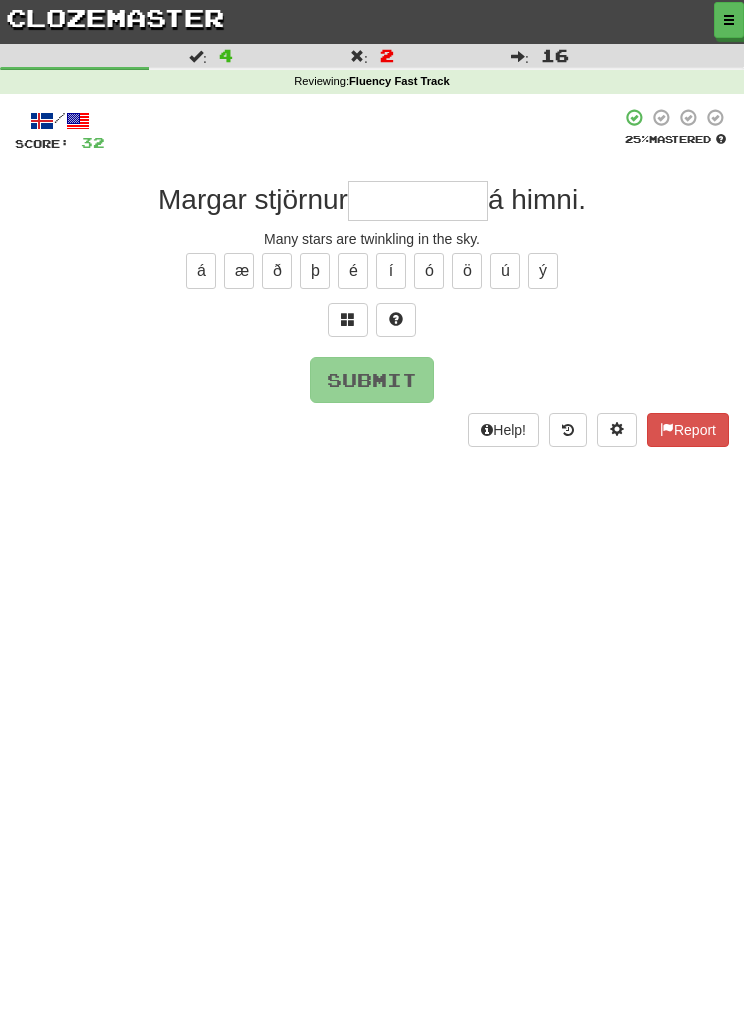 click at bounding box center [348, 320] 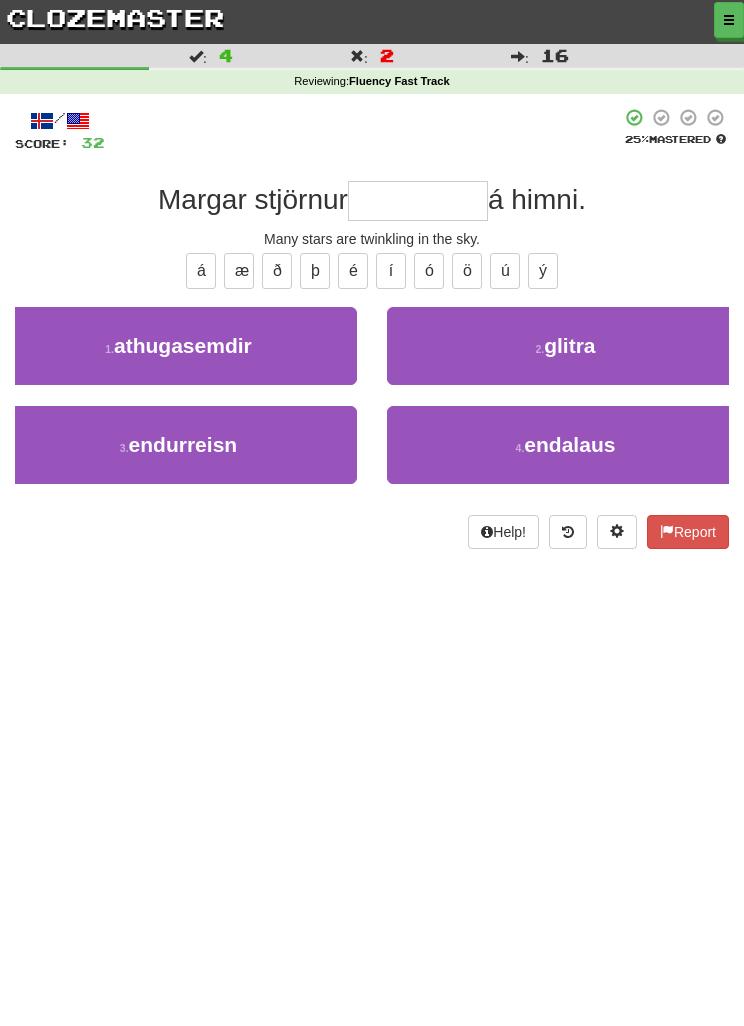 click on "2 .  glitra" at bounding box center (565, 346) 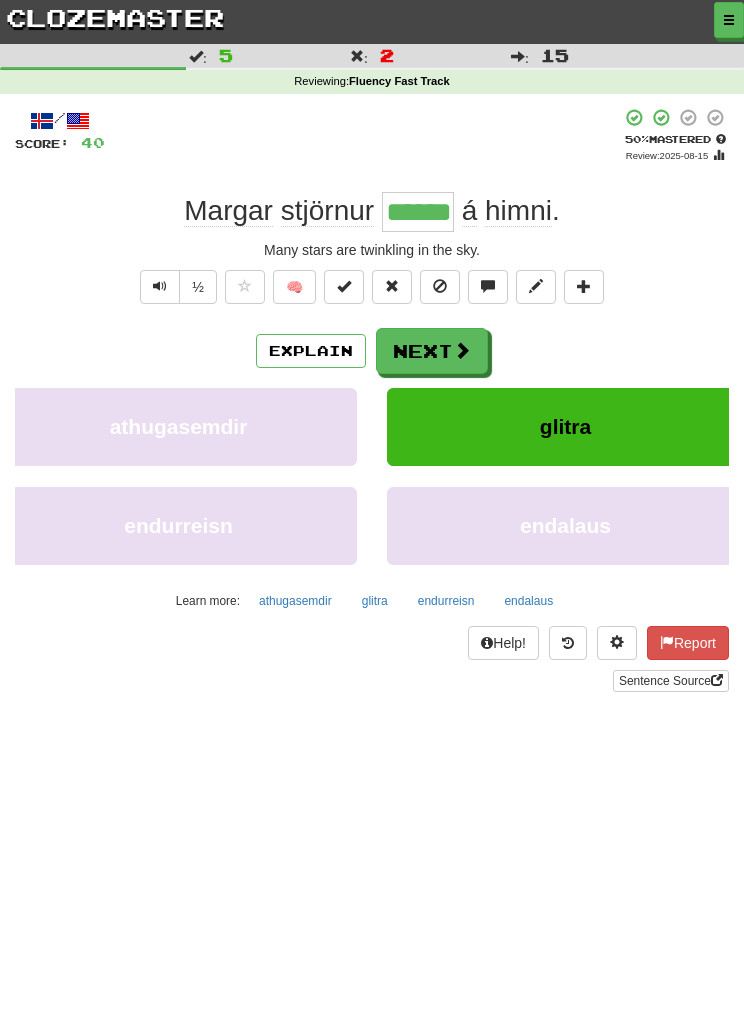 click on "Next" at bounding box center (432, 351) 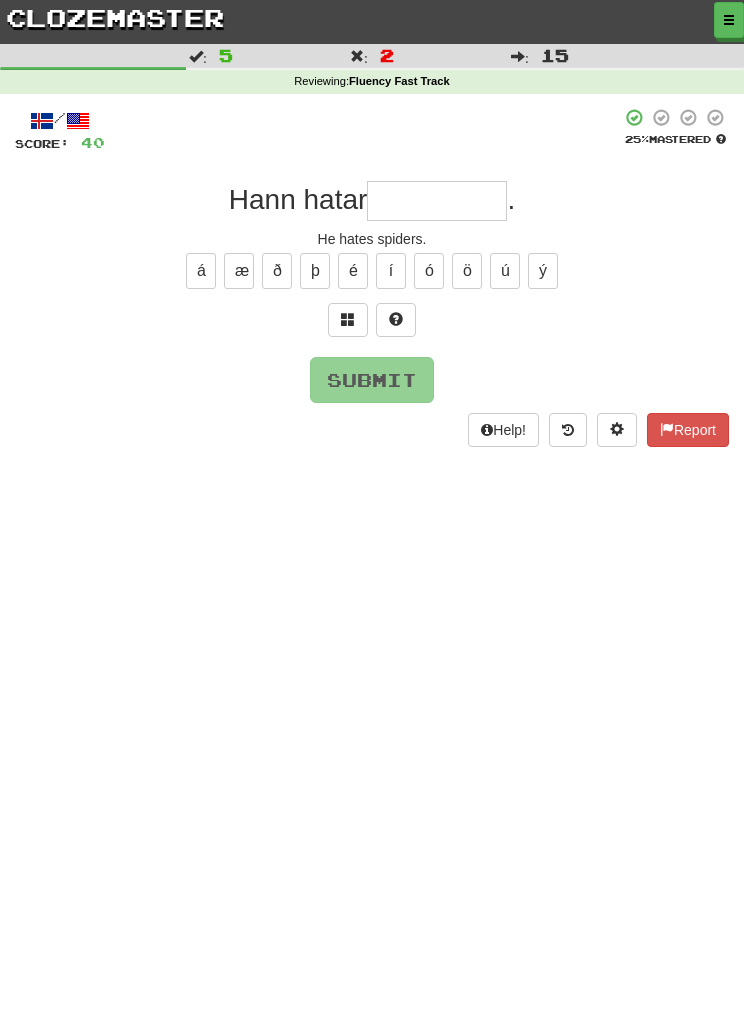 click at bounding box center (348, 320) 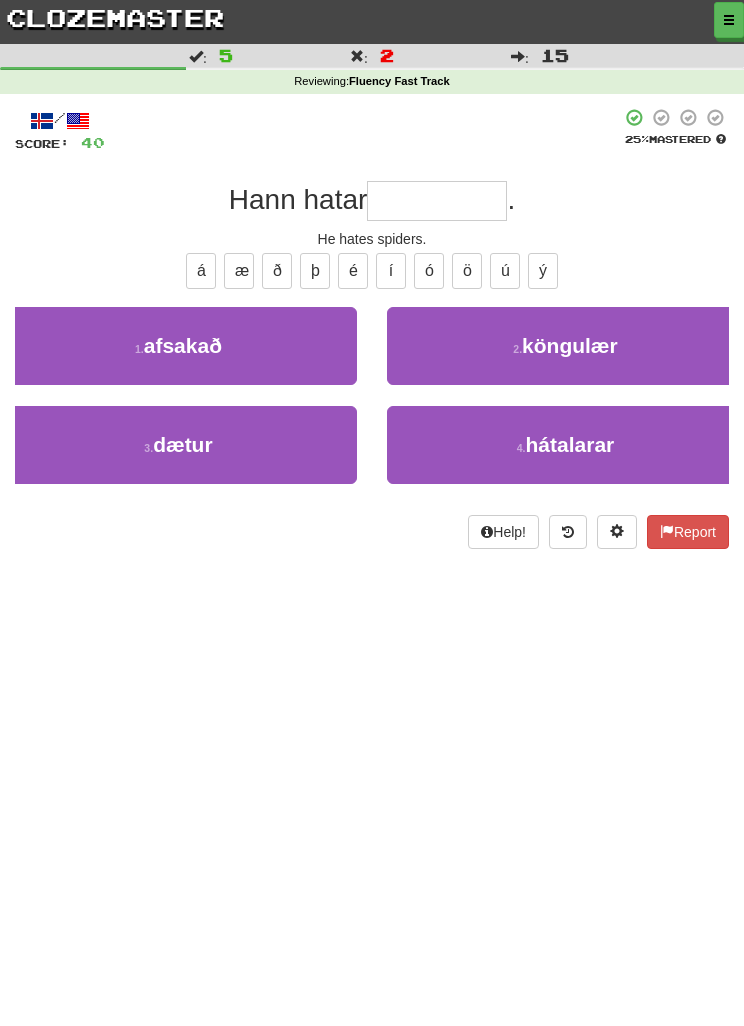 click on "2 .  köngulær" at bounding box center (565, 346) 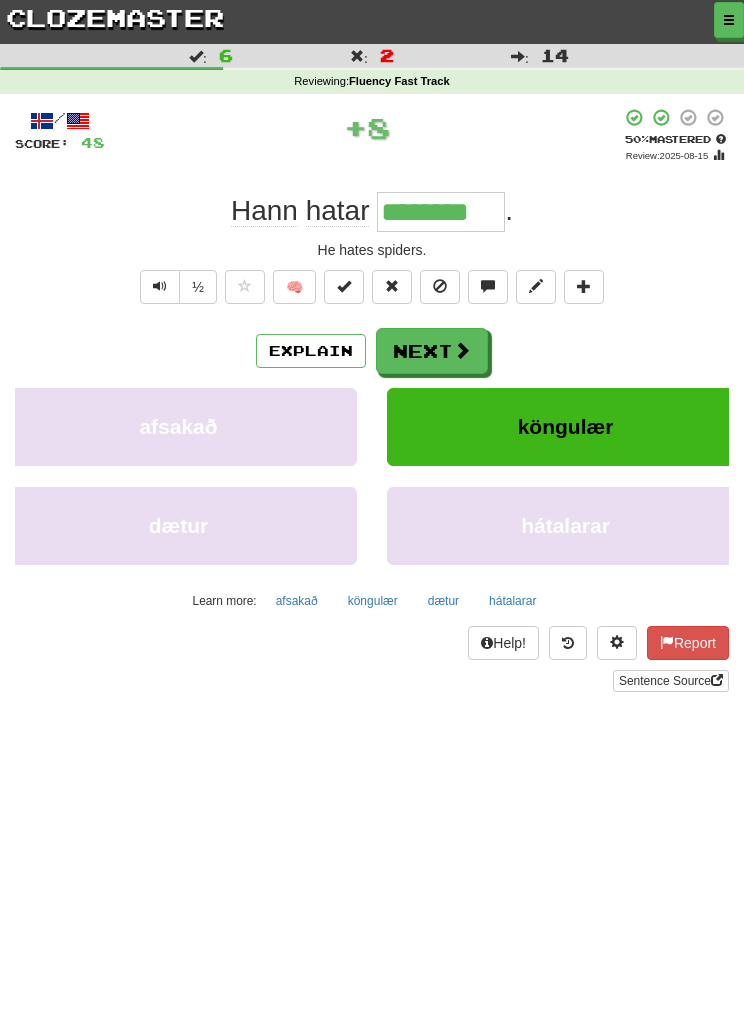click on "Next" at bounding box center (432, 351) 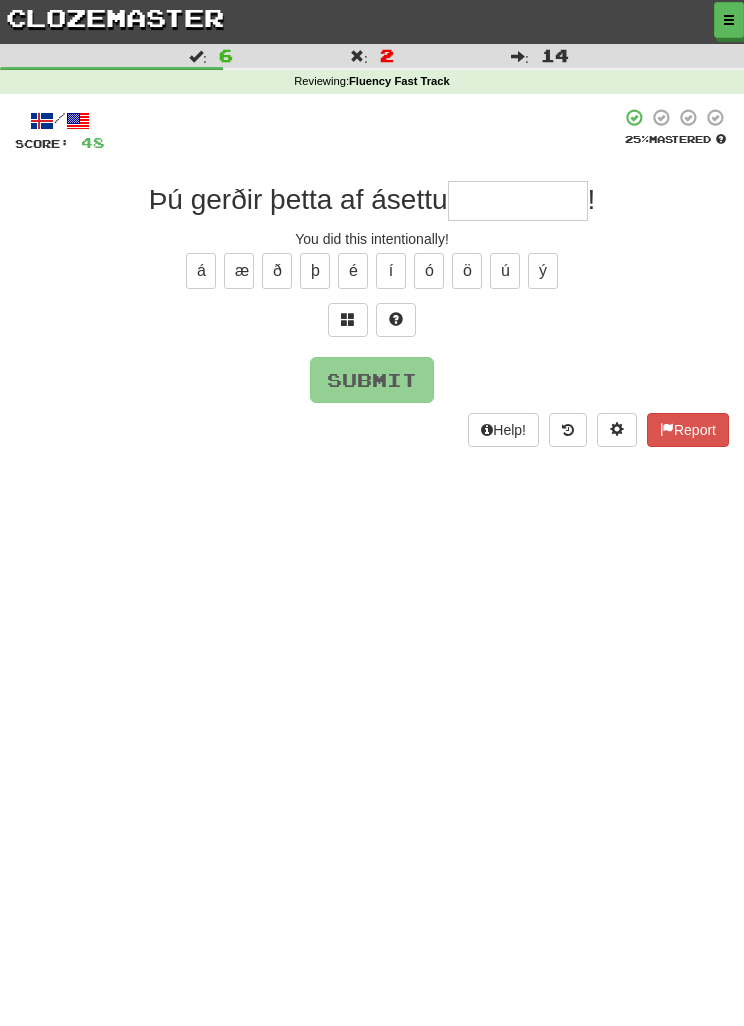 click at bounding box center [348, 319] 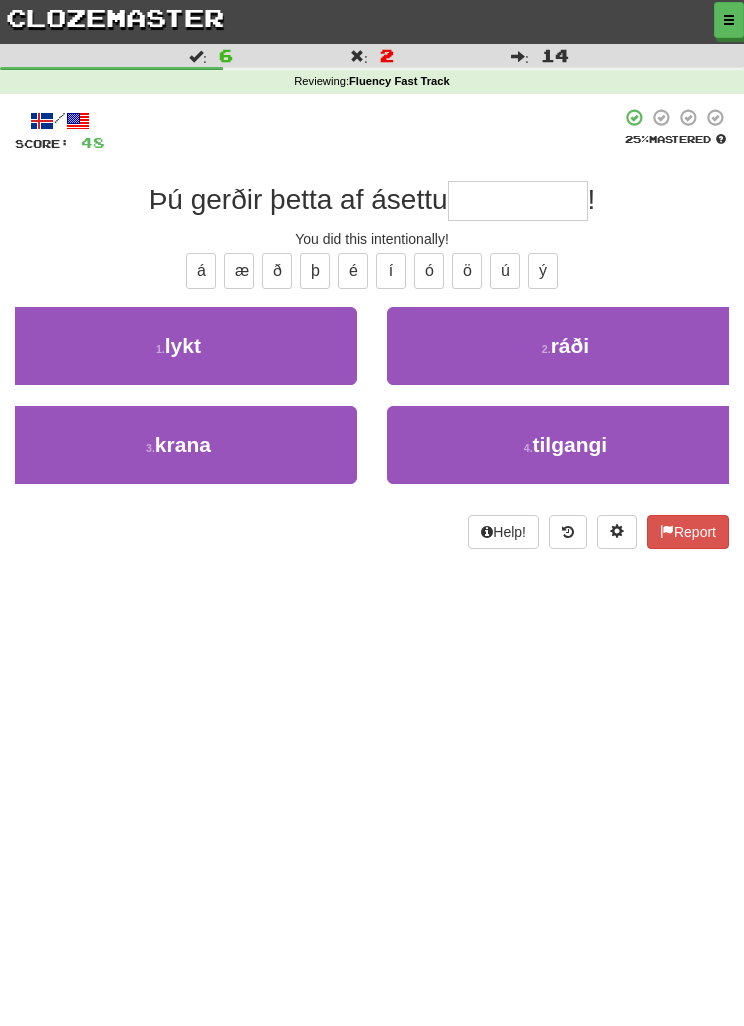 click on "1 .  lykt" at bounding box center [178, 346] 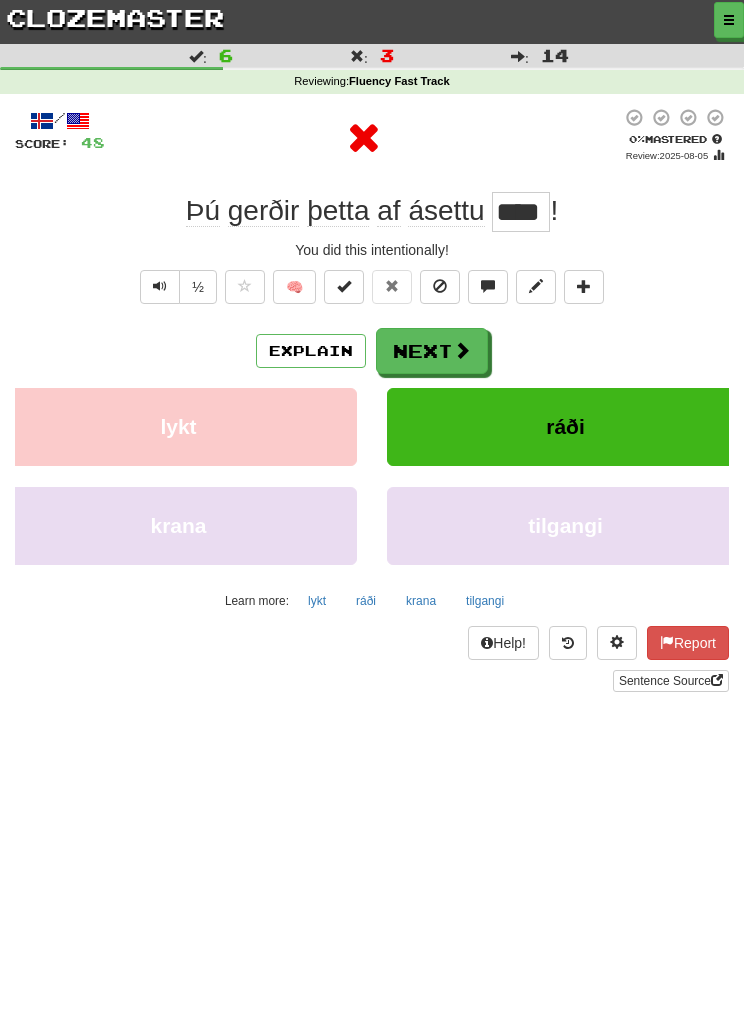 click on "ráði" at bounding box center (366, 601) 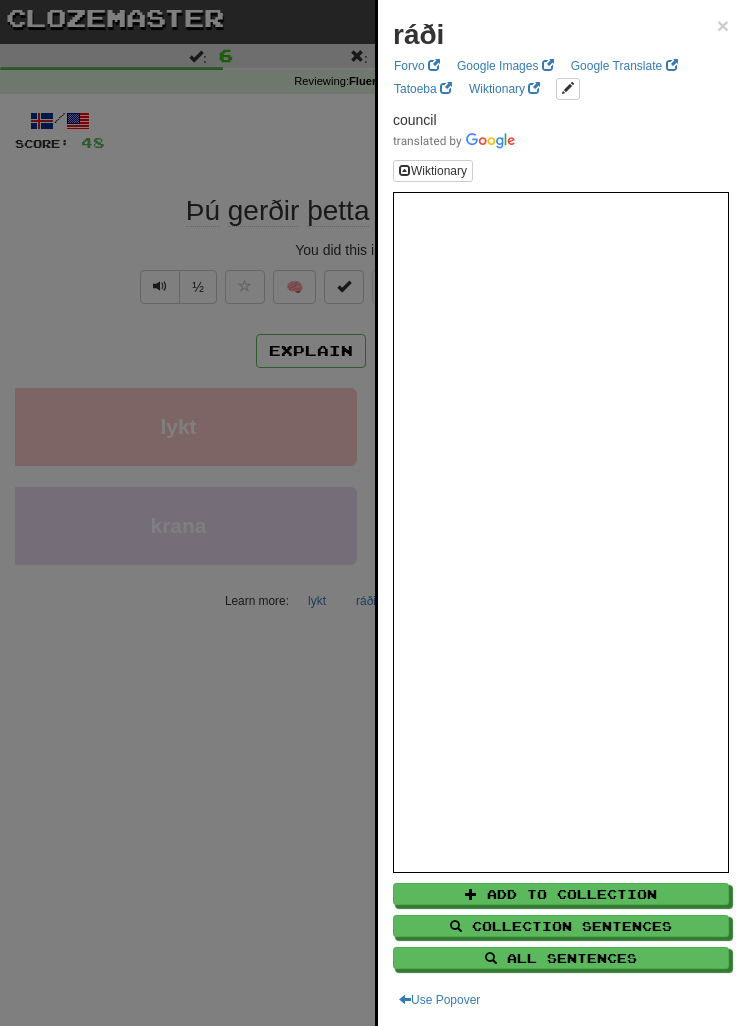 click at bounding box center [372, 513] 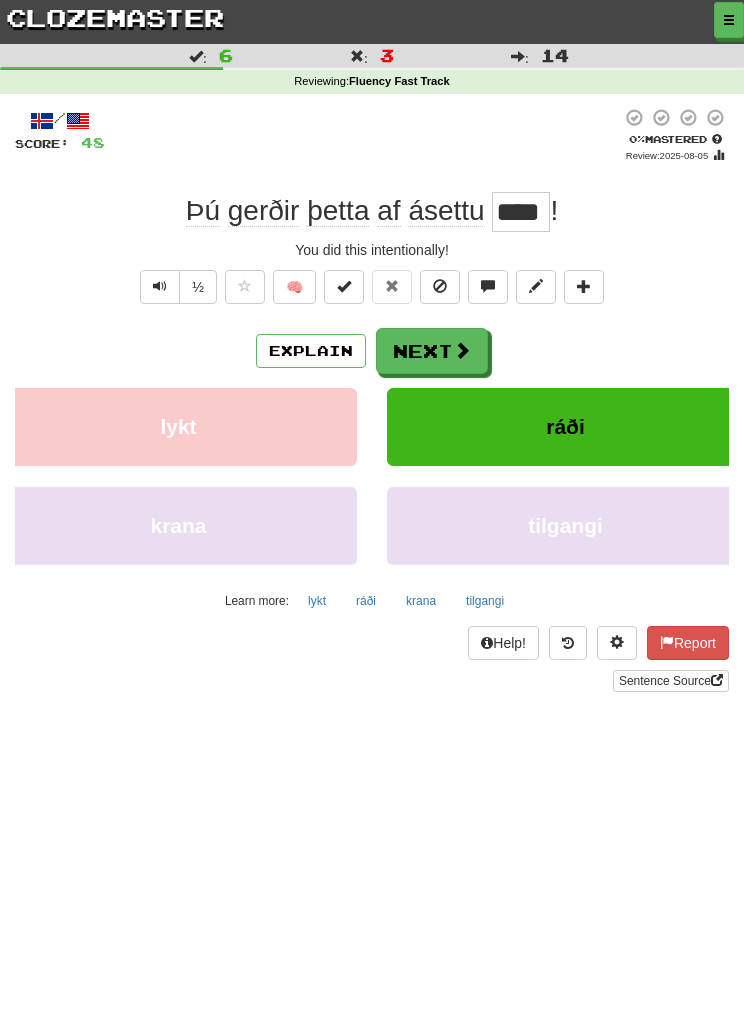 click on "Explain" at bounding box center [311, 351] 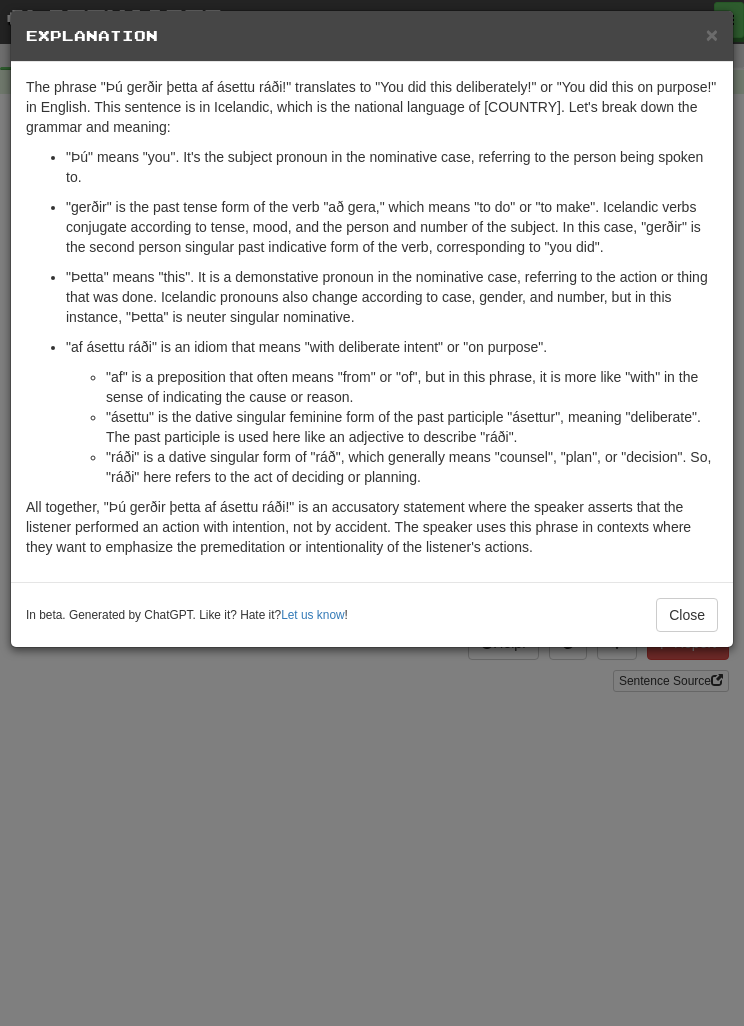click on "× Explanation The phrase "Þú gerðir þetta af ásettu ráði!" translates to "You did this deliberately!" or "You did this on purpose!" in English. This sentence is in Icelandic, which is the national language of Iceland. Let's break down the grammar and meaning:
"Þú" means "you". It's the subject pronoun in the nominative case, referring to the person being spoken to.
"gerðir" is the past tense form of the verb "að gera," which means "to do" or "to make". Icelandic verbs conjugate according to tense, mood, and the person and number of the subject. In this case, "gerðir" is the second person singular past indicative form of the verb, corresponding to "you did".
"Þetta" means "this". It is a demonstative pronoun in the nominative case, referring to the action or thing that was done. Icelandic pronouns also change according to case, gender, and number, but in this instance, "Þetta" is neuter singular nominative.
In beta. Generated by ChatGPT. Like it? Hate it?" at bounding box center (372, 513) 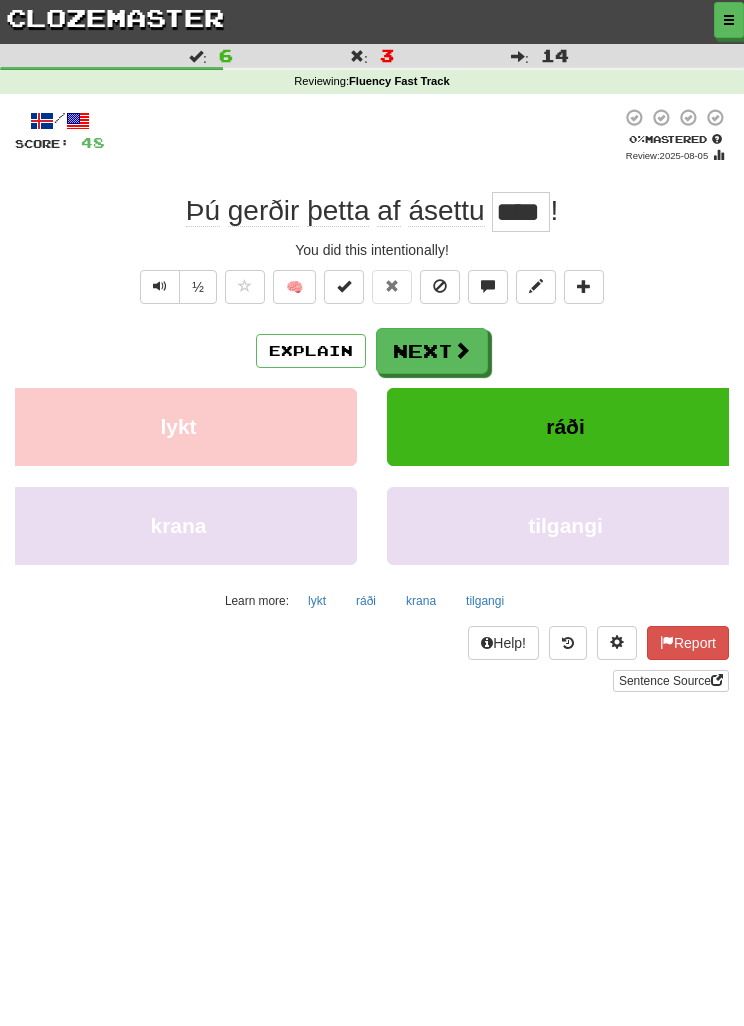 click on "Next" at bounding box center [432, 351] 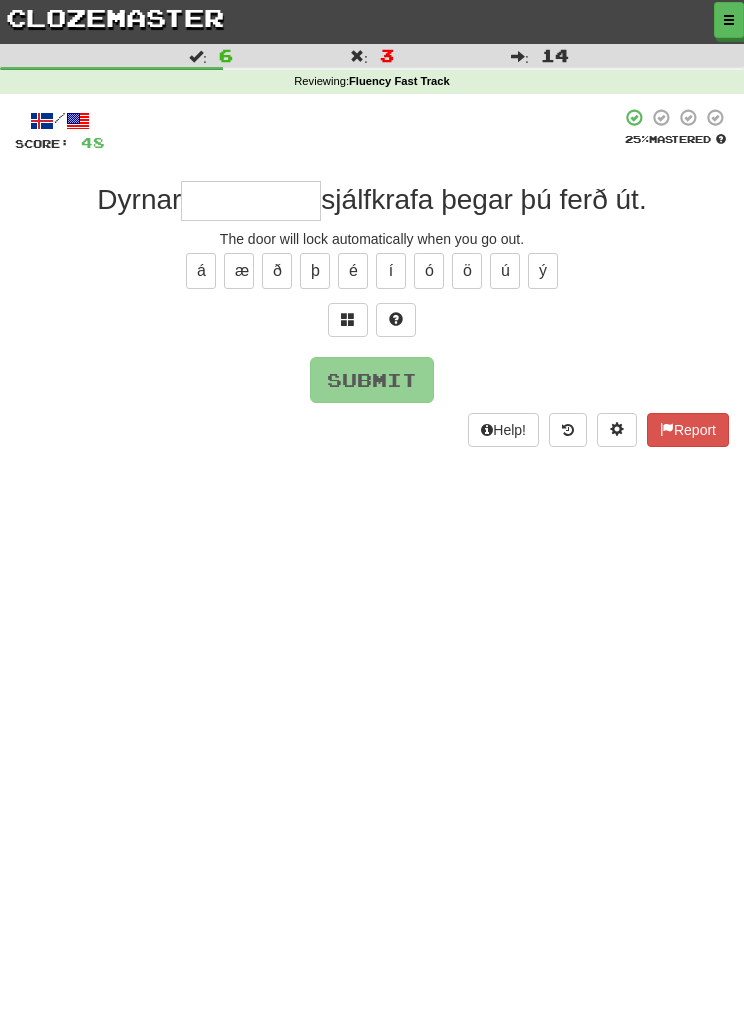 click at bounding box center (348, 320) 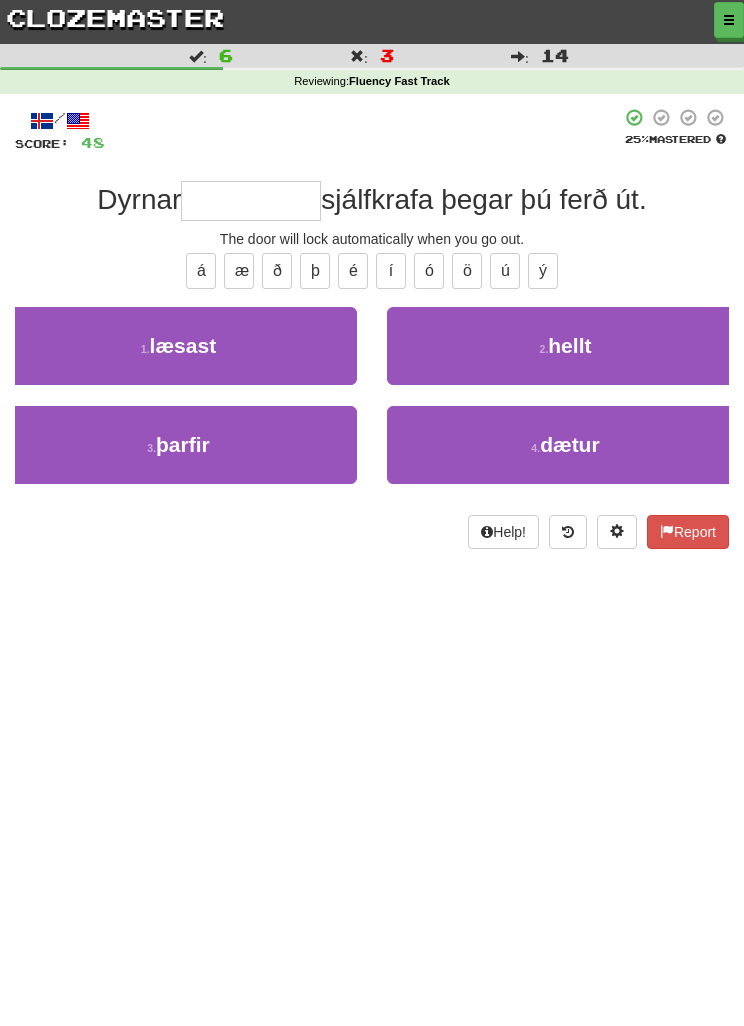 click on "1 .  læsast" at bounding box center [178, 346] 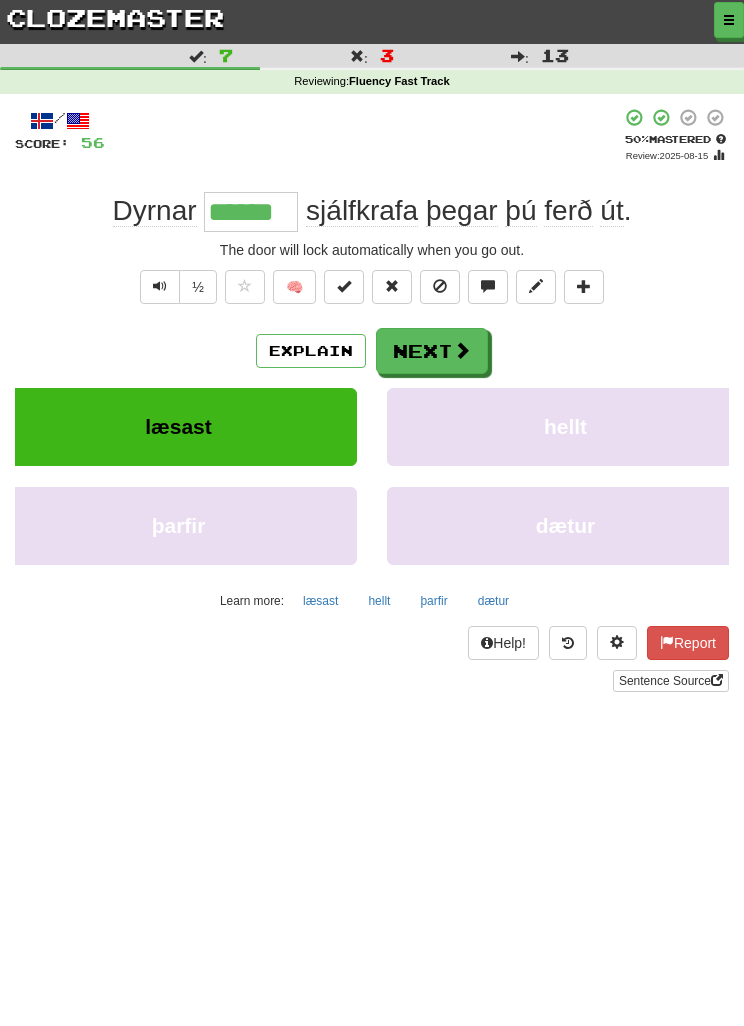 click on "Next" at bounding box center (432, 351) 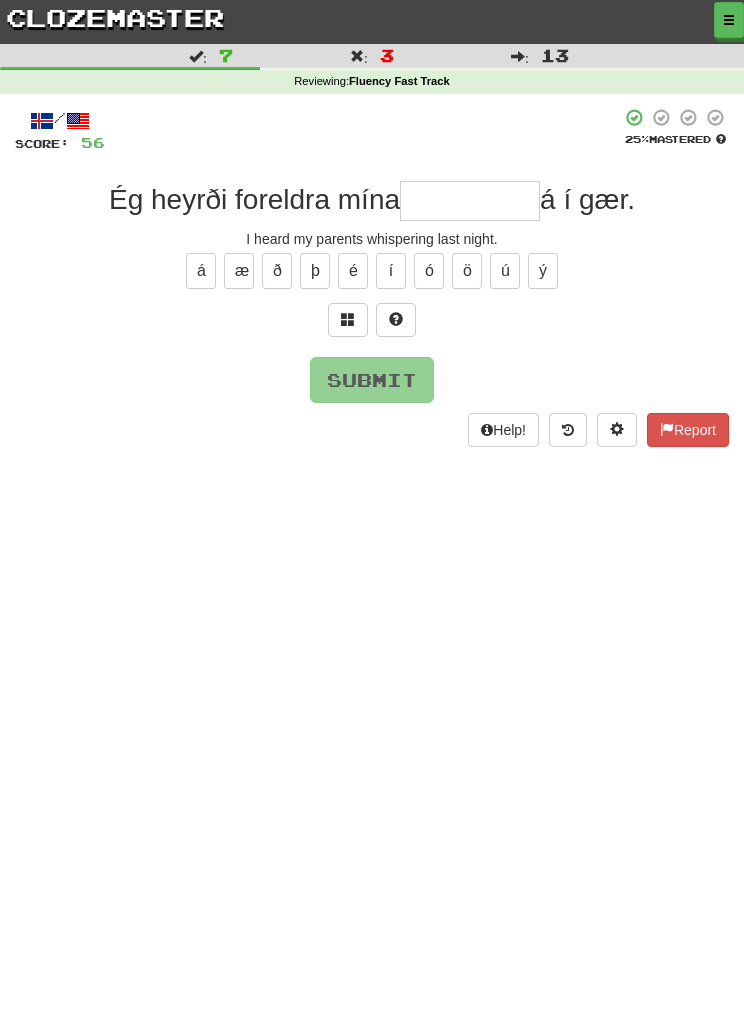 click at bounding box center [348, 320] 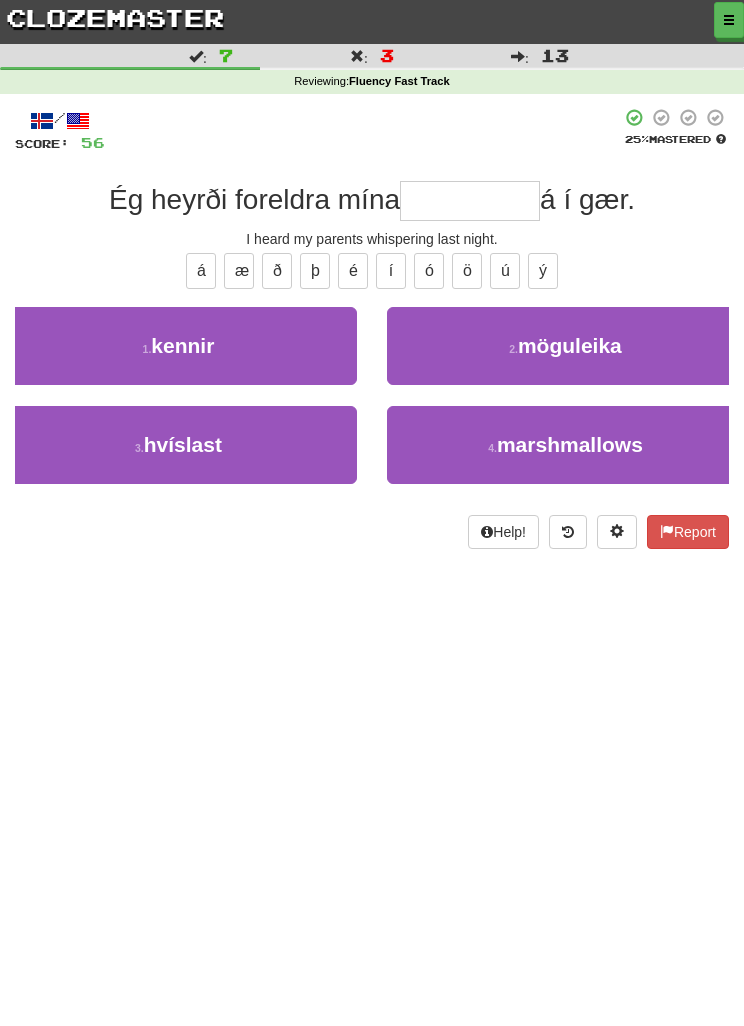 click on "3 .  hvíslast" at bounding box center [178, 445] 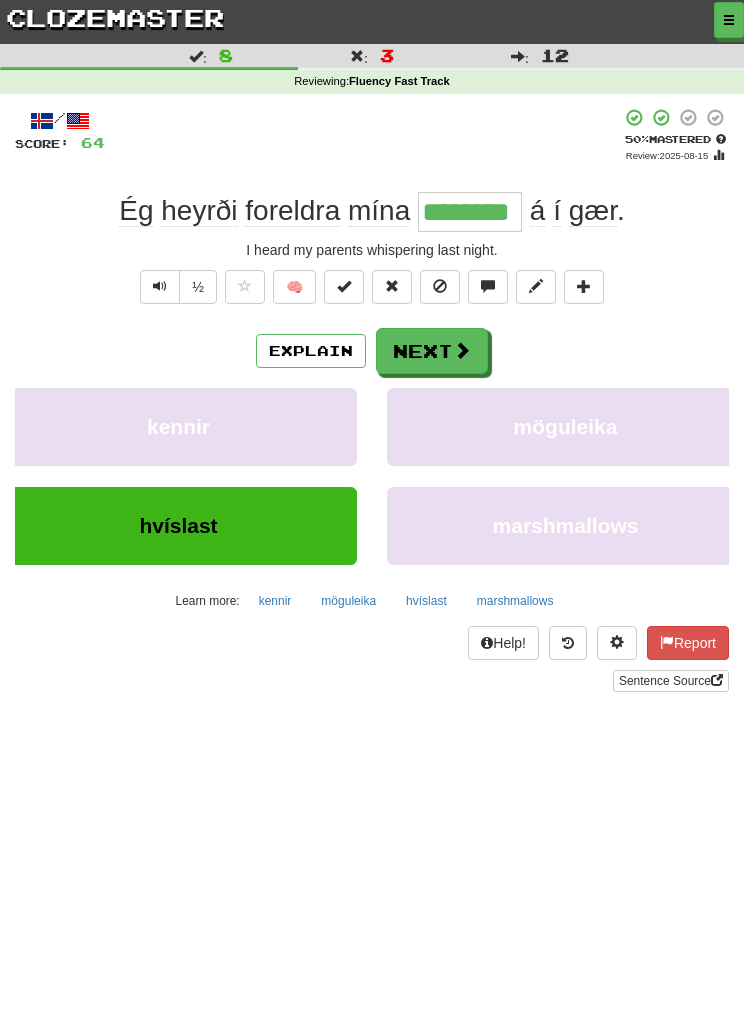 click on "Next" at bounding box center [432, 351] 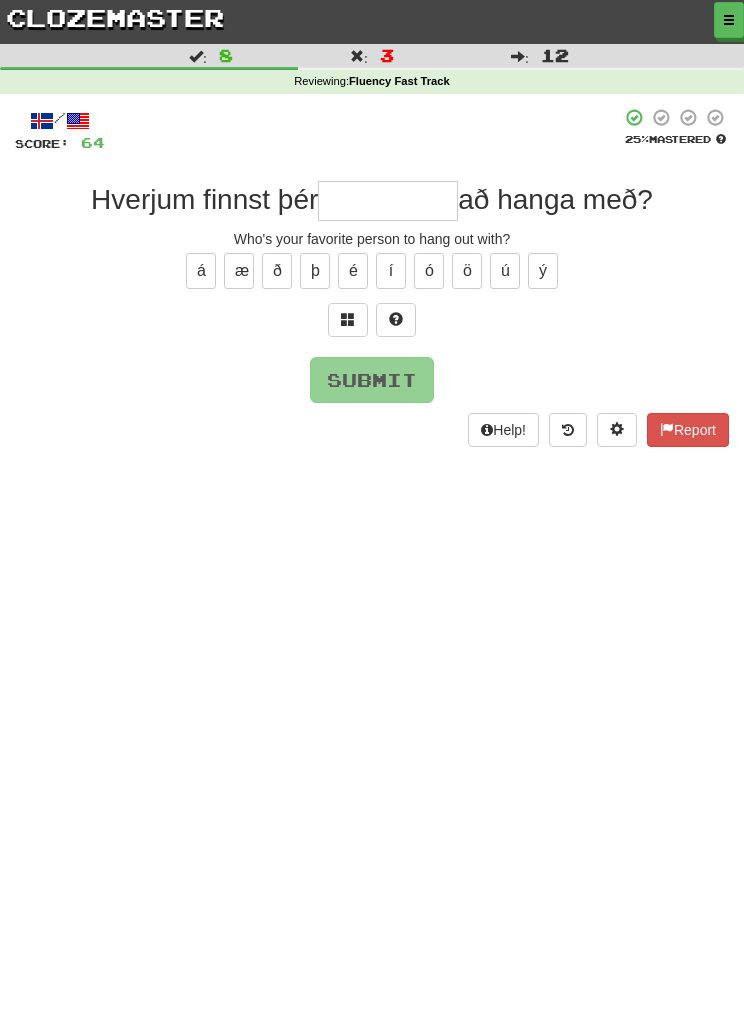 click at bounding box center (348, 320) 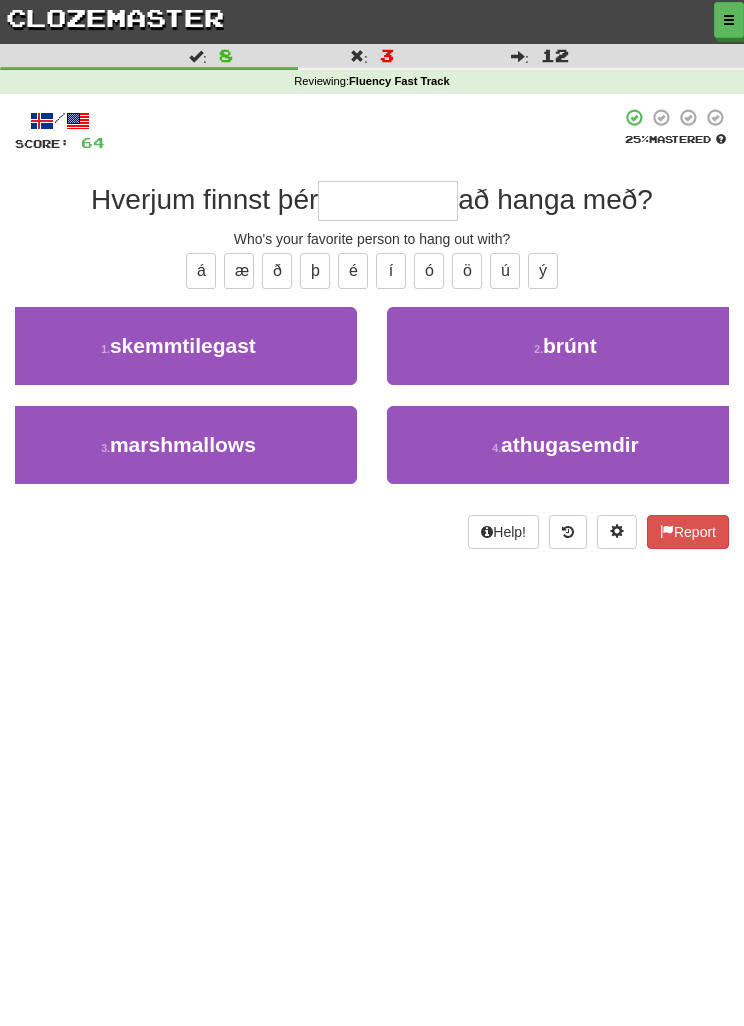 click on "4 .  athugasemdir" at bounding box center [565, 445] 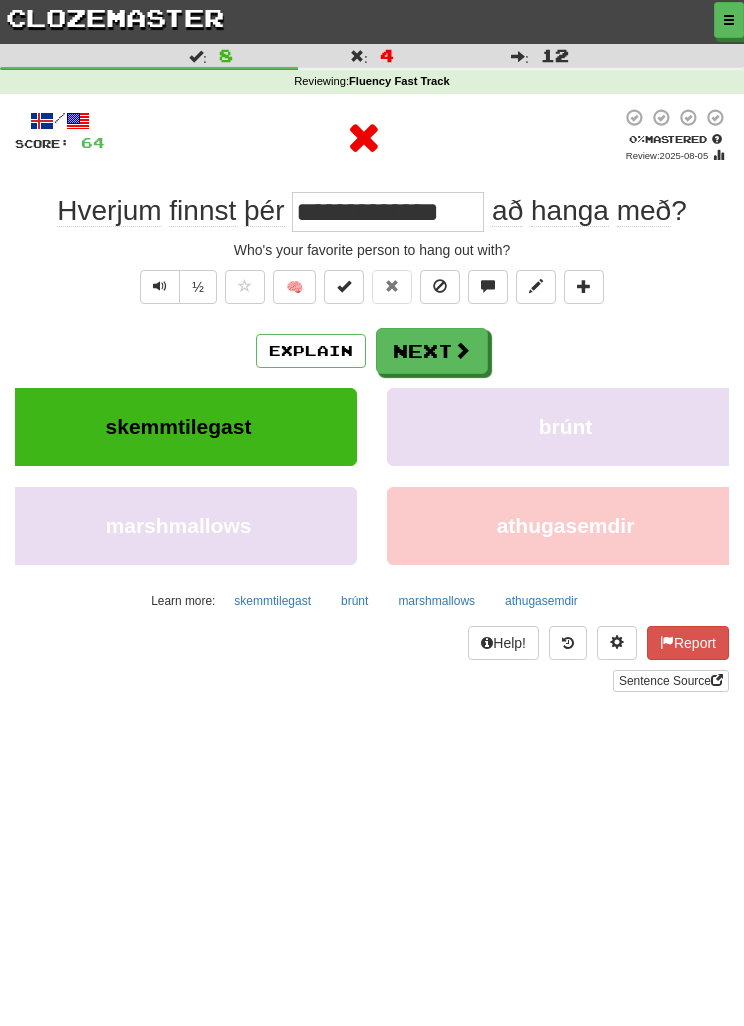 click on "skemmtilegast" at bounding box center (272, 601) 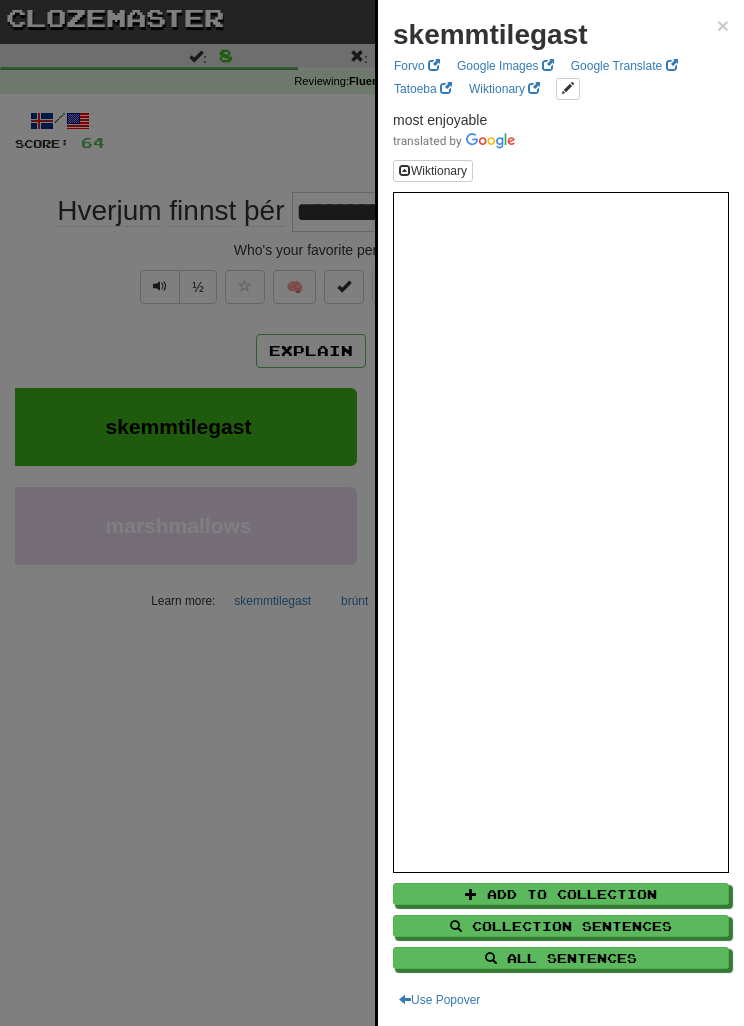click at bounding box center (372, 513) 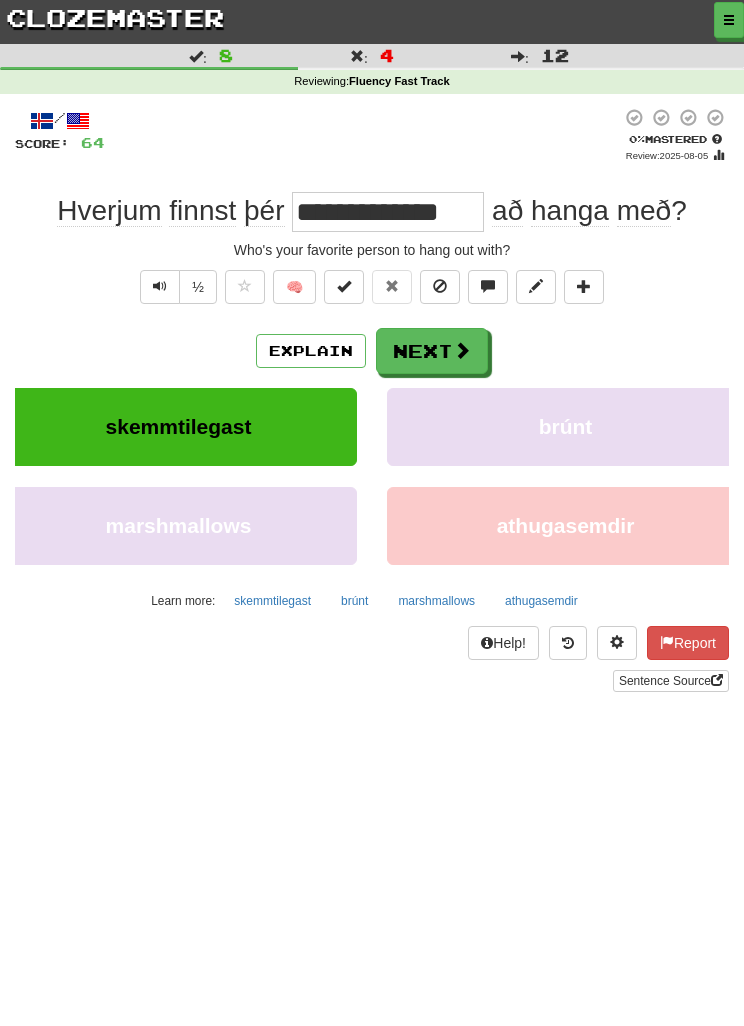 click on "Next" at bounding box center (432, 351) 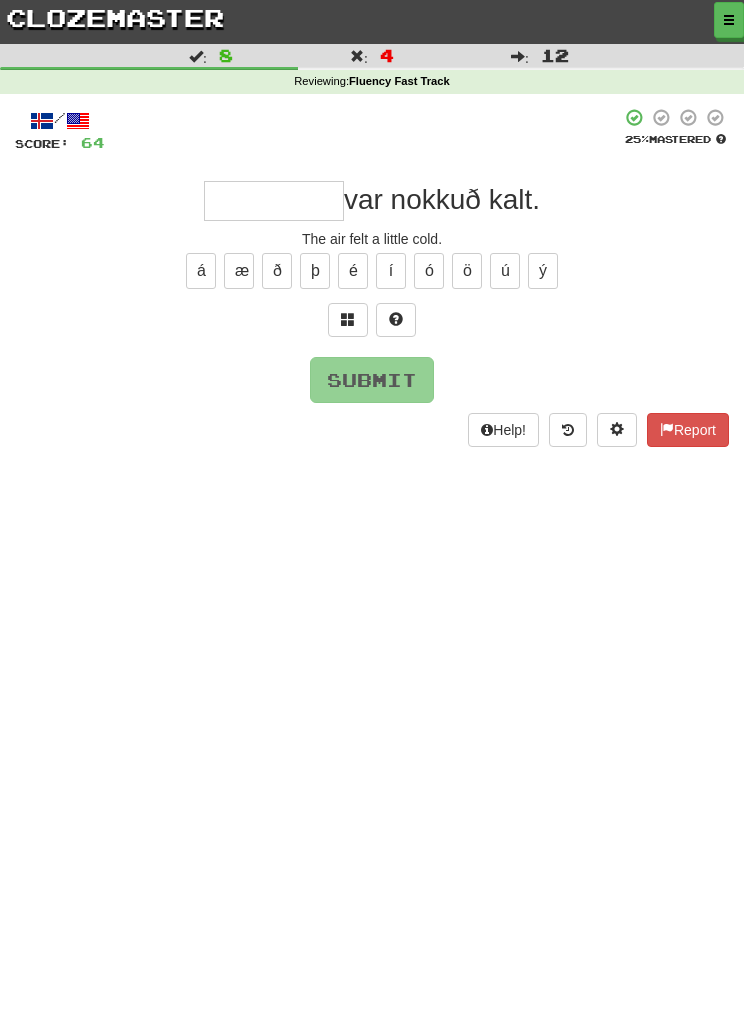 click at bounding box center (348, 320) 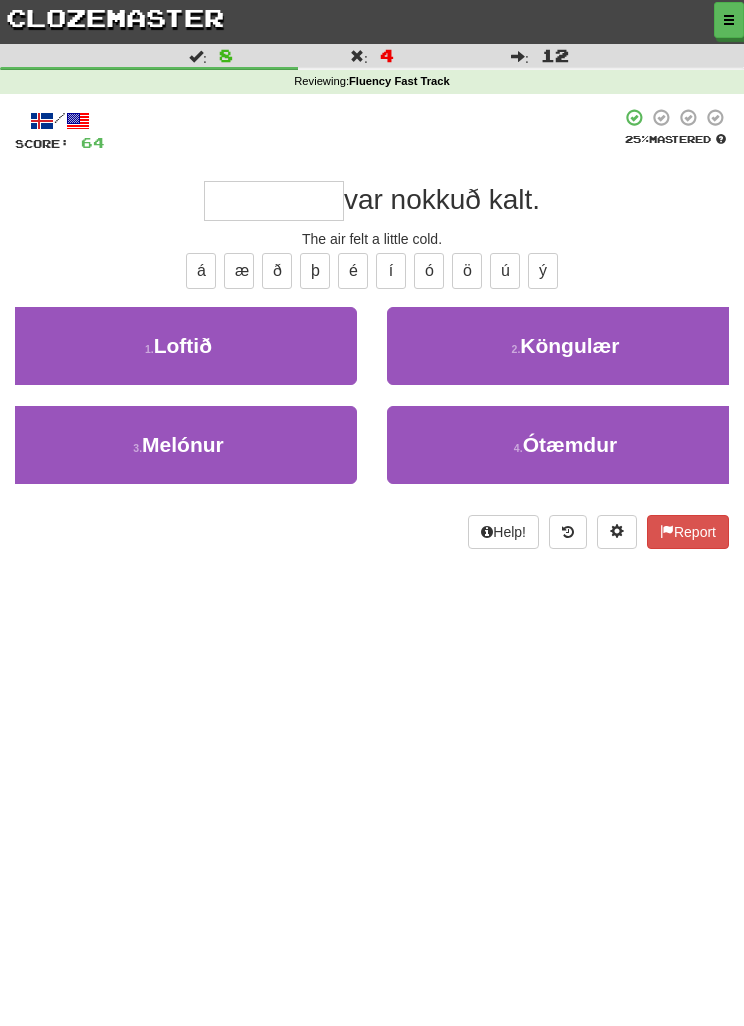 click on "1 .  Loftið" at bounding box center (178, 346) 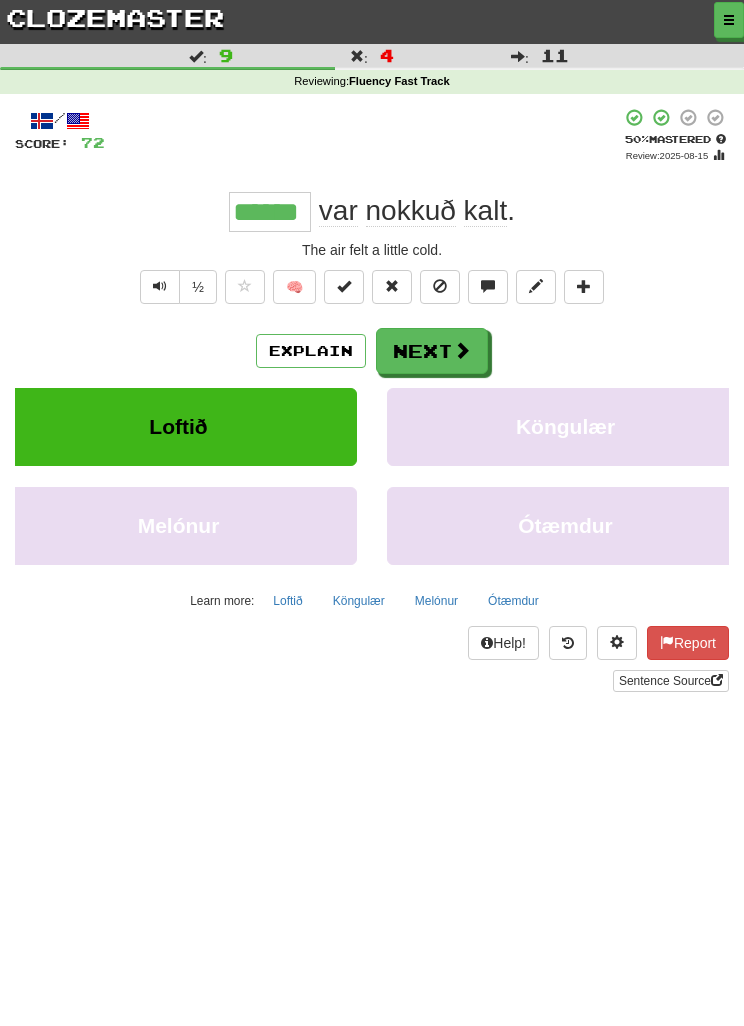 click on "Next" at bounding box center (432, 351) 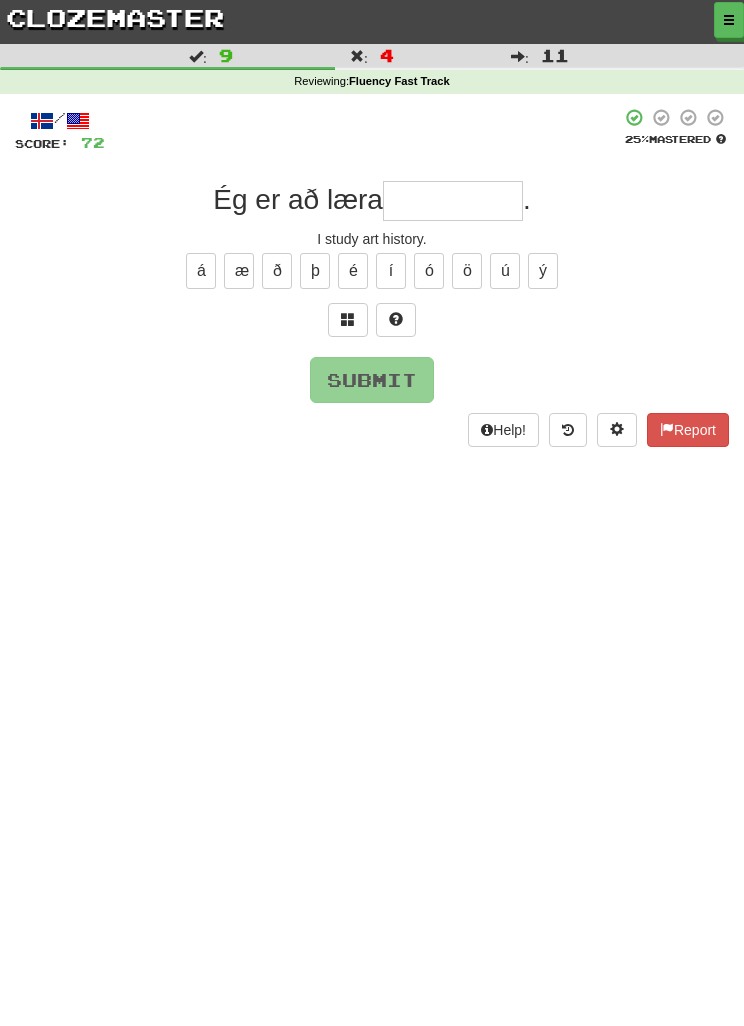click at bounding box center [348, 320] 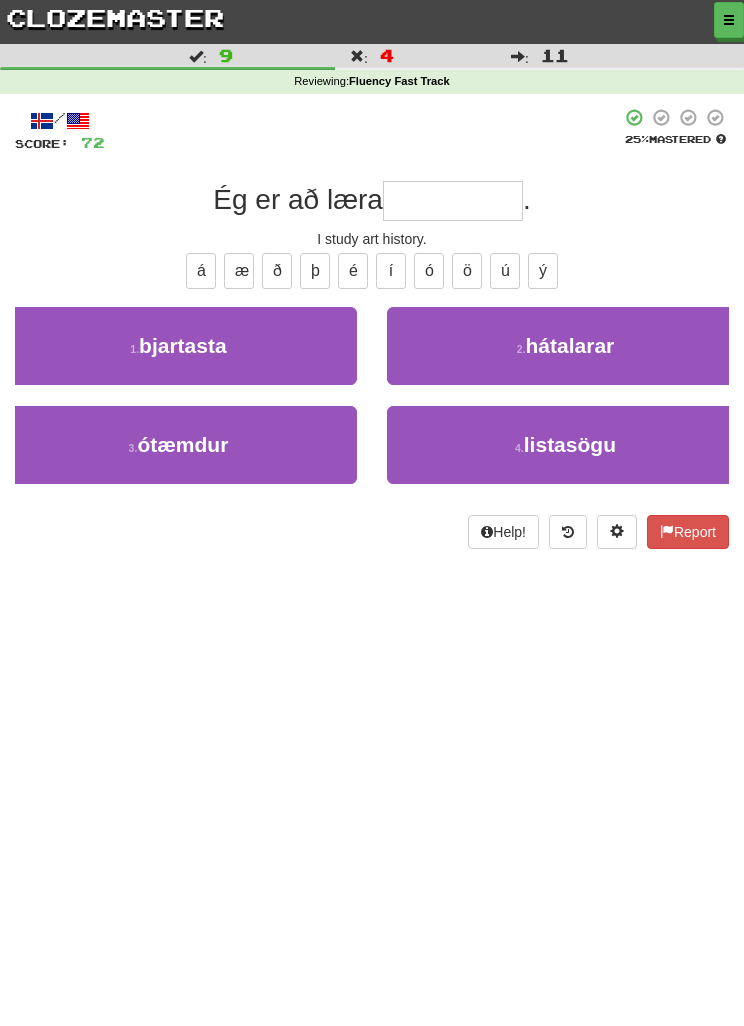 click on "4 .  listasögu" at bounding box center (565, 445) 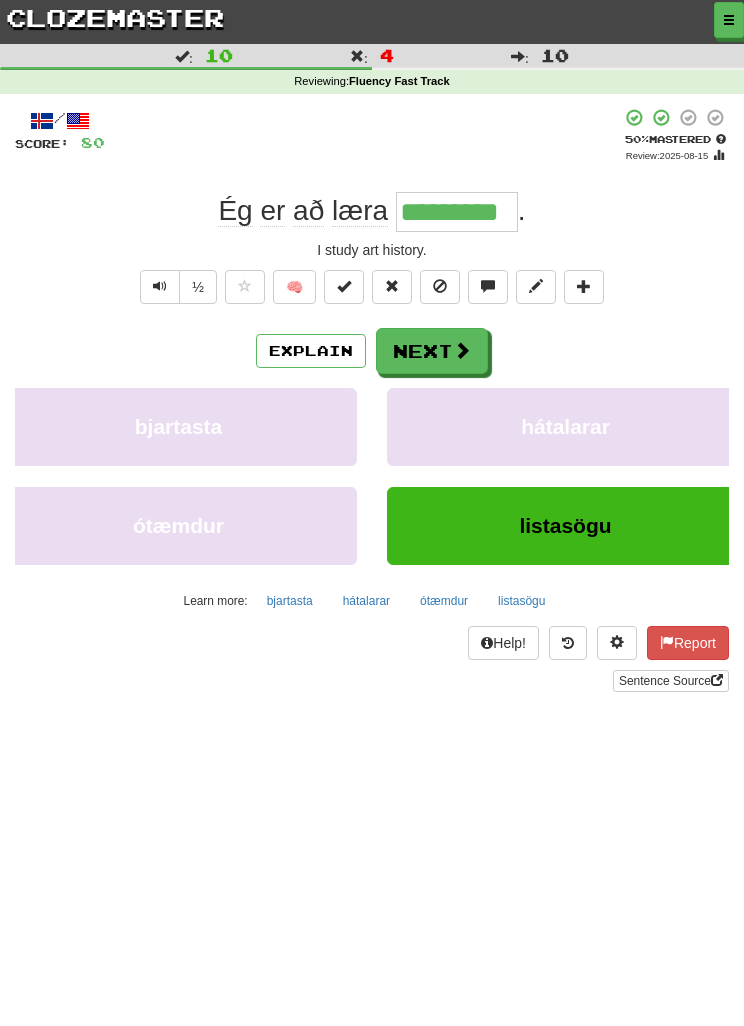 click on "Next" at bounding box center (432, 351) 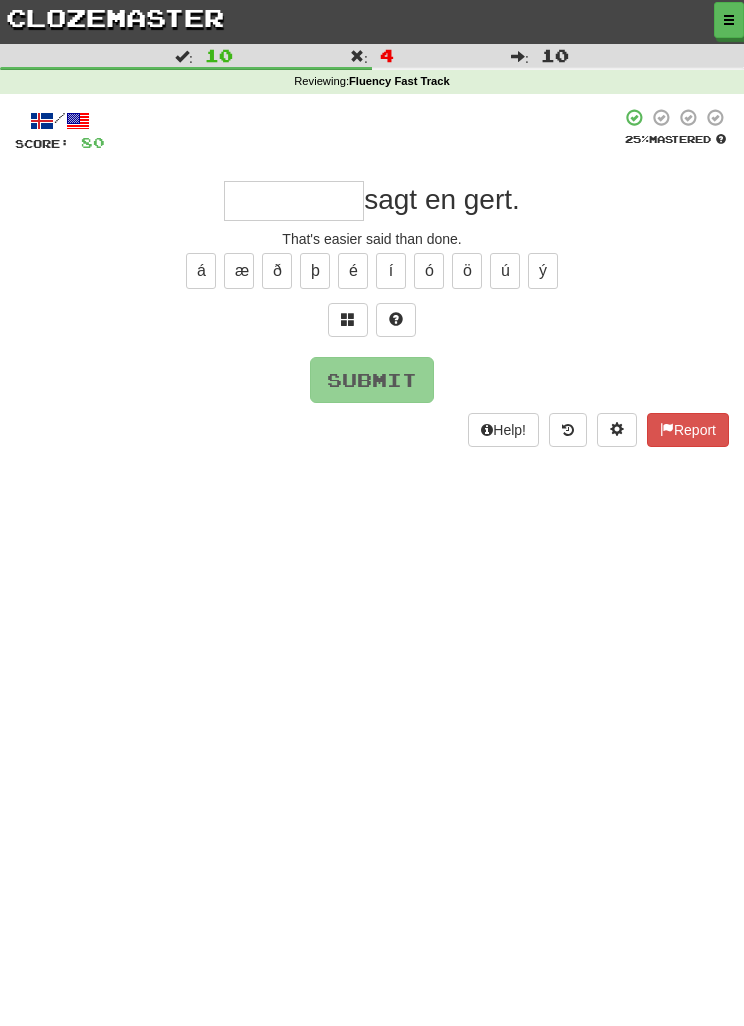 click at bounding box center (348, 319) 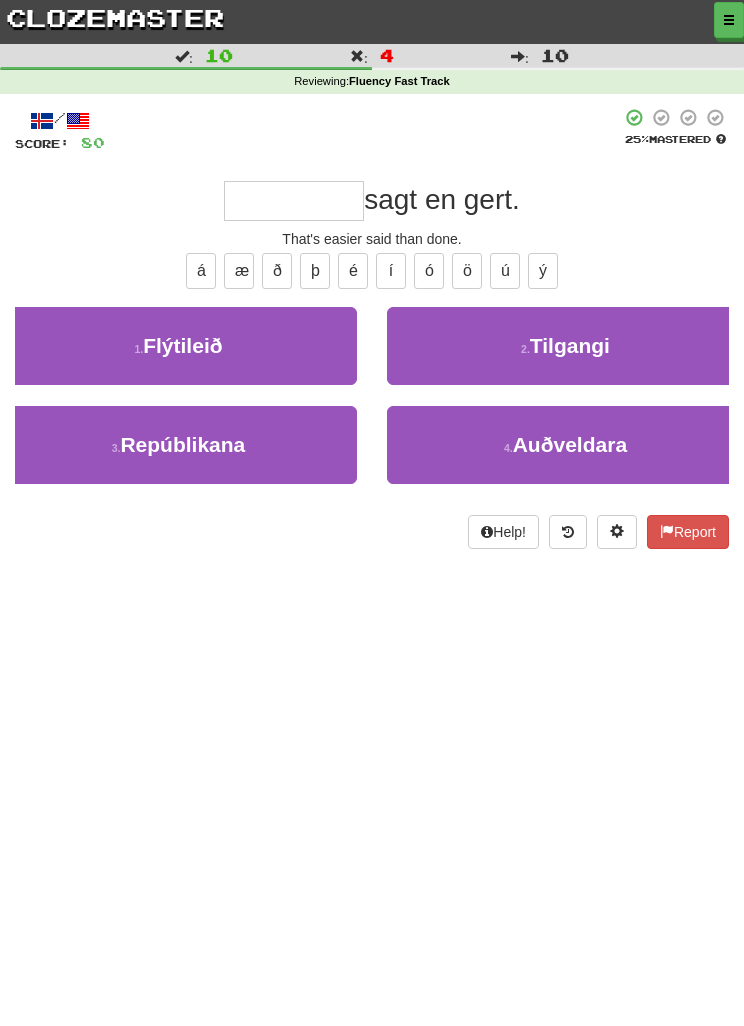 click on "4 .  Auðveldara" at bounding box center [565, 445] 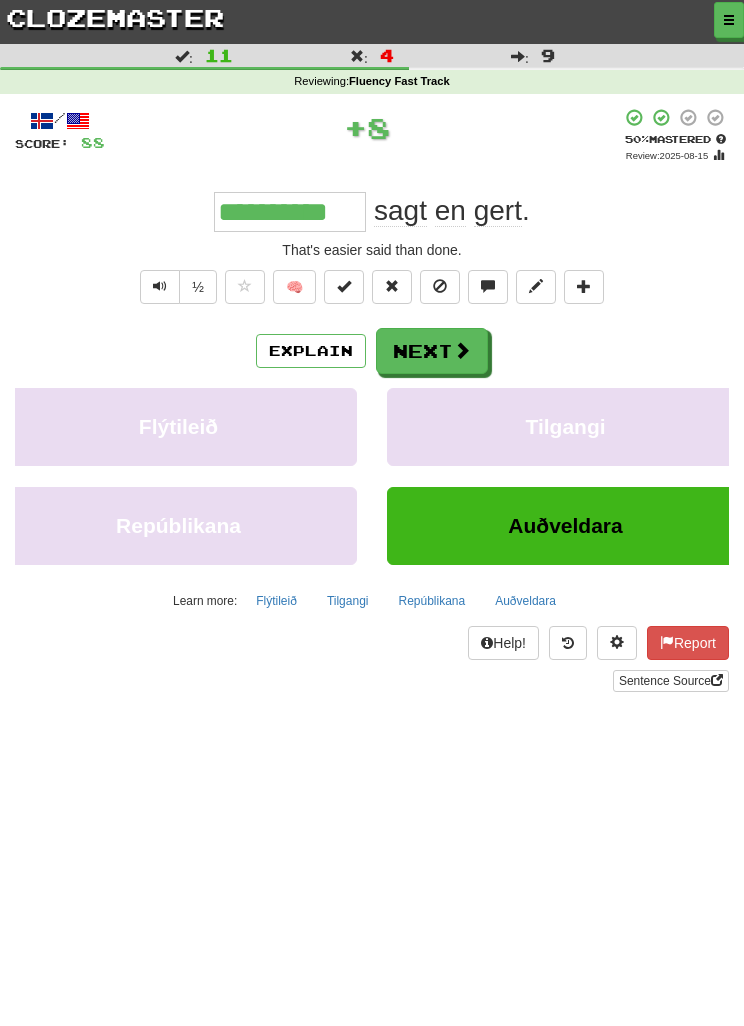 click on "Next" at bounding box center (432, 351) 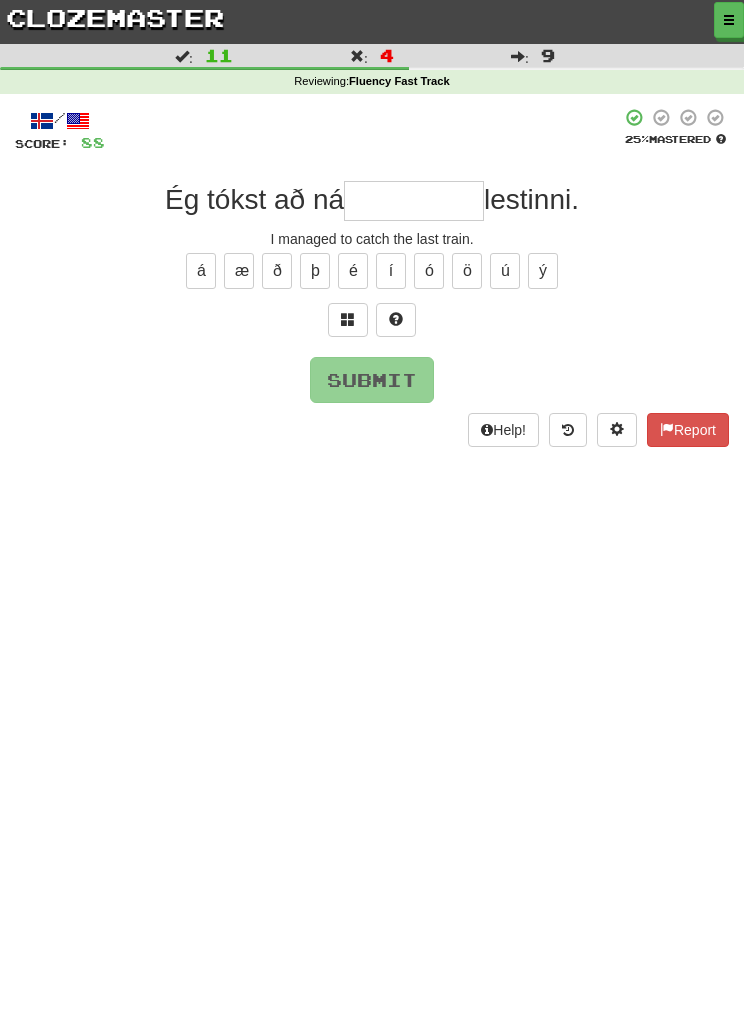 click at bounding box center [348, 319] 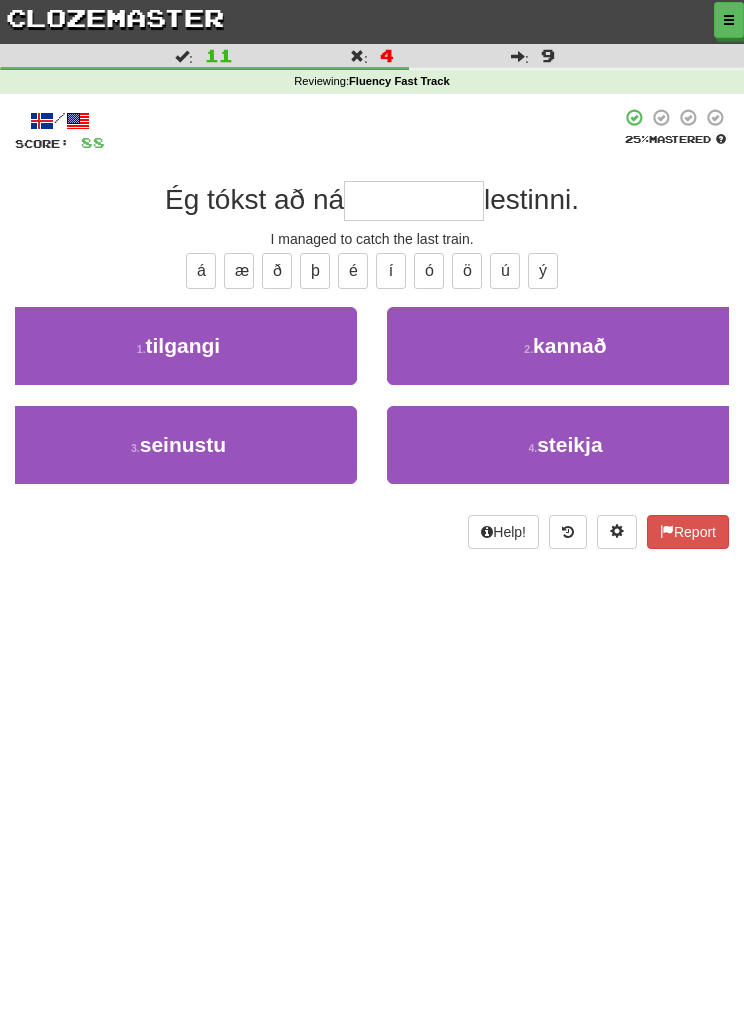 click on "2 .  kannað" at bounding box center (565, 346) 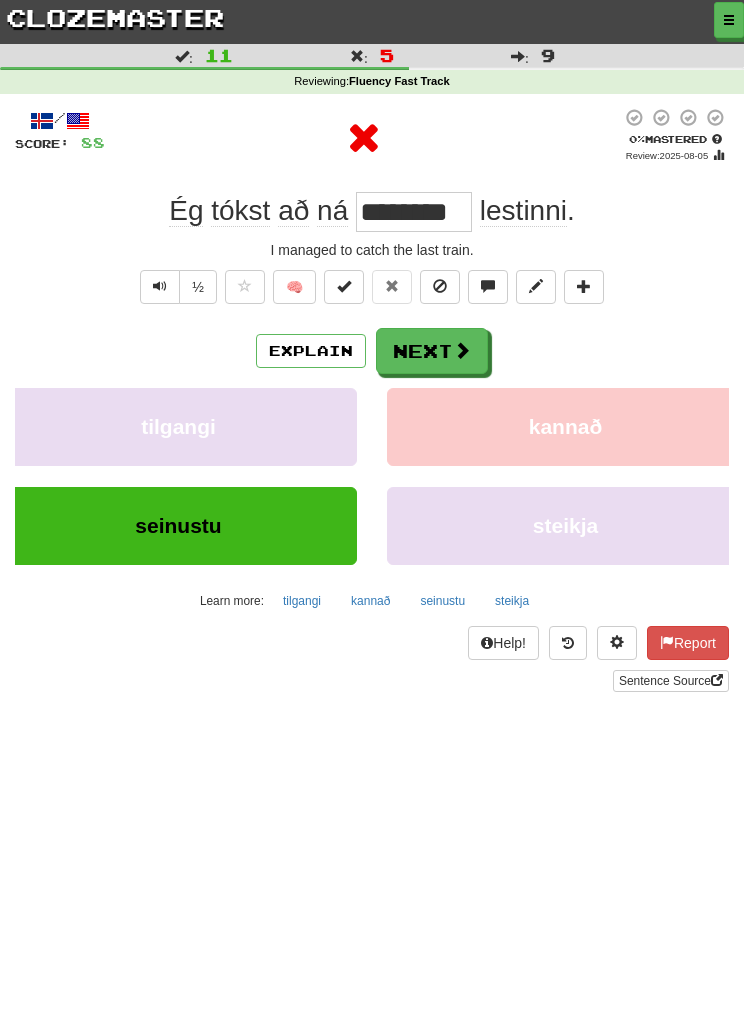 click on "seinustu" at bounding box center [442, 601] 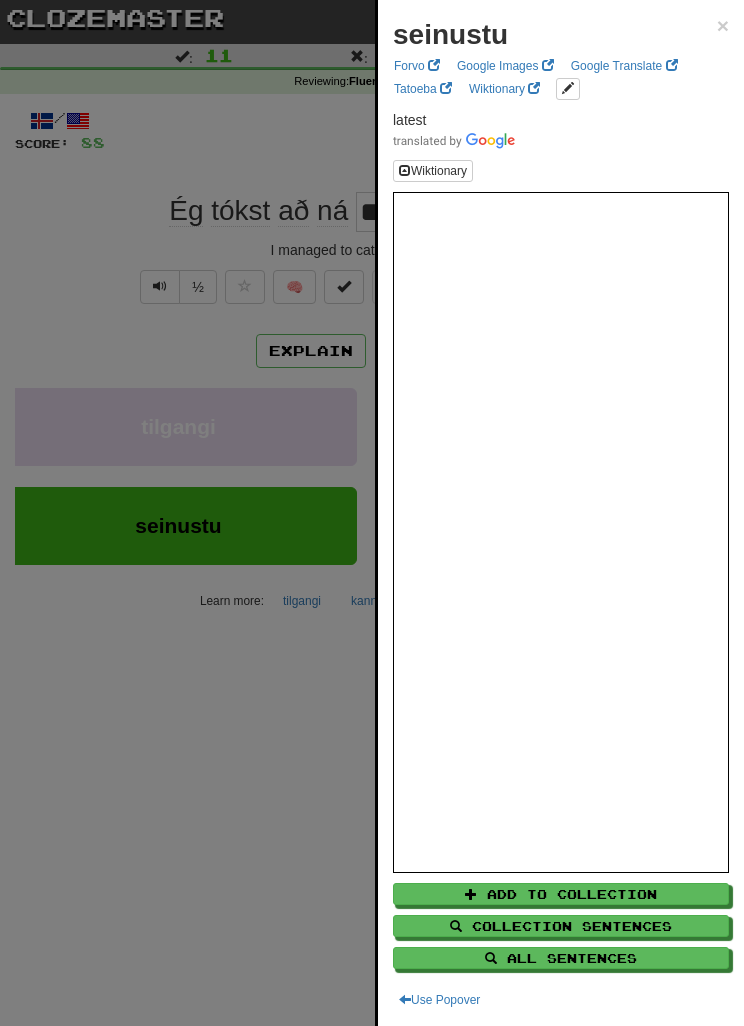 click at bounding box center [372, 513] 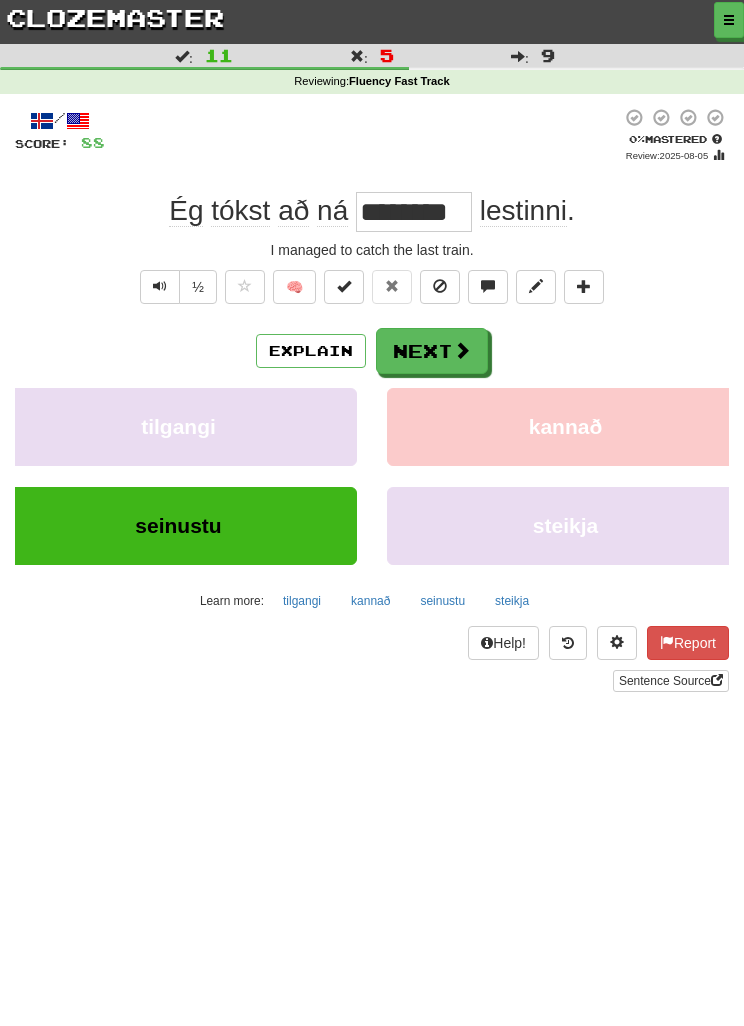 click on "Next" at bounding box center [432, 351] 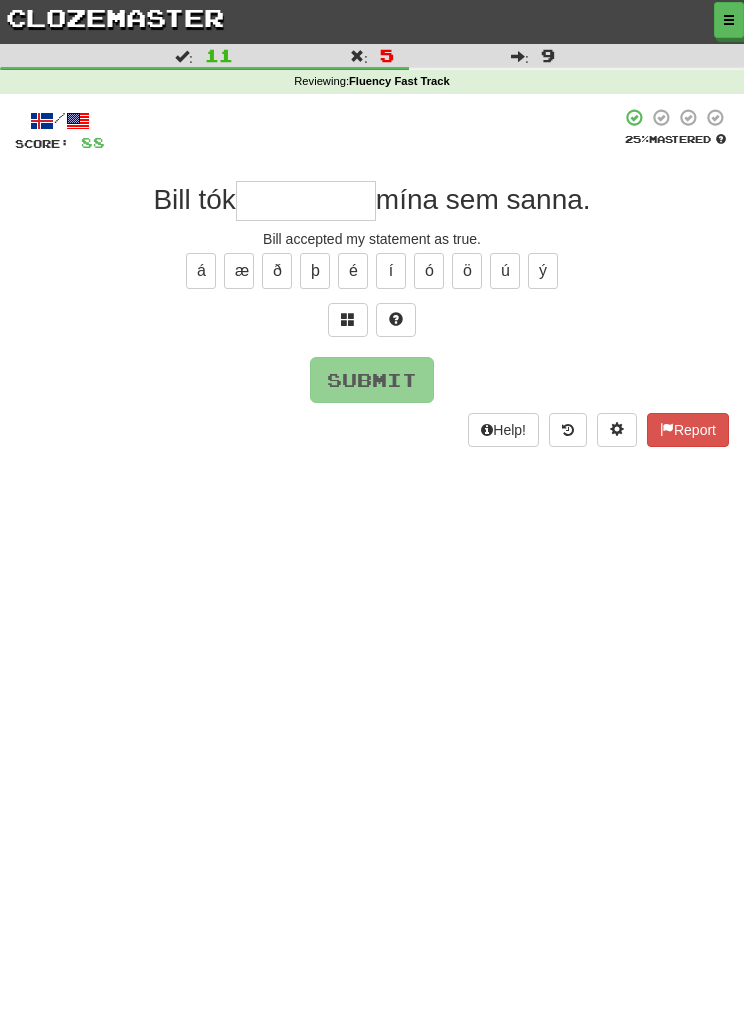 click at bounding box center (348, 320) 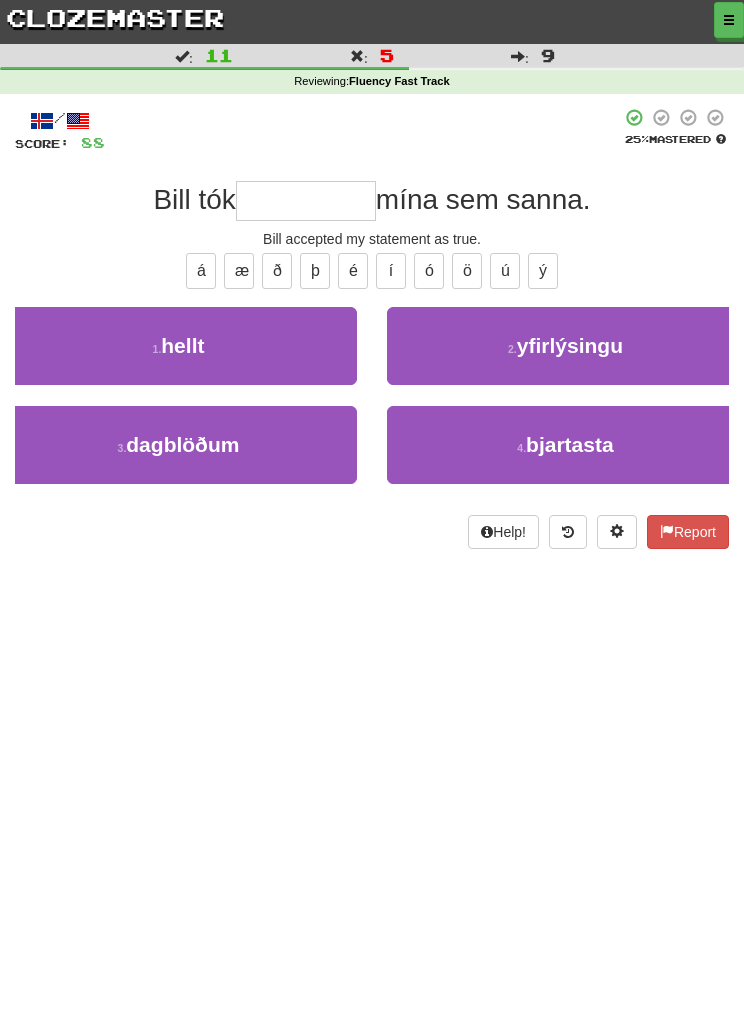click on "2 .  yfirlýsingu" at bounding box center (565, 346) 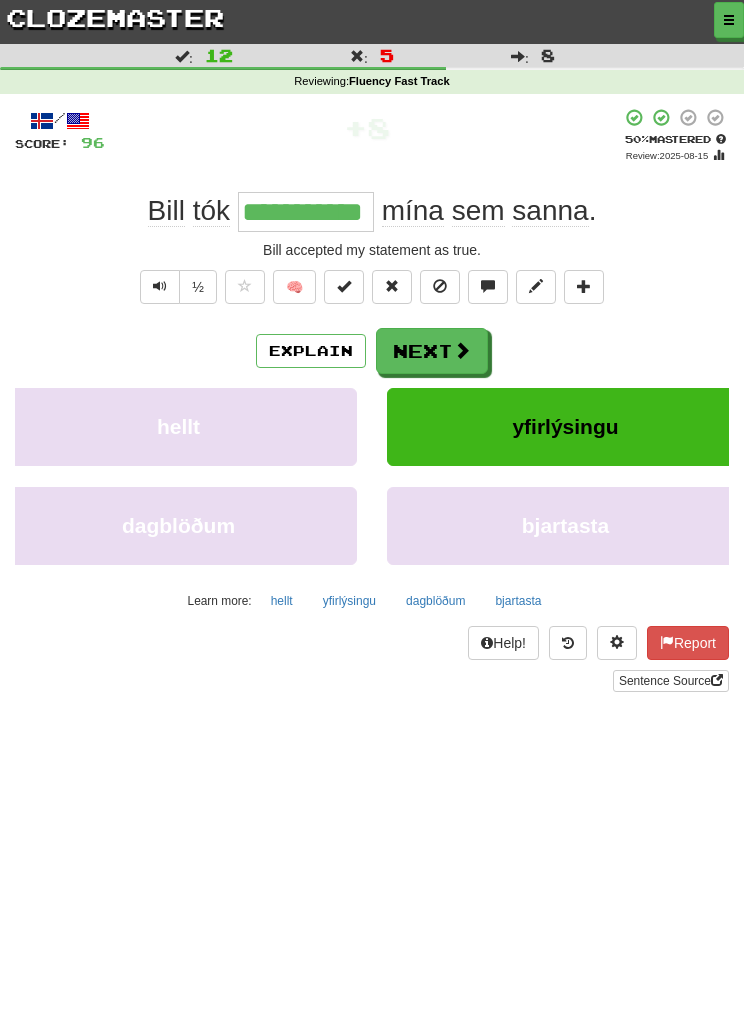click on "Next" at bounding box center (432, 351) 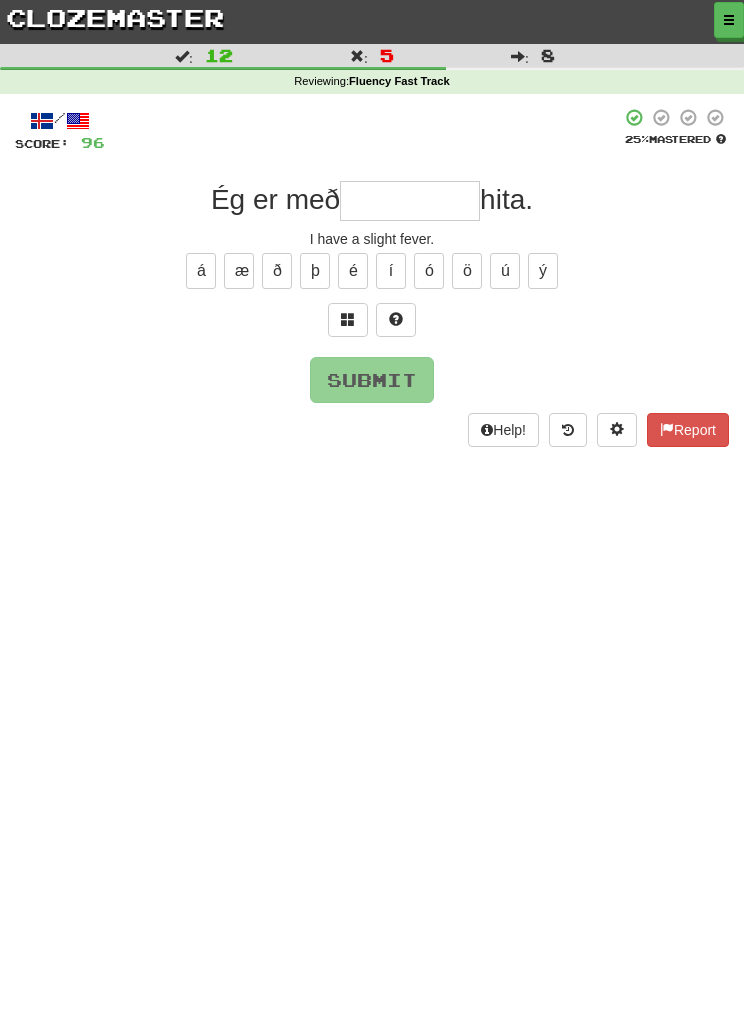 click at bounding box center [348, 319] 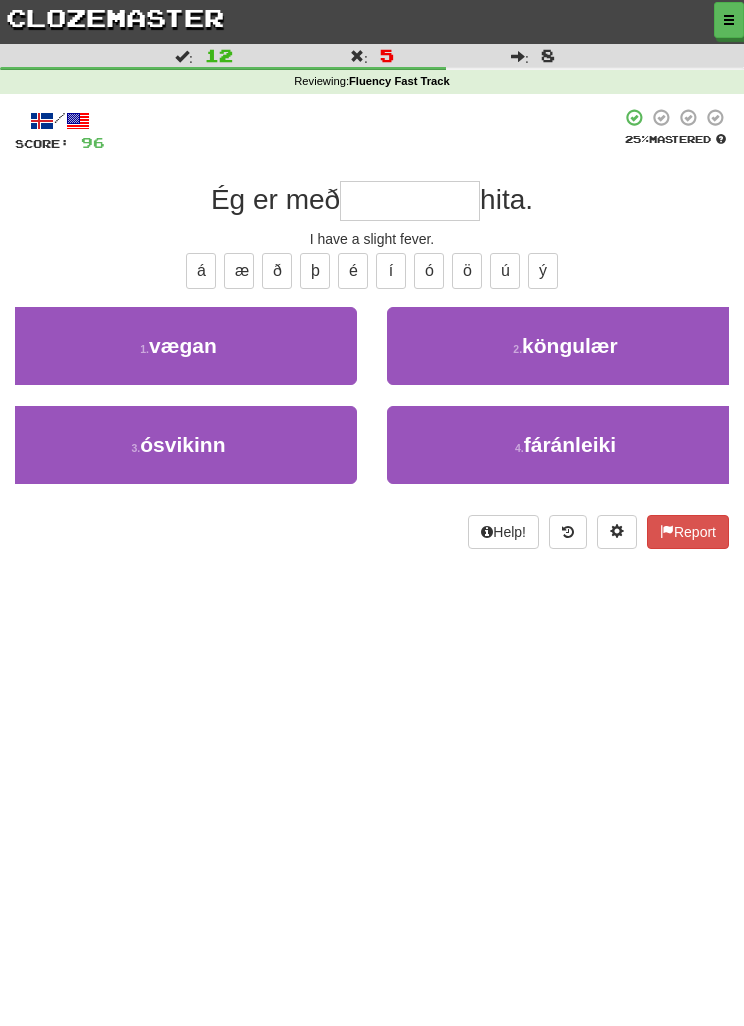 click on "1 .  vægan" at bounding box center (178, 346) 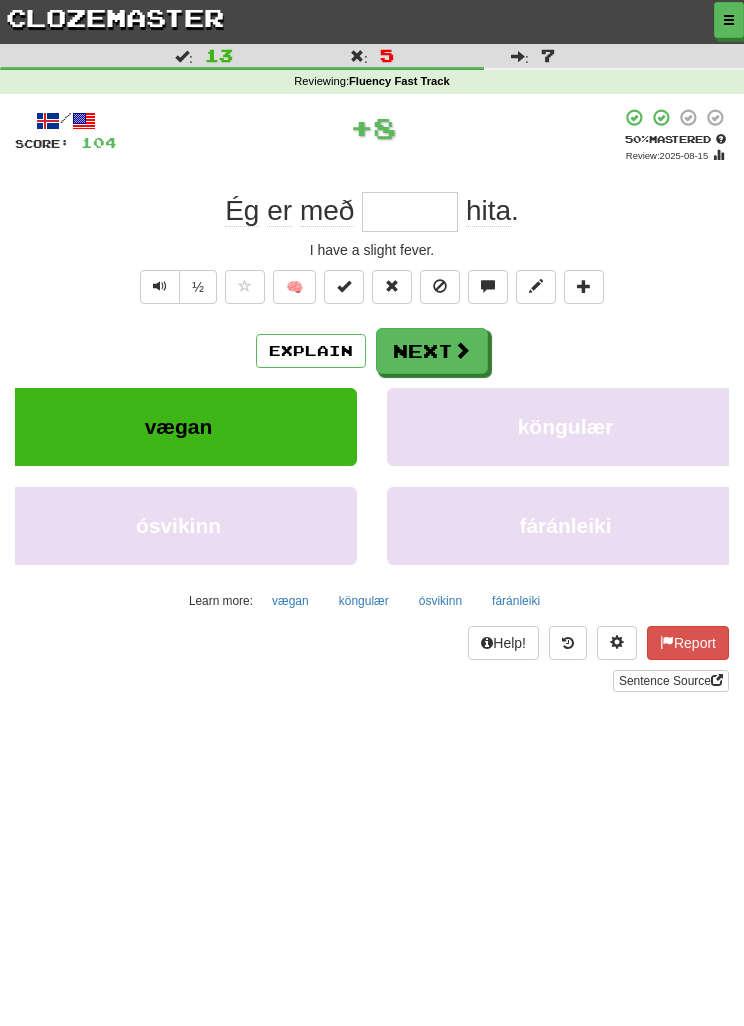type on "*****" 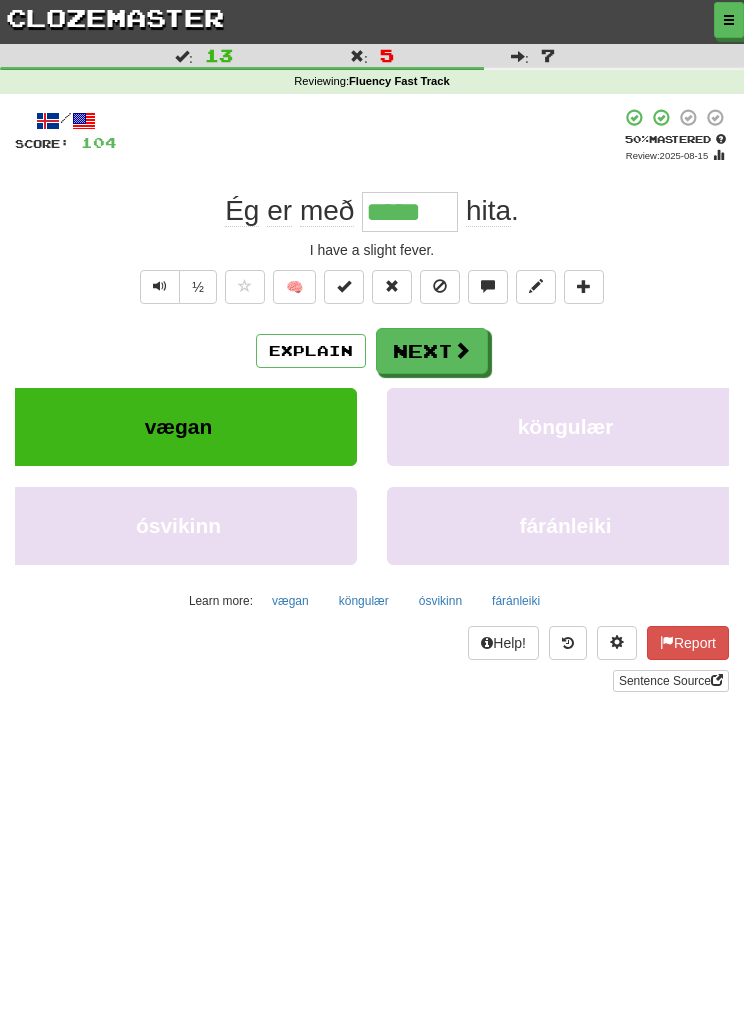click on "Next" at bounding box center (432, 351) 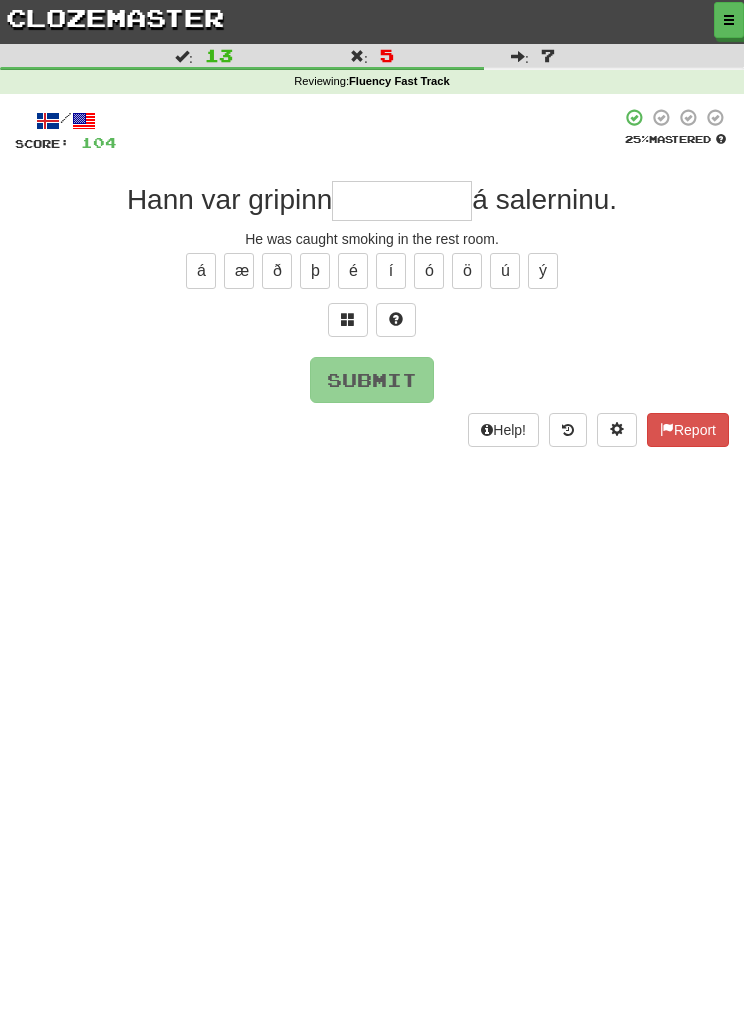 click at bounding box center [348, 320] 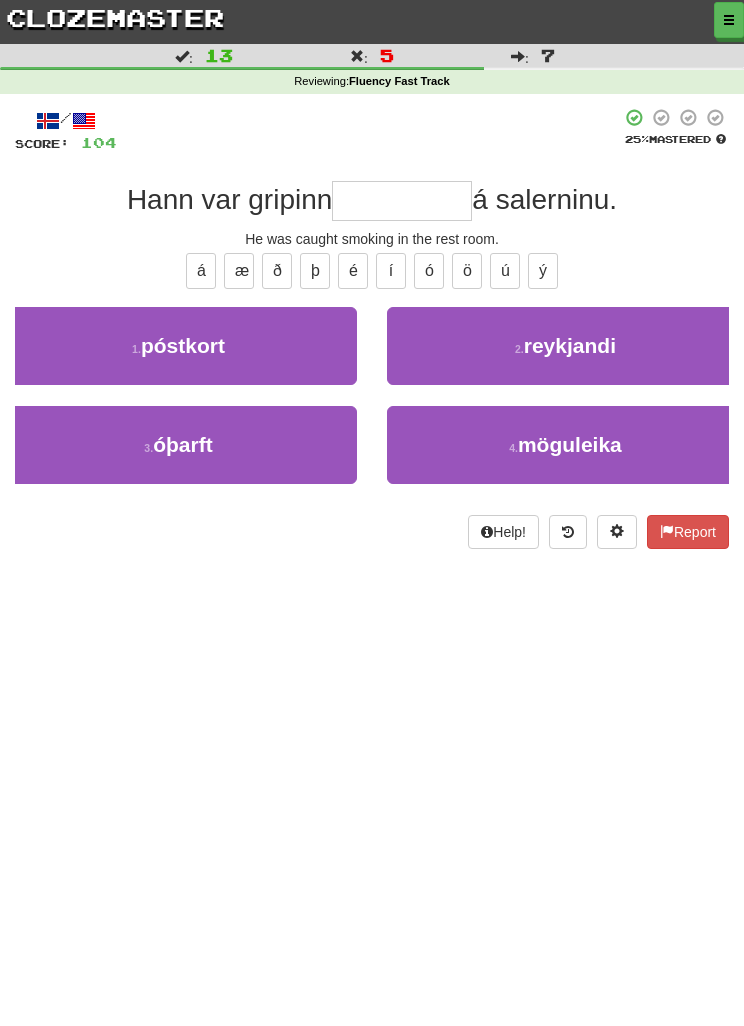 click on "2 .  reykjandi" at bounding box center [565, 346] 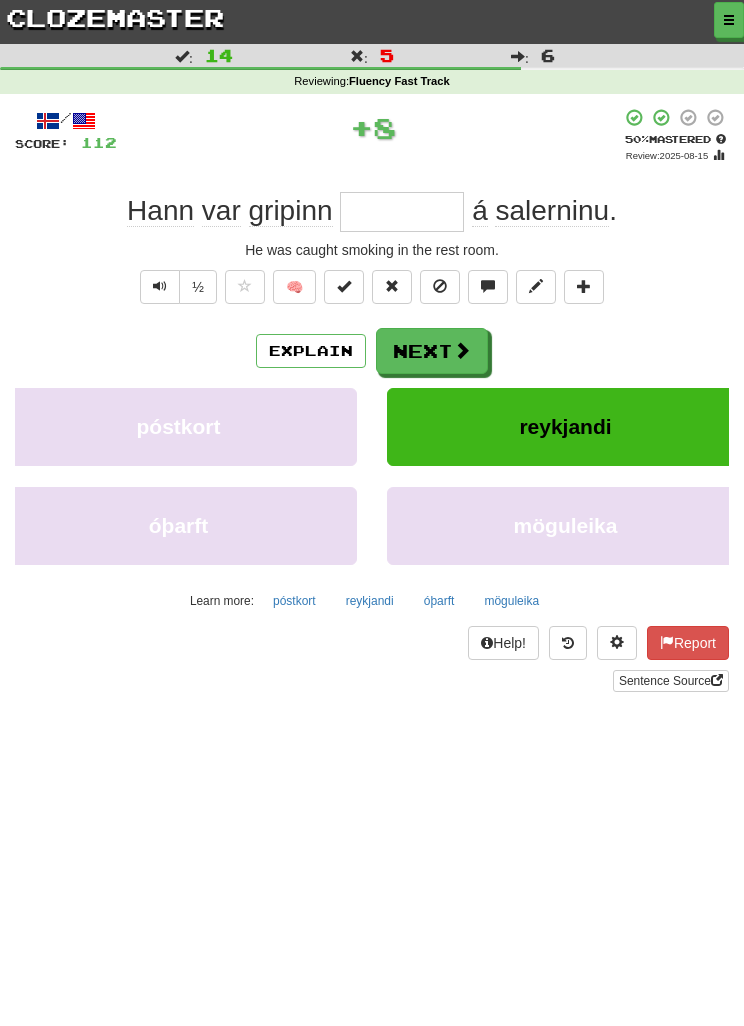 type on "*********" 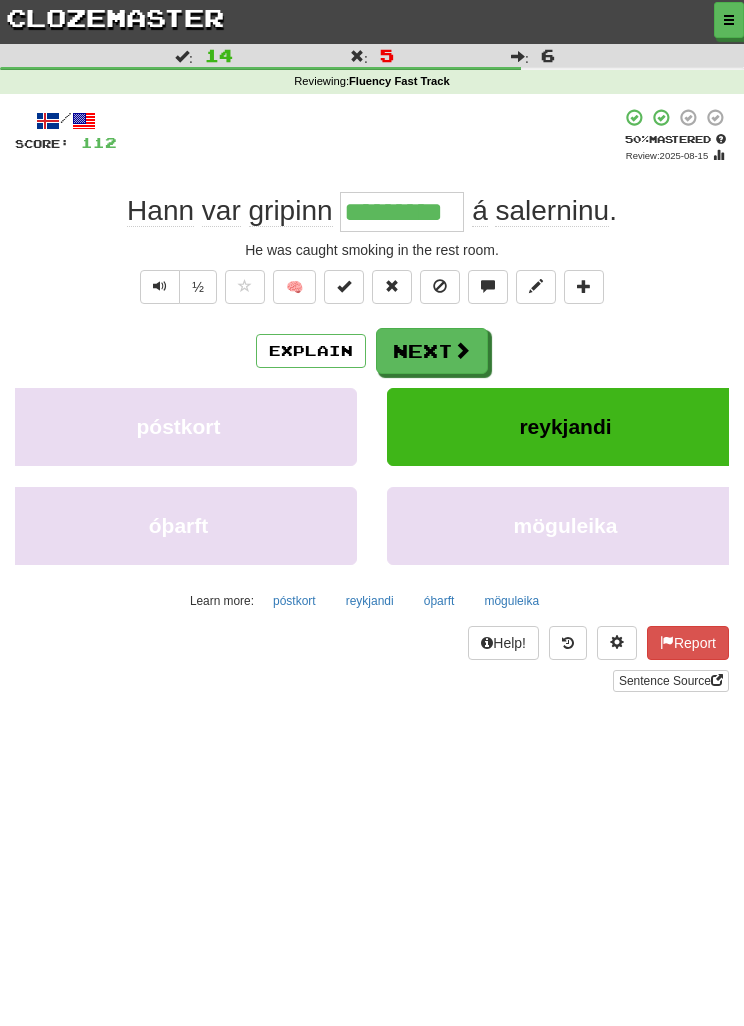 click on "Next" at bounding box center (432, 351) 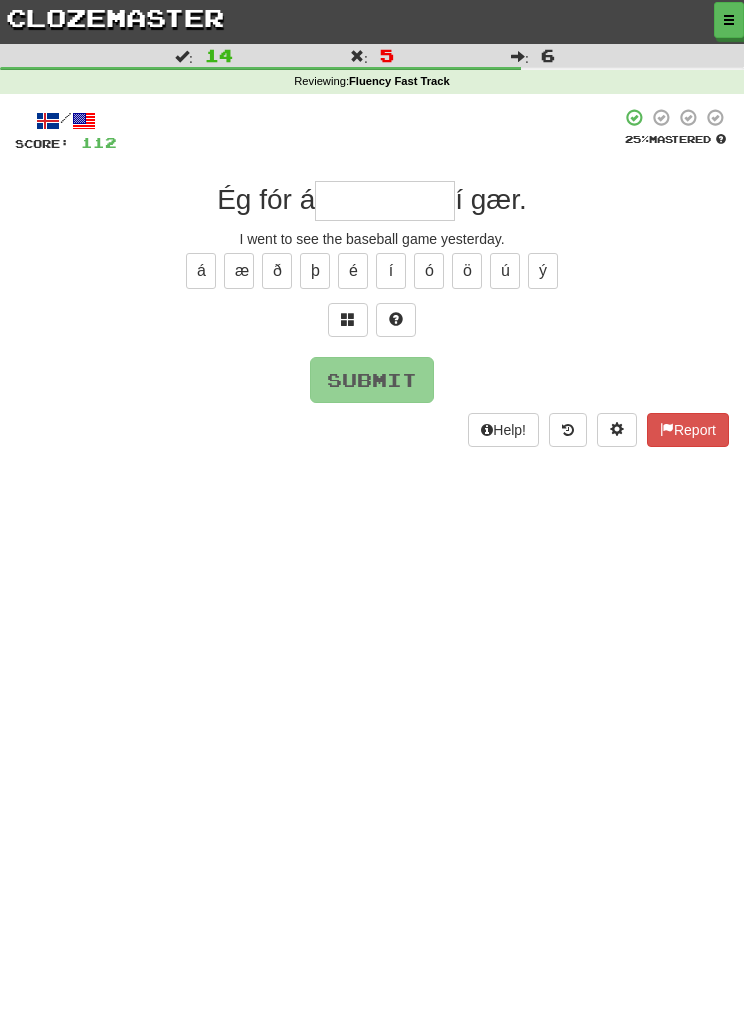 click at bounding box center [348, 320] 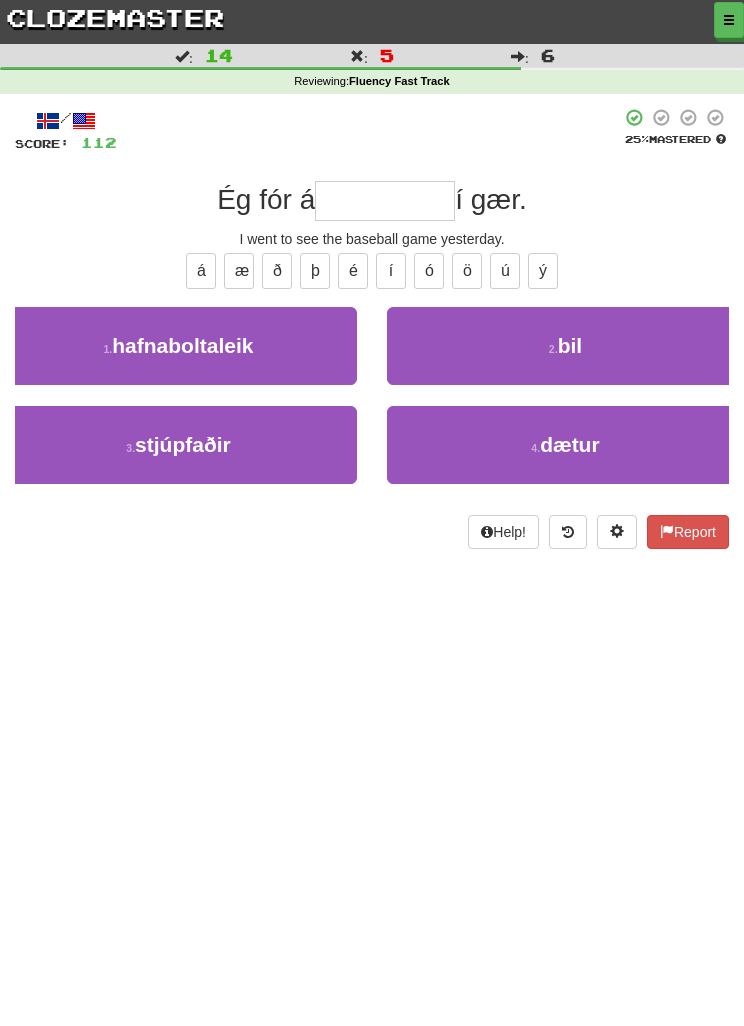 click on "1 .  hafnaboltaleik" at bounding box center [178, 346] 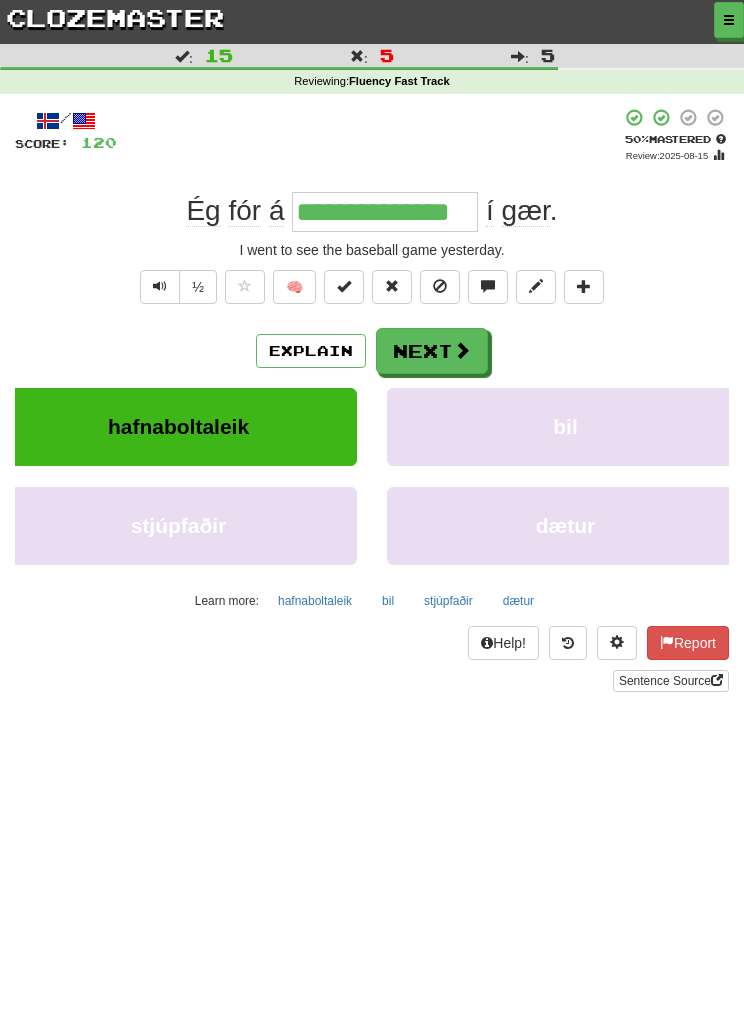 click on "Next" at bounding box center [432, 351] 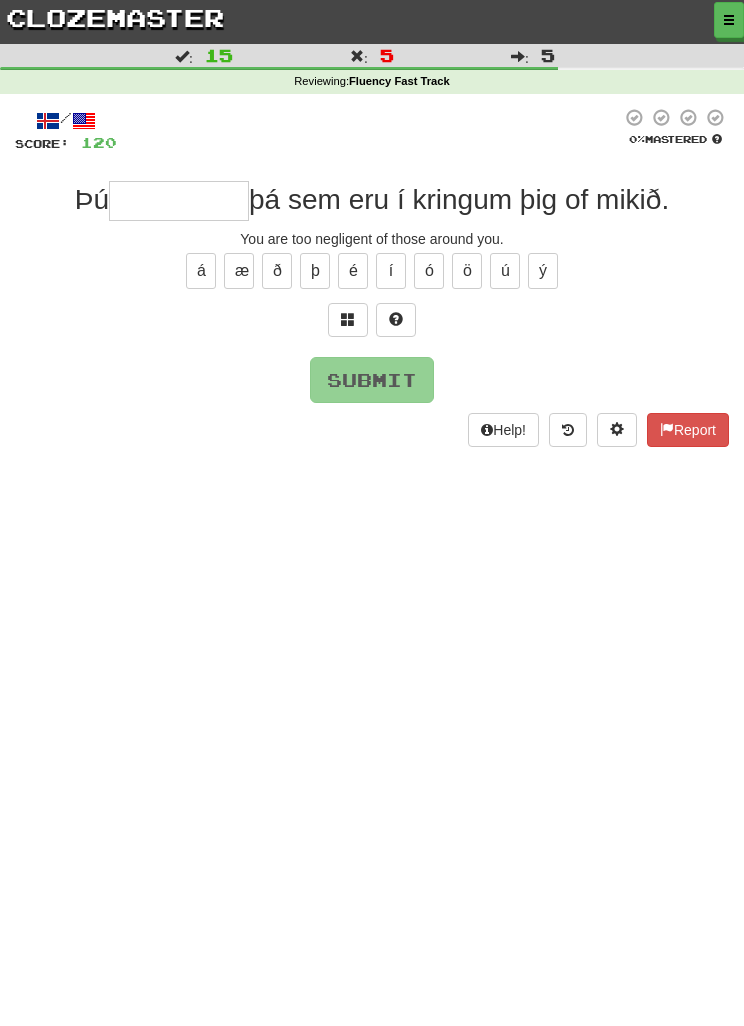 click at bounding box center [348, 319] 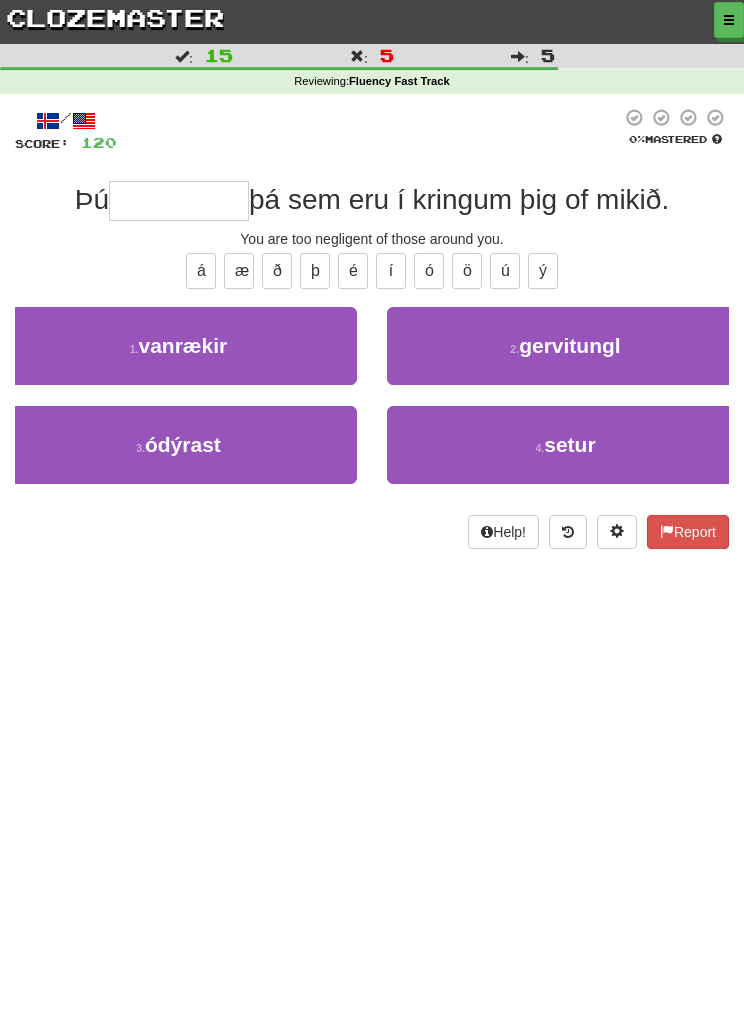 click on "1 .  vanrækir" at bounding box center [178, 346] 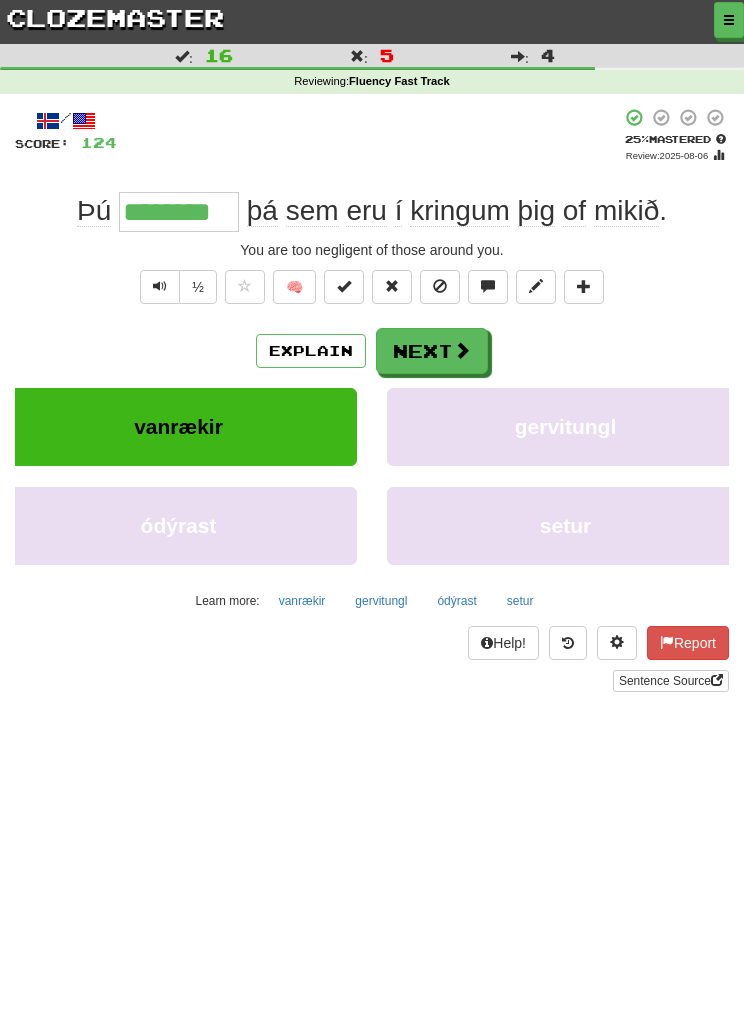 click on "Next" at bounding box center [432, 351] 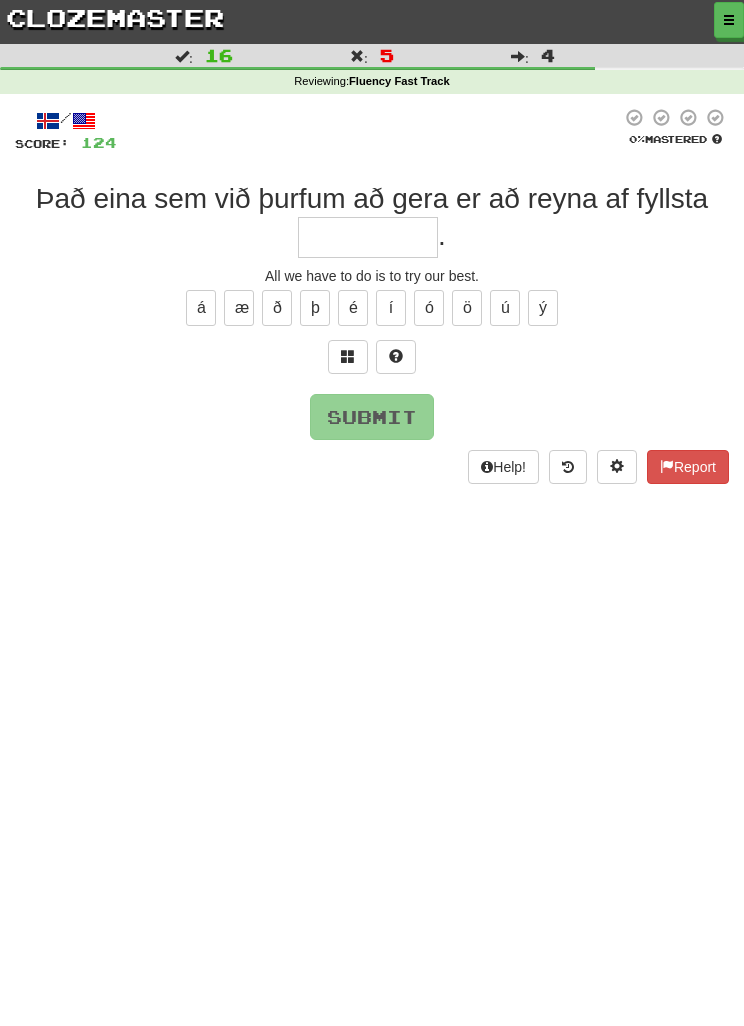 click at bounding box center [348, 356] 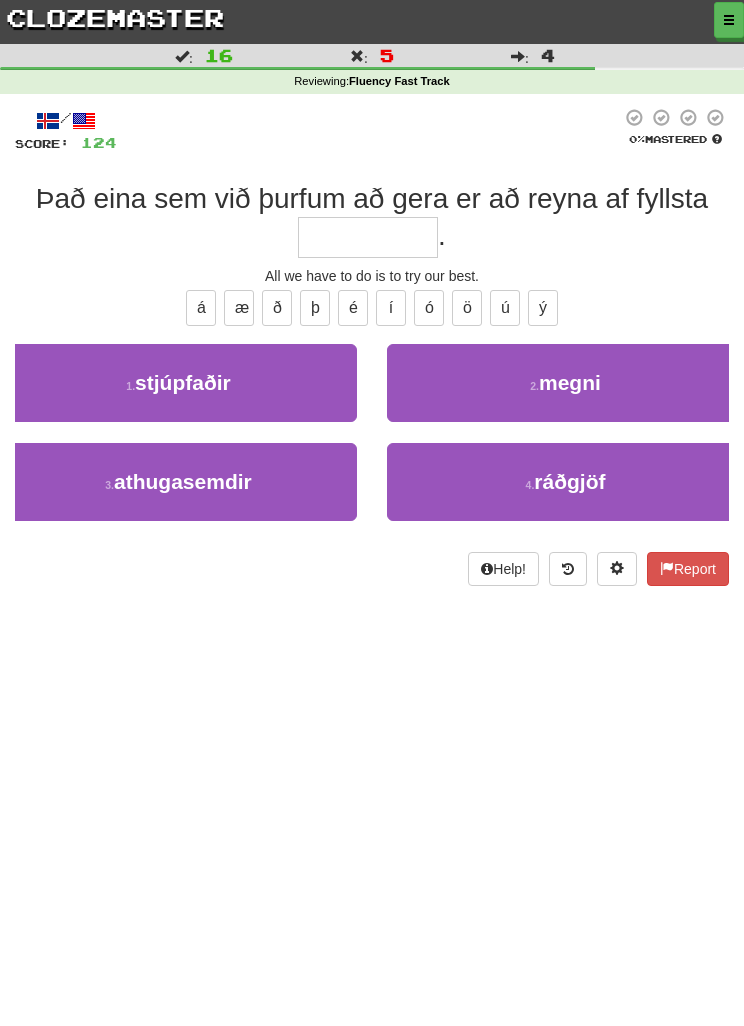 click on "2 .  megni" at bounding box center (565, 383) 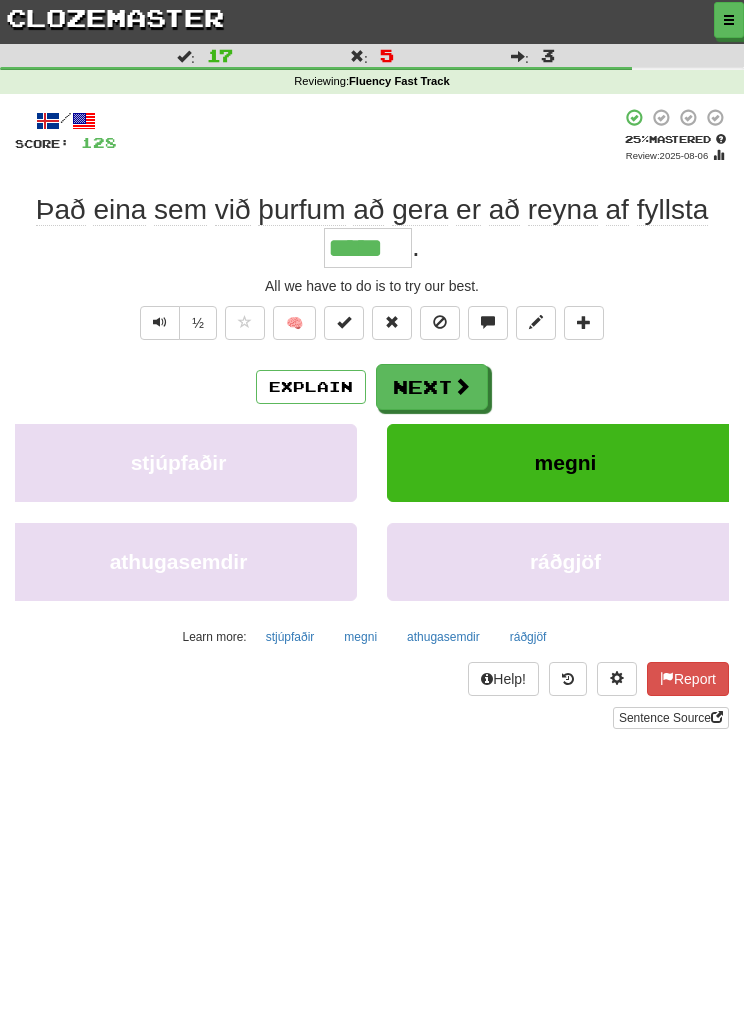 click on "Next" at bounding box center [432, 387] 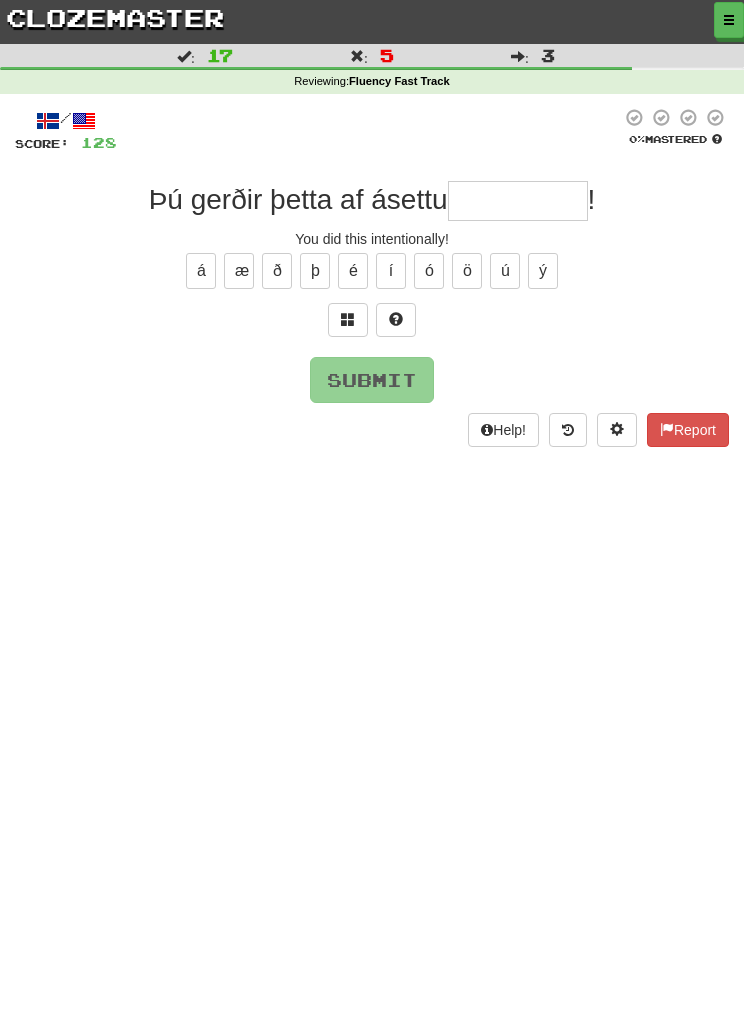 click at bounding box center [348, 320] 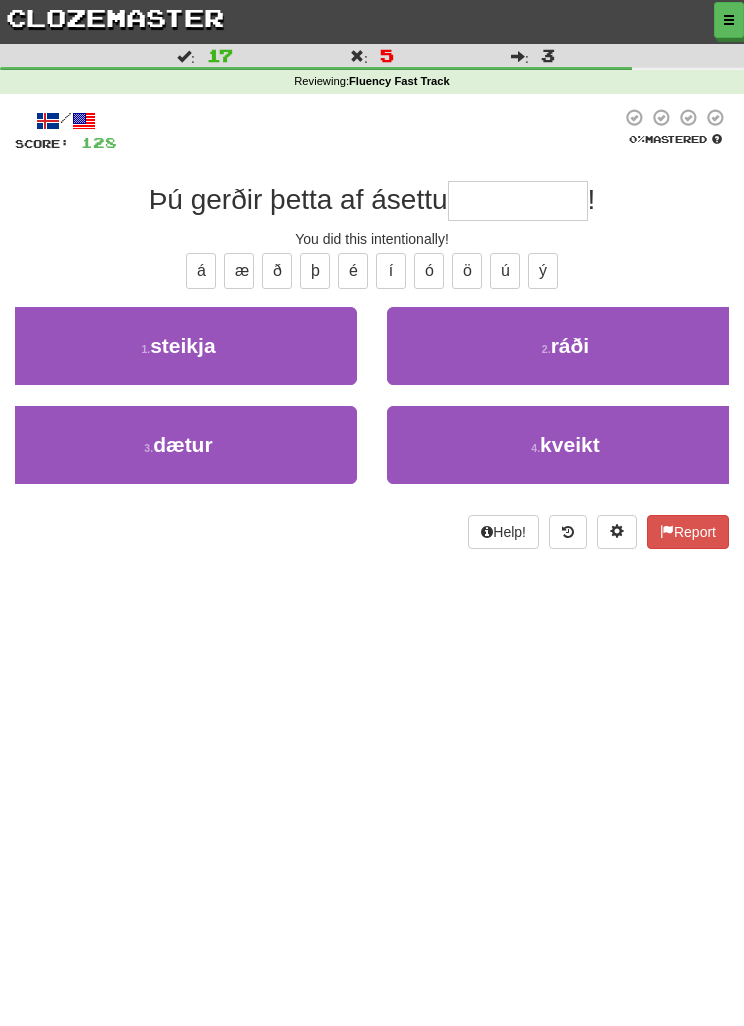 click on "2 .  ráði" at bounding box center [565, 346] 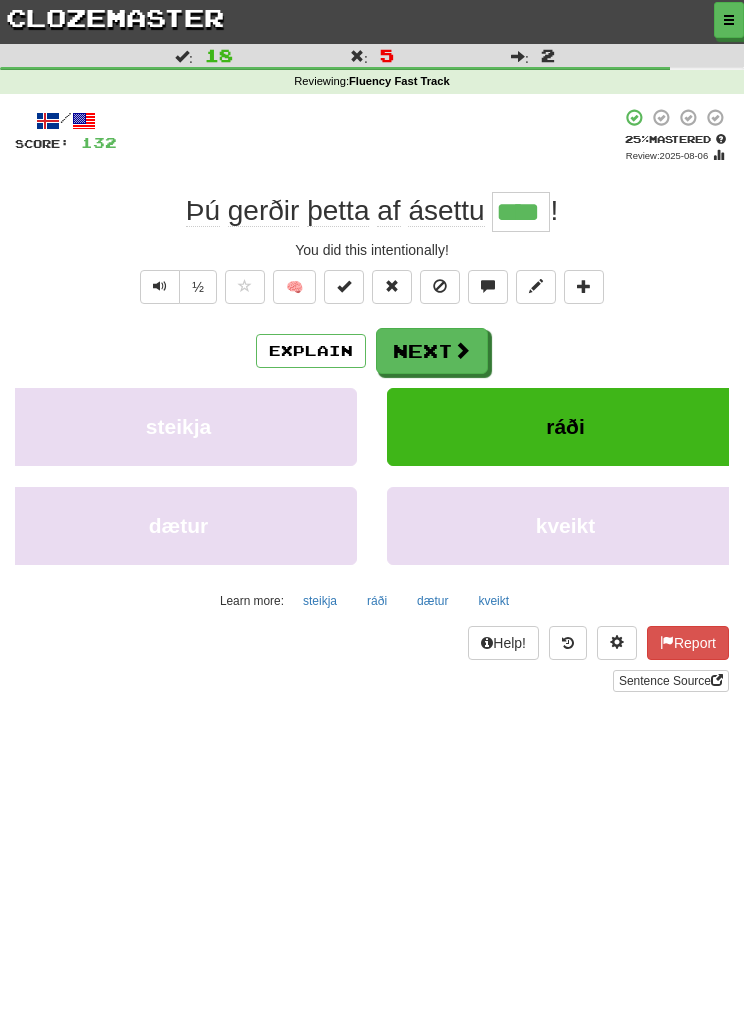 click on "Next" at bounding box center [432, 351] 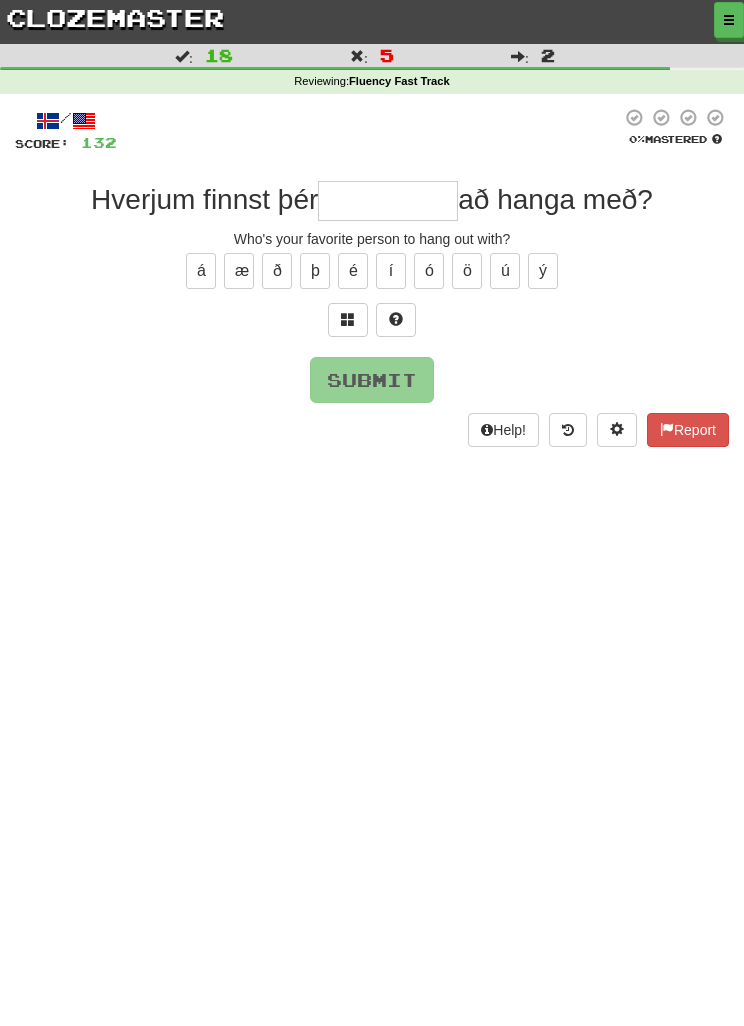 click at bounding box center [348, 320] 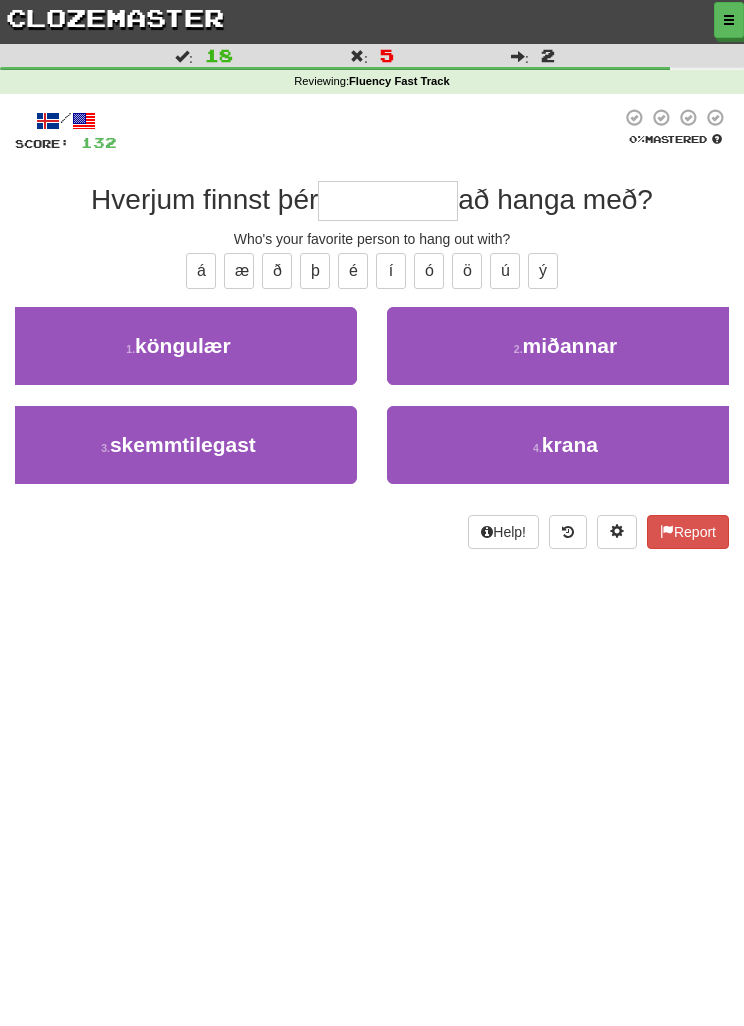 click on "3 .  skemmtilegast" at bounding box center [178, 445] 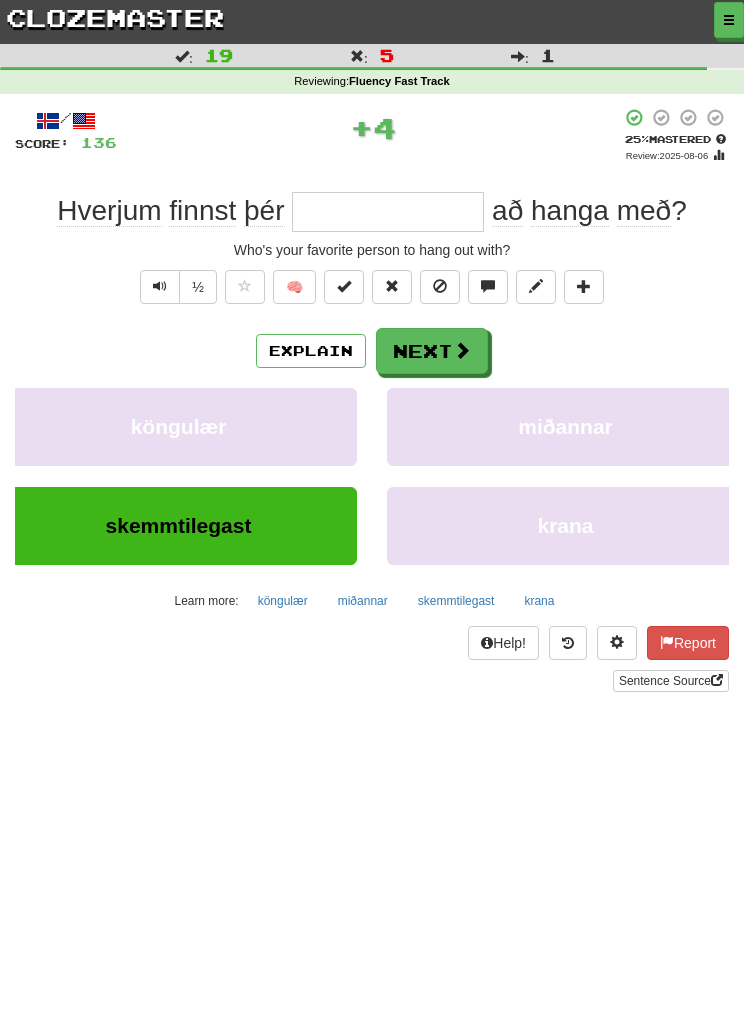 type on "**********" 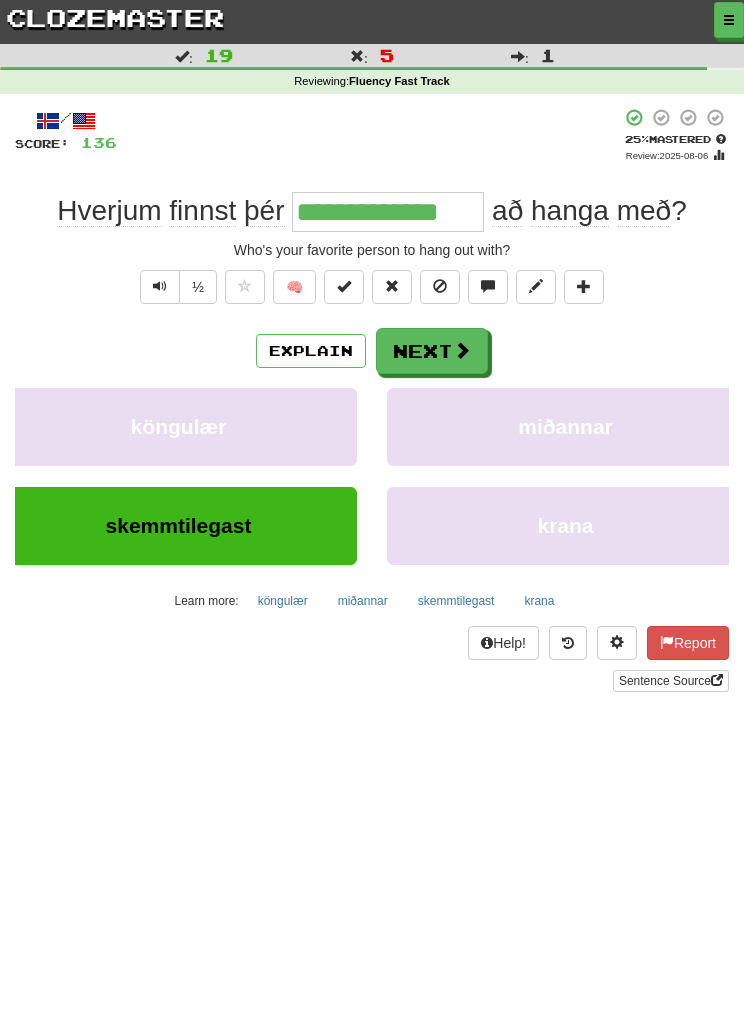 click on "Next" at bounding box center (432, 351) 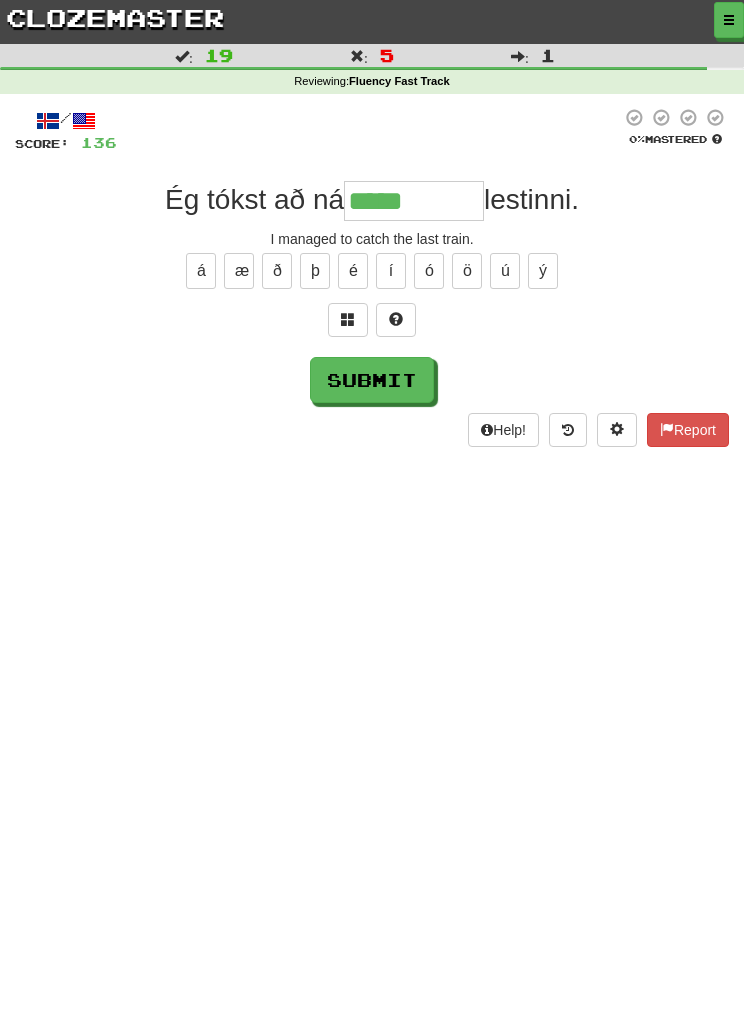 click at bounding box center (348, 320) 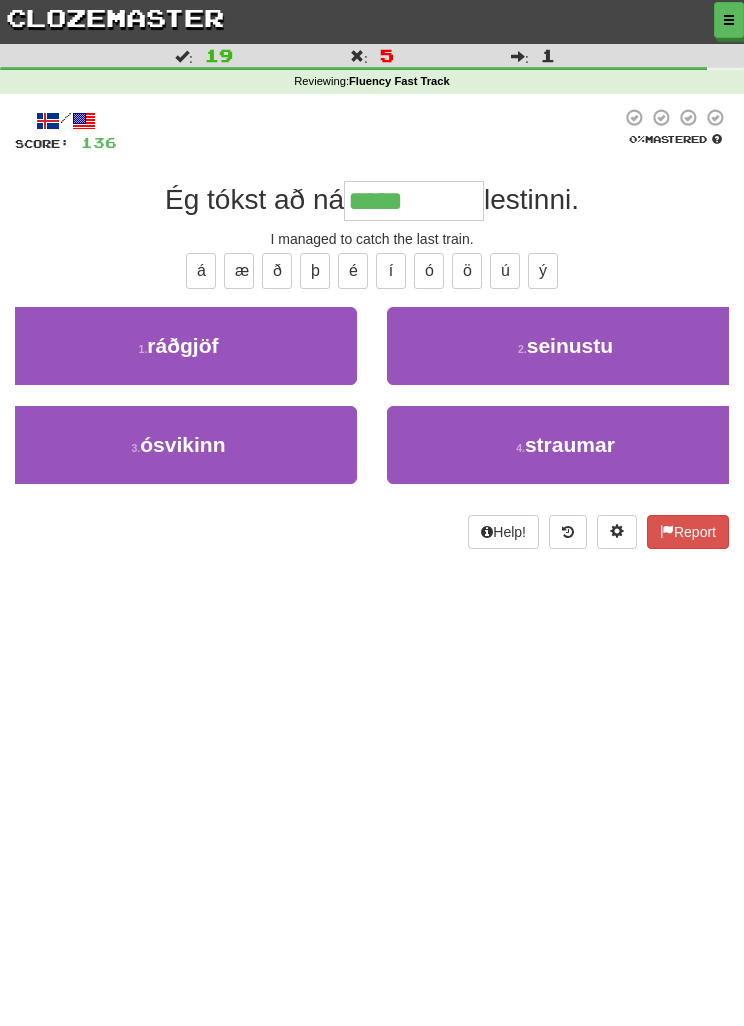 click on "2 .  seinustu" at bounding box center (565, 346) 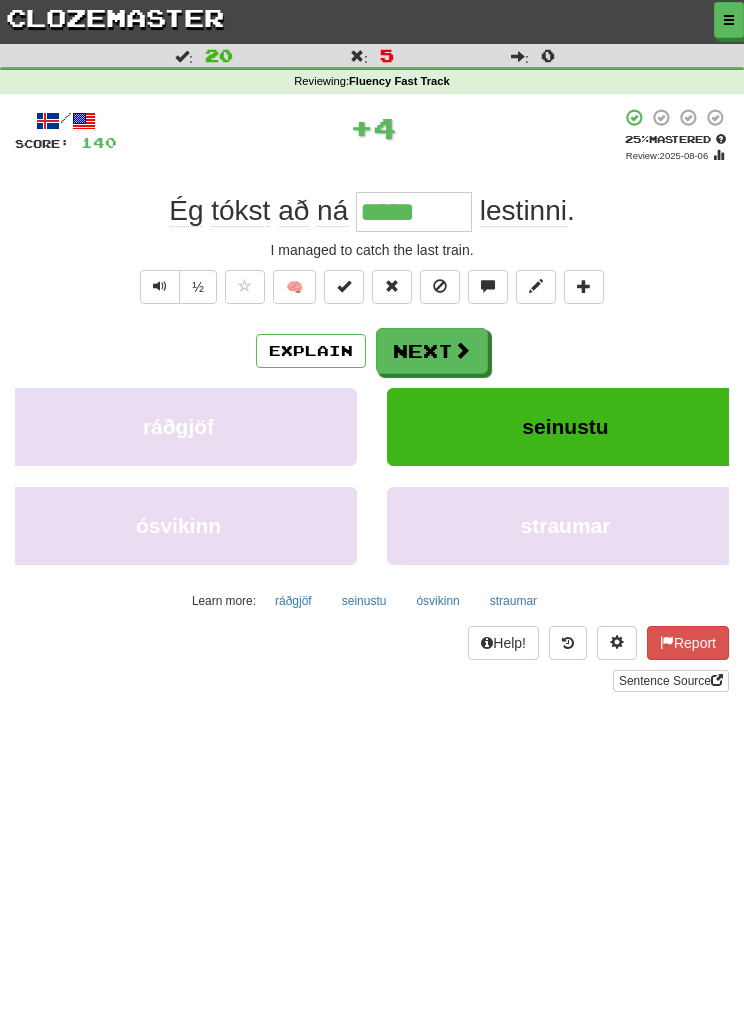 type on "********" 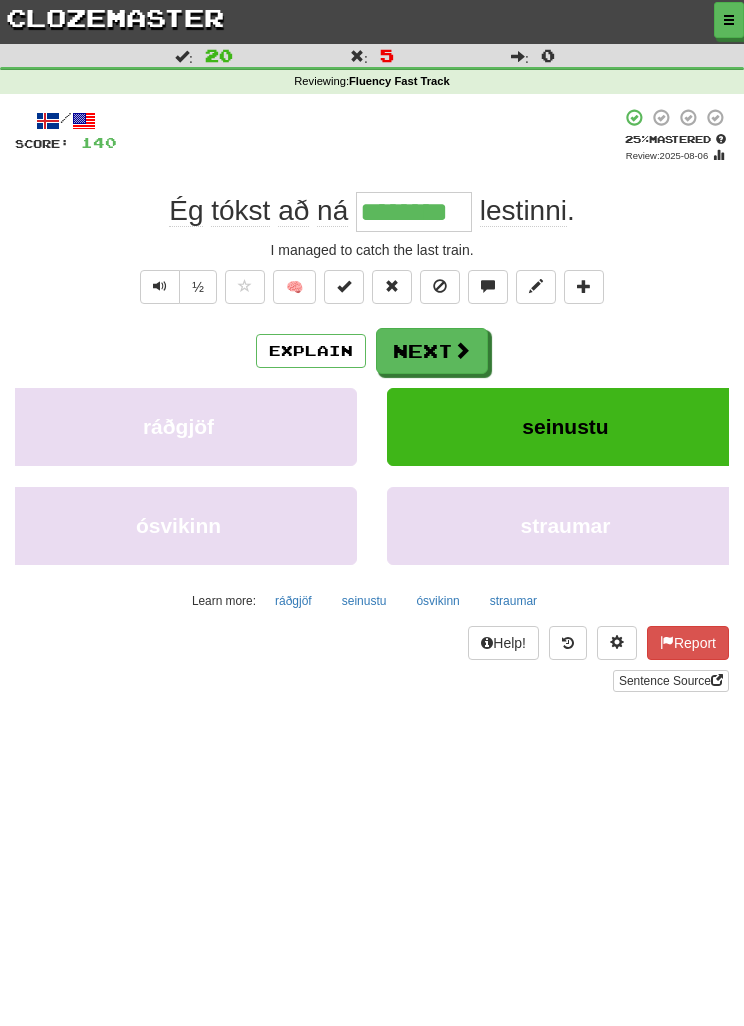click on "Explain" at bounding box center (311, 351) 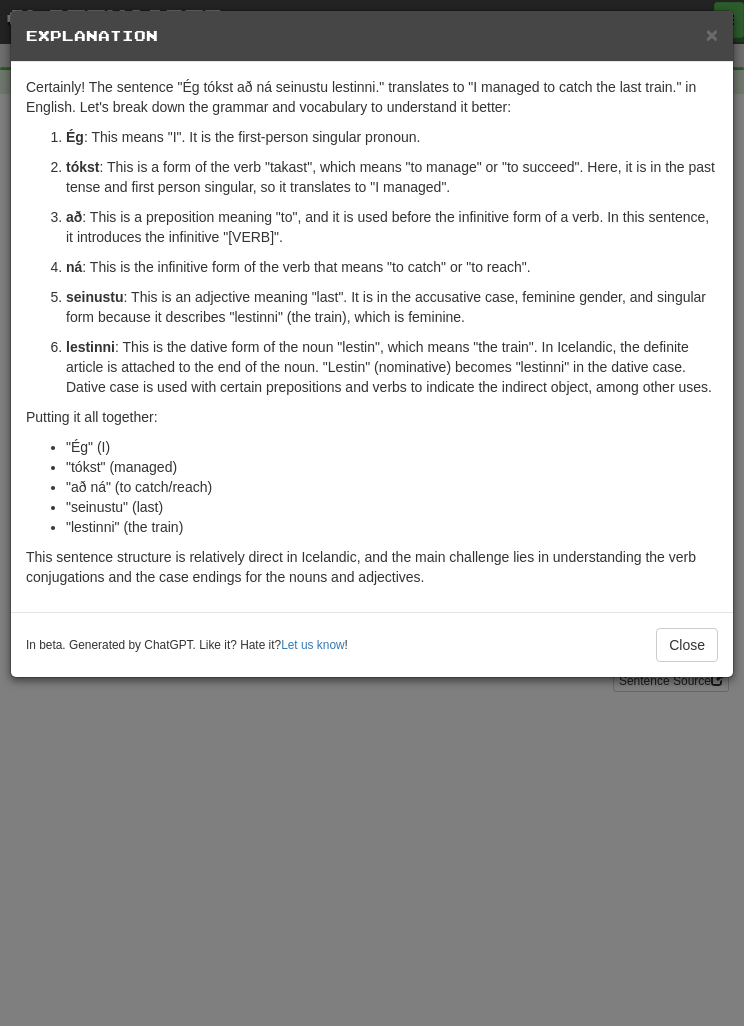 click on "× Explanation Certainly! The sentence "Ég tókst að ná seinustu lestinni." translates to "I managed to catch the last train." in English. Let's break down the grammar and vocabulary to understand it better:
Ég : This means "I". It is the first-person singular pronoun.
tókst : This is a form of the verb "takast", which means "to manage" or "to succeed". Here, it is in the past tense and first person singular, so it translates to "I managed".
að : This is a preposition meaning "to", and it is used before the infinitive form of a verb. In this sentence, it introduces the infinitive "ná".
ná : This is the infinitive form of the verb that means "to catch" or "to reach".
seinustu : This is an adjective meaning "last". It is in the accusative case, feminine gender, and singular form because it describes "lestinni" (the train), which is feminine.
lestinni
Putting it all together:
"Ég" (I)
"tókst" (managed)
"að ná" (to catch/reach)
"seinustu" (last)" at bounding box center [372, 513] 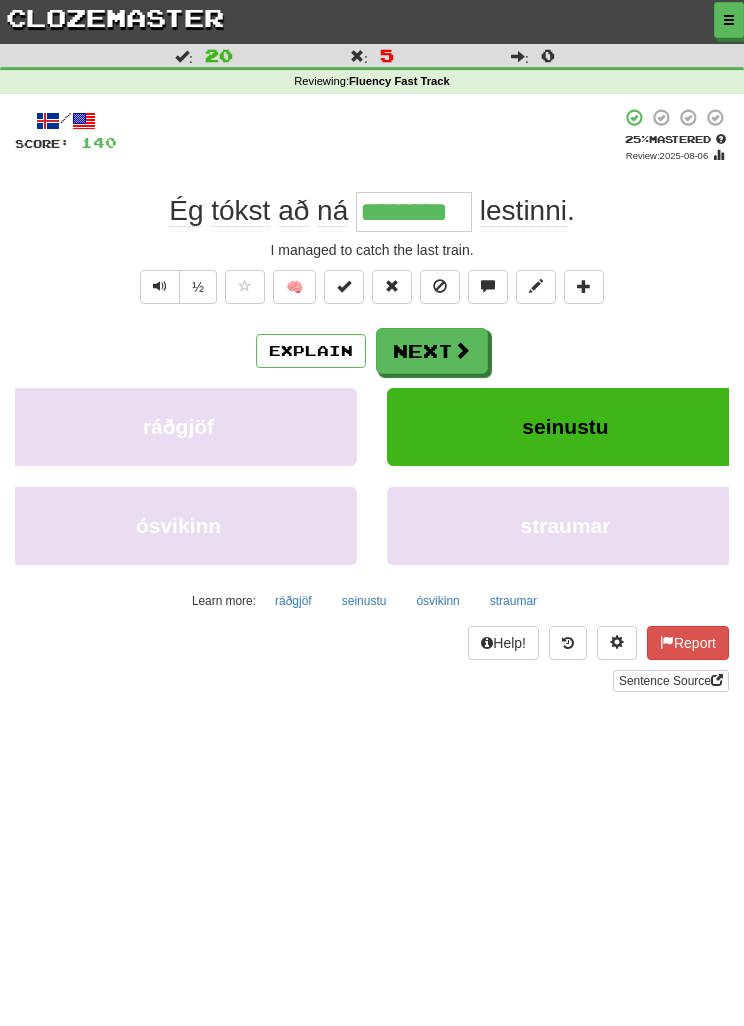 click on "Next" at bounding box center (432, 351) 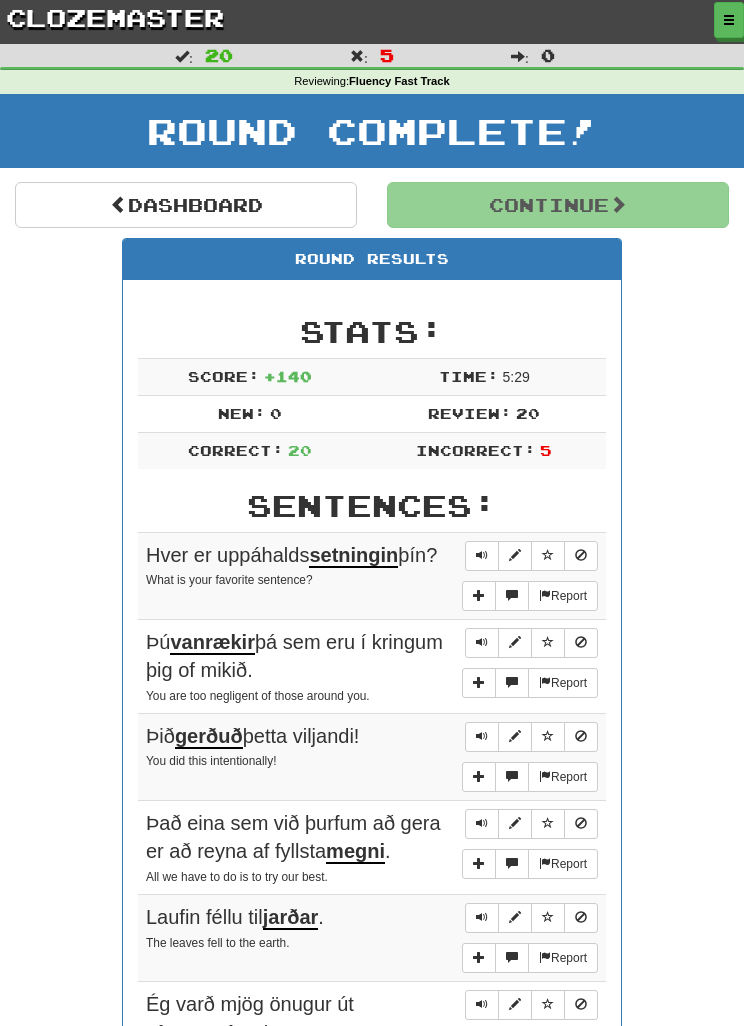 click at bounding box center (729, 20) 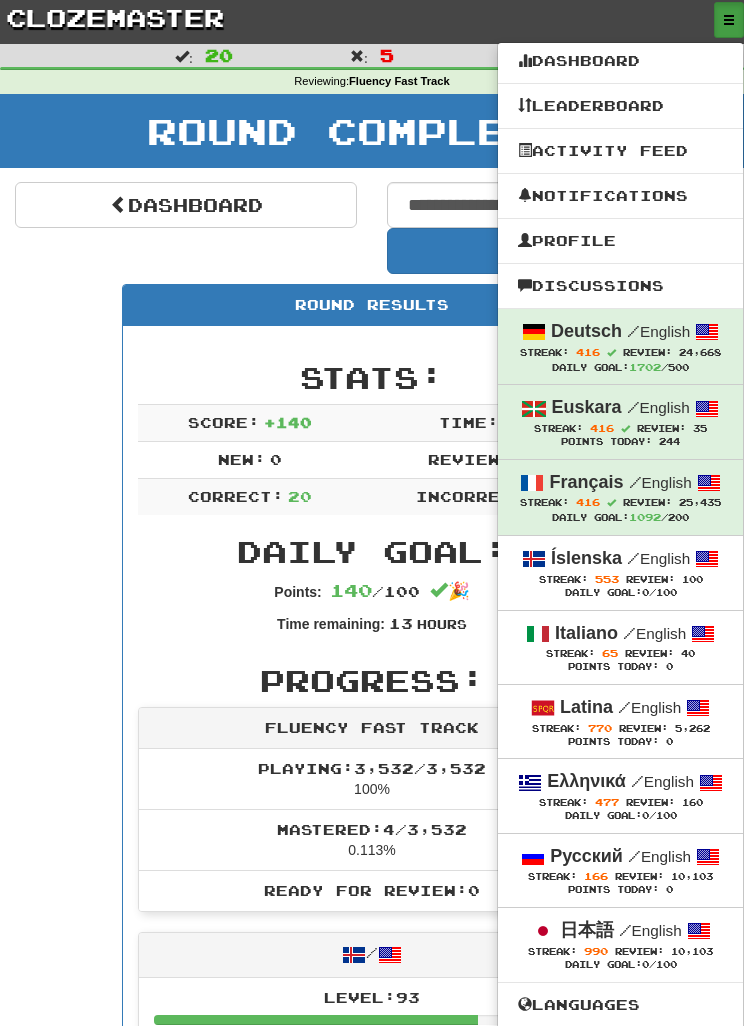 click at bounding box center [372, 513] 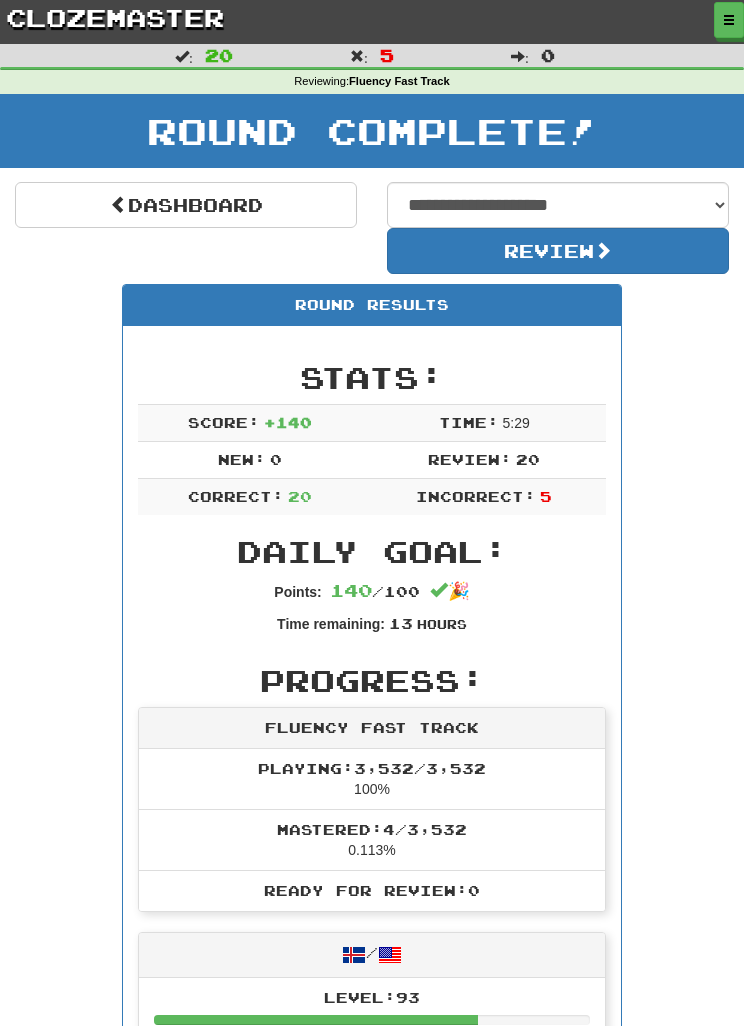click on "Dashboard" at bounding box center (186, 205) 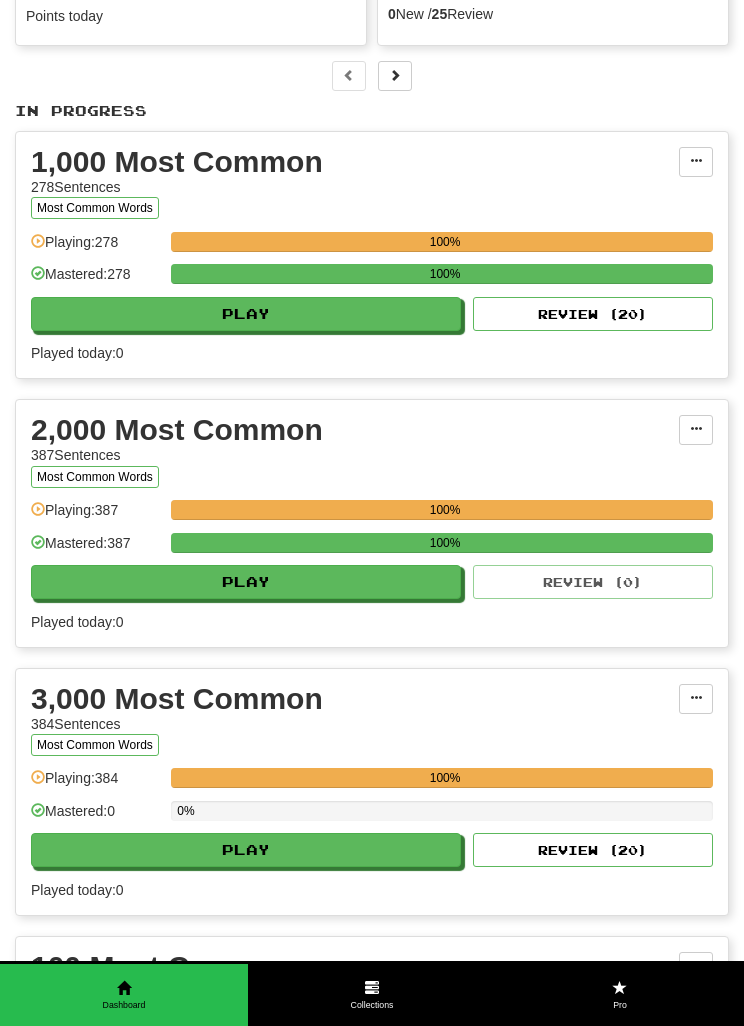 scroll, scrollTop: 245, scrollLeft: 0, axis: vertical 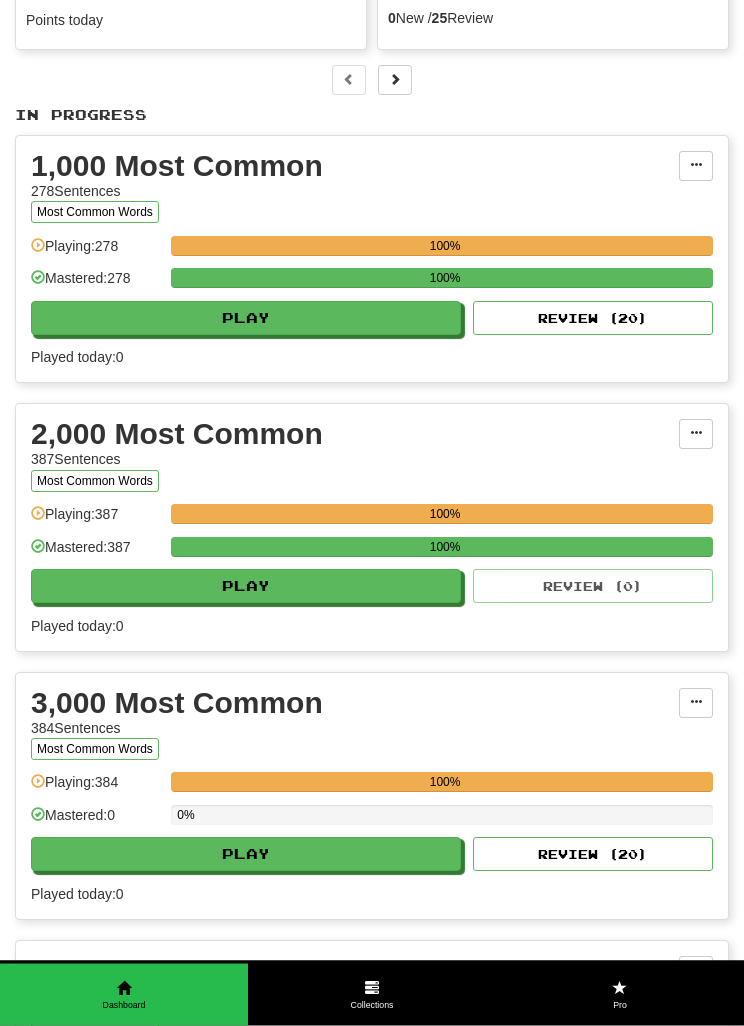 click on "Play" at bounding box center (246, 855) 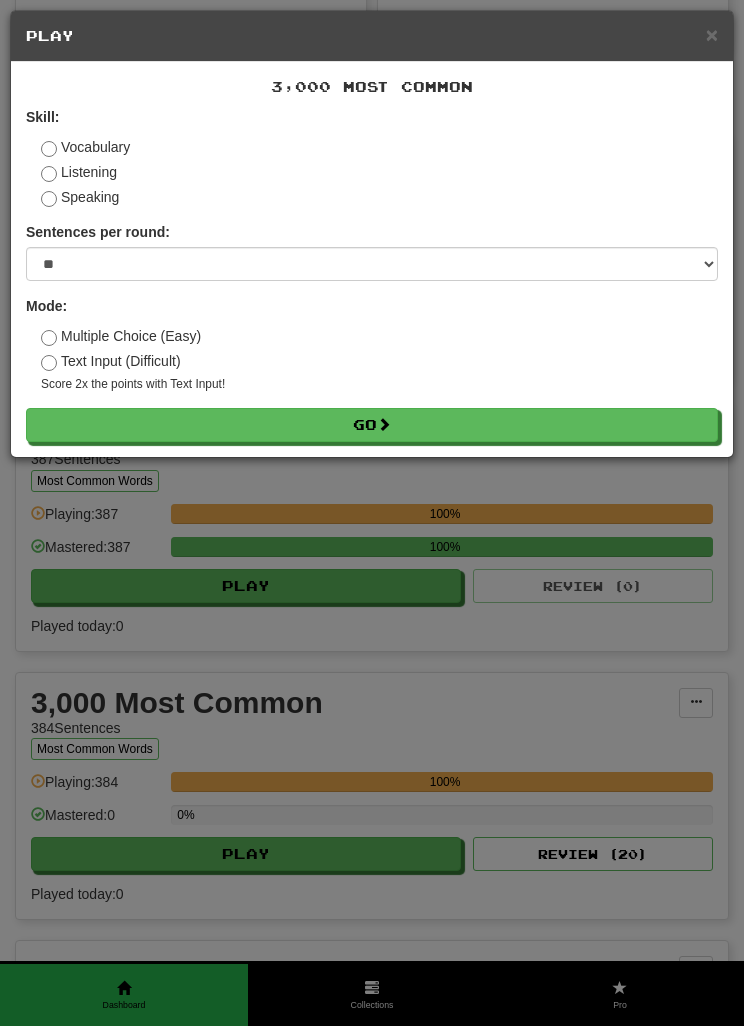 click on "× Play 3,000 Most Common Skill: Vocabulary Listening Speaking Sentences per round: * ** ** ** ** ** *** ******** Mode: Multiple Choice (Easy) Text Input (Difficult) Score 2x the points with Text Input ! Go" at bounding box center [372, 513] 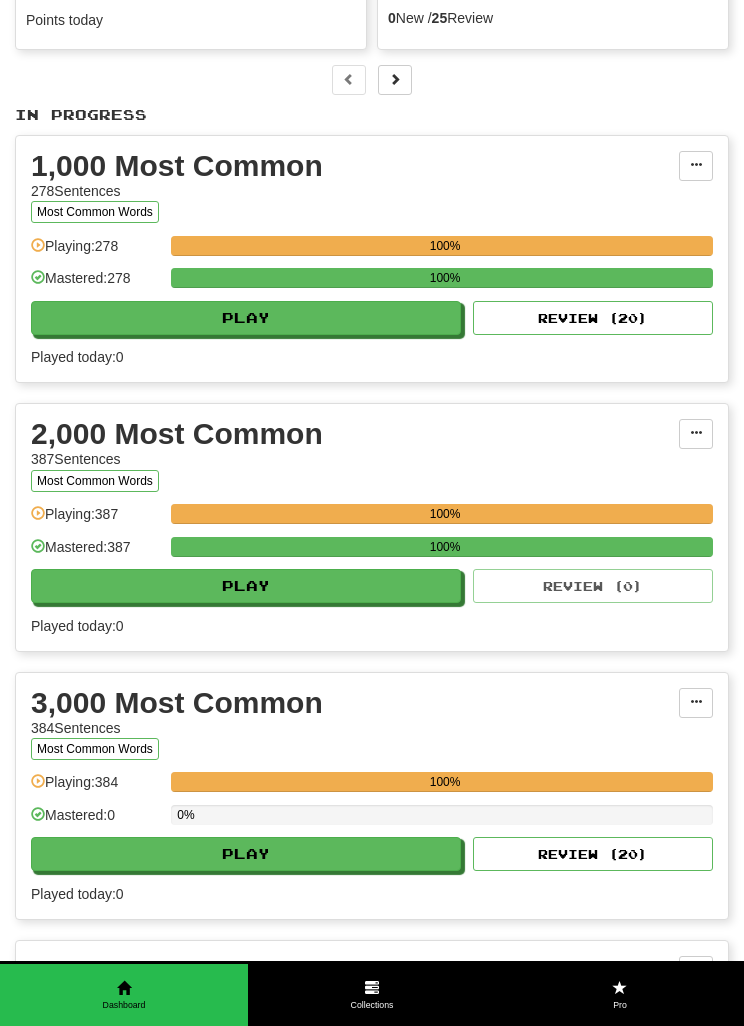 click on "Review ( 20 )" at bounding box center [593, 854] 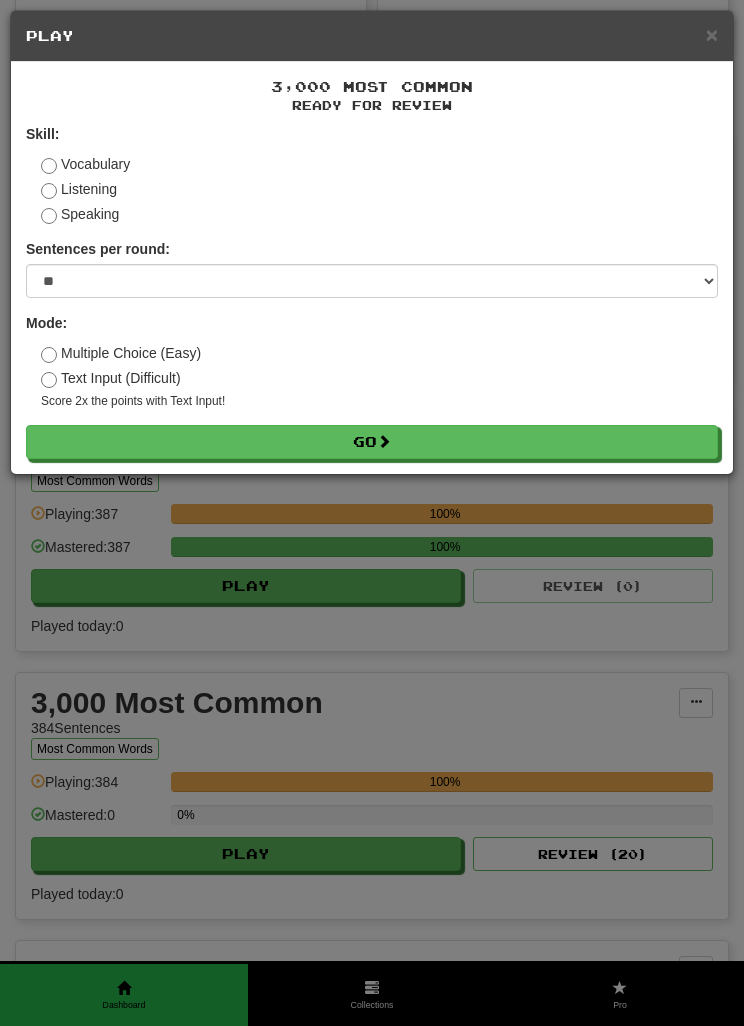 click on "Listening" at bounding box center (79, 189) 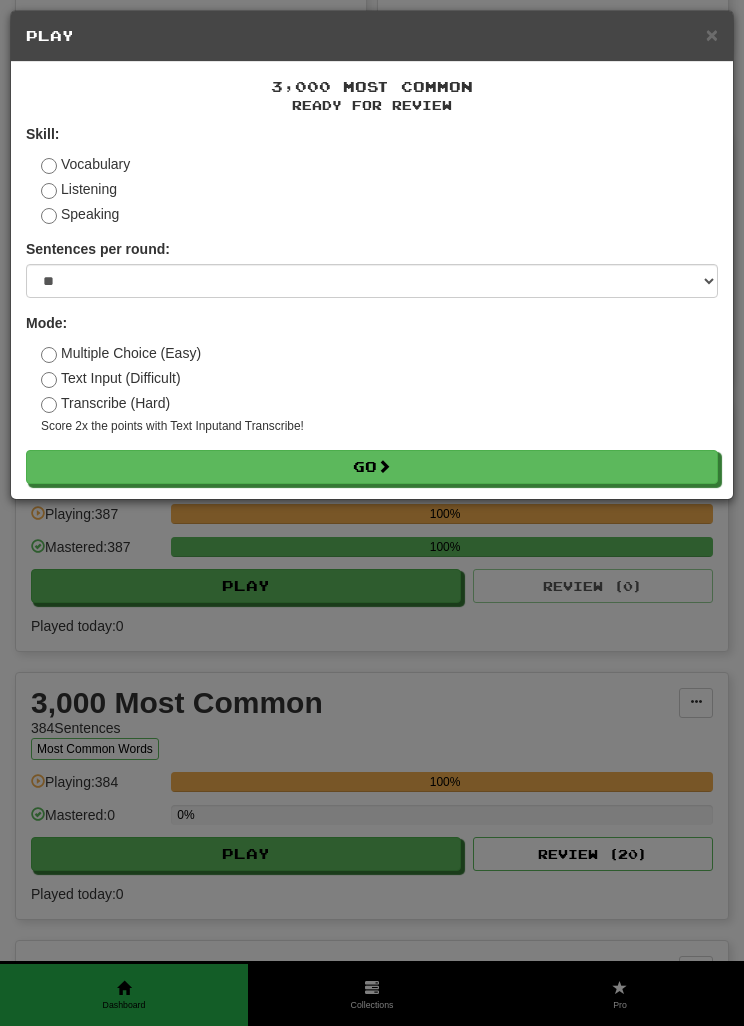 click on "Transcribe (Hard)" at bounding box center [105, 403] 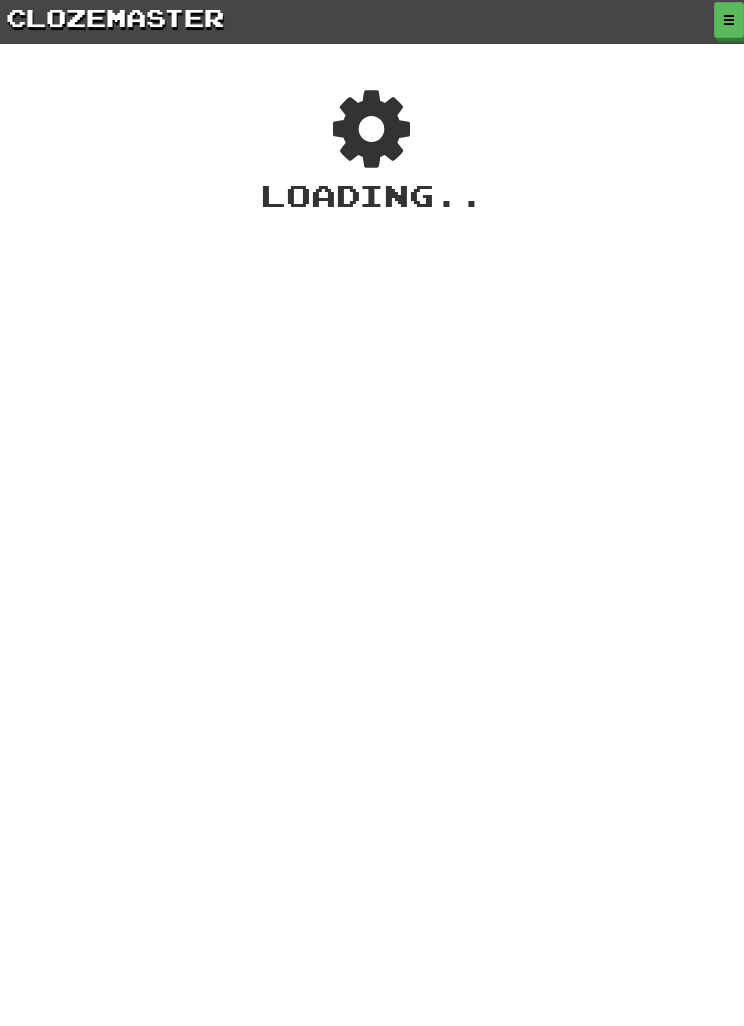 scroll, scrollTop: 0, scrollLeft: 0, axis: both 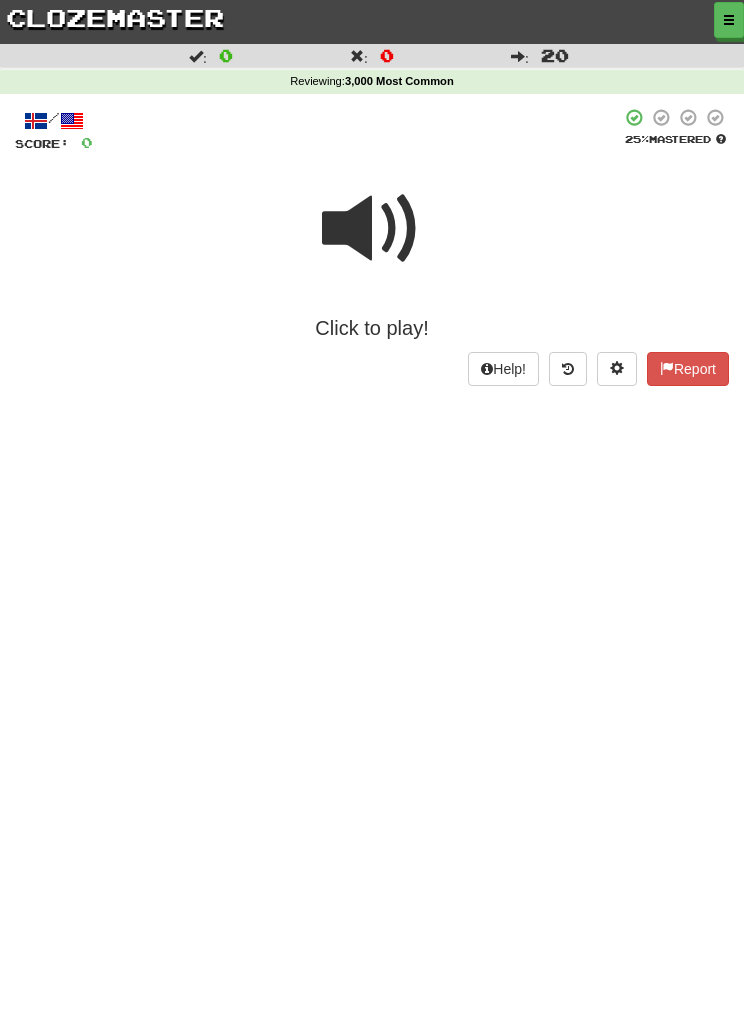 click at bounding box center (372, 229) 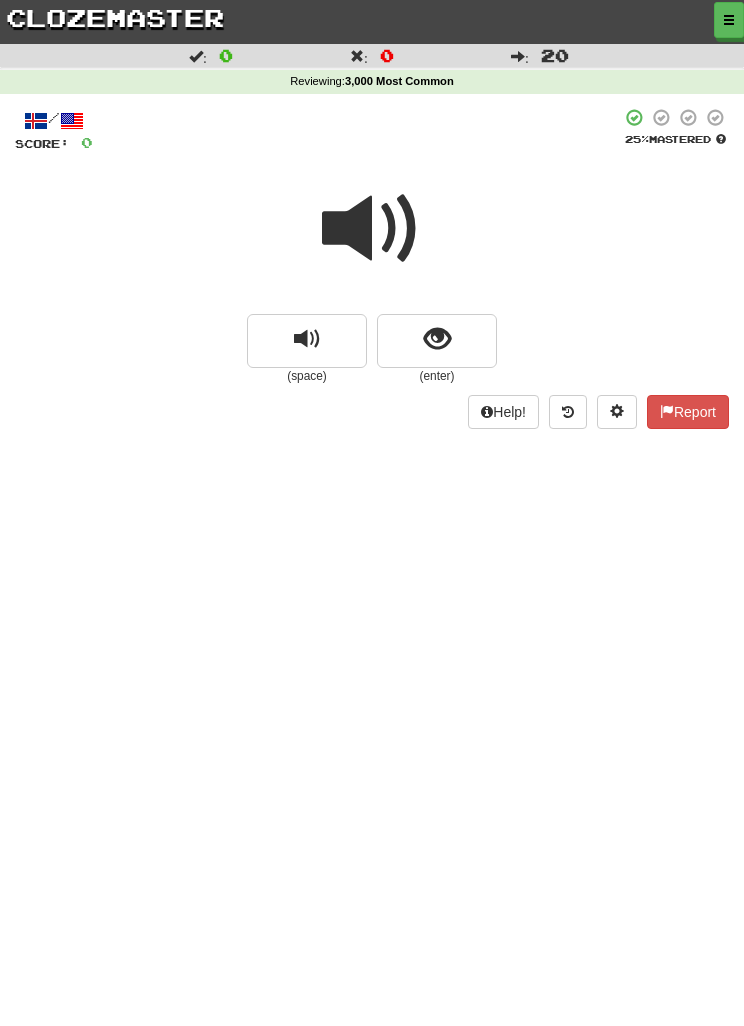click at bounding box center (437, 339) 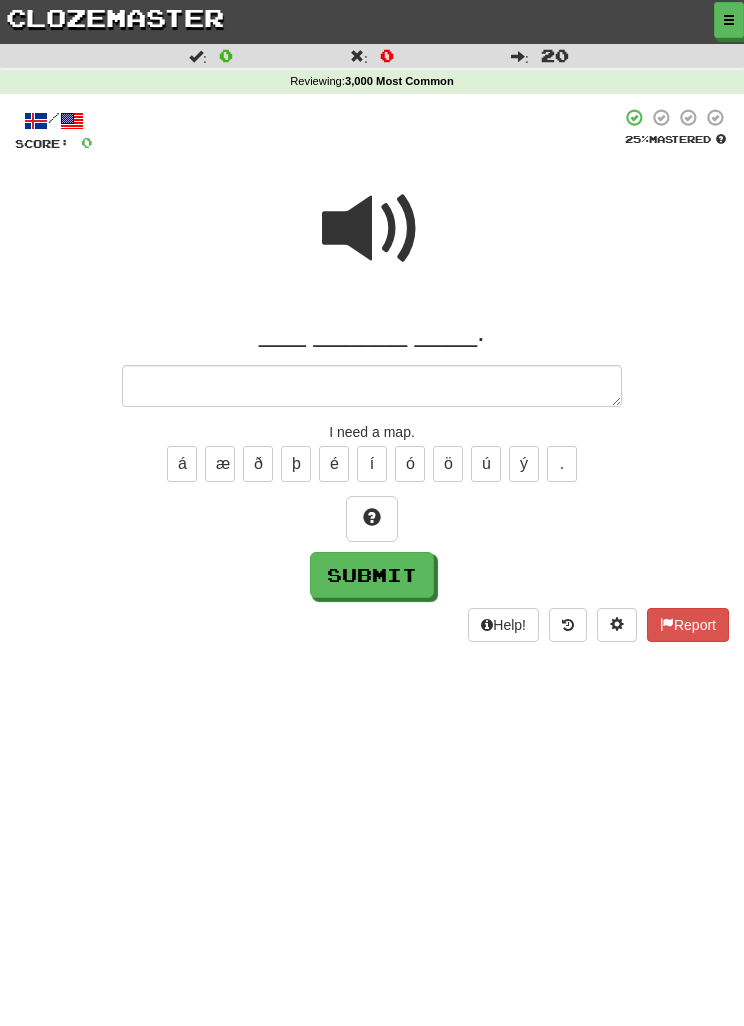 type on "*" 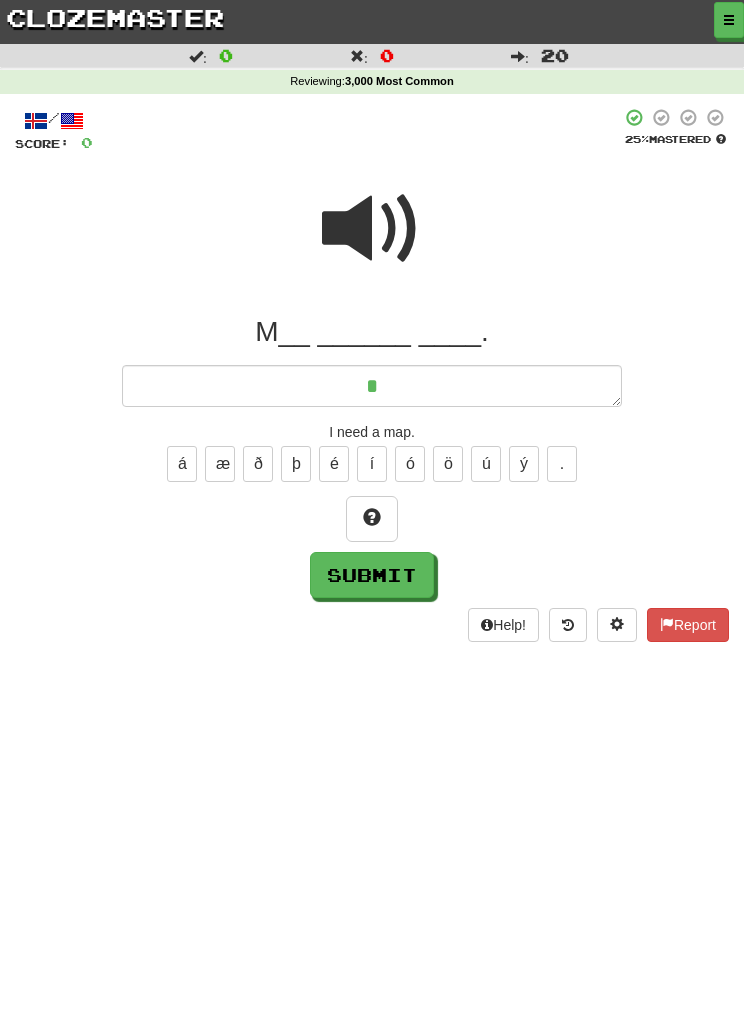 type on "*" 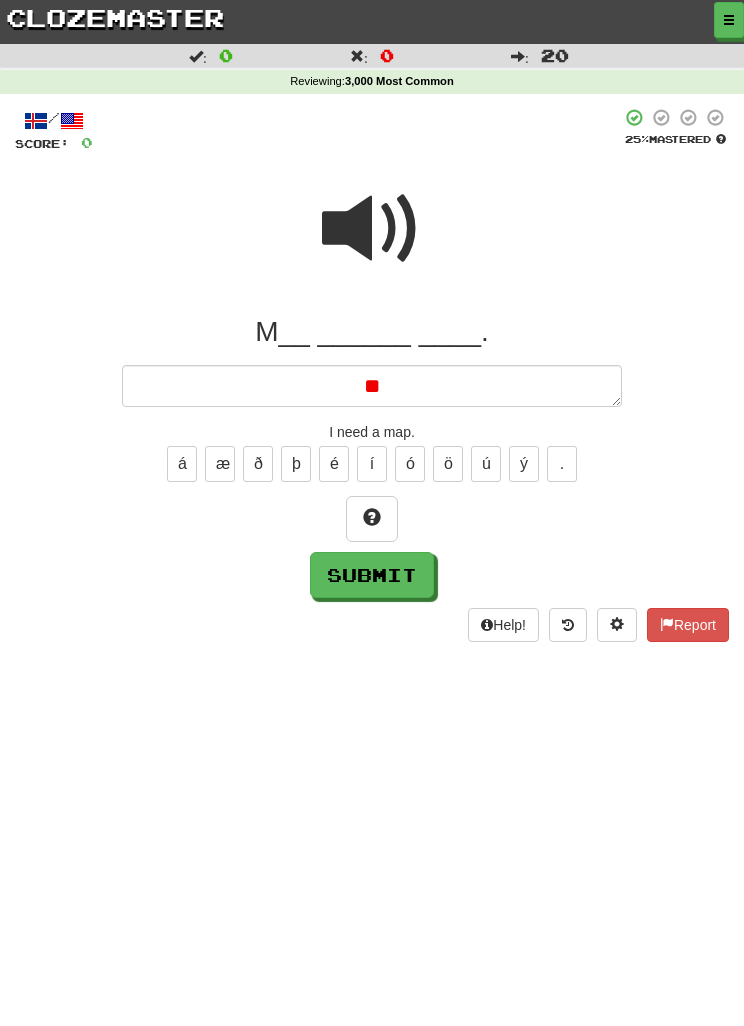 type on "*" 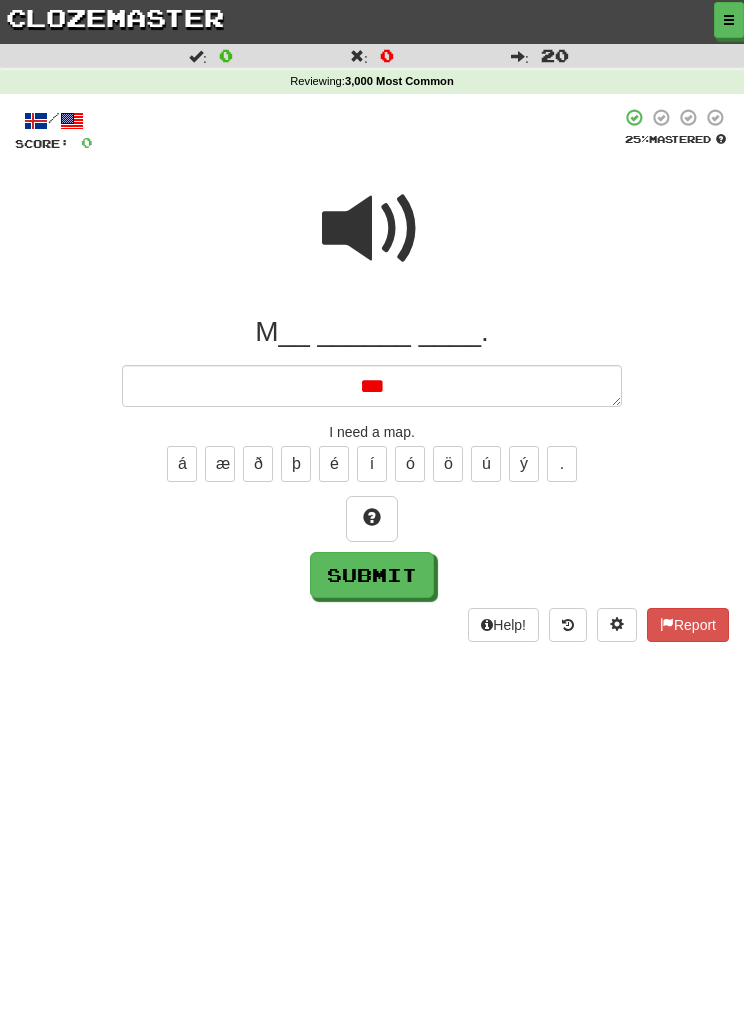 type on "*" 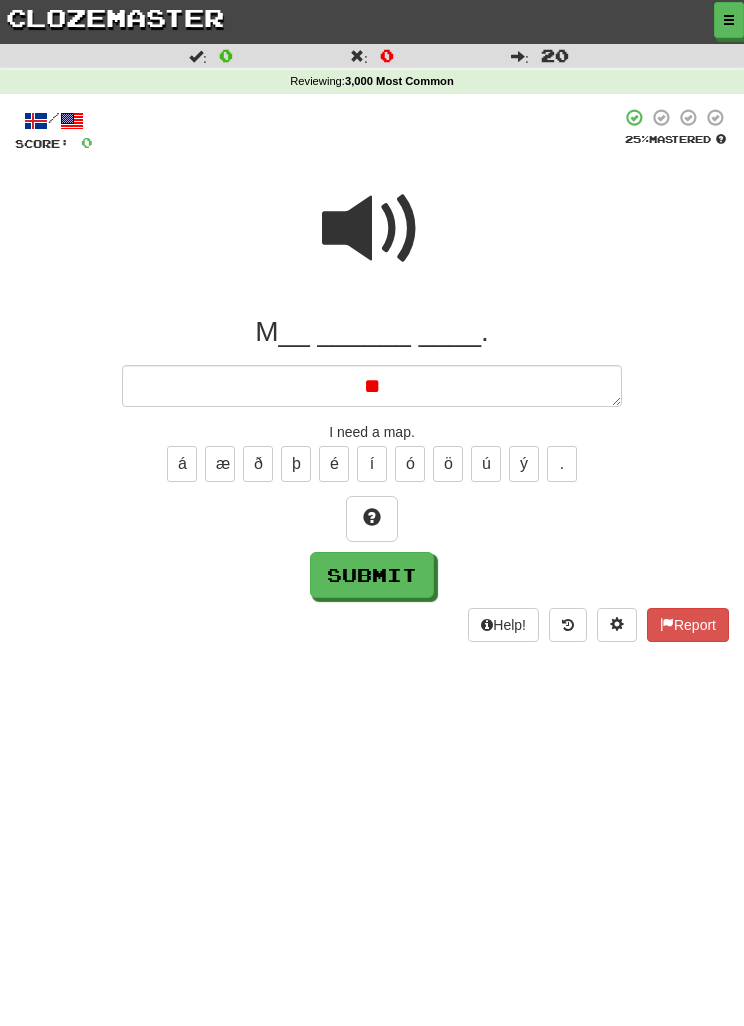 type on "*" 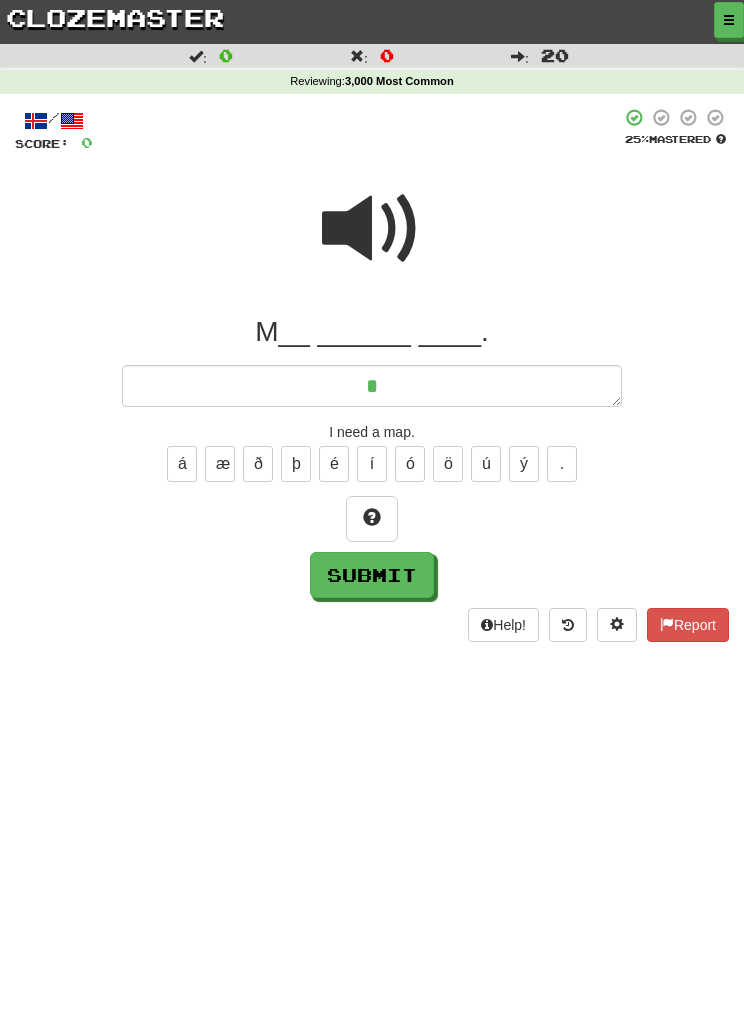 type on "*" 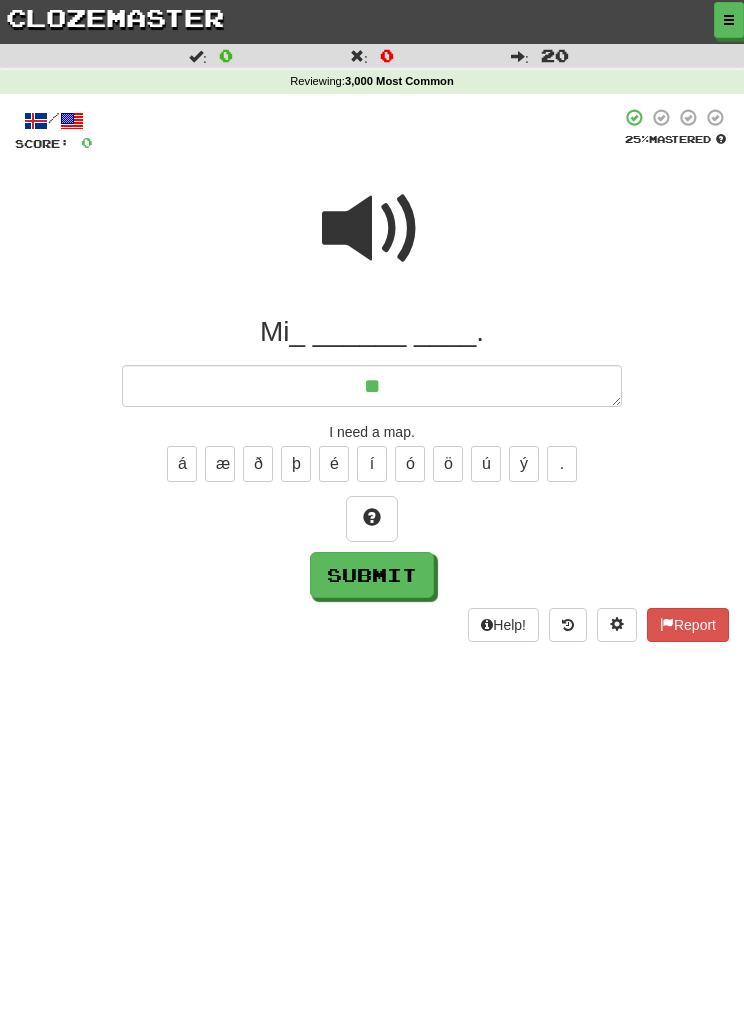type on "*" 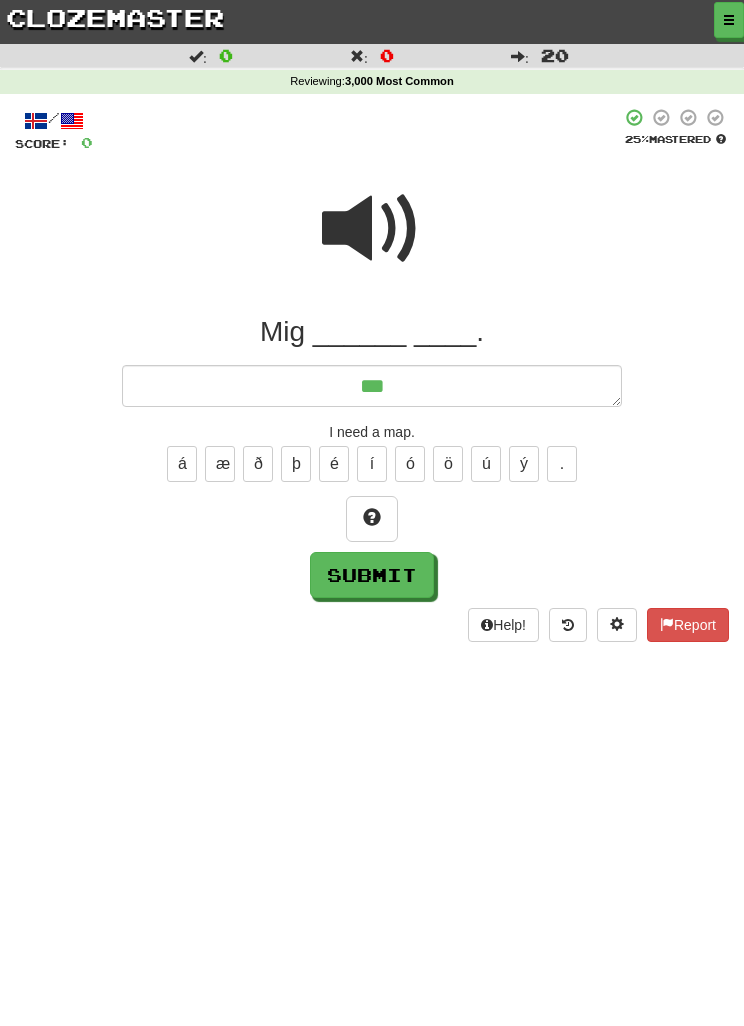 type on "*" 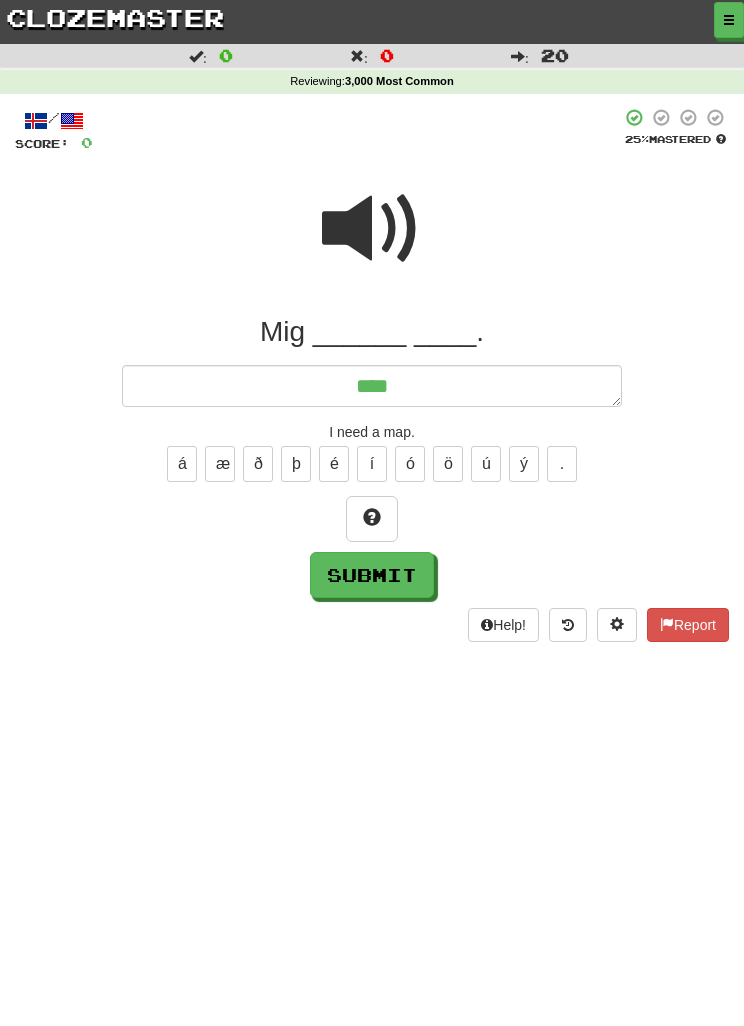 type on "*****" 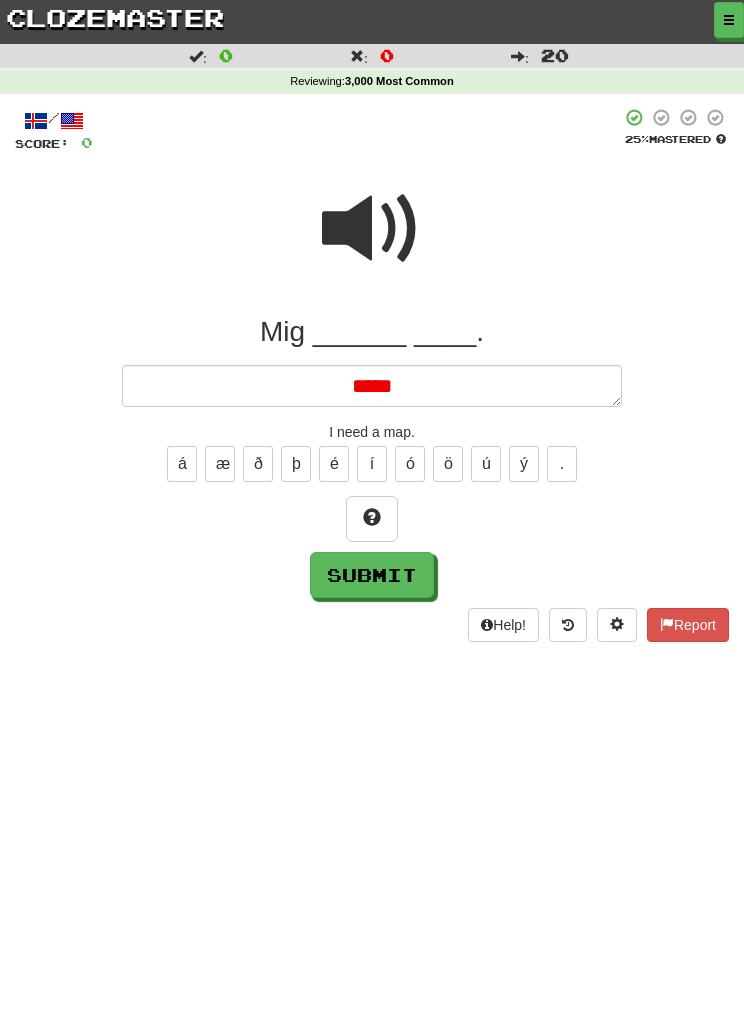 type on "*" 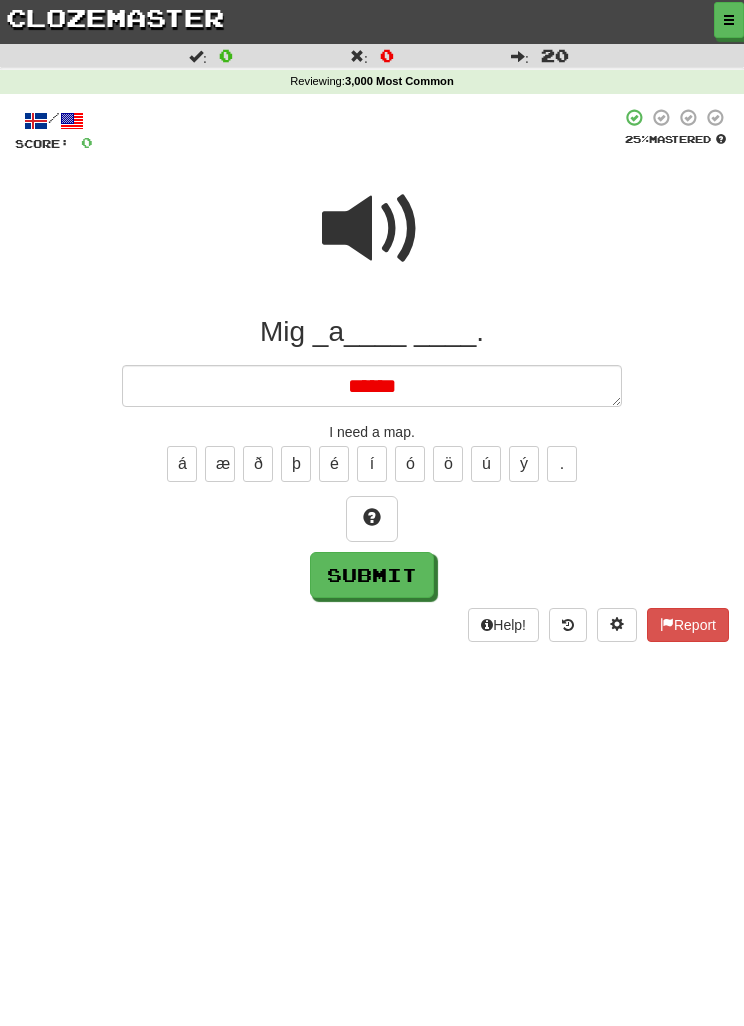 type on "*" 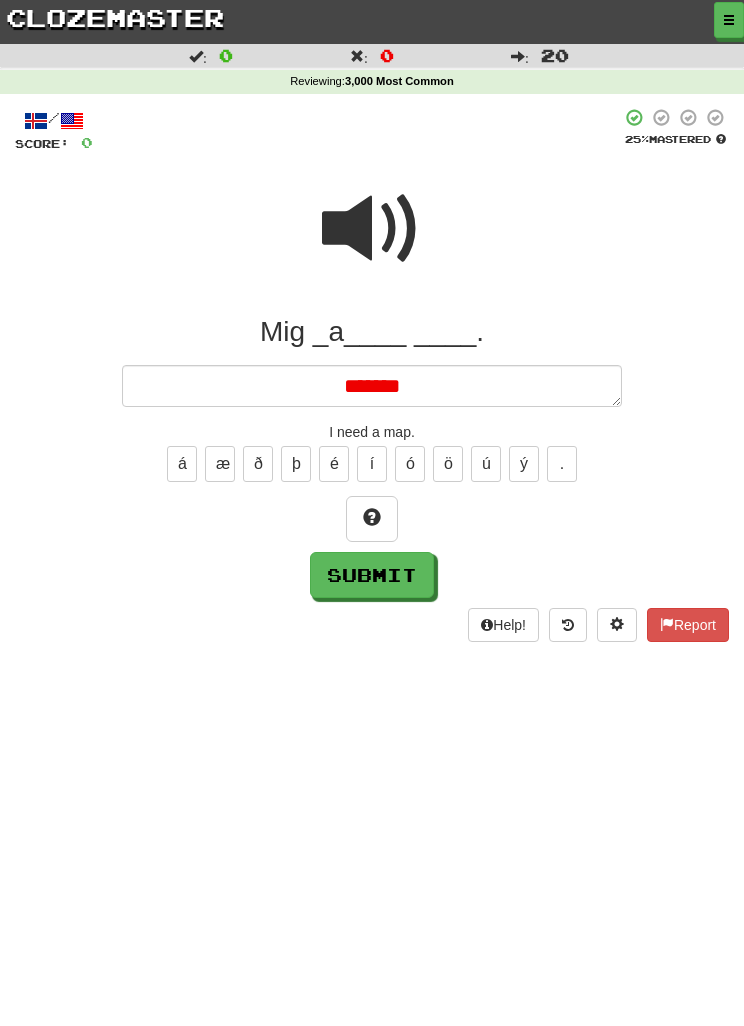 type on "*" 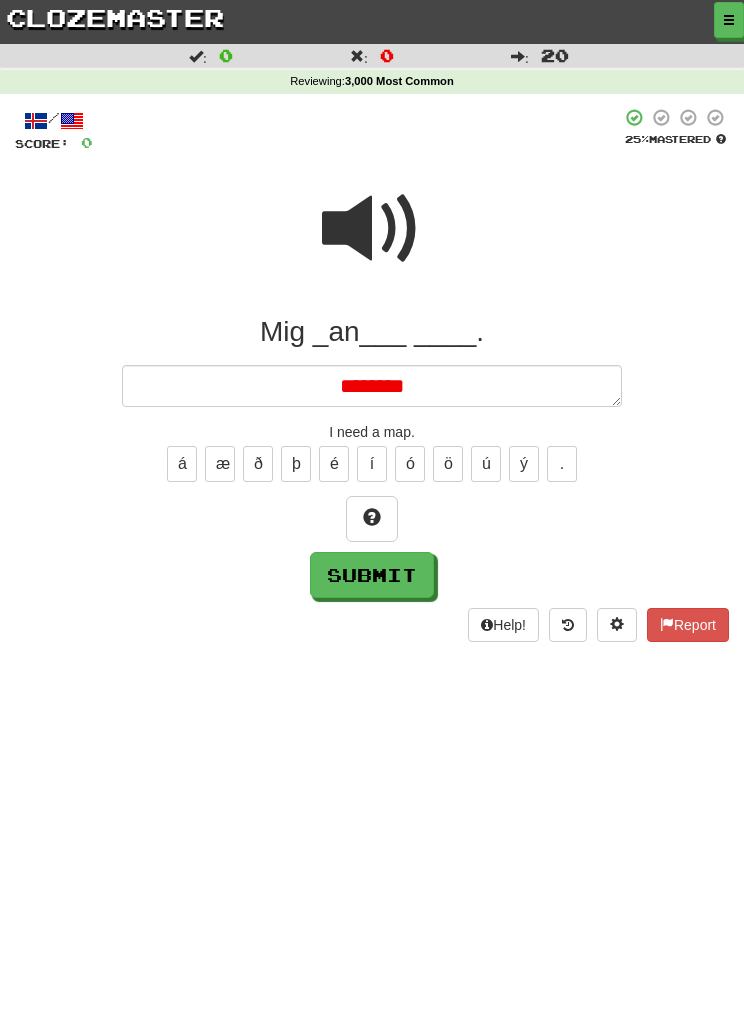 type on "*" 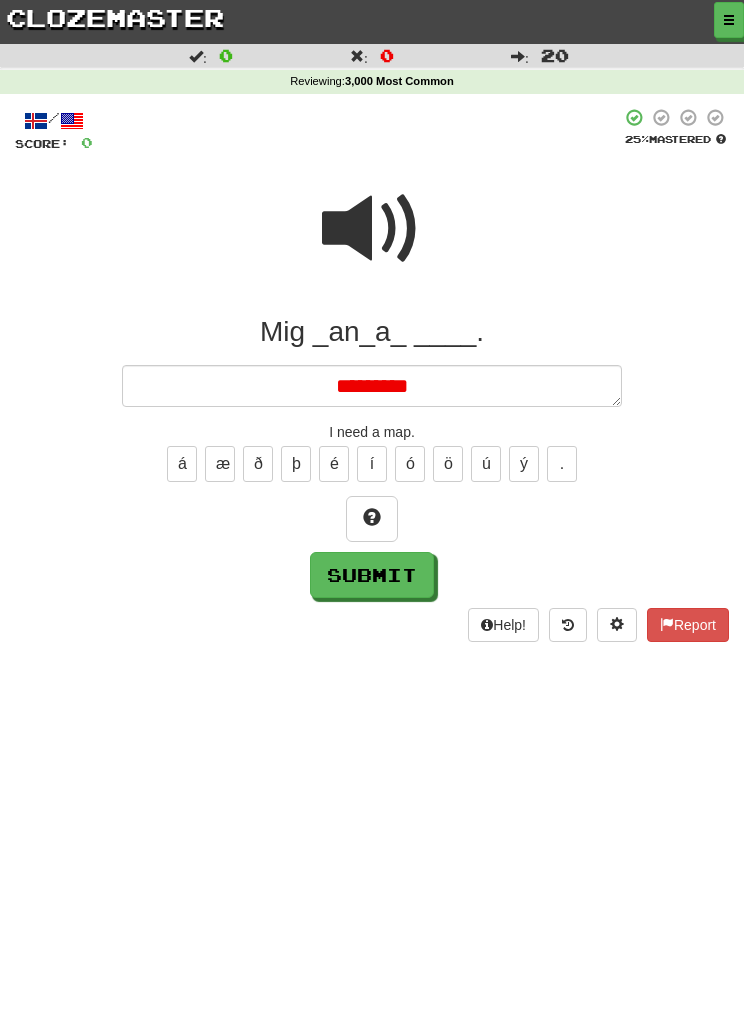 type on "*" 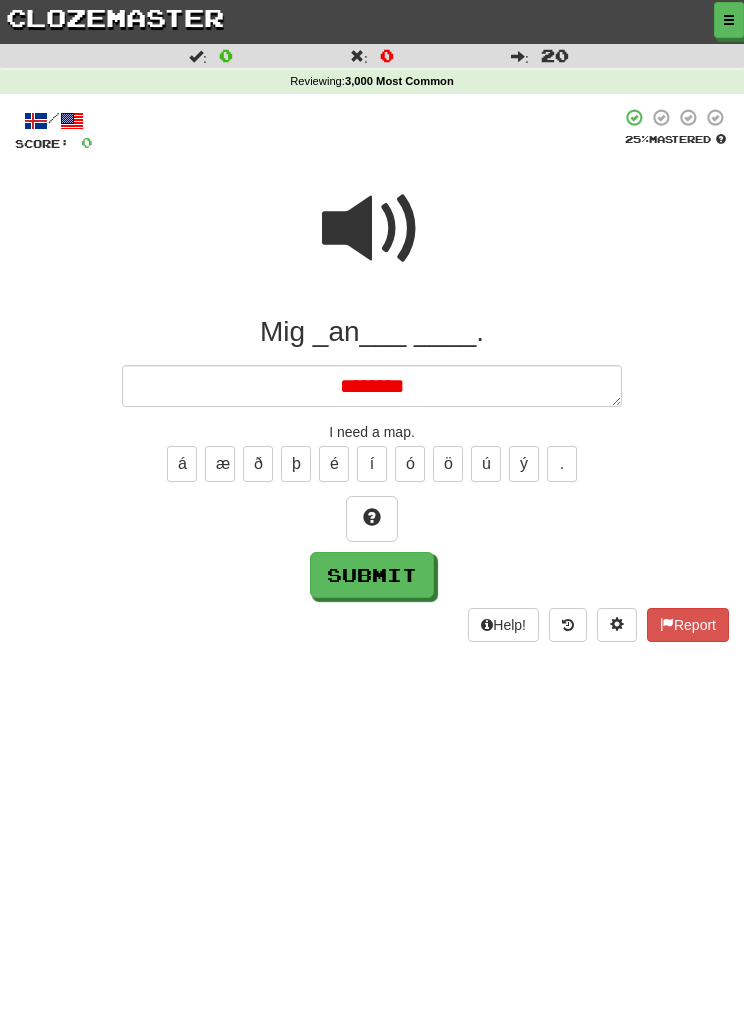 type on "*" 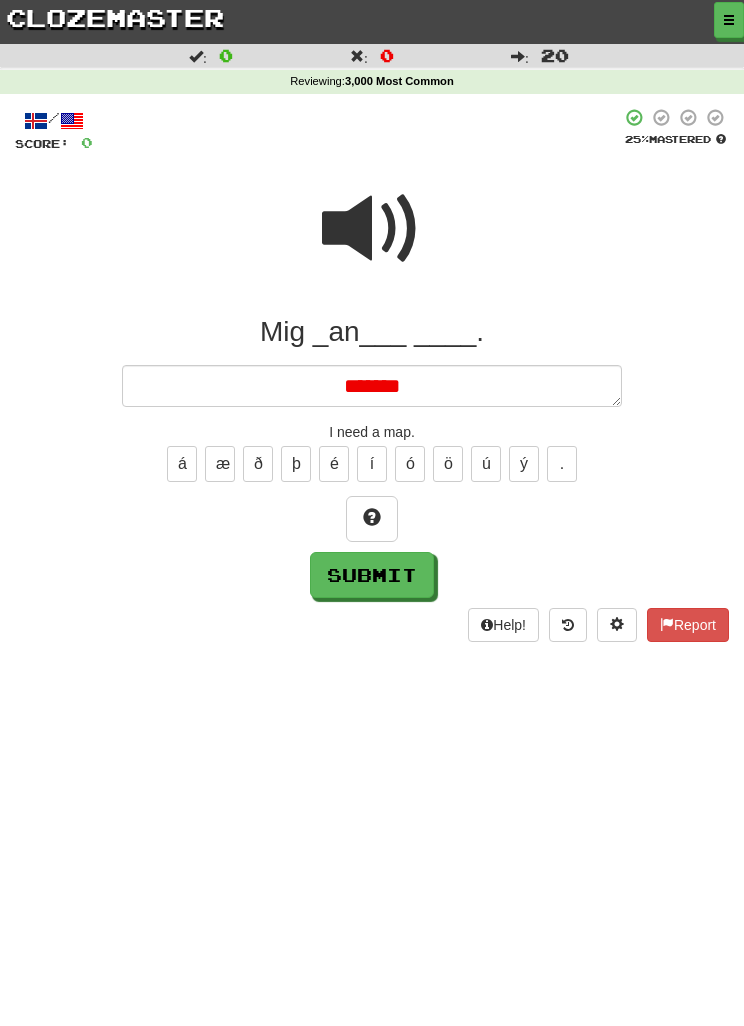 type on "*" 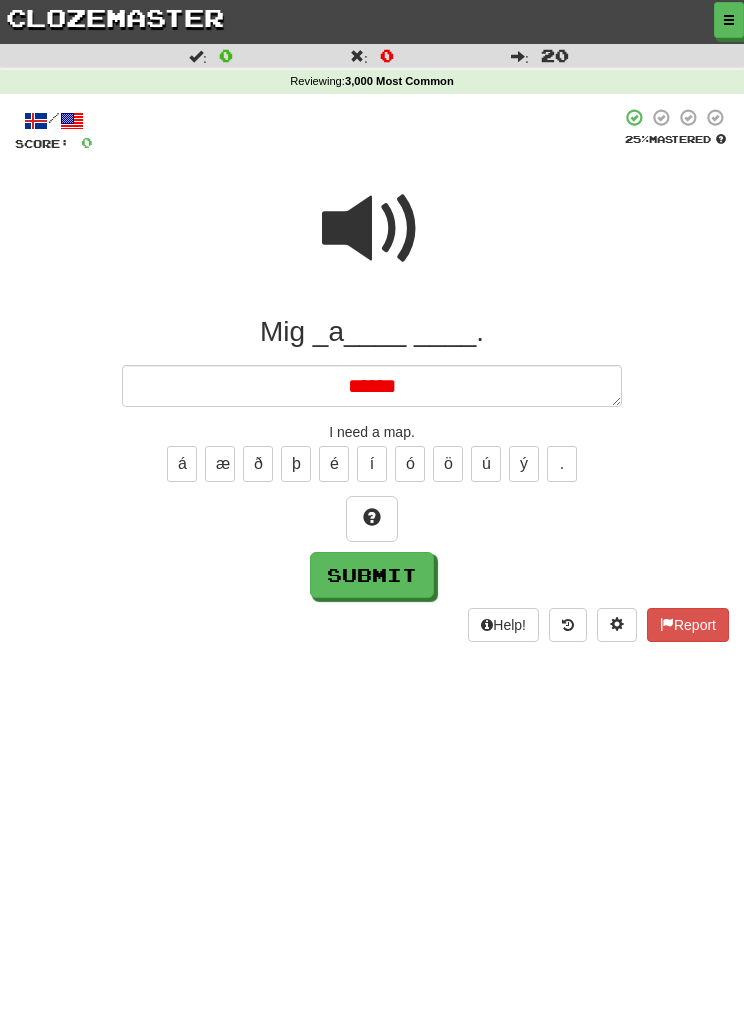 type on "*" 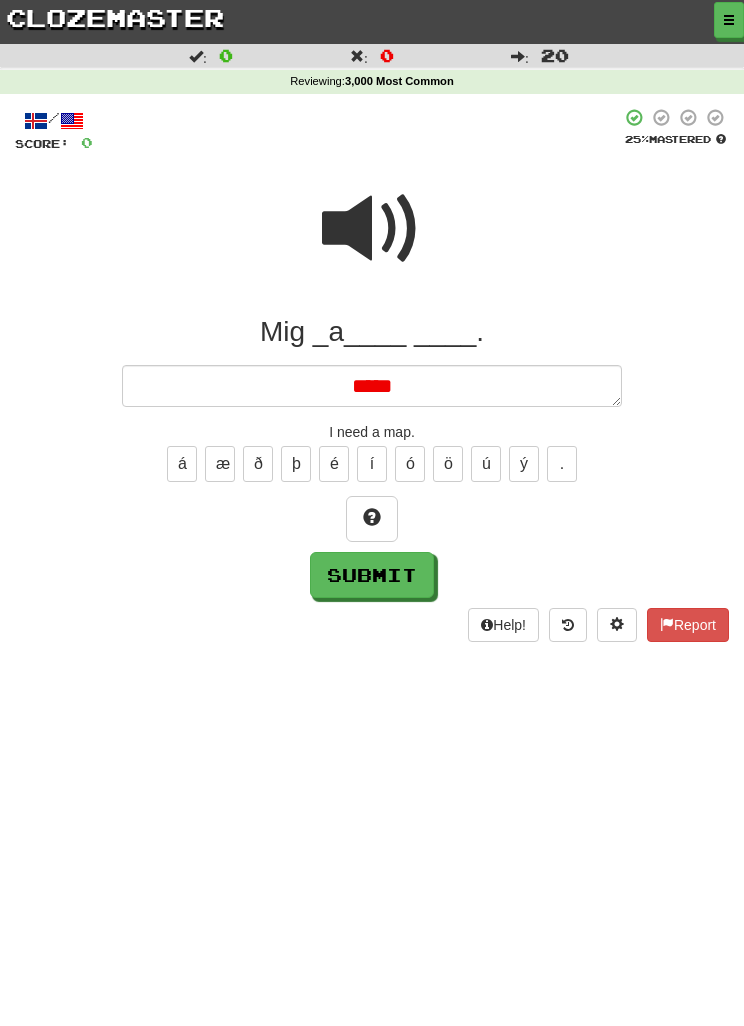 type on "*" 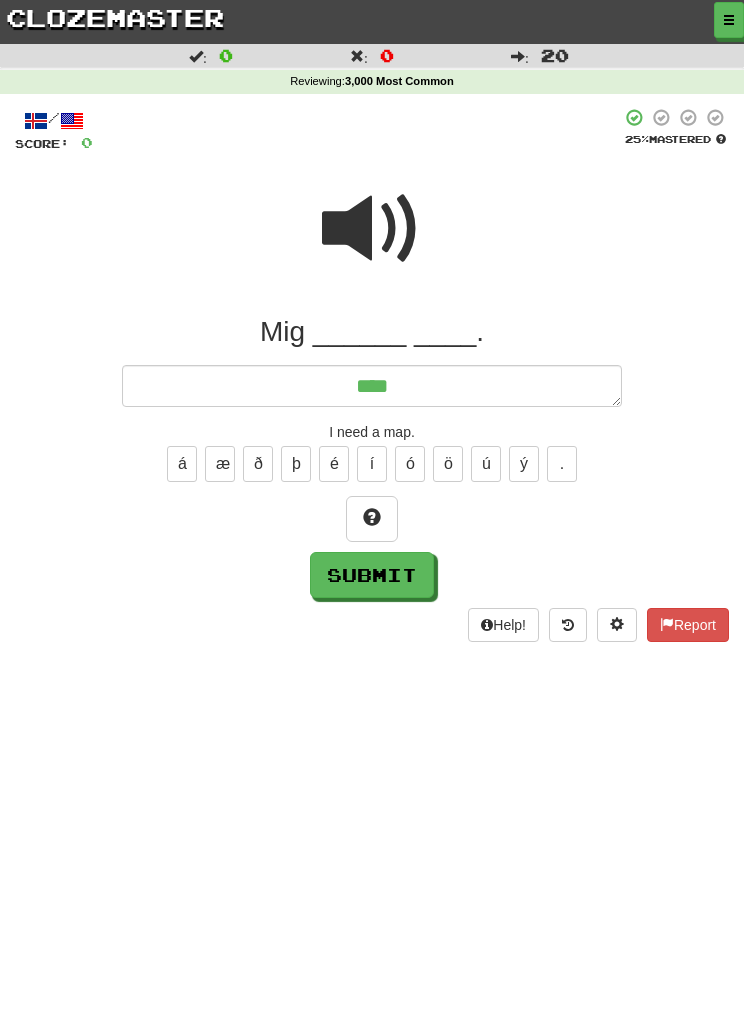 type on "***" 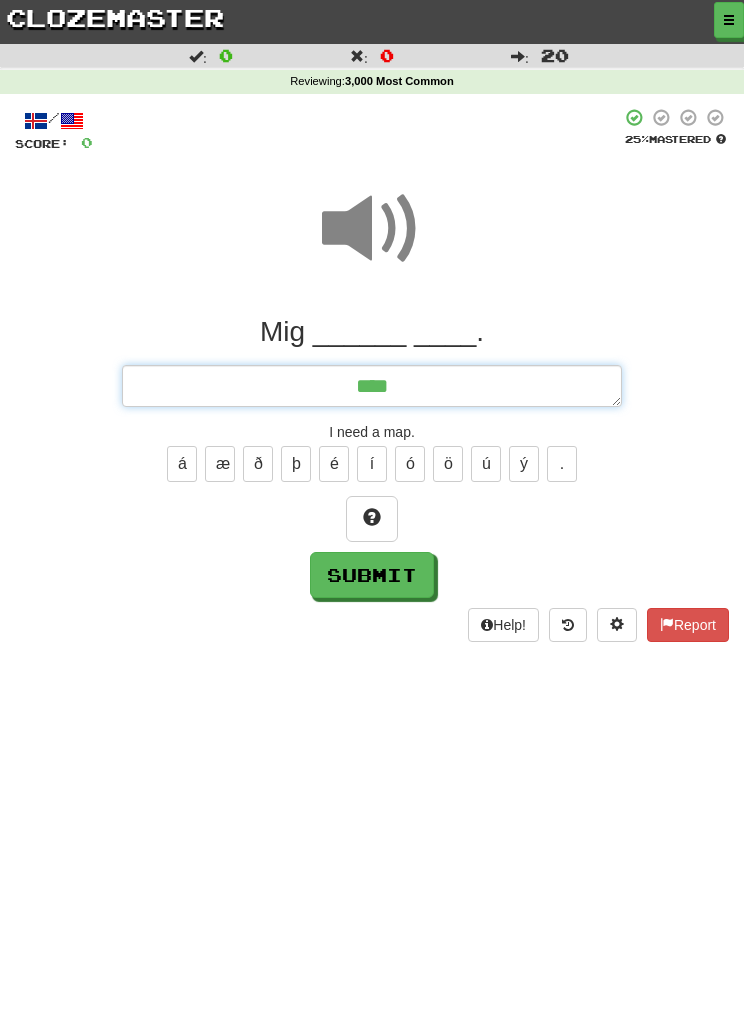 click on "***" at bounding box center (372, 386) 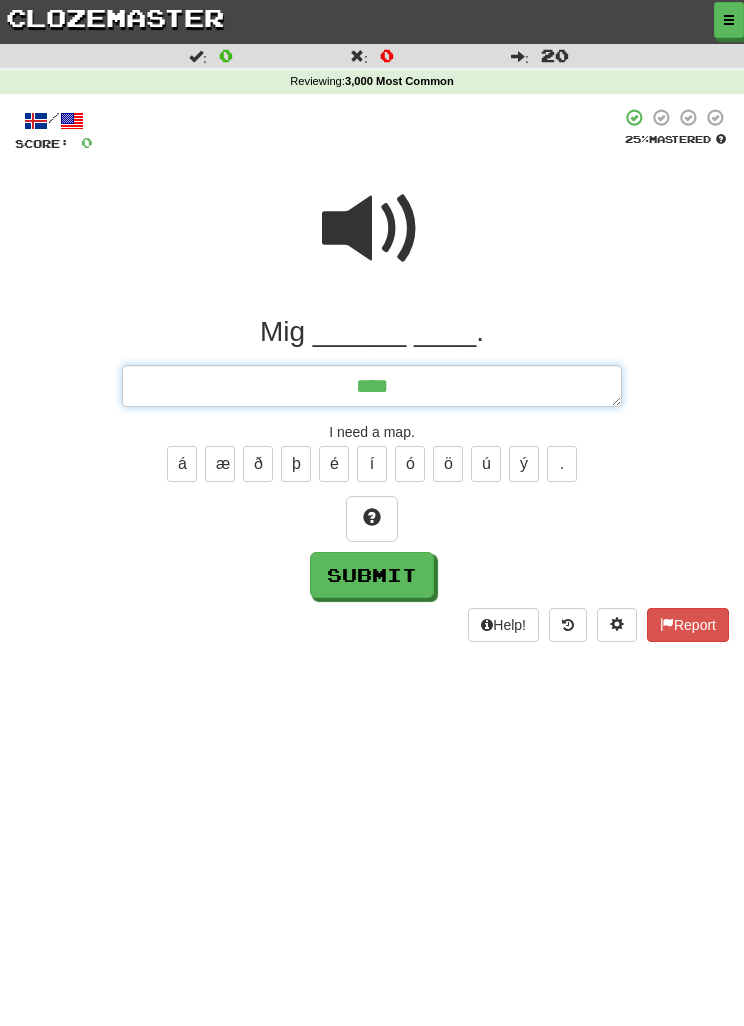 type on "*" 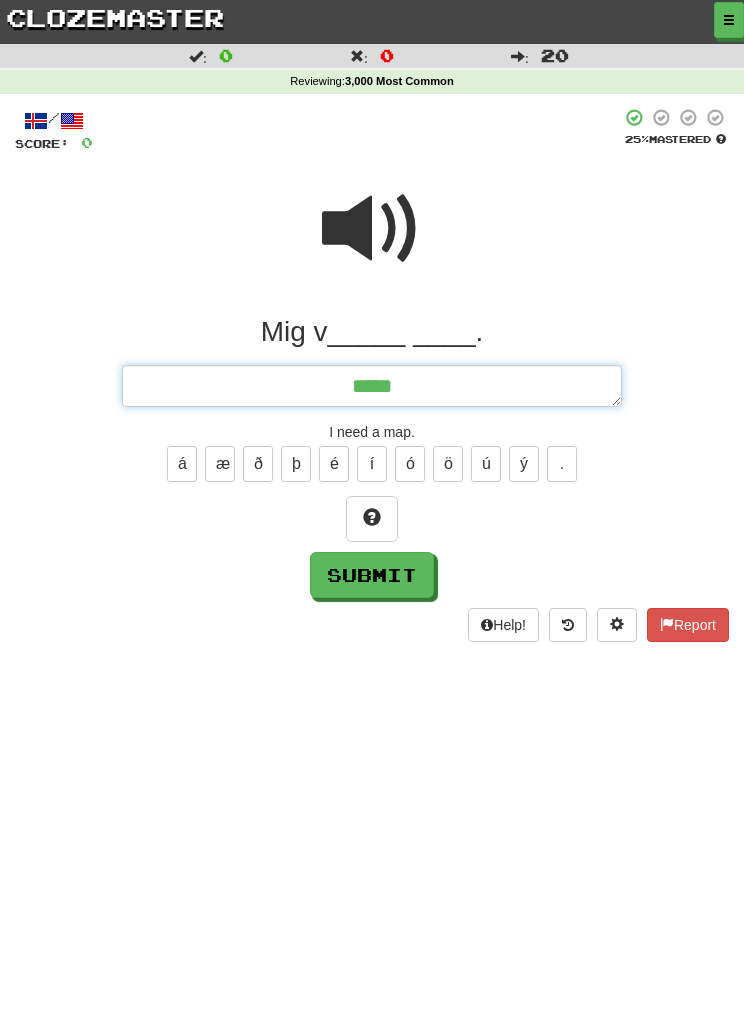 type on "*" 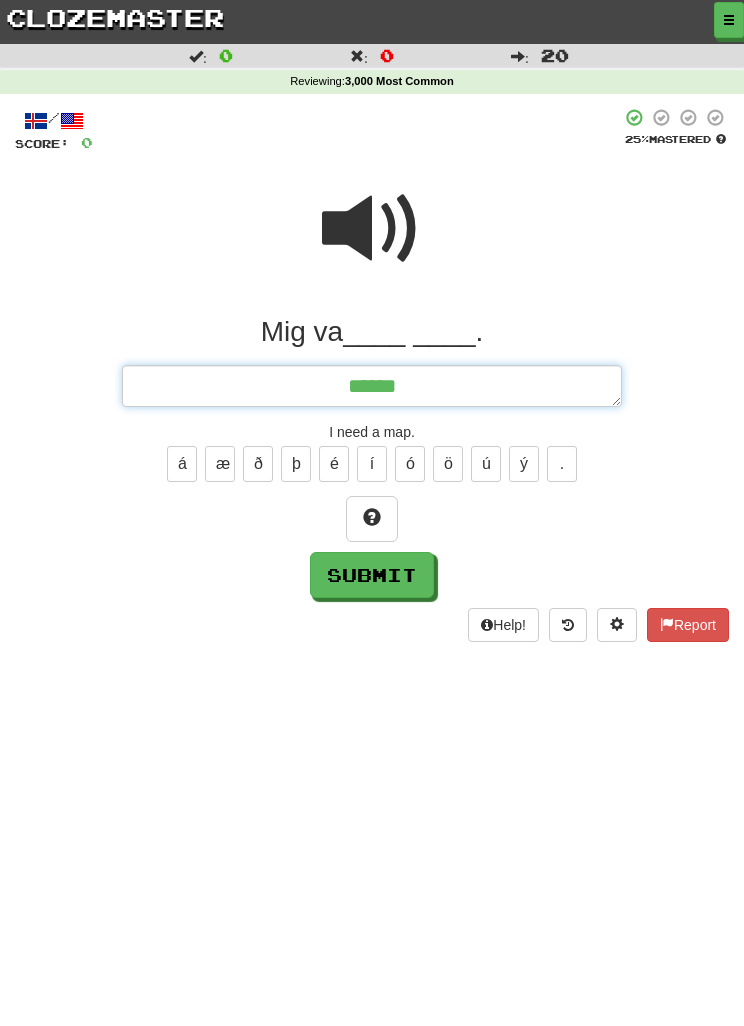 type on "*" 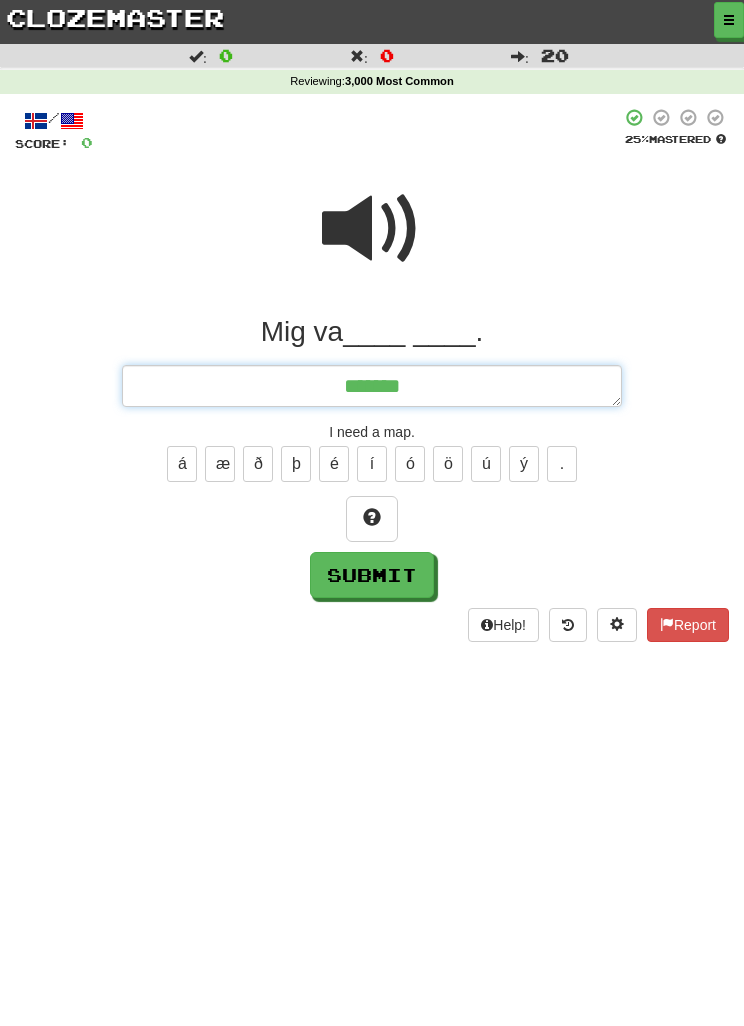 type on "*" 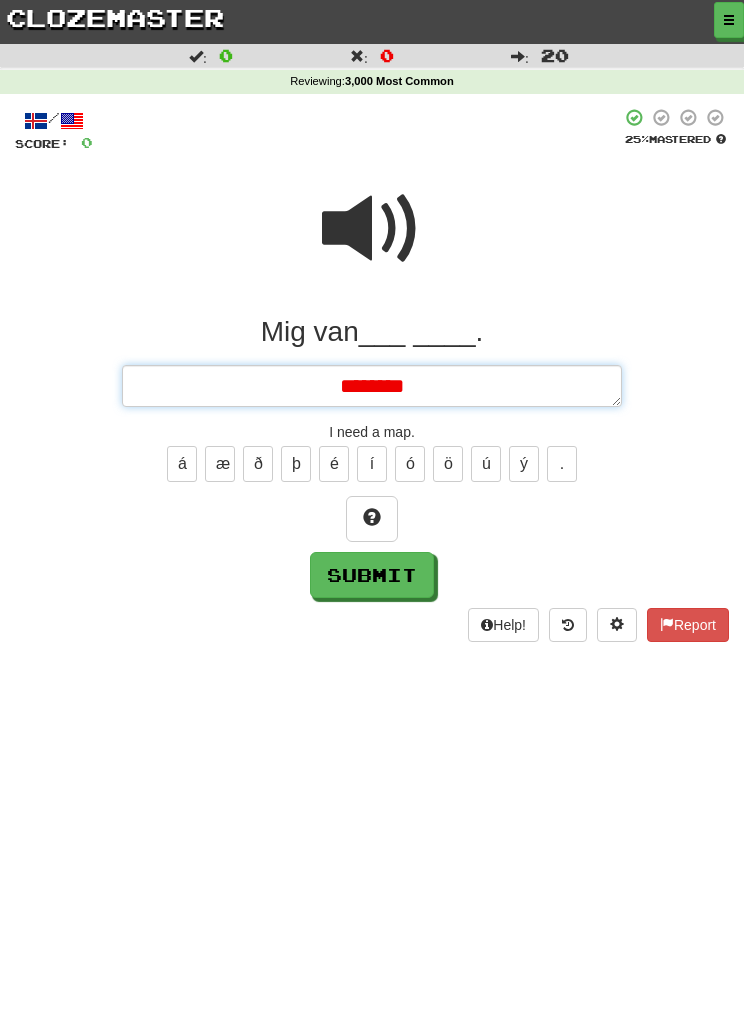 type on "*" 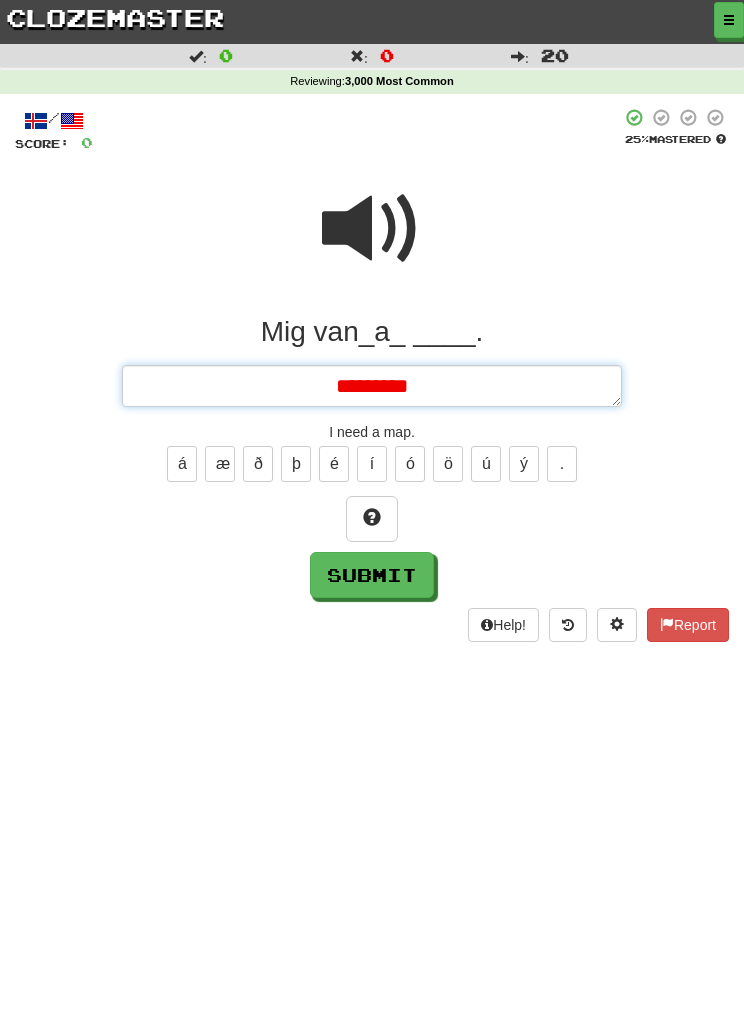 type on "*" 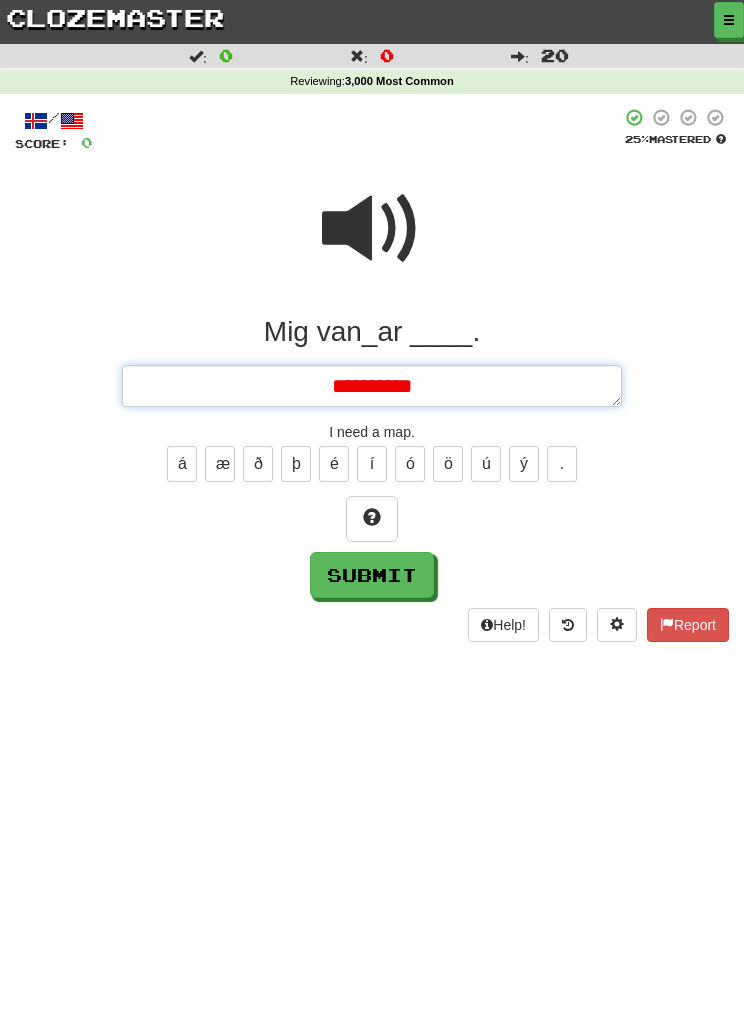 type on "*" 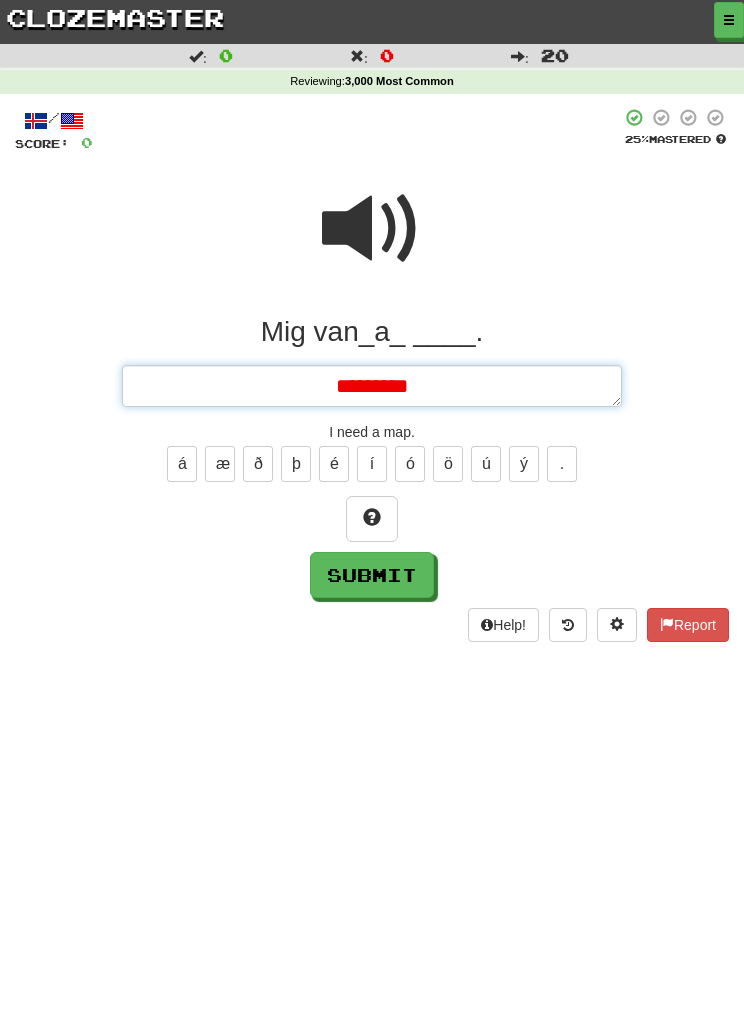 type on "*" 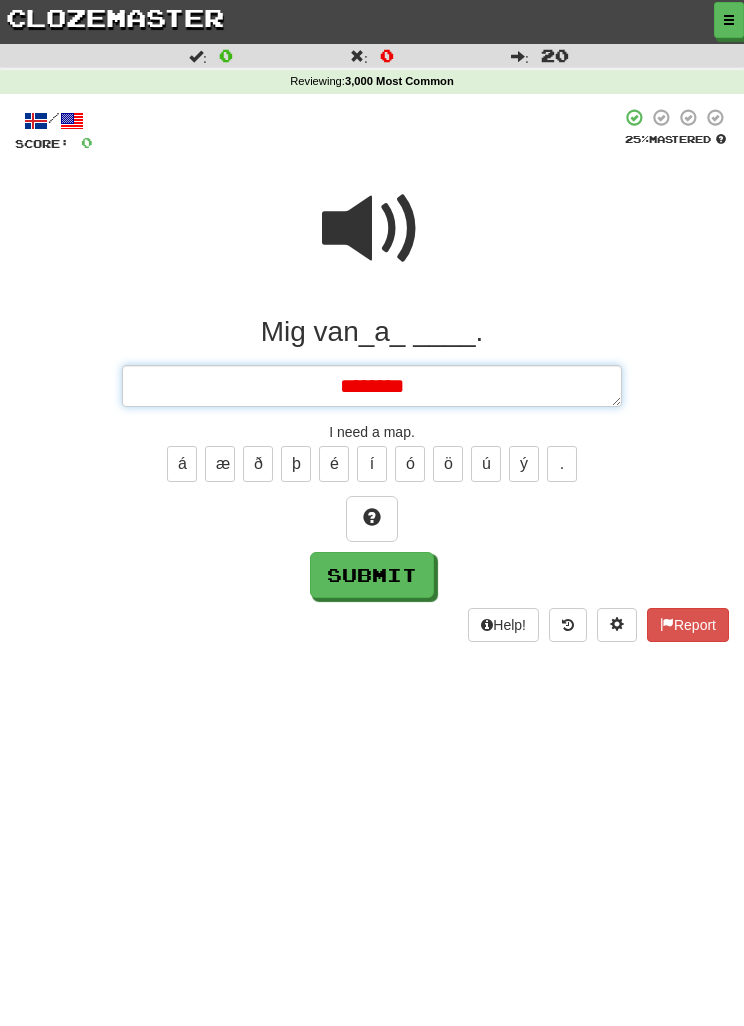 type on "*" 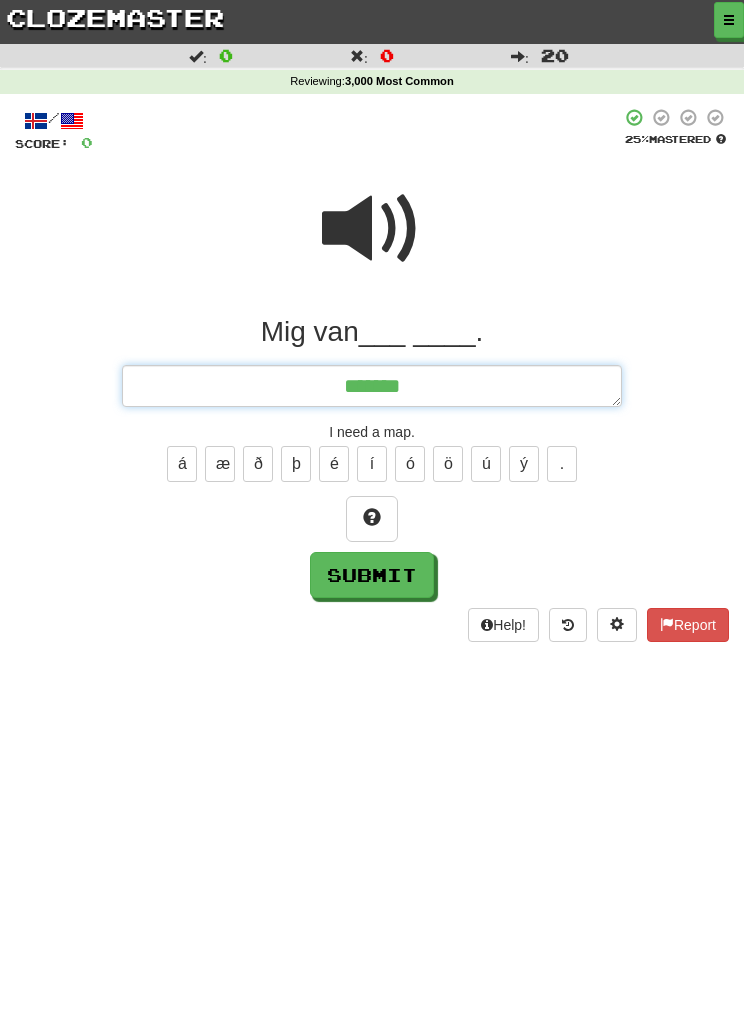 type on "*" 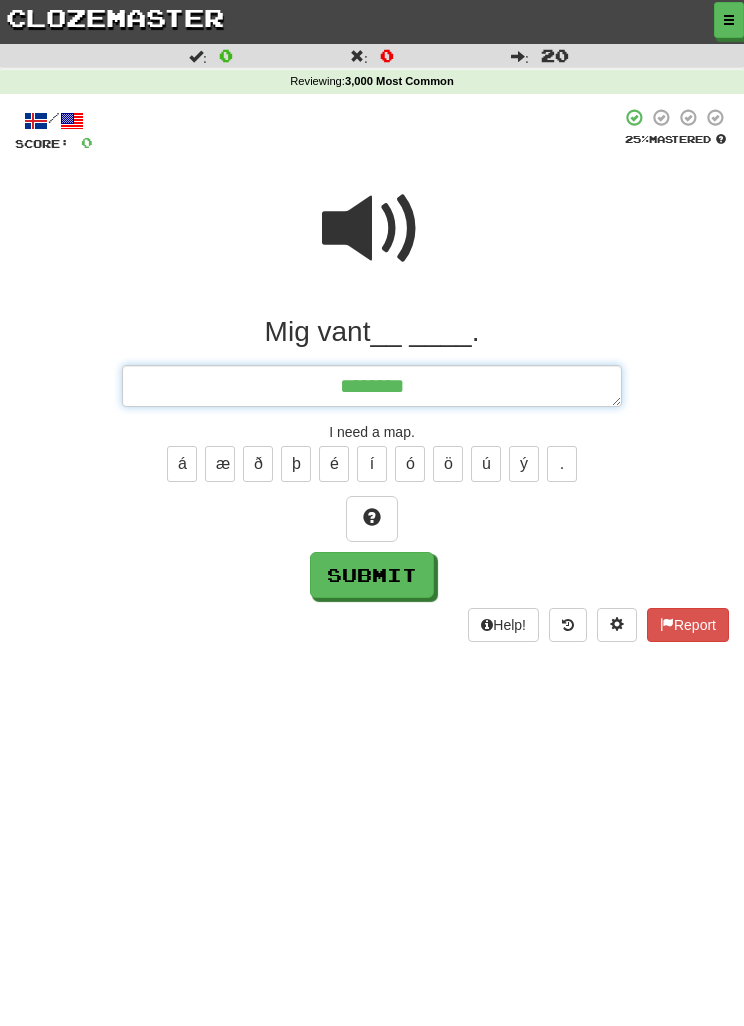 type on "*" 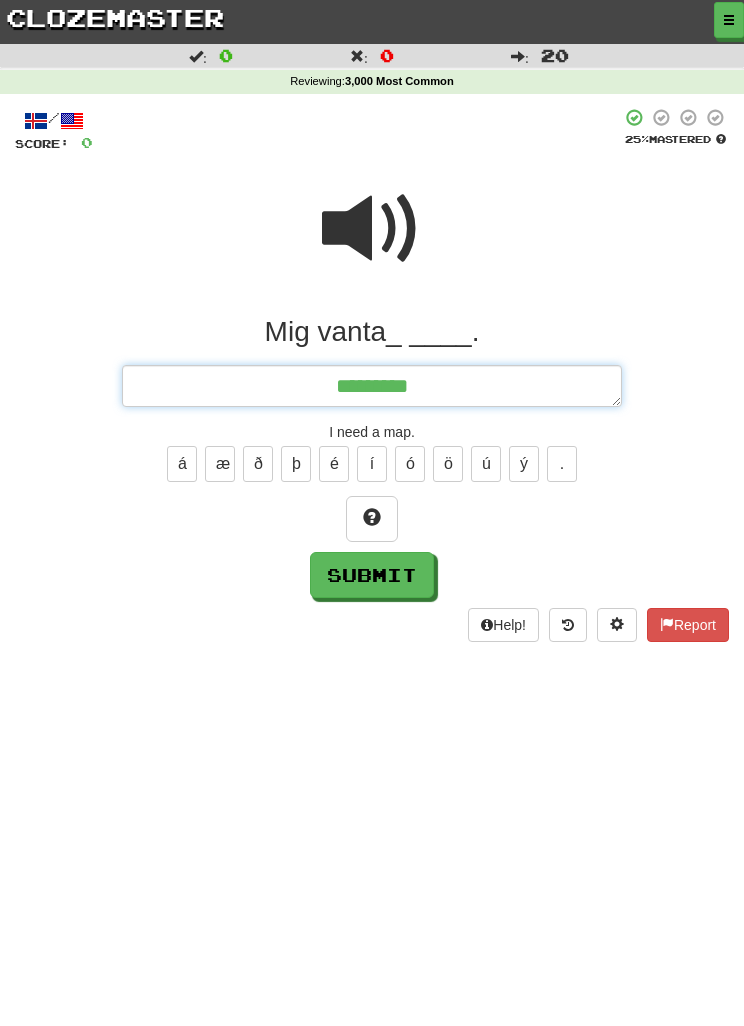 type on "*" 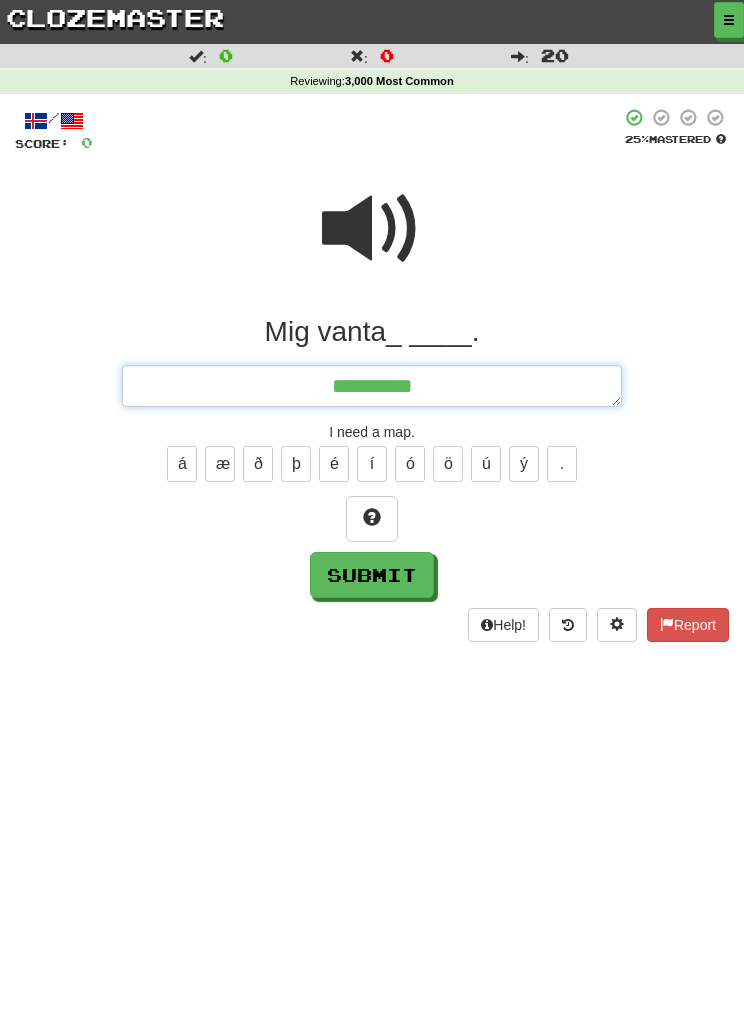 type on "*" 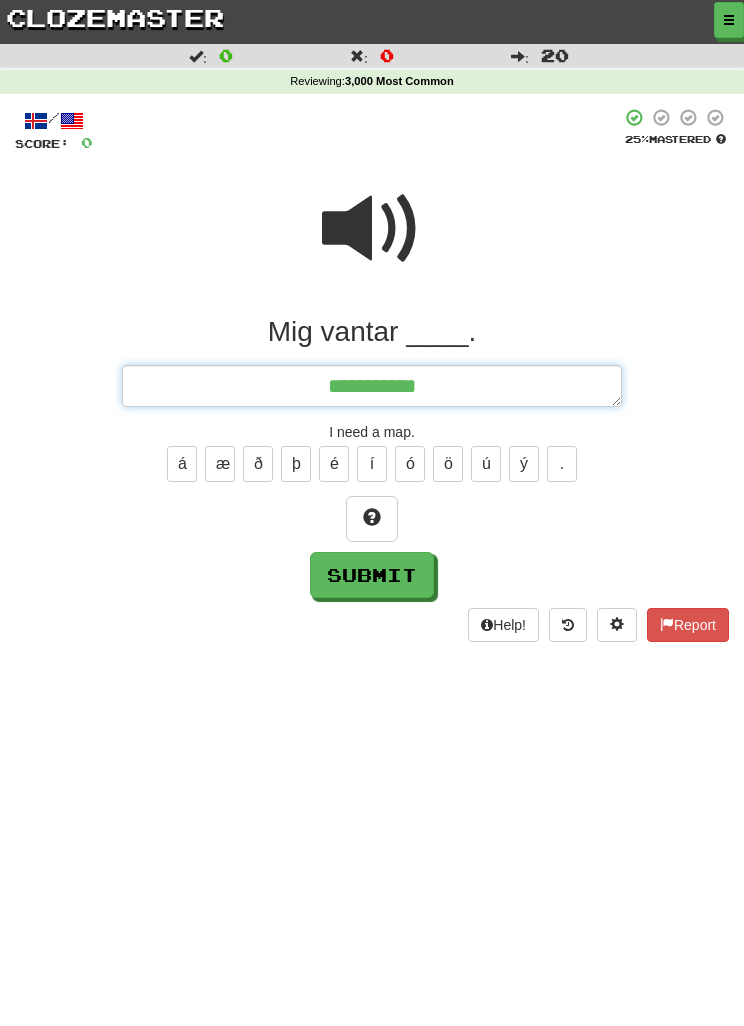 type on "*" 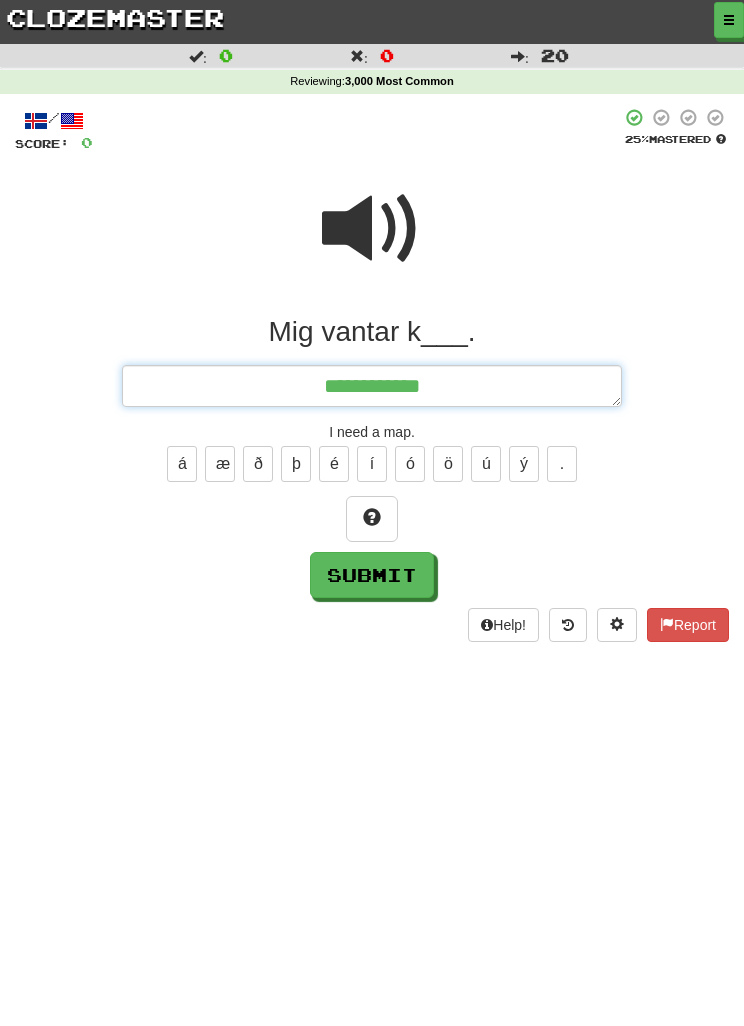 type on "*" 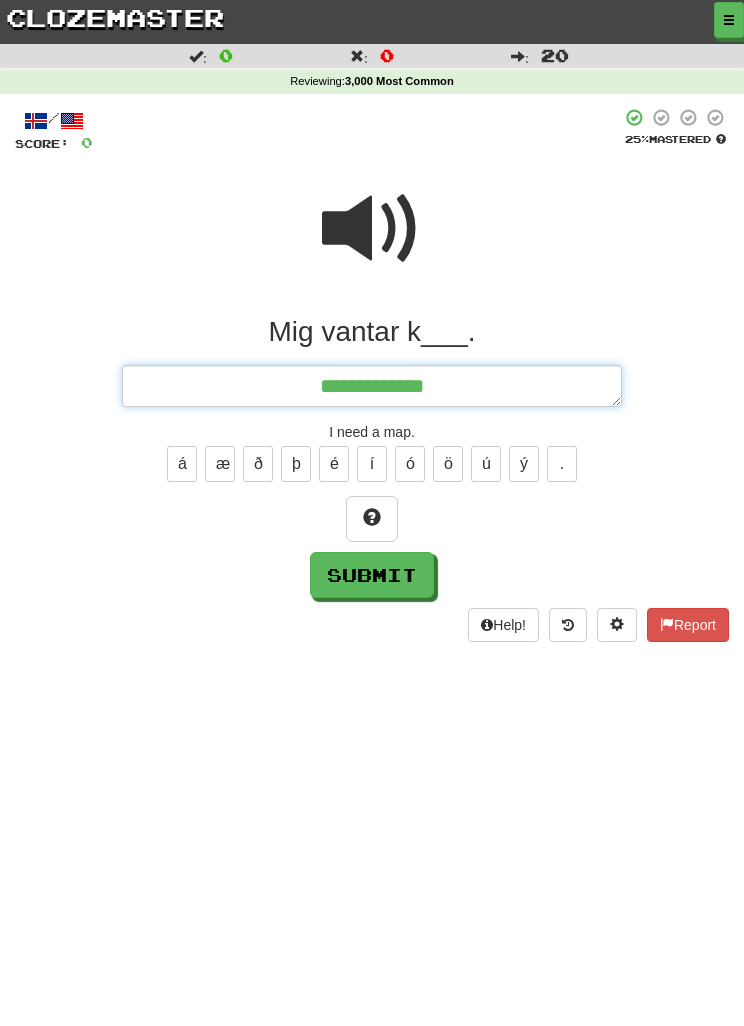 type on "*" 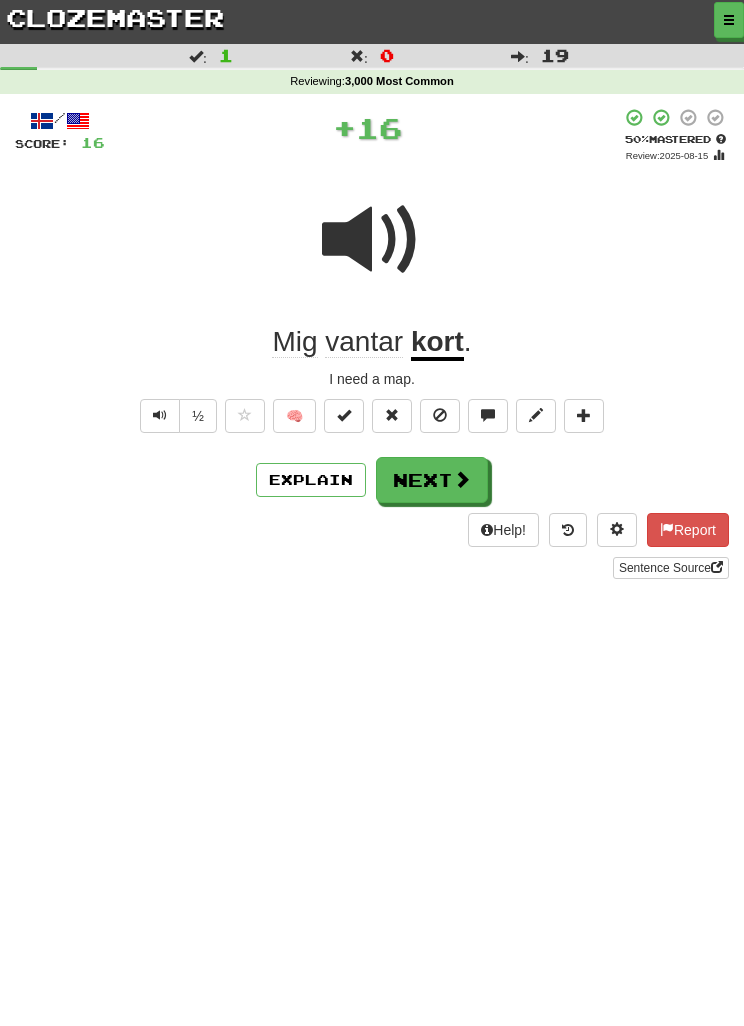 click on "Next" at bounding box center (432, 480) 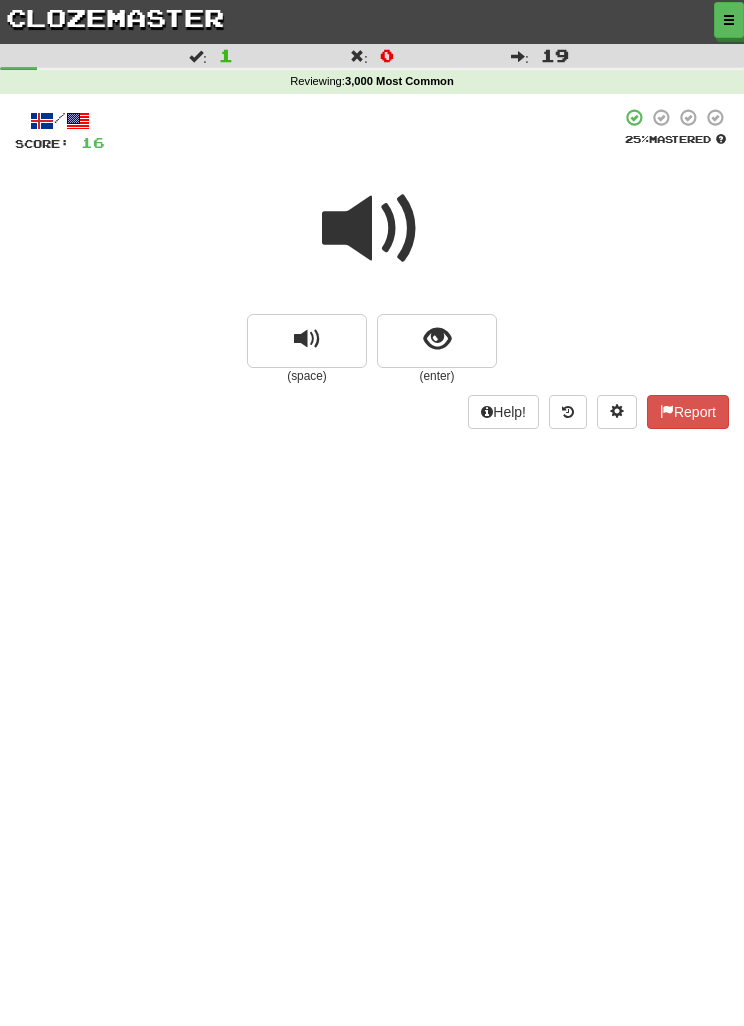 click at bounding box center (437, 341) 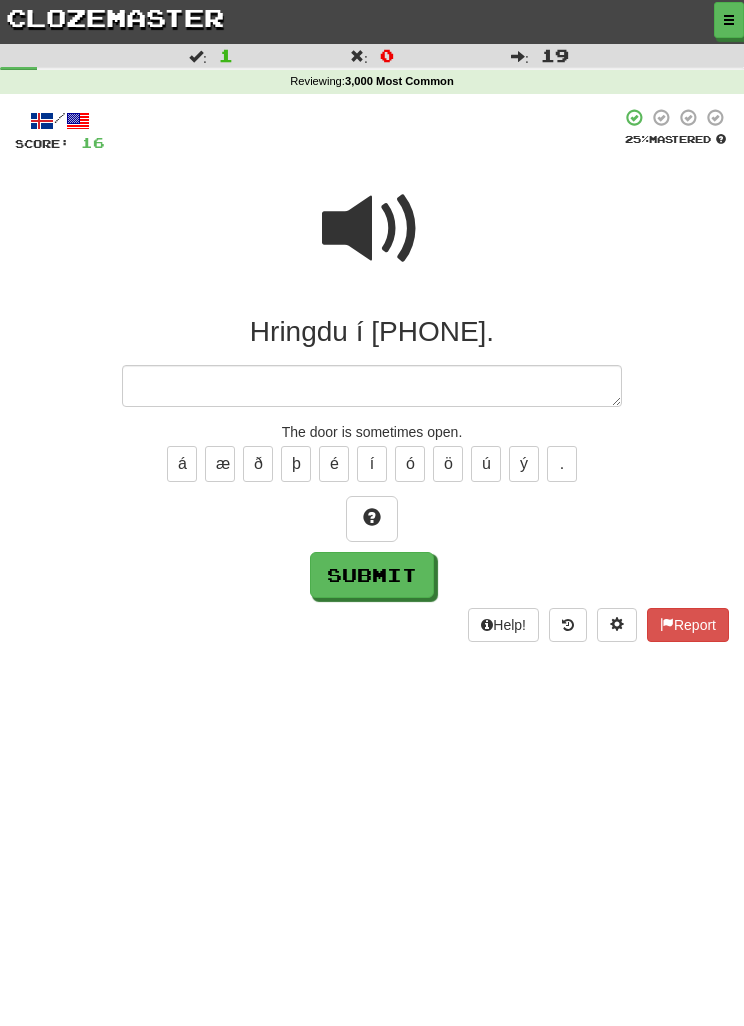 type on "*" 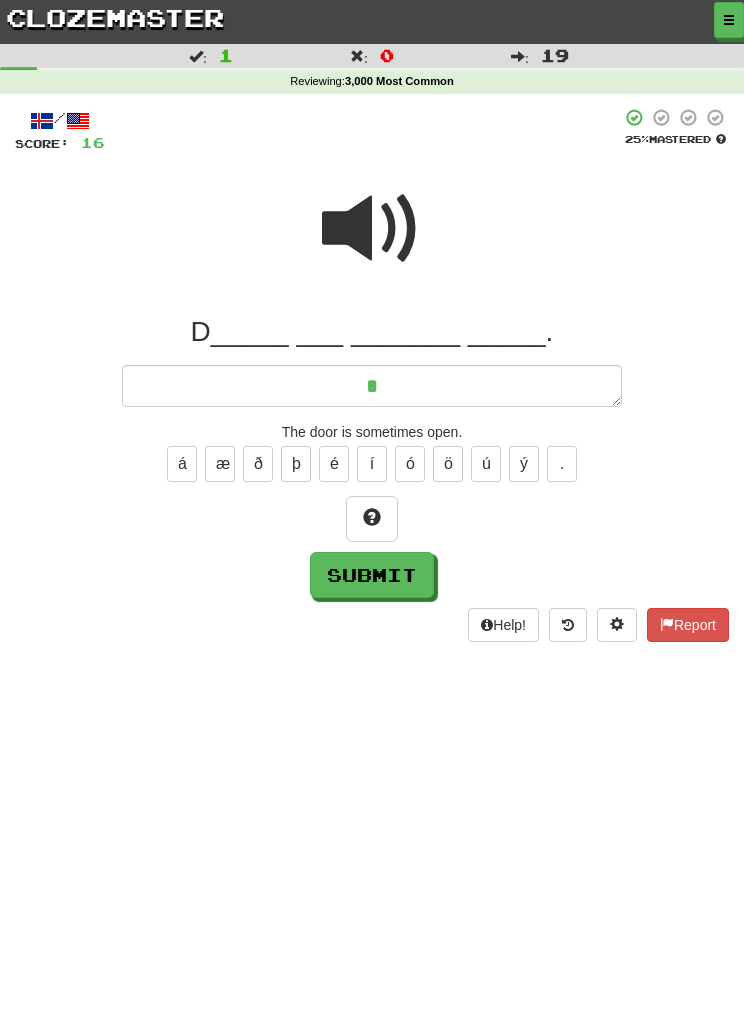 type on "*" 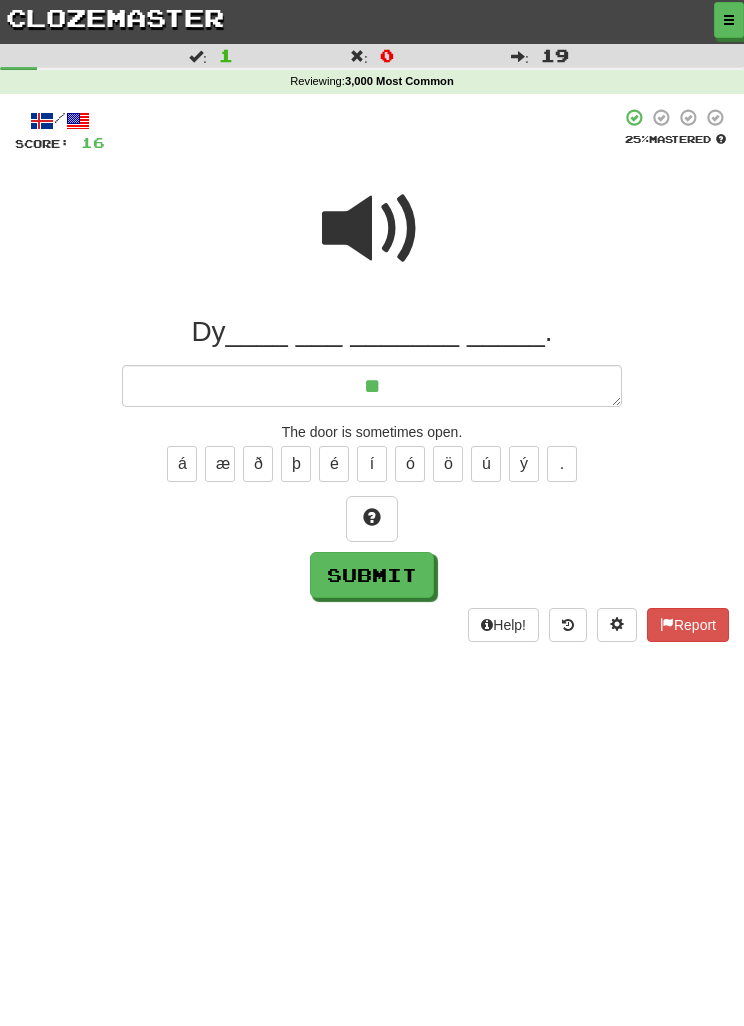 type on "*" 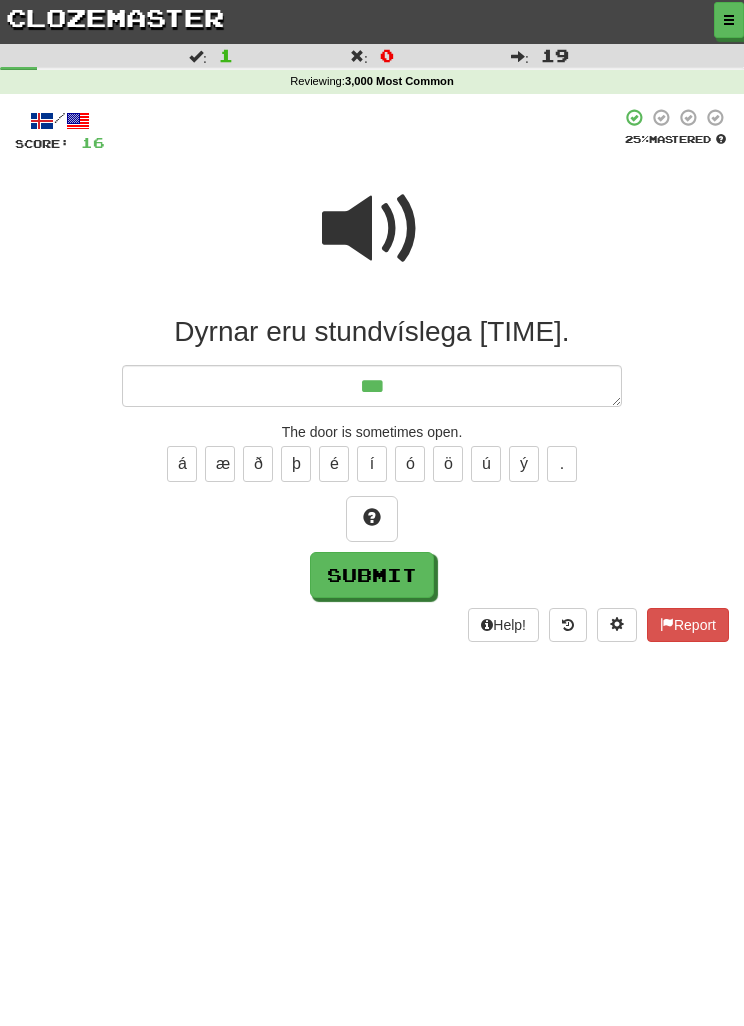 type on "*" 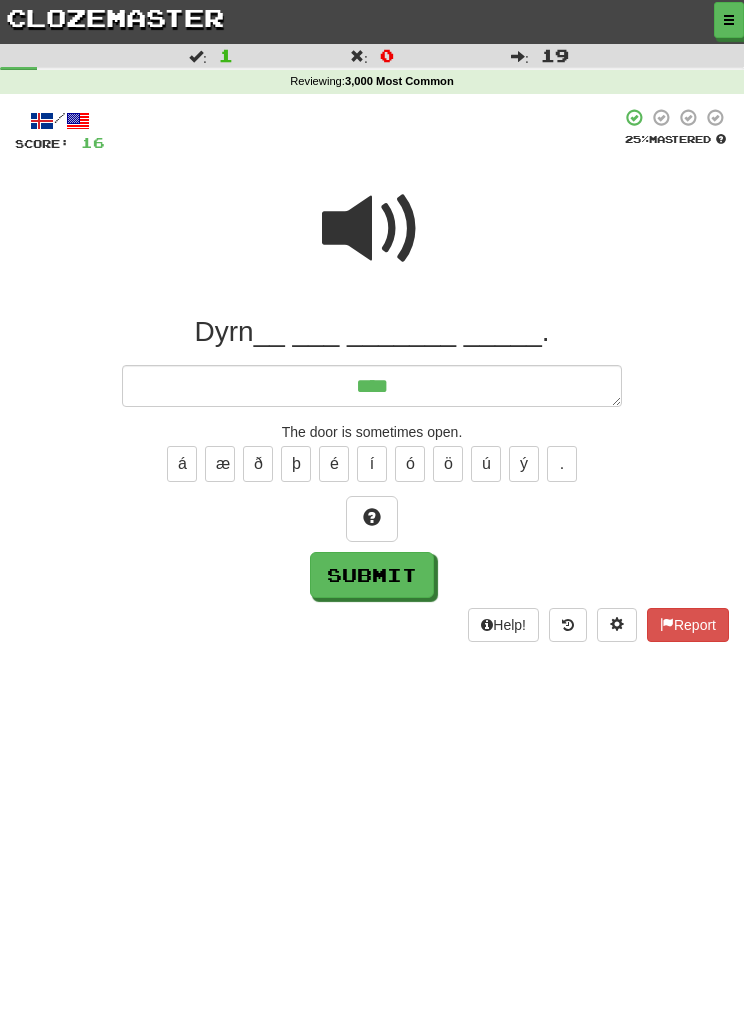 type on "*" 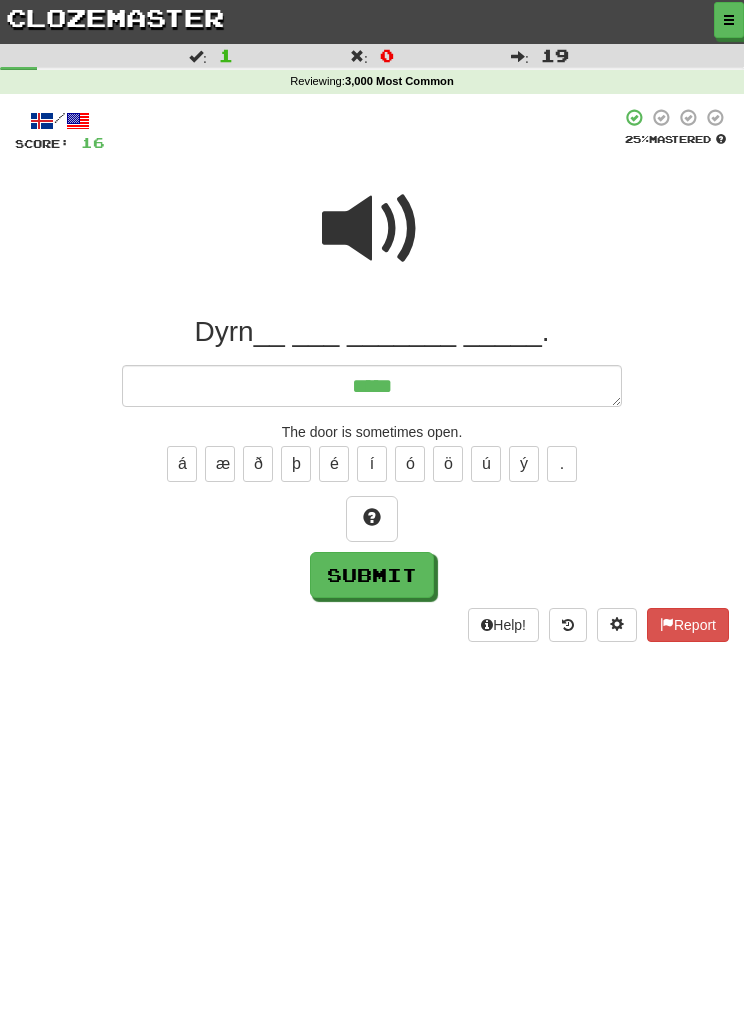 type on "*" 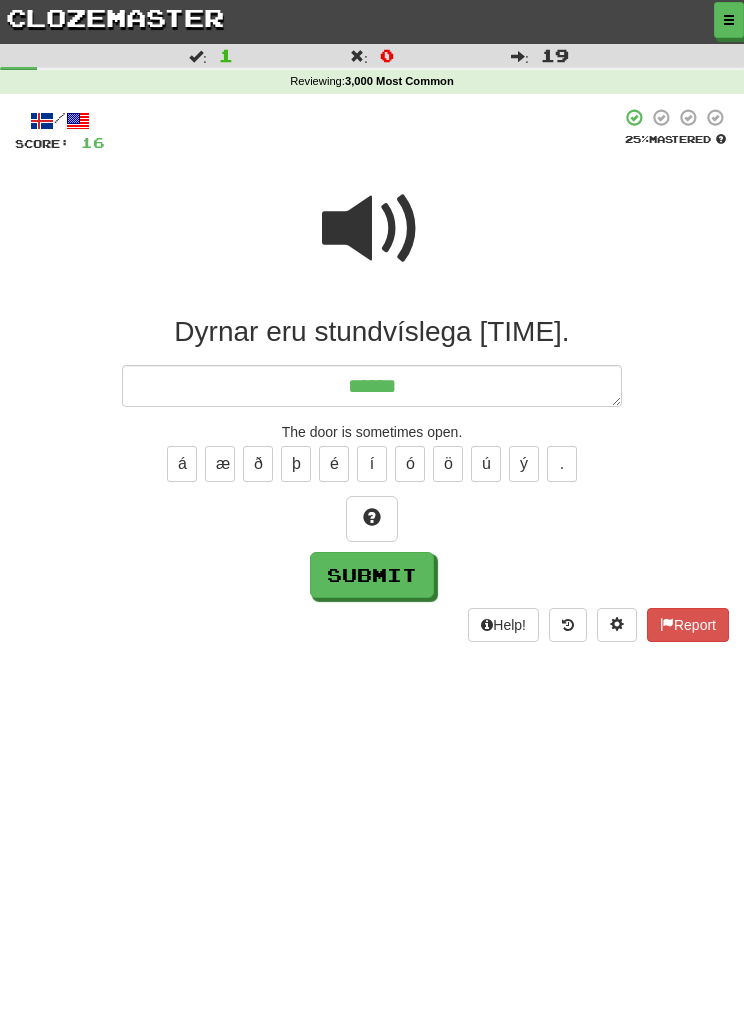 type on "*" 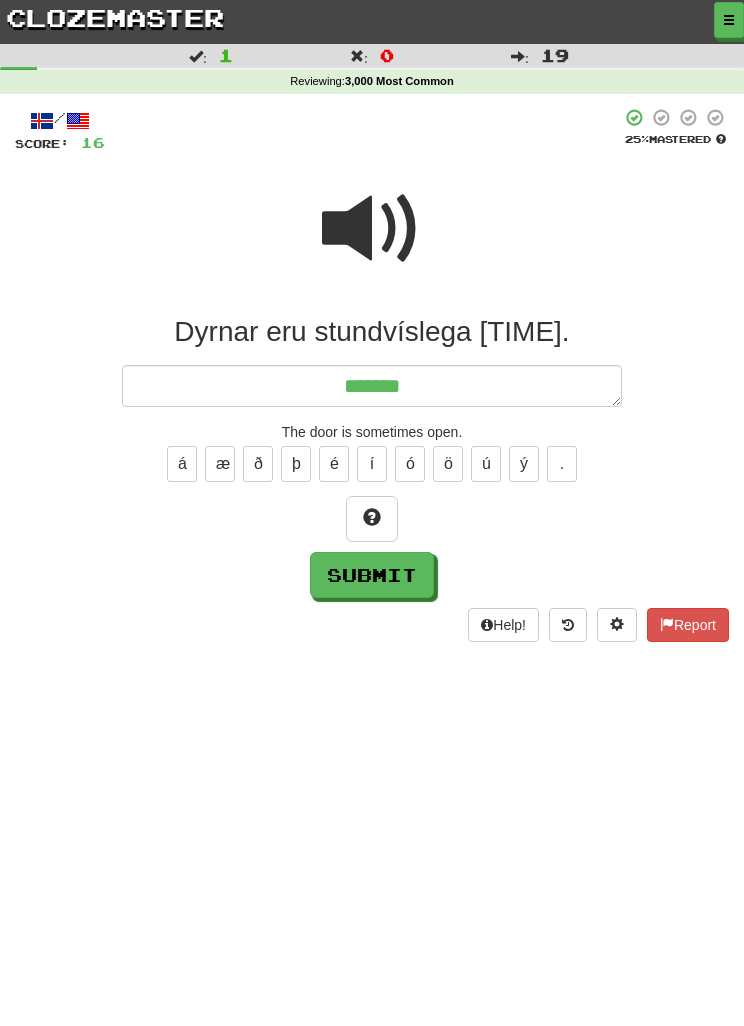 type on "*" 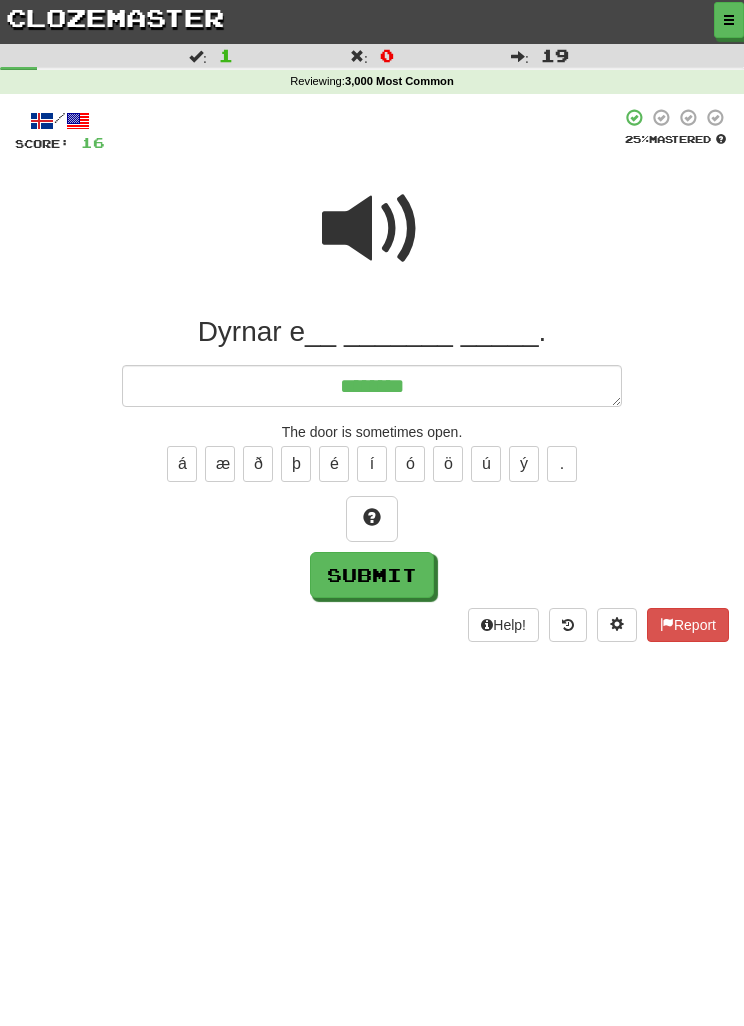 type on "*" 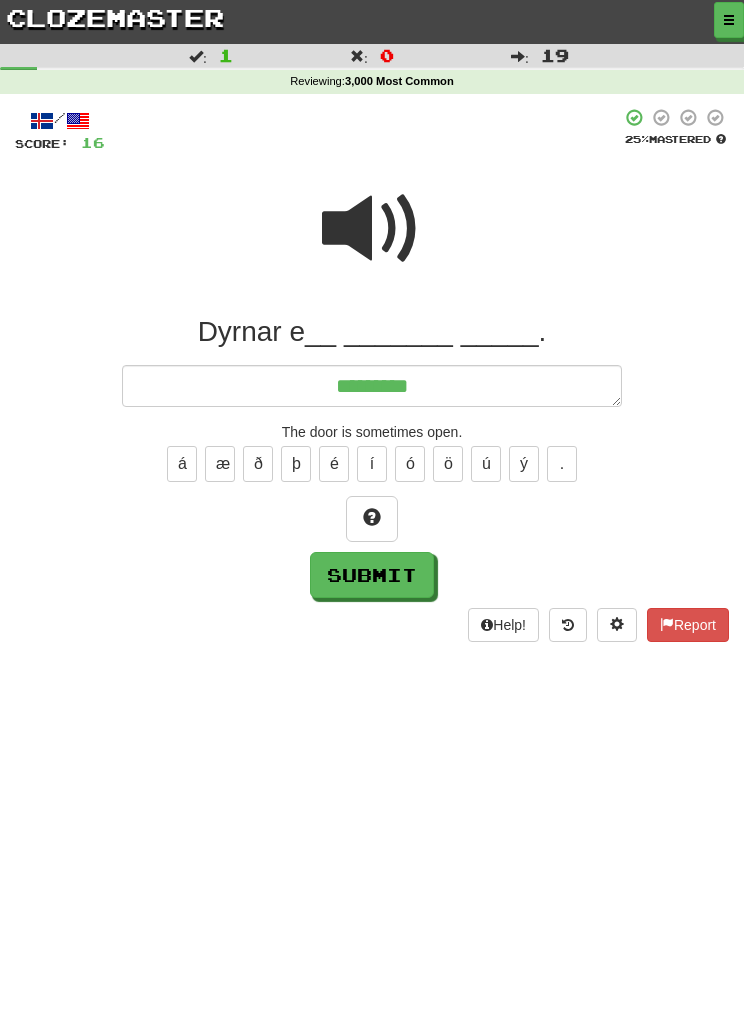 type on "*" 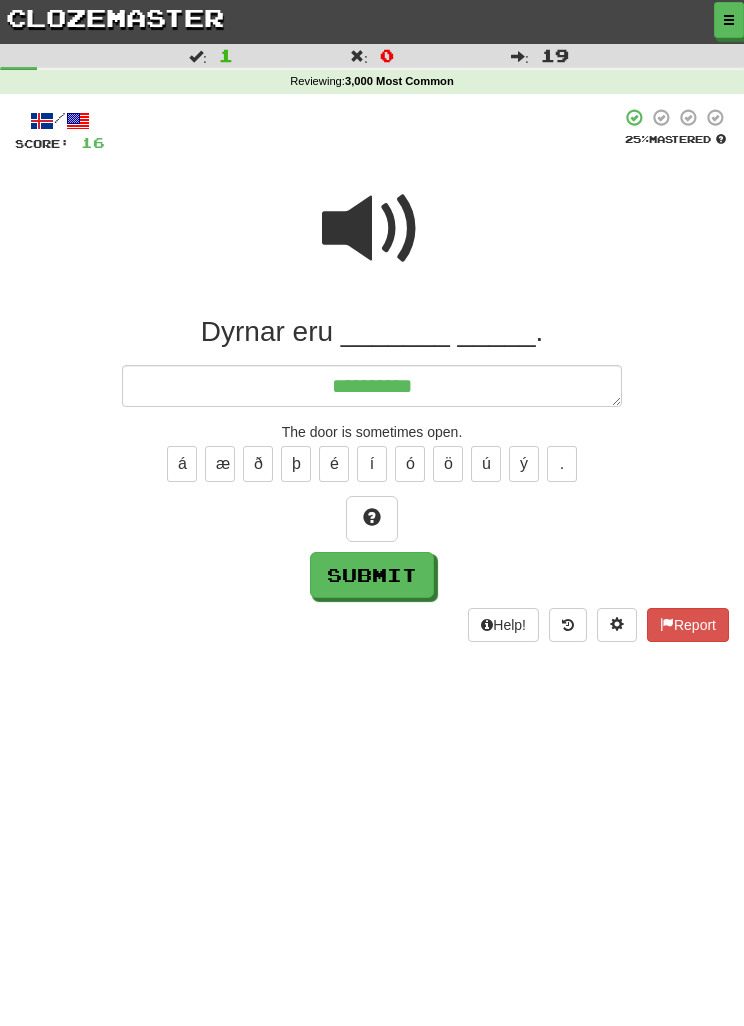 type on "*" 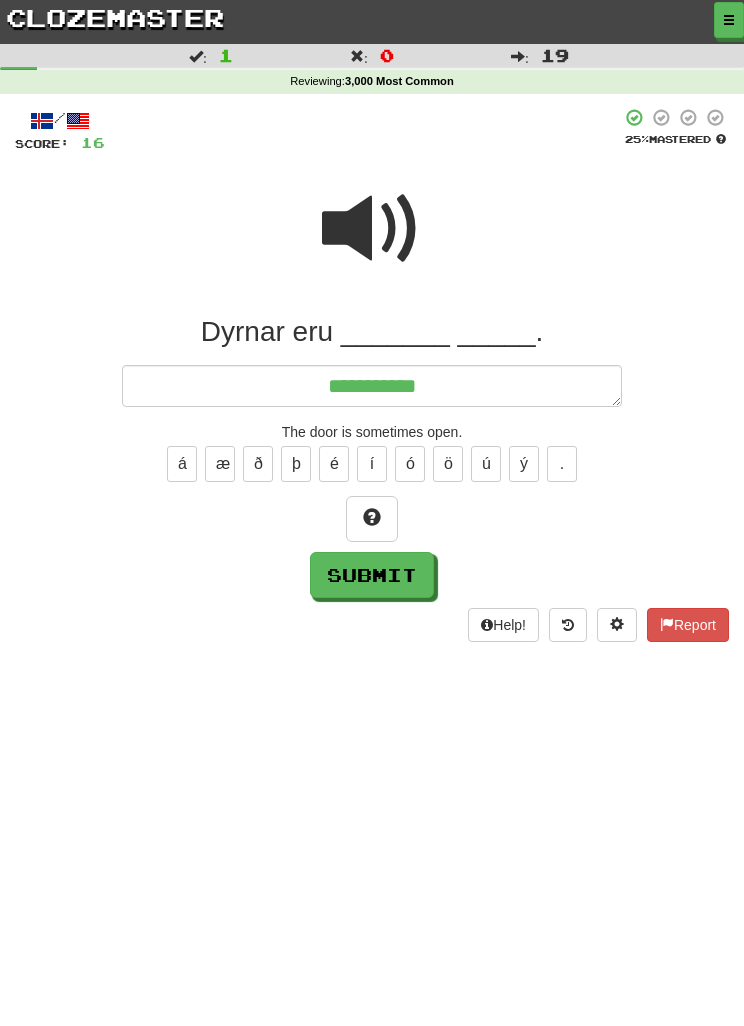 type on "*" 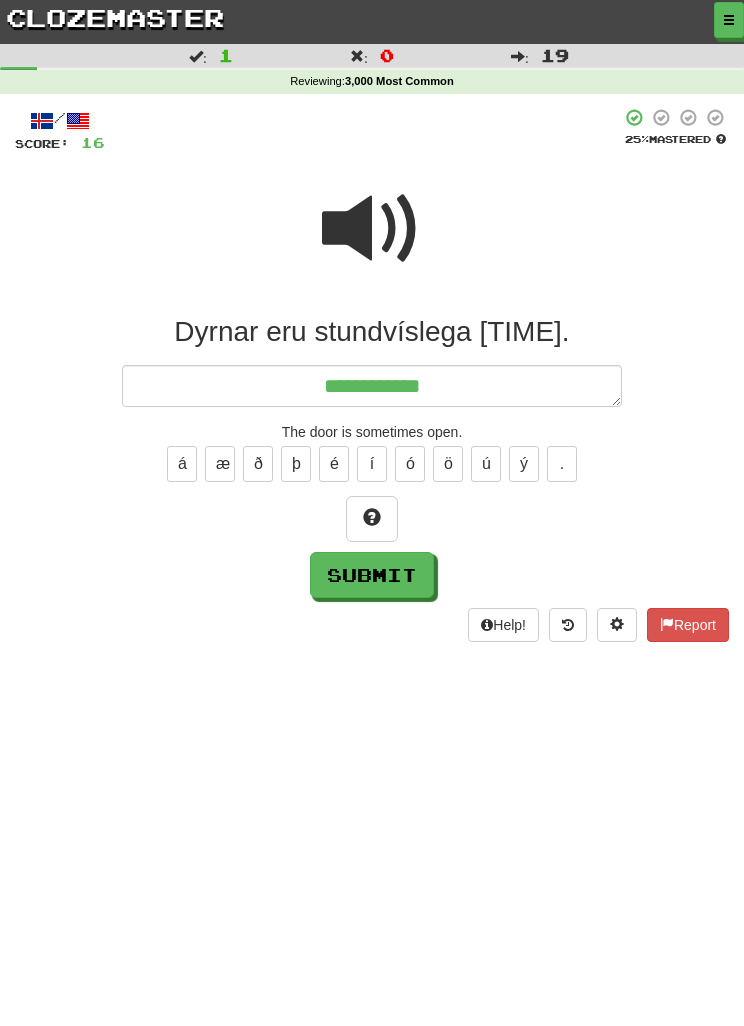 type on "*" 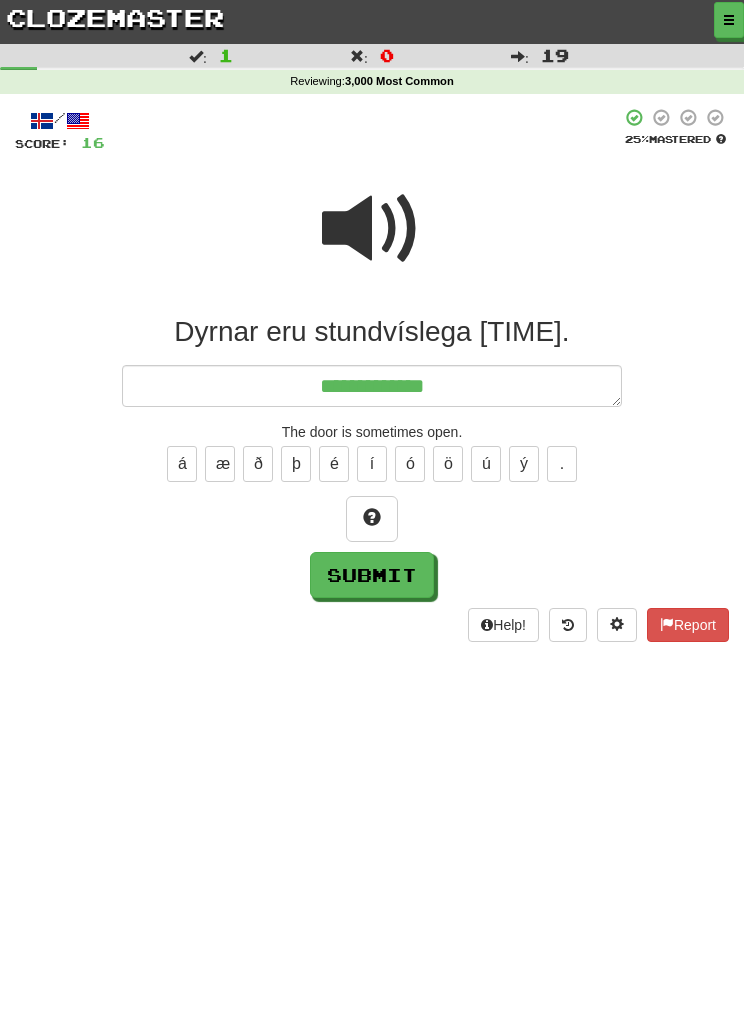 type on "*" 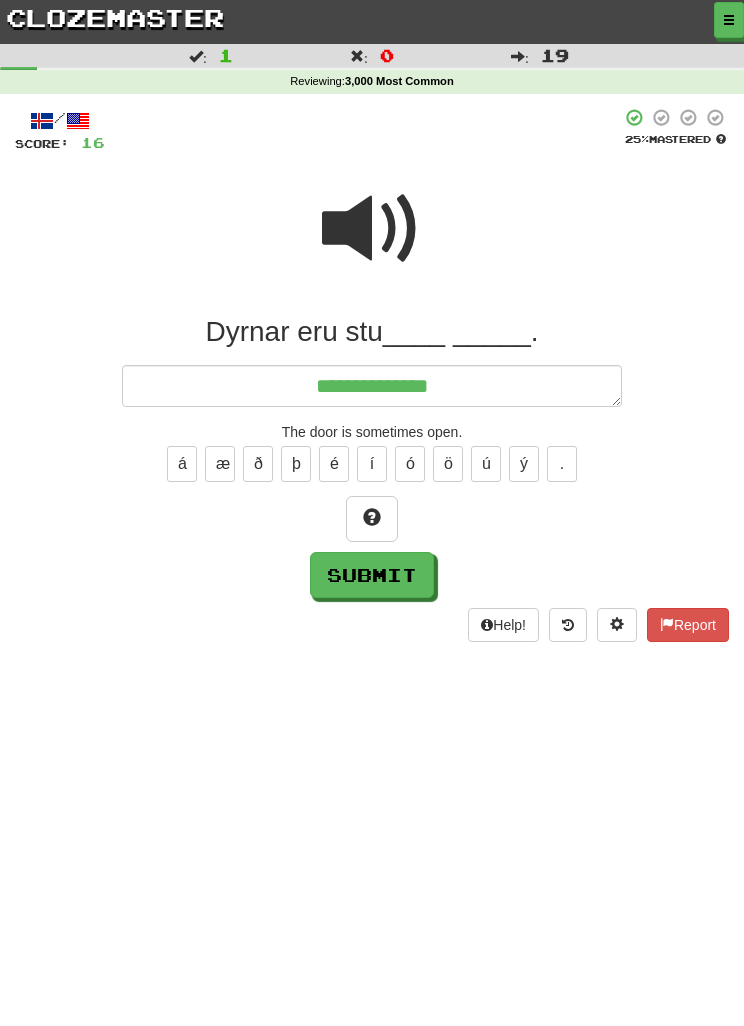 type on "*" 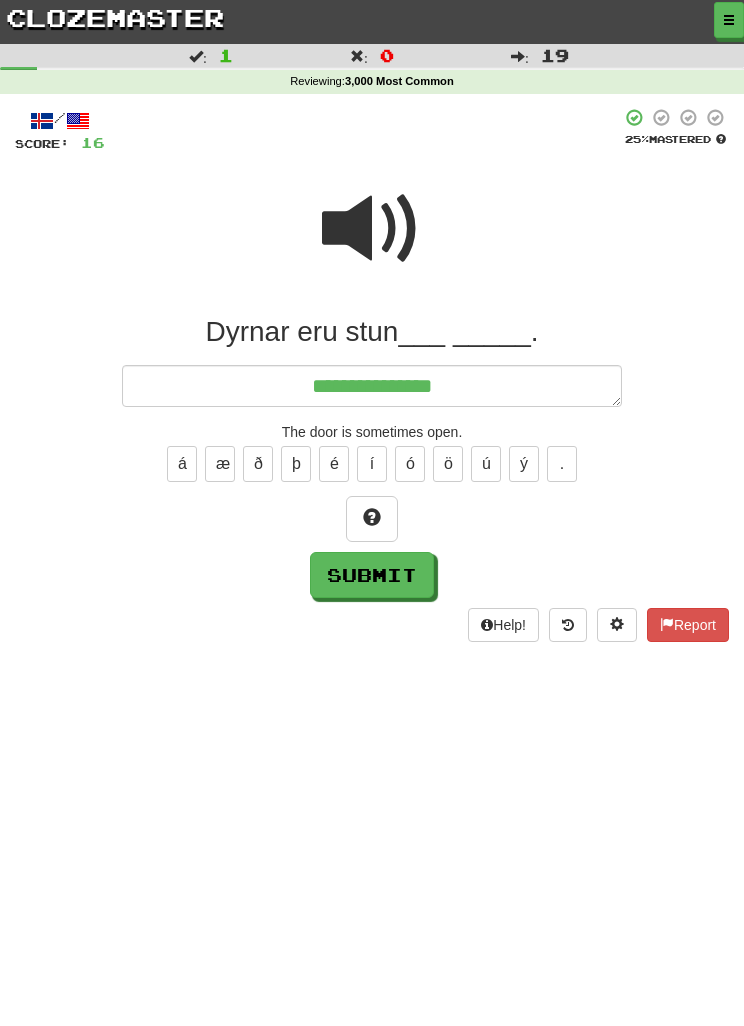 type on "*" 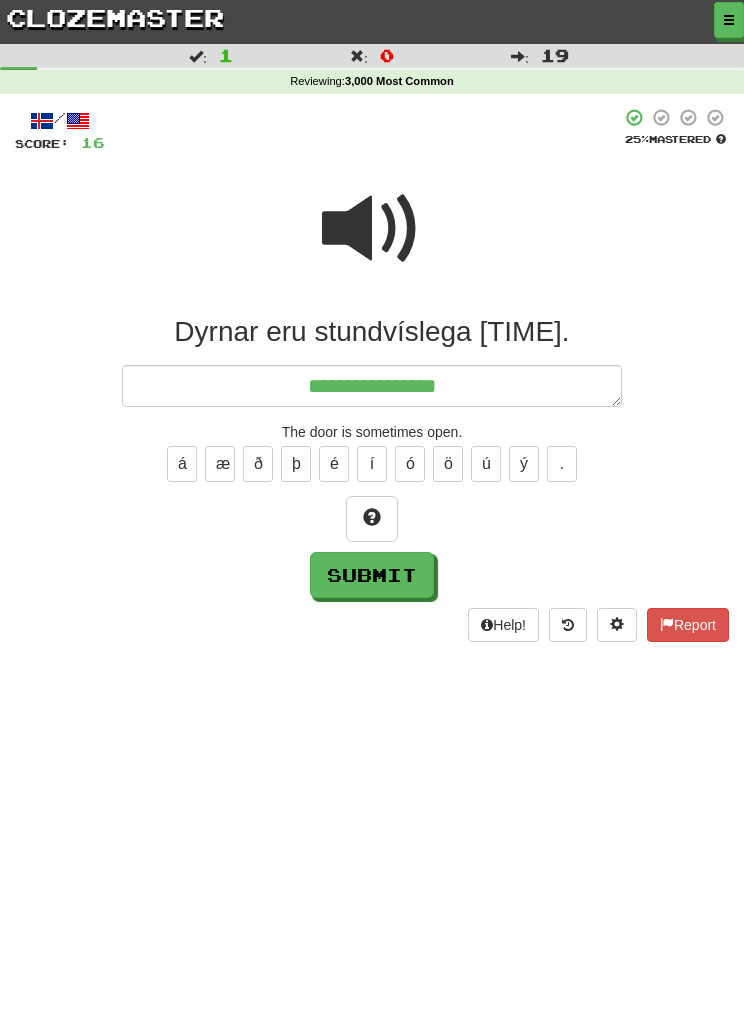 type on "*" 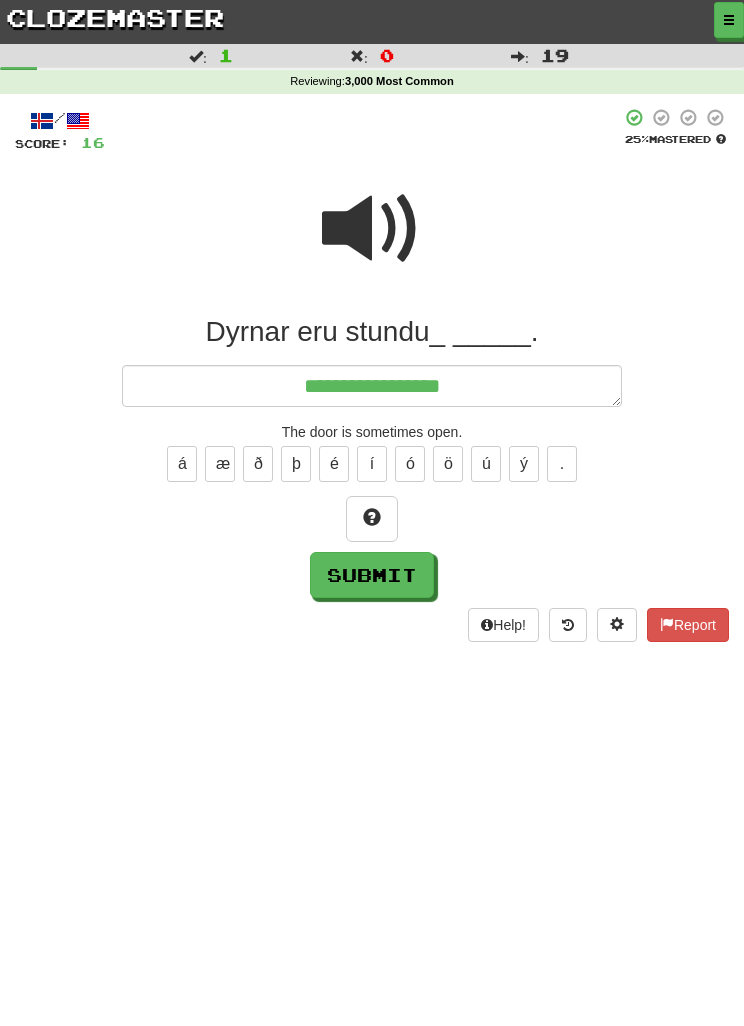 type on "*" 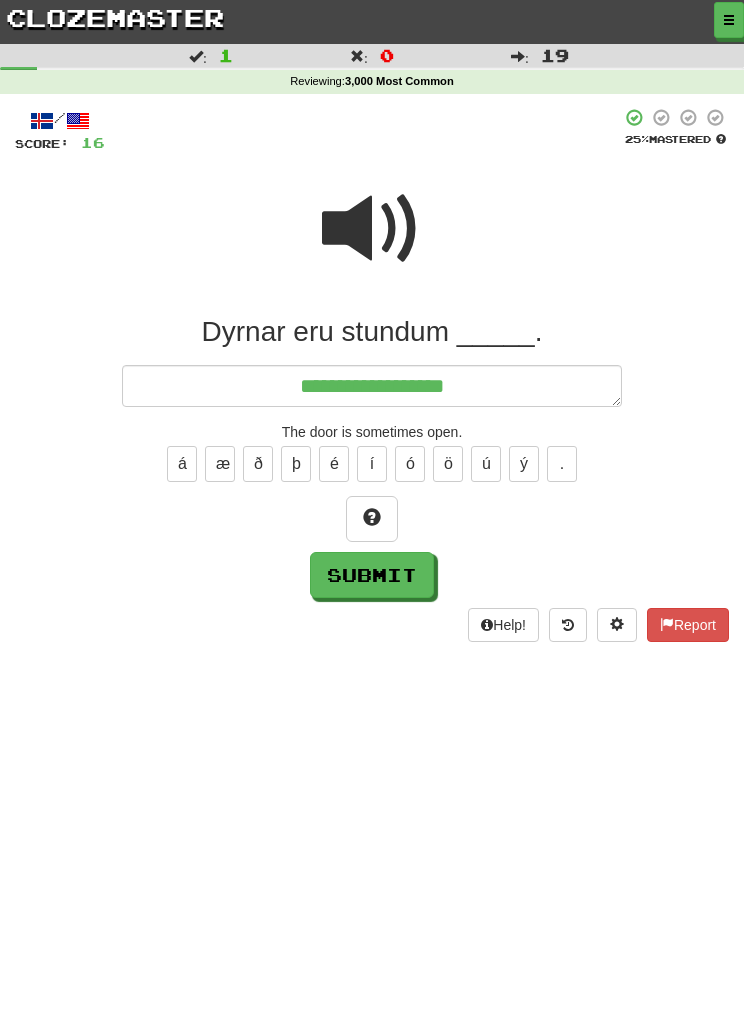 type on "*" 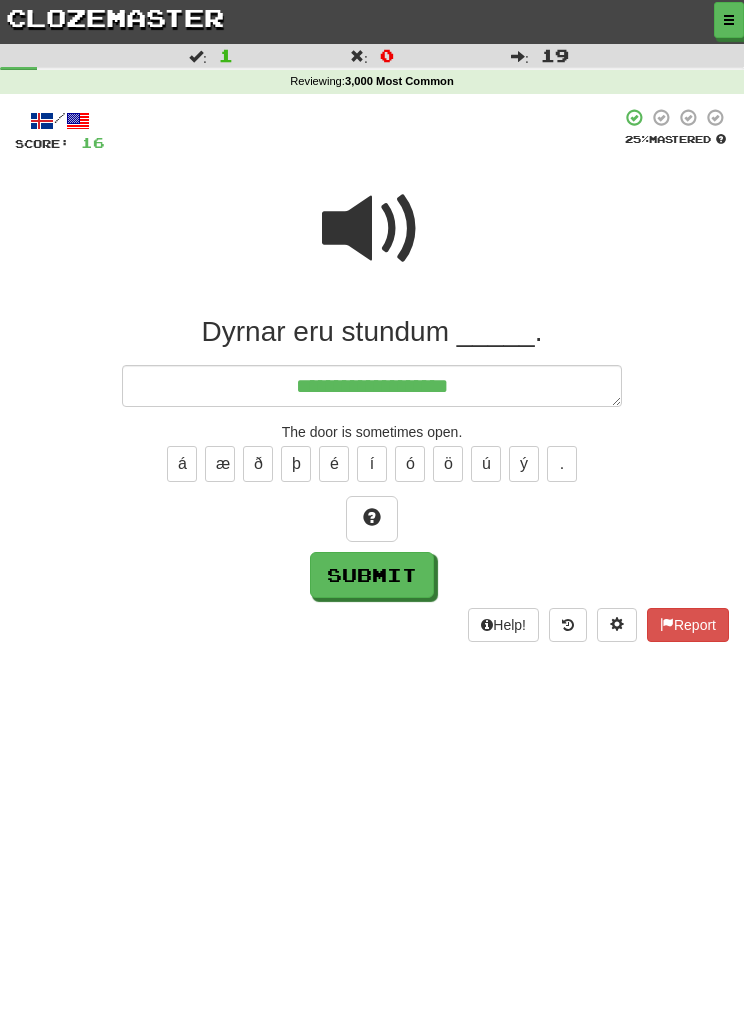 type on "*" 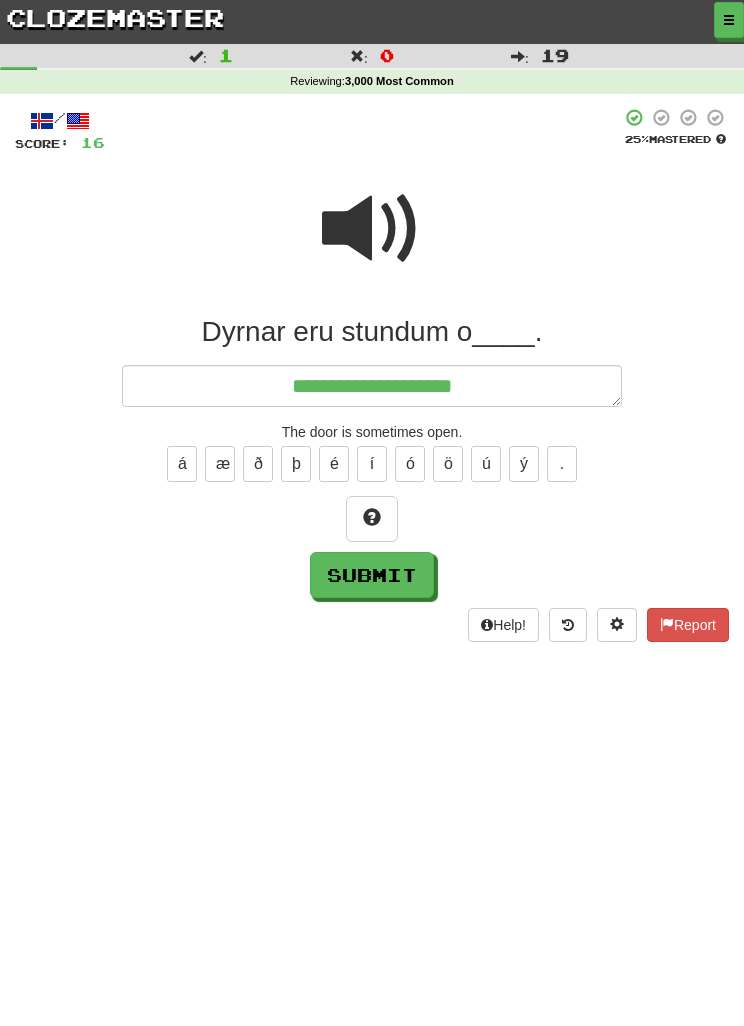 type on "*" 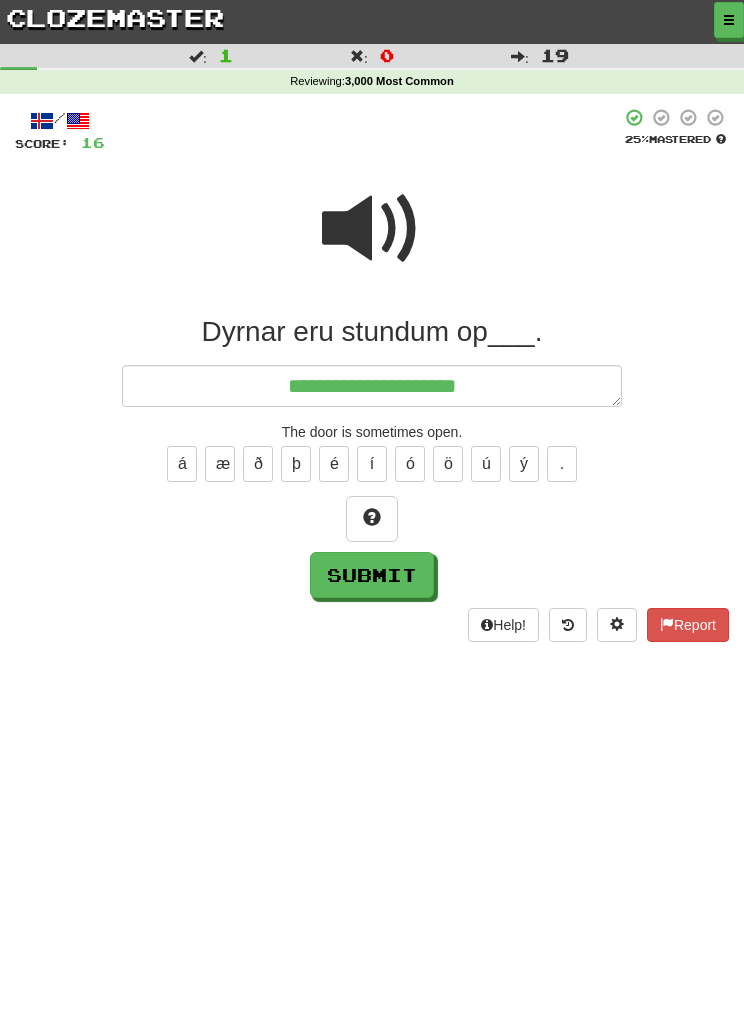 type on "*" 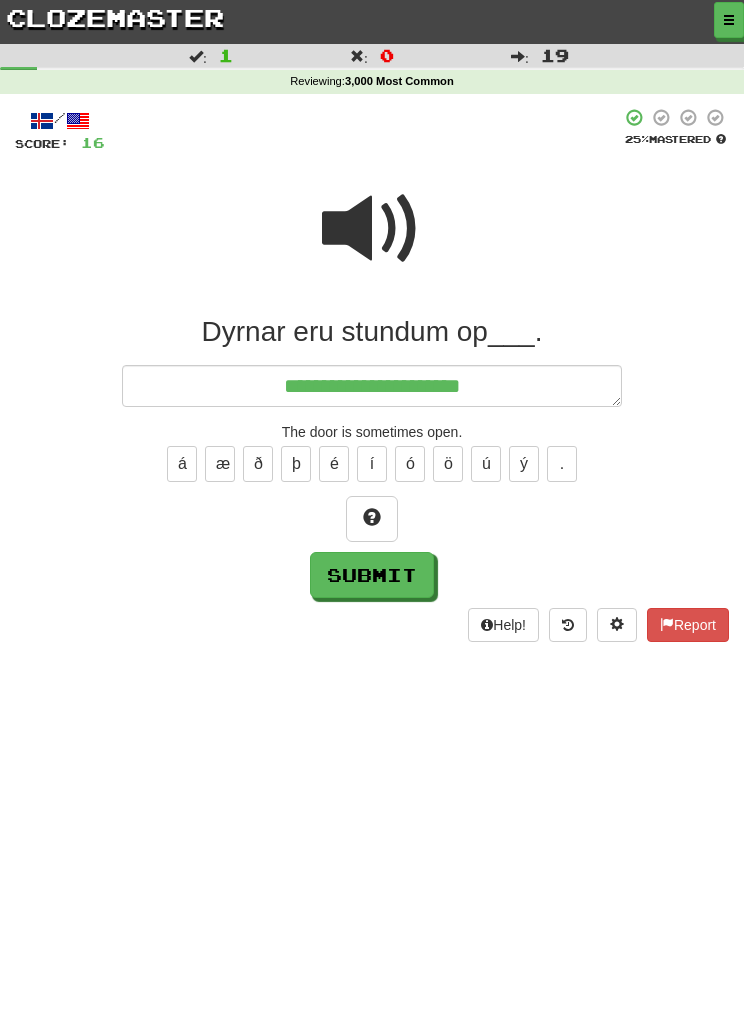 type on "*" 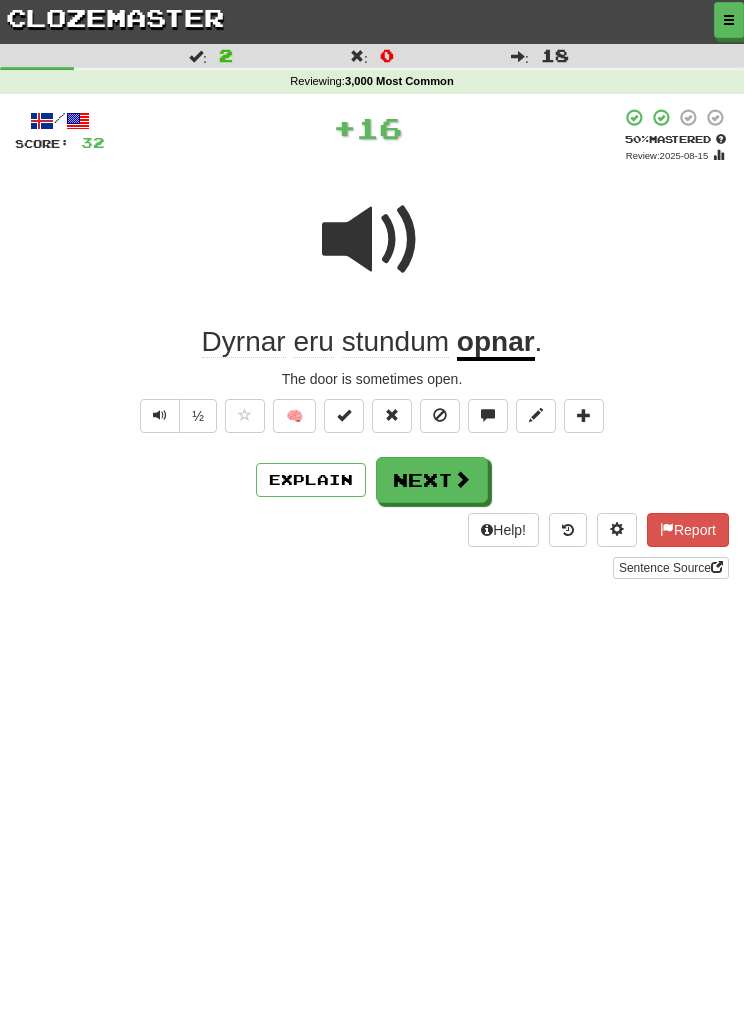 click on "Next" at bounding box center [432, 480] 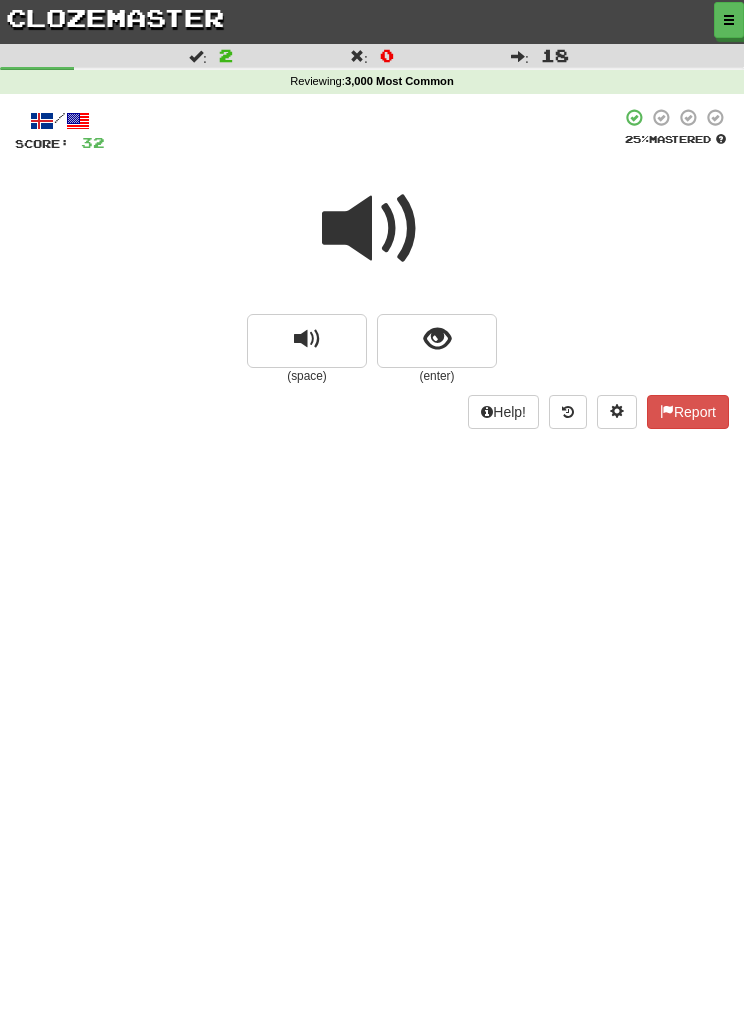 click at bounding box center [437, 341] 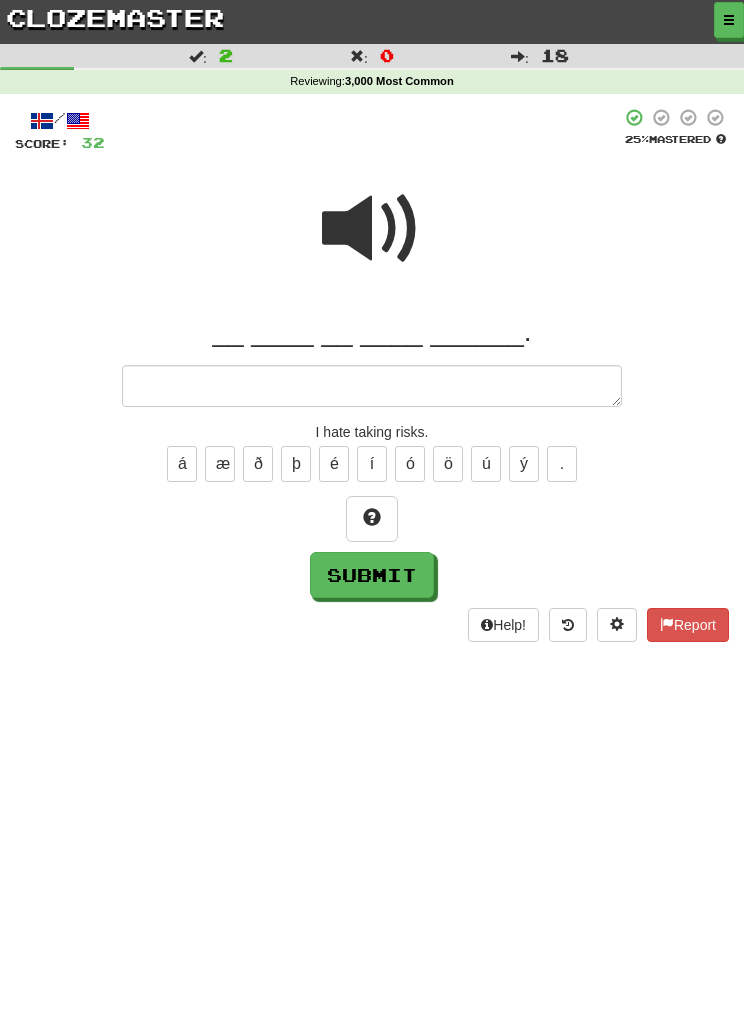 type on "*" 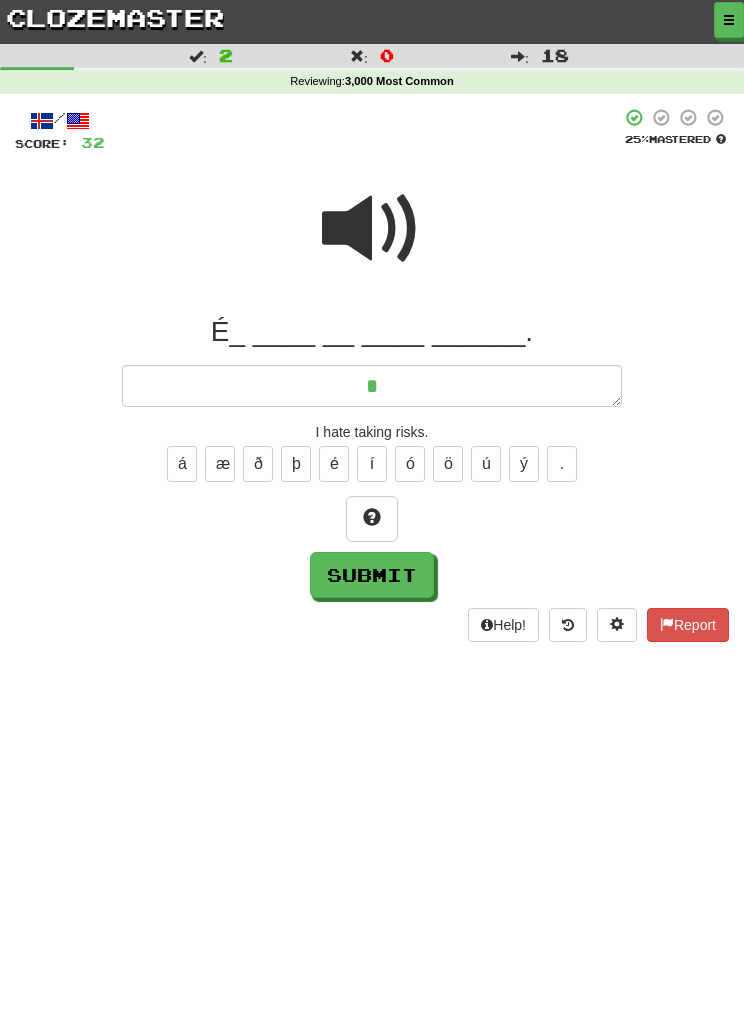 type on "*" 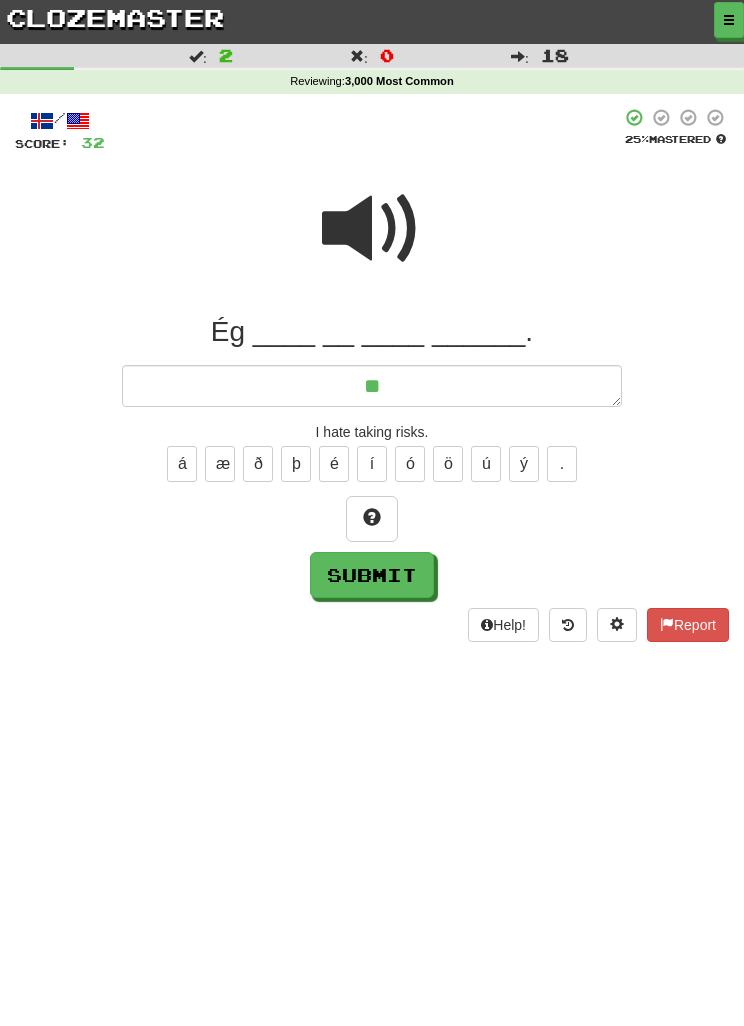 type on "*" 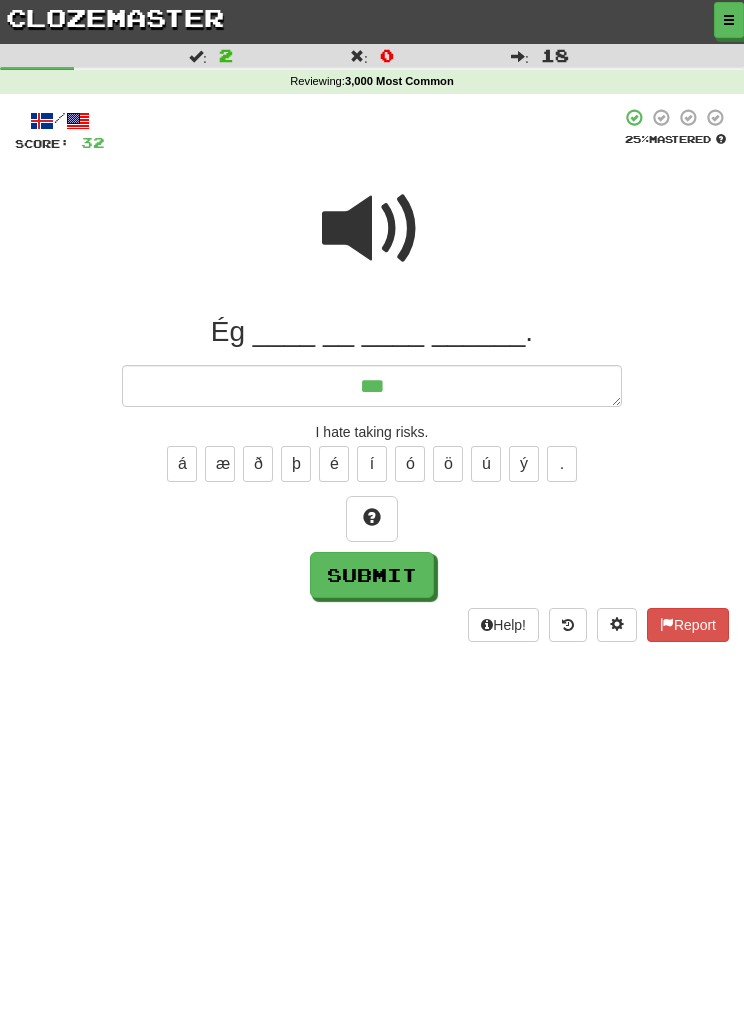type on "*" 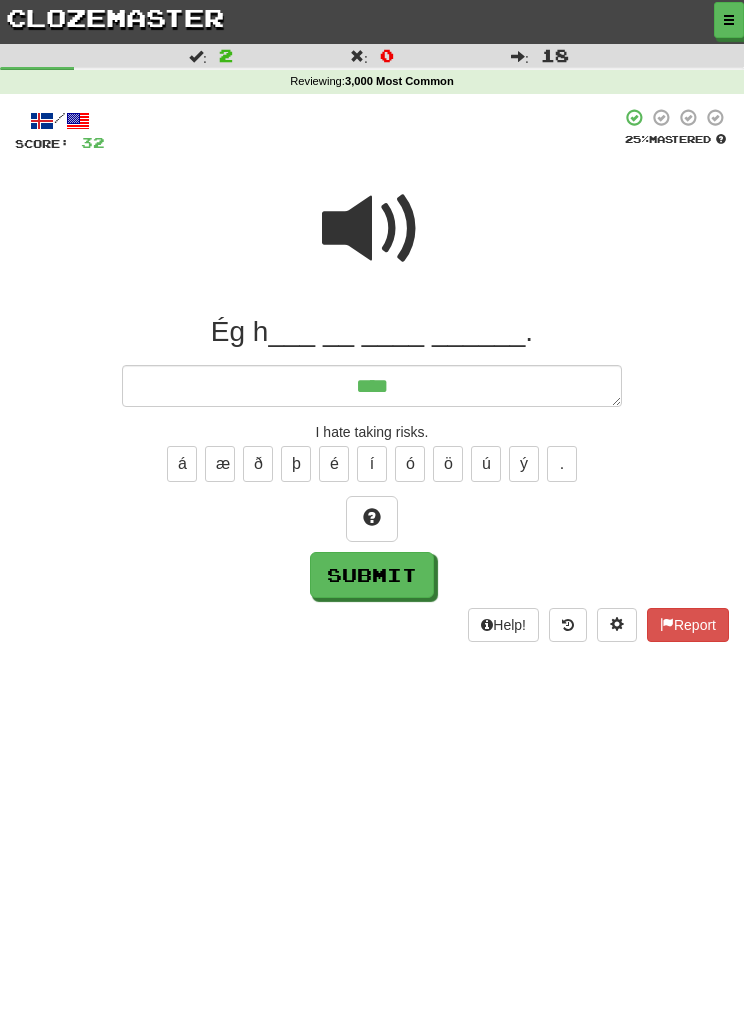 type on "*" 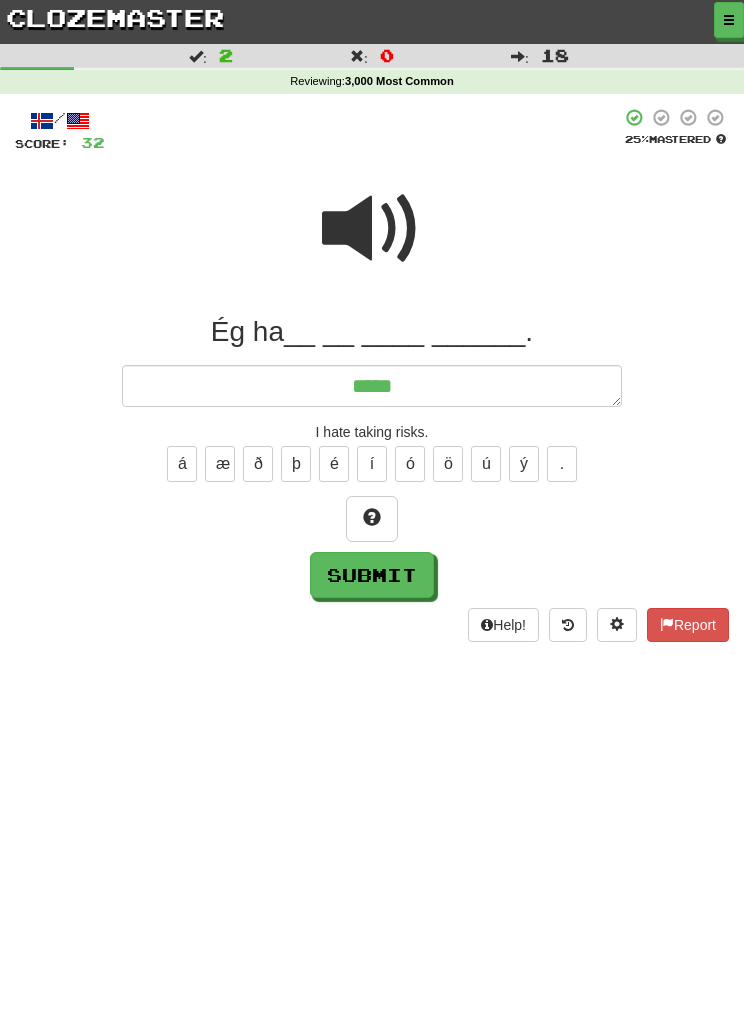 type on "*" 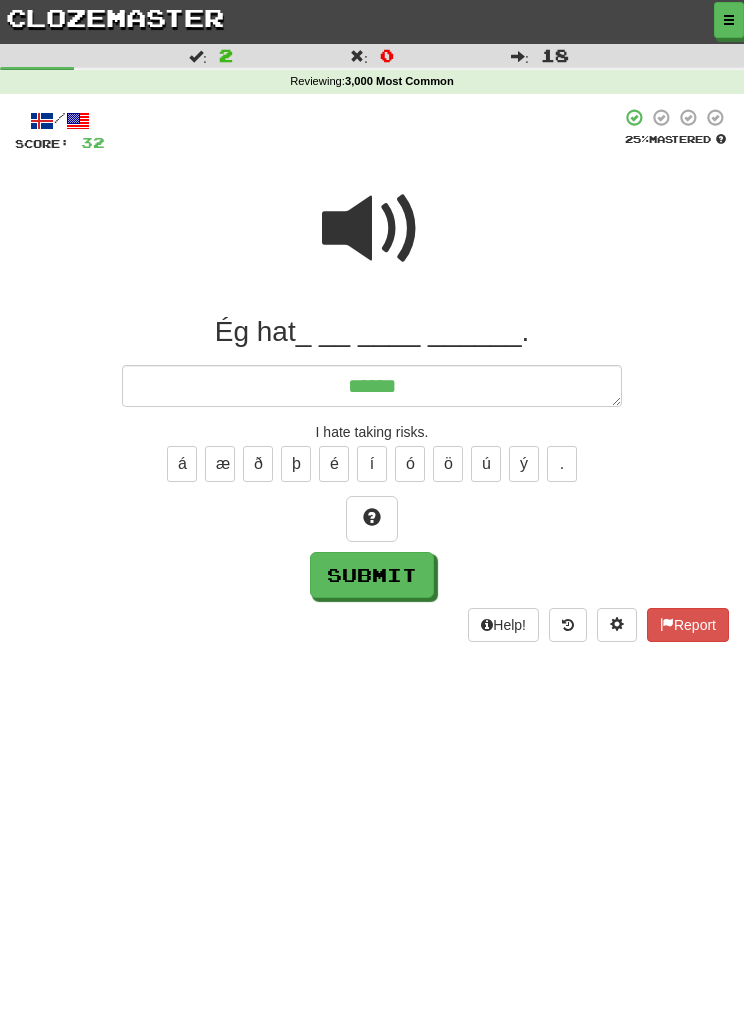 type on "*" 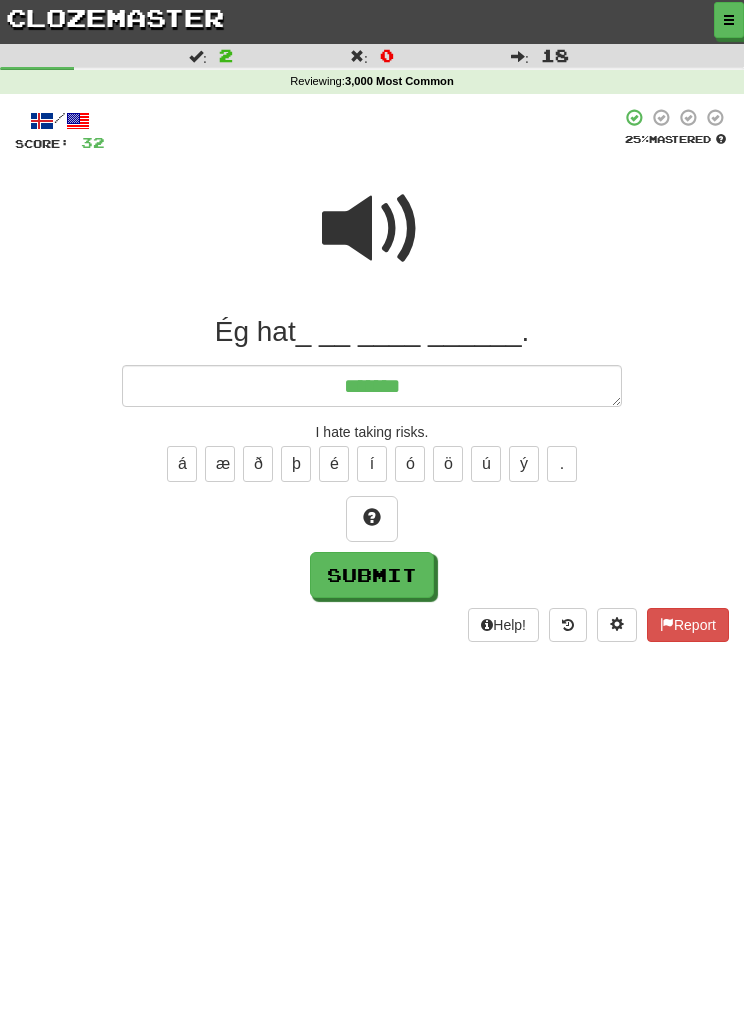 type on "*" 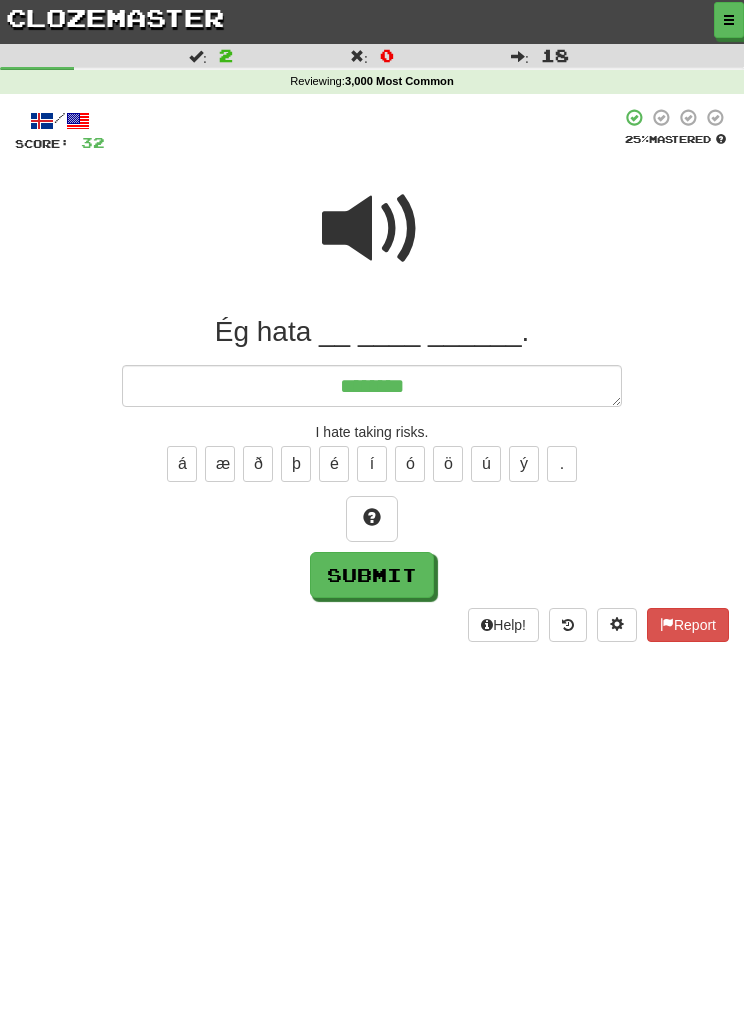 type on "*" 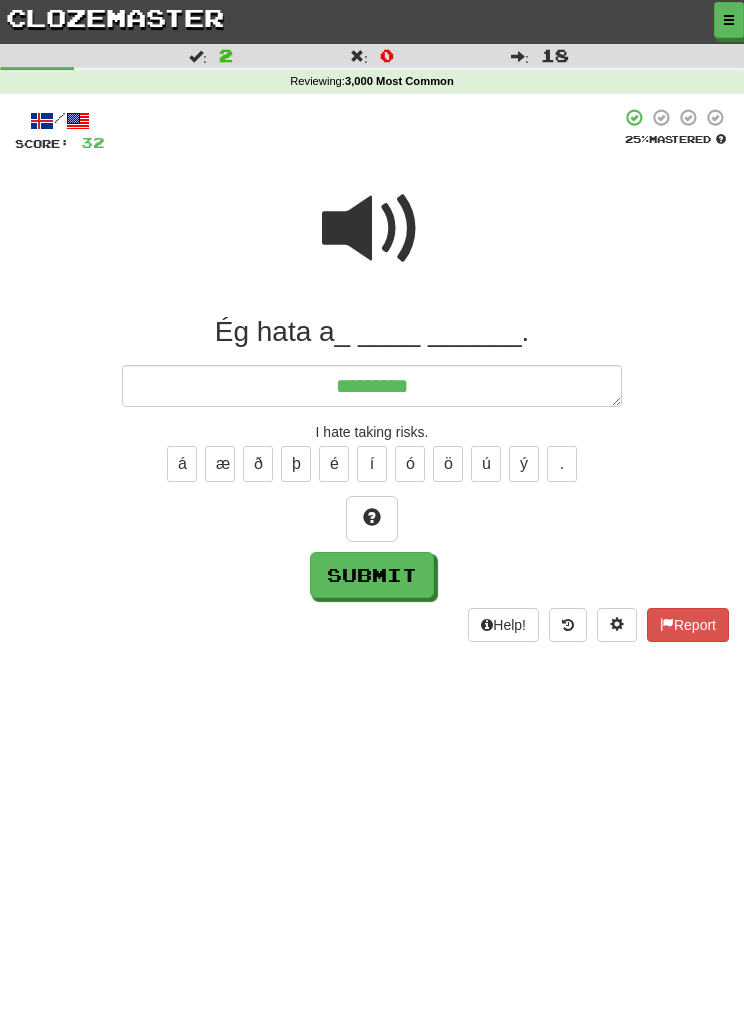 type on "*" 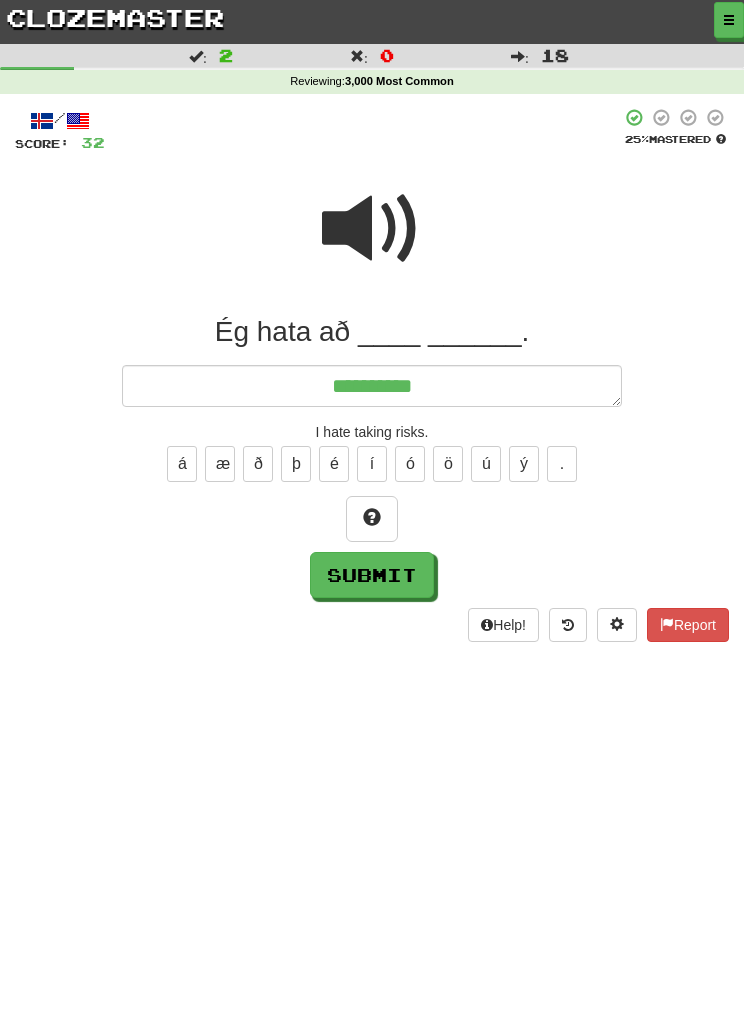 type on "*" 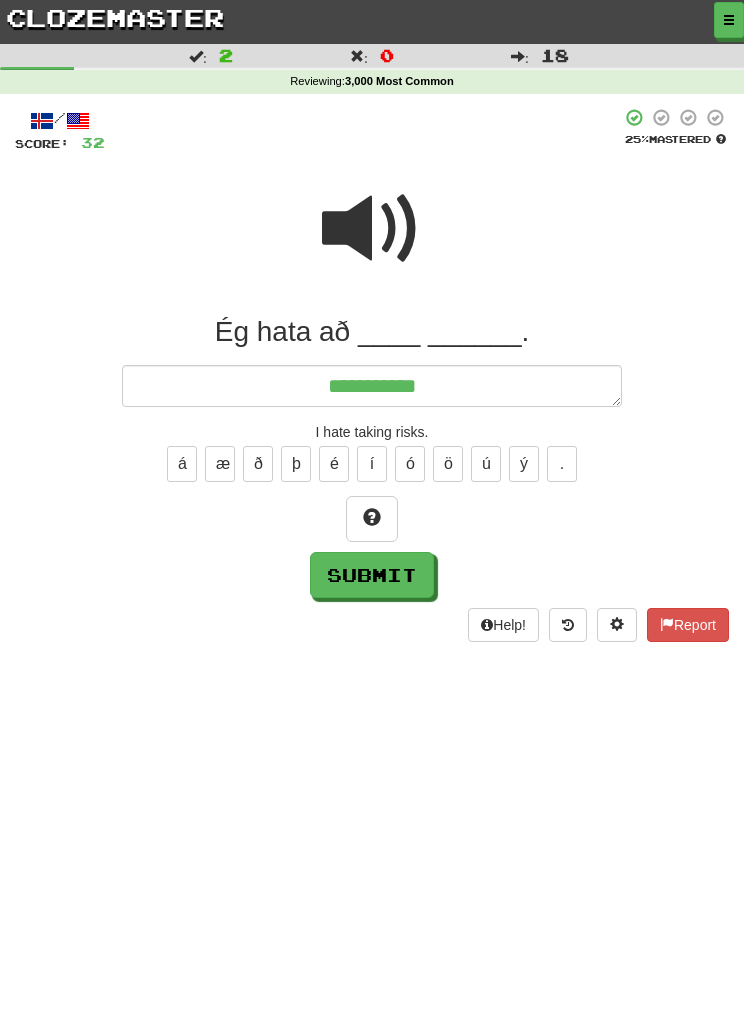 type on "*" 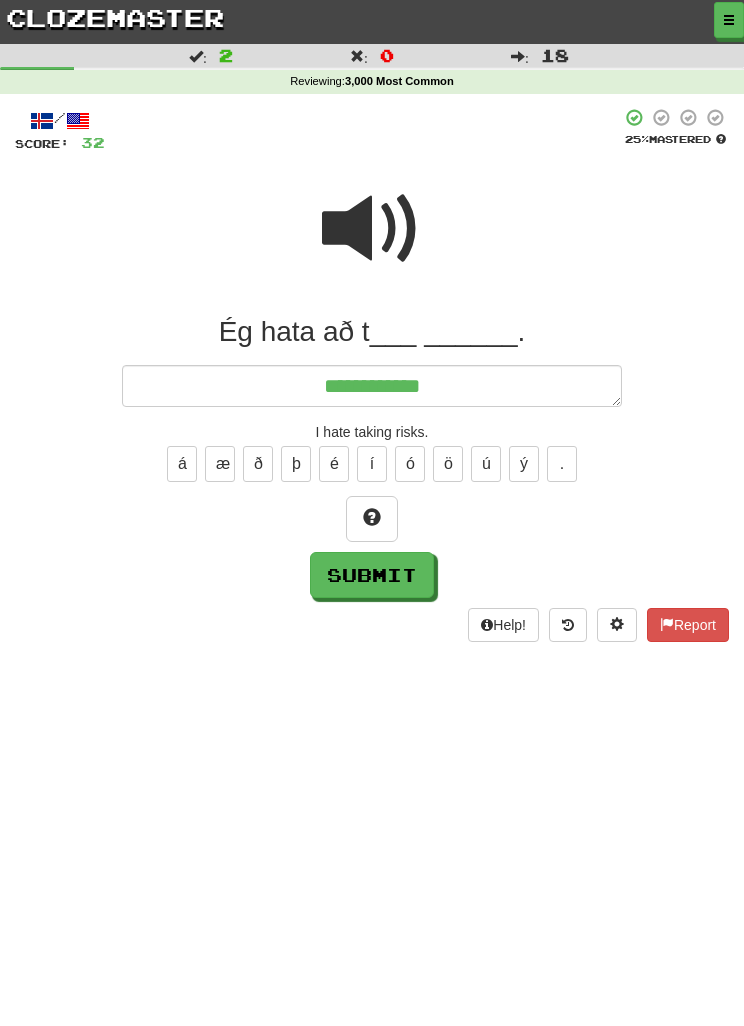 type on "*" 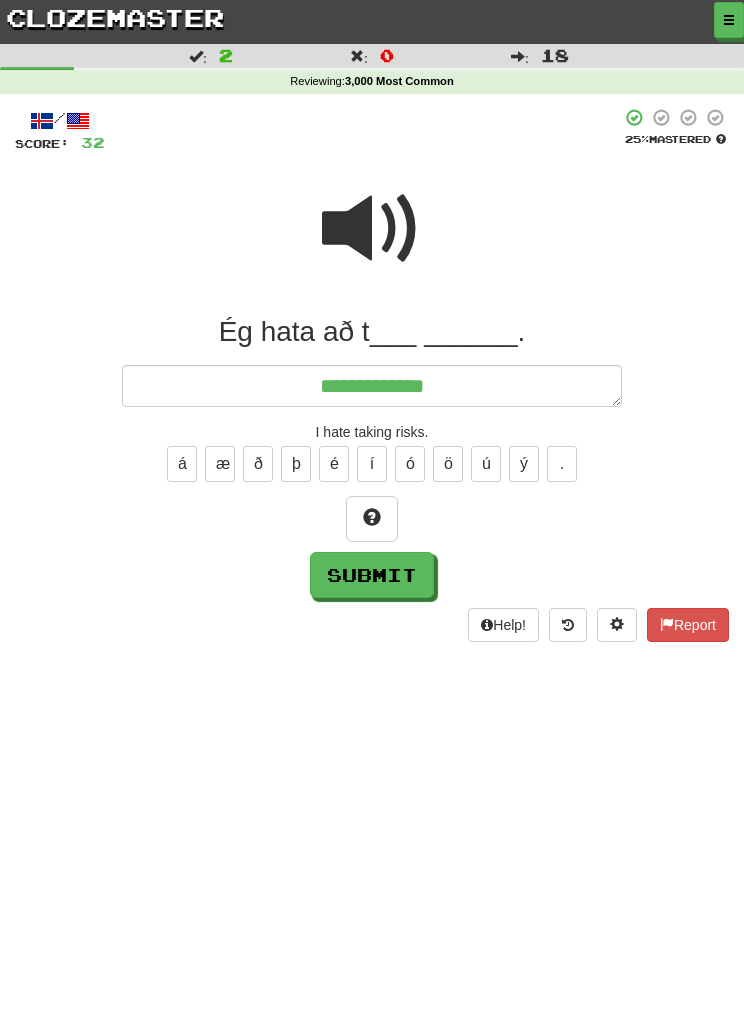 type on "*" 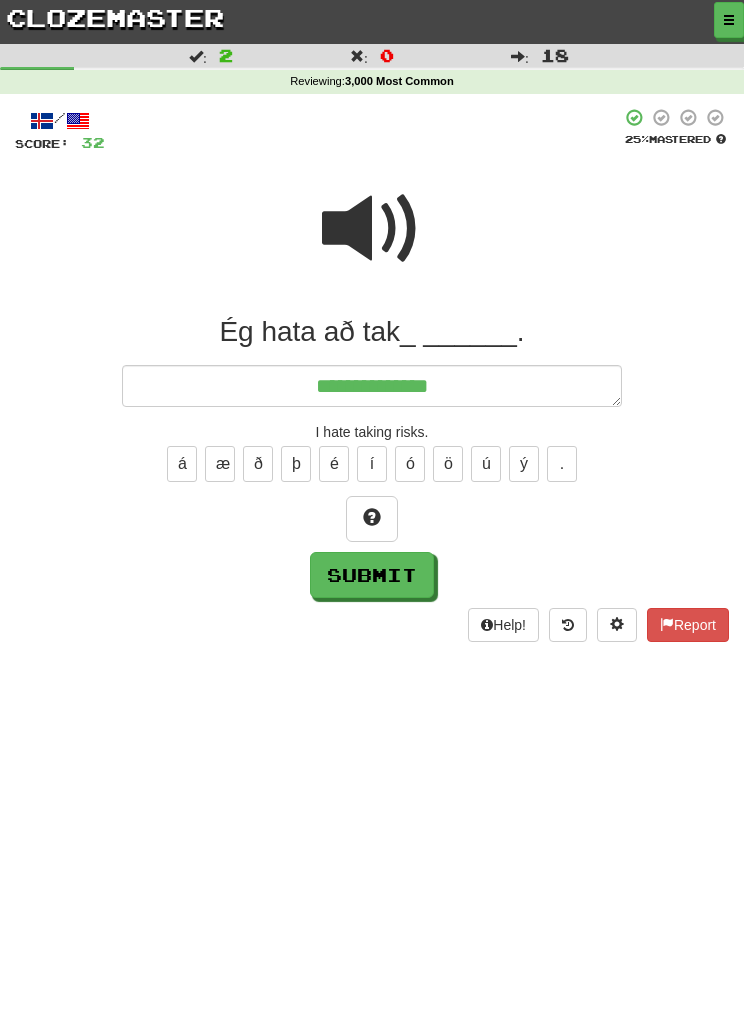 type on "*" 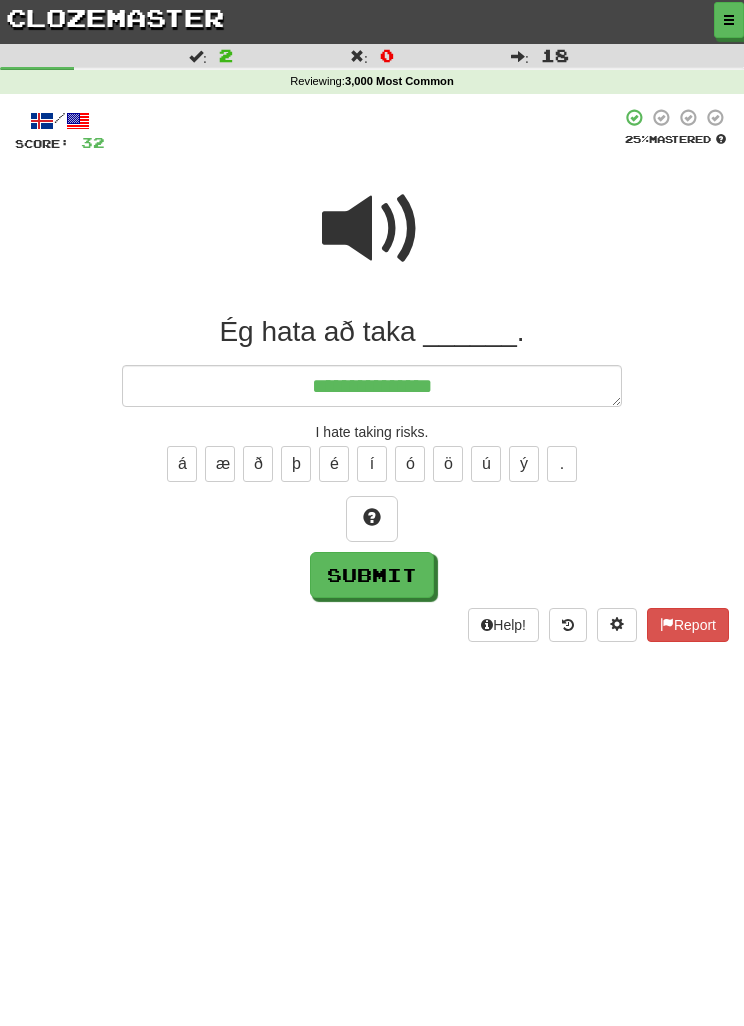 type on "*" 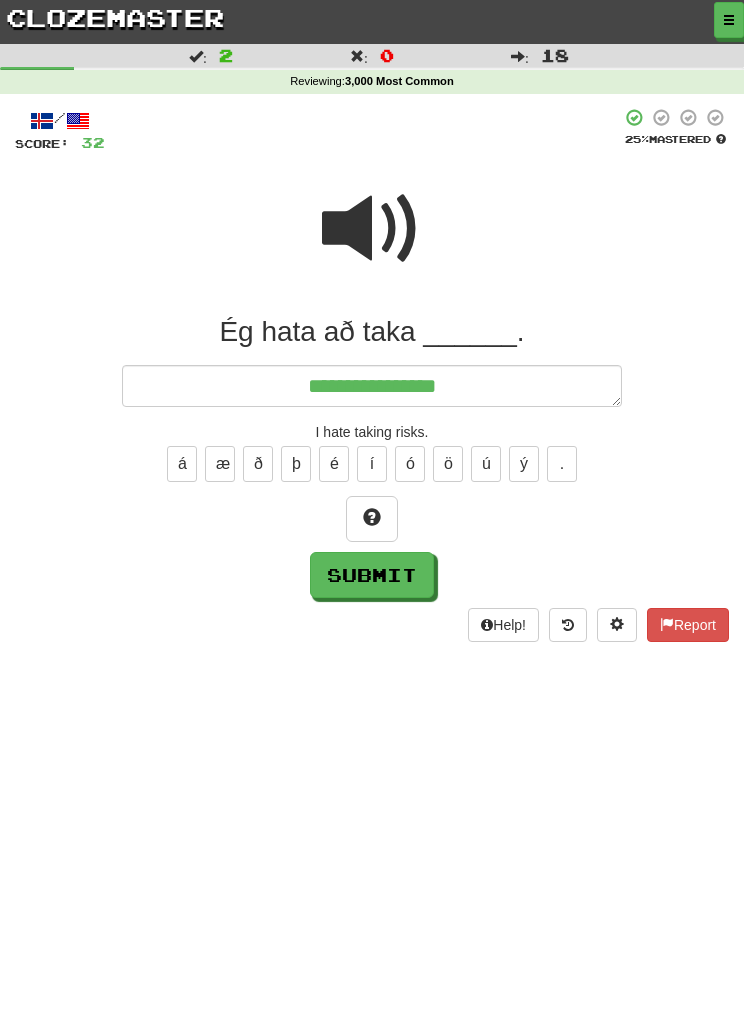 type on "**********" 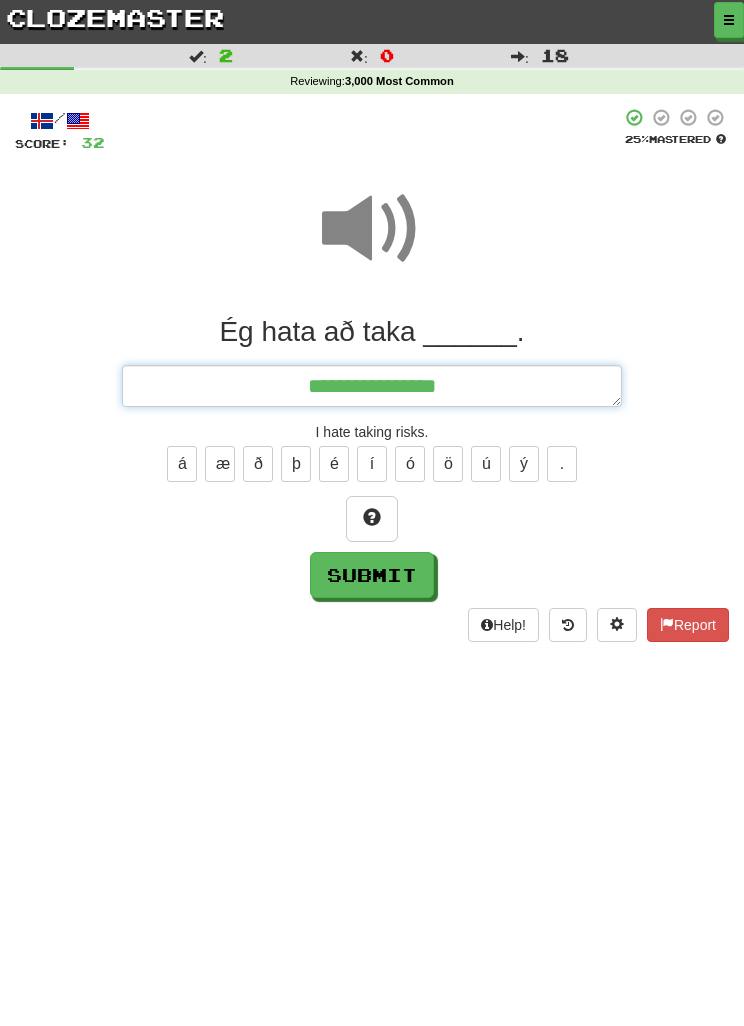 click on "**********" at bounding box center (372, 386) 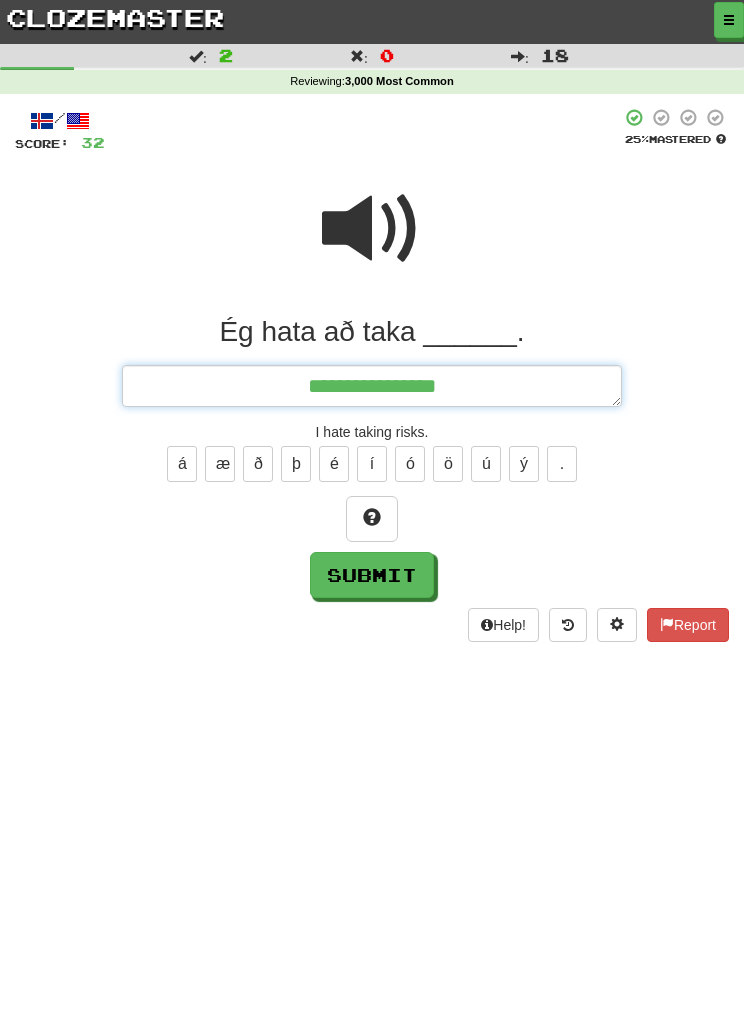 type on "*" 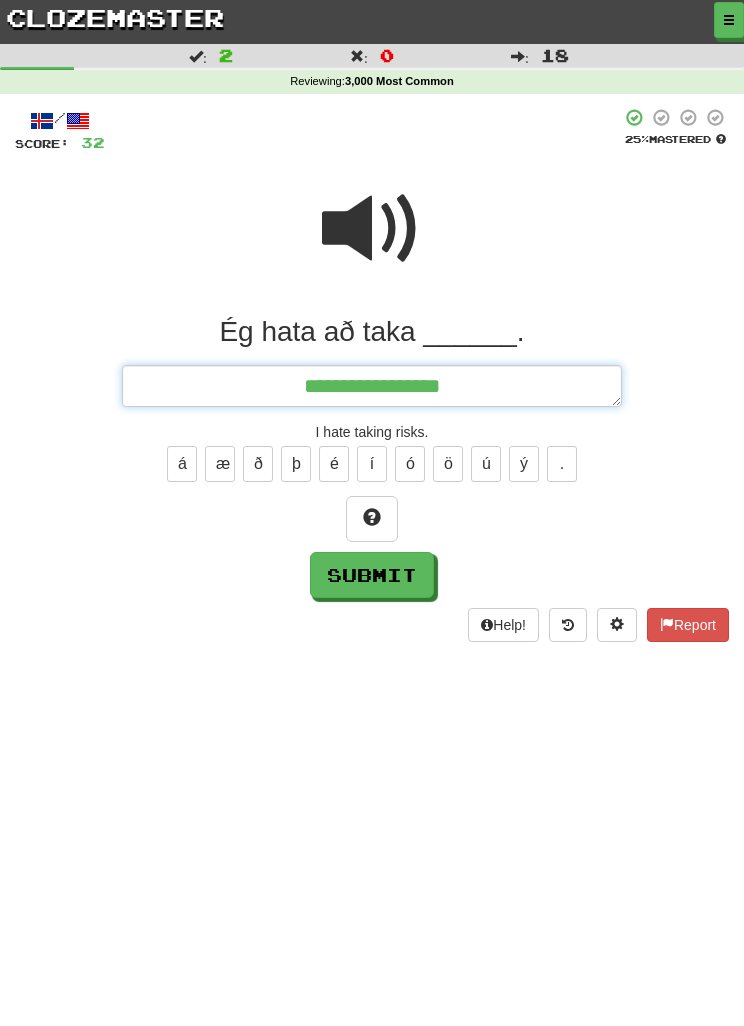 type on "*" 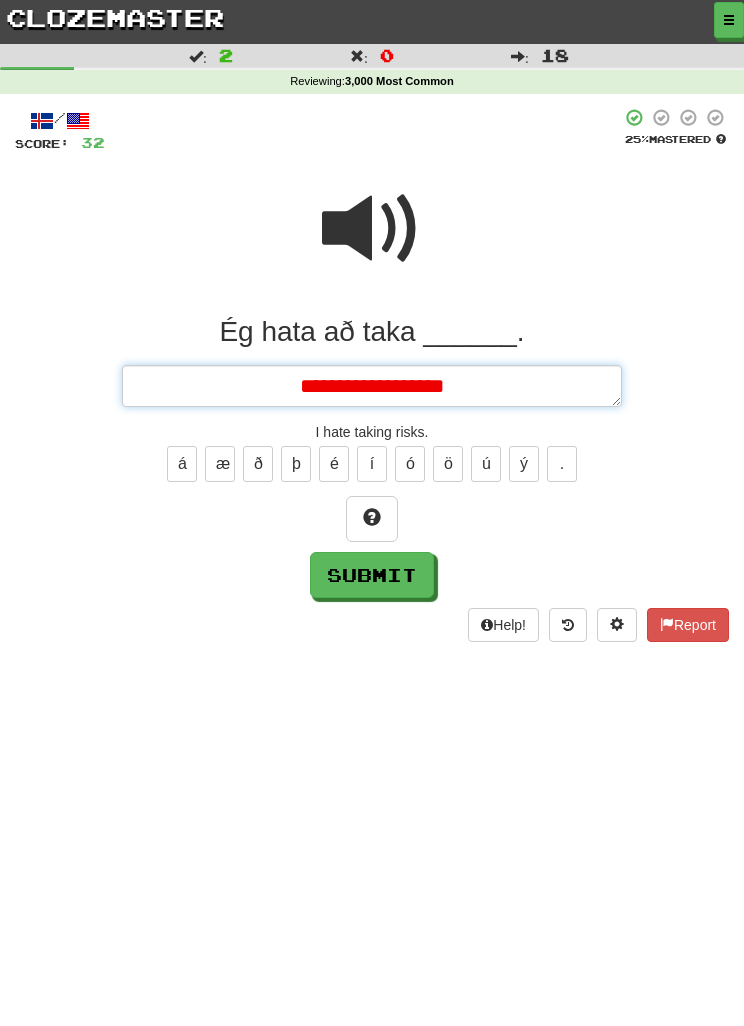 type on "*" 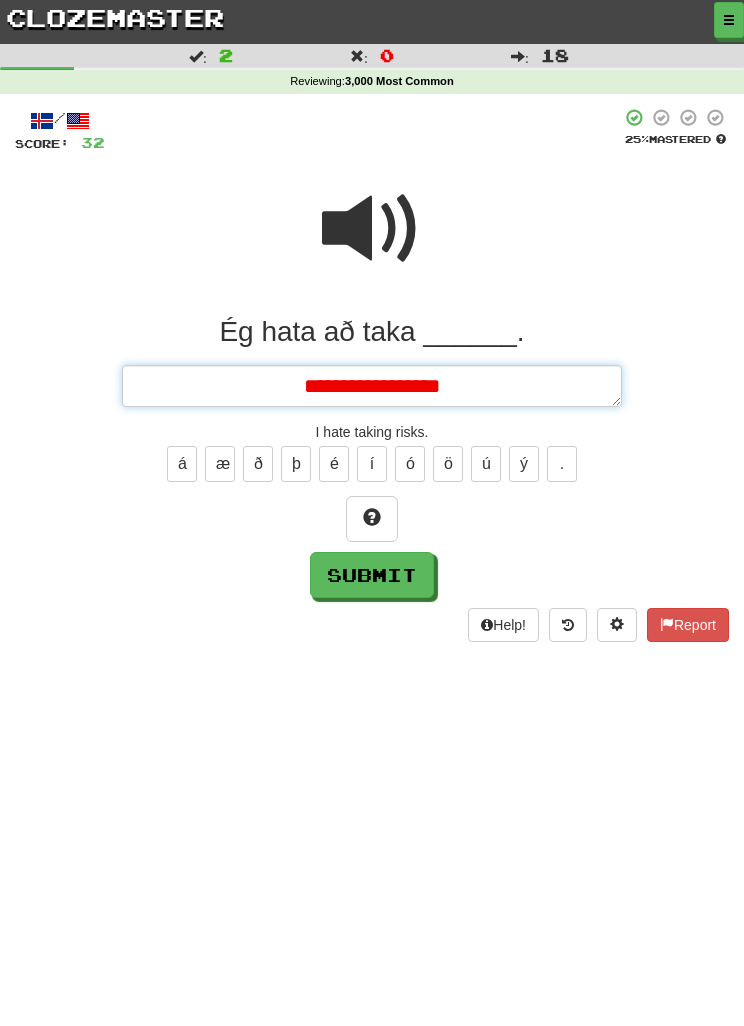 type on "*" 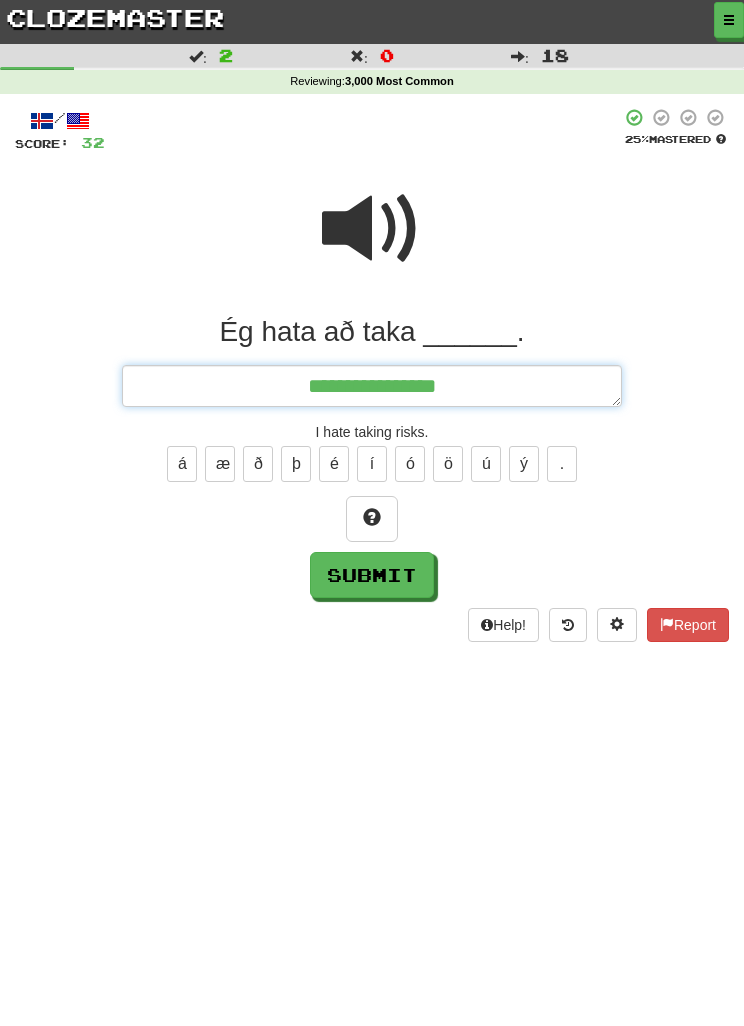 type on "*" 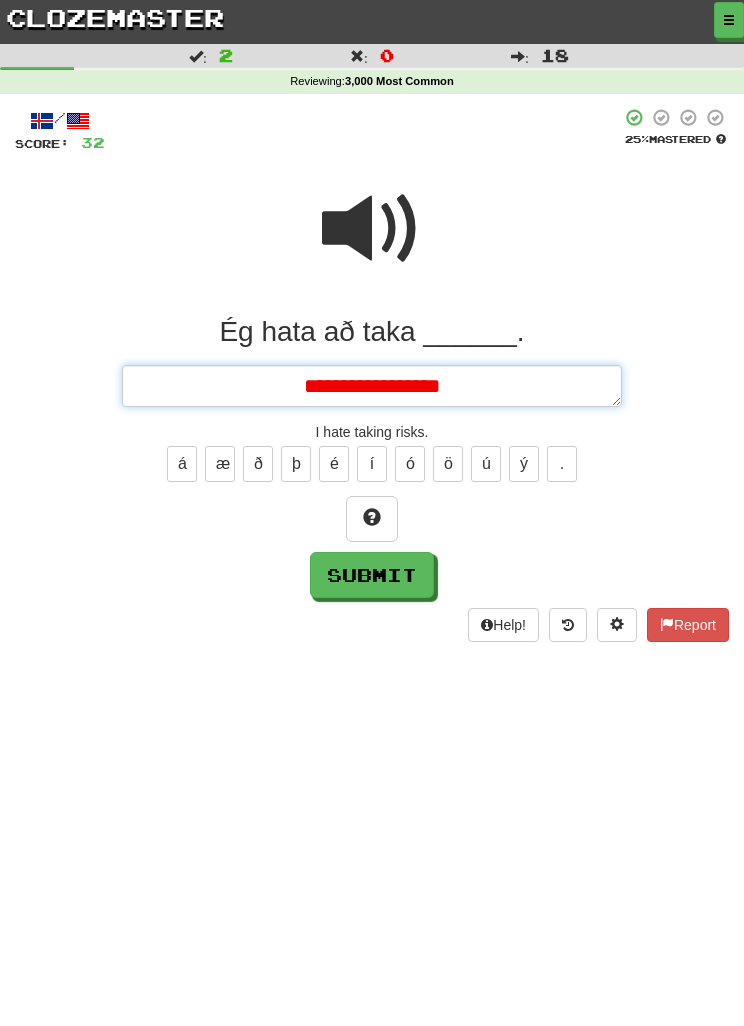type on "*" 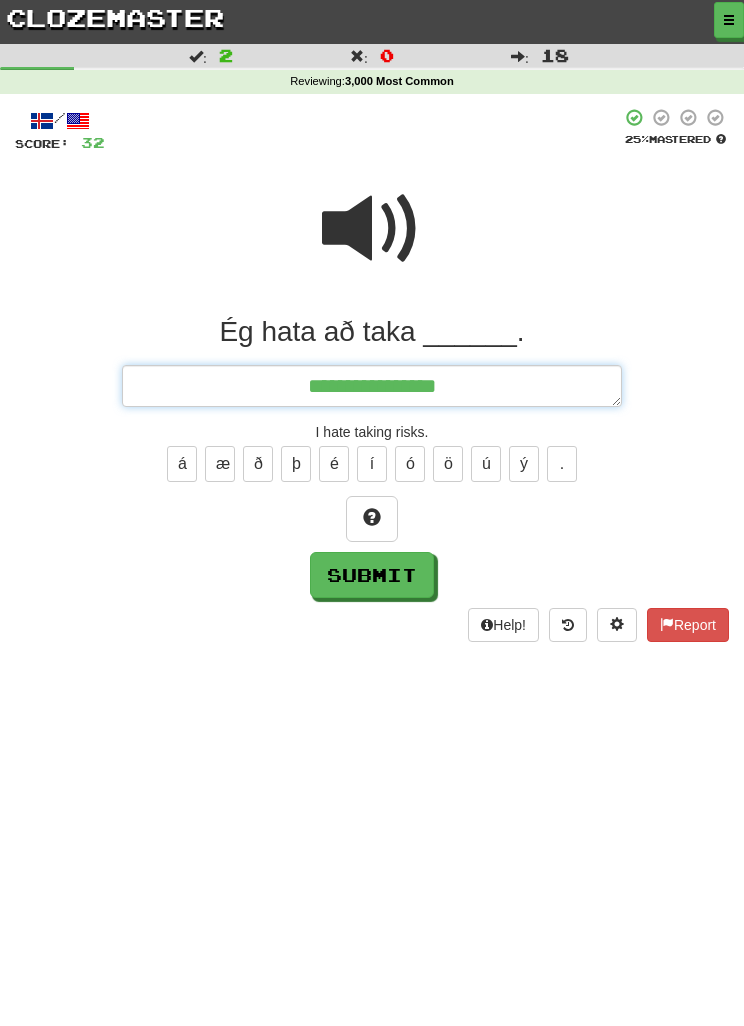 type on "*" 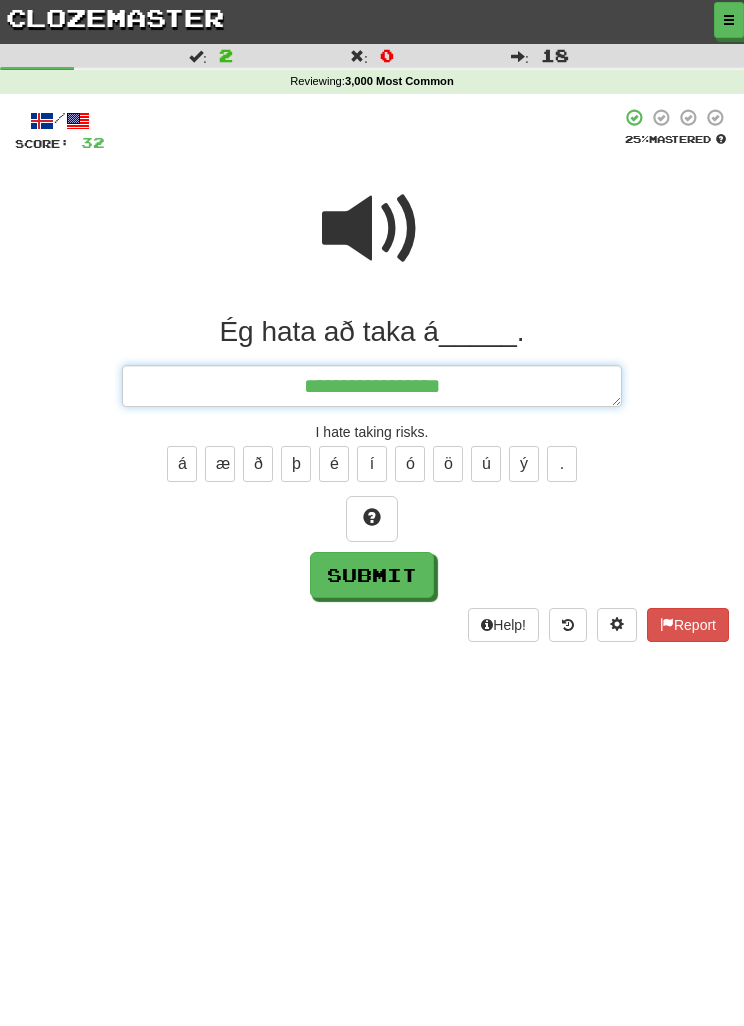 type on "*" 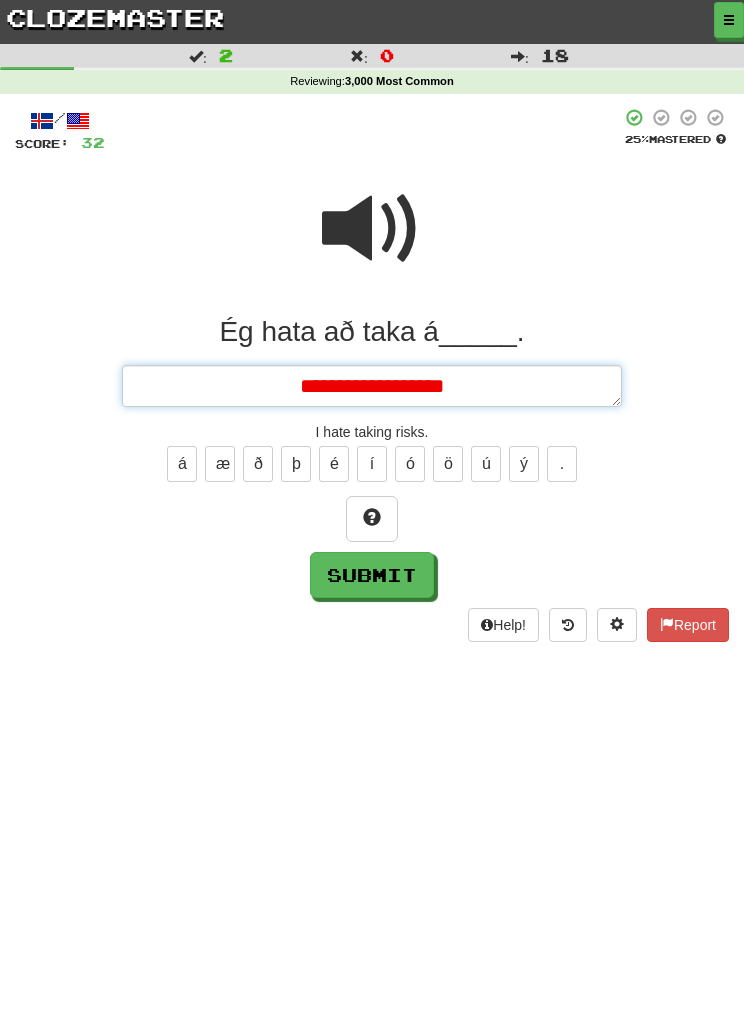 type on "*" 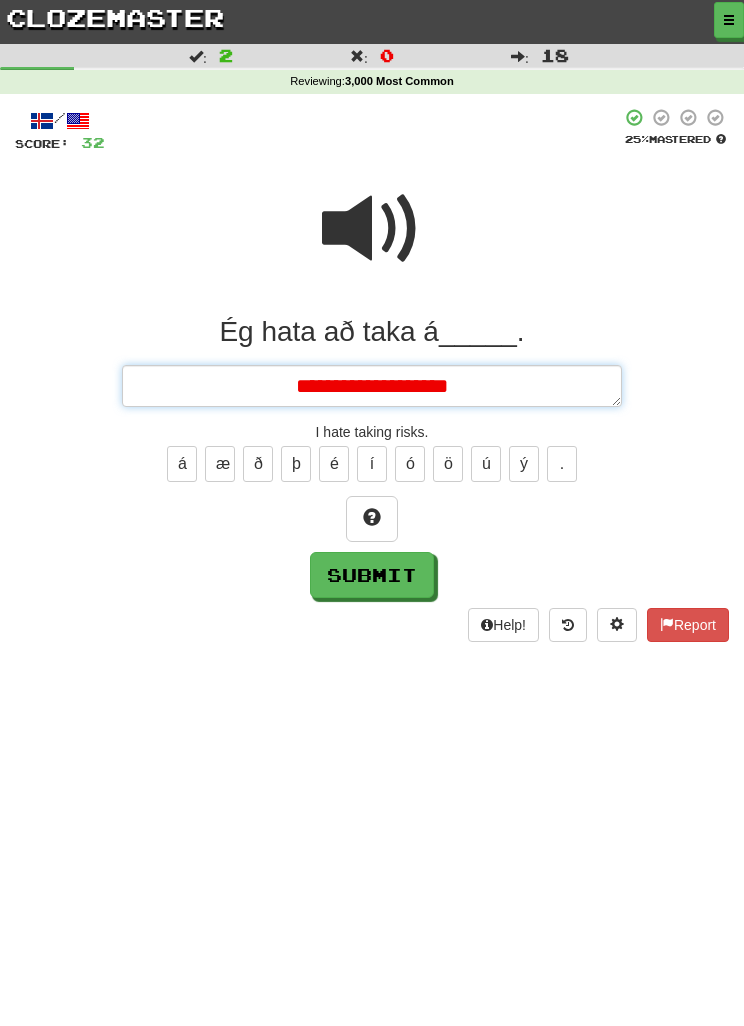 type on "*" 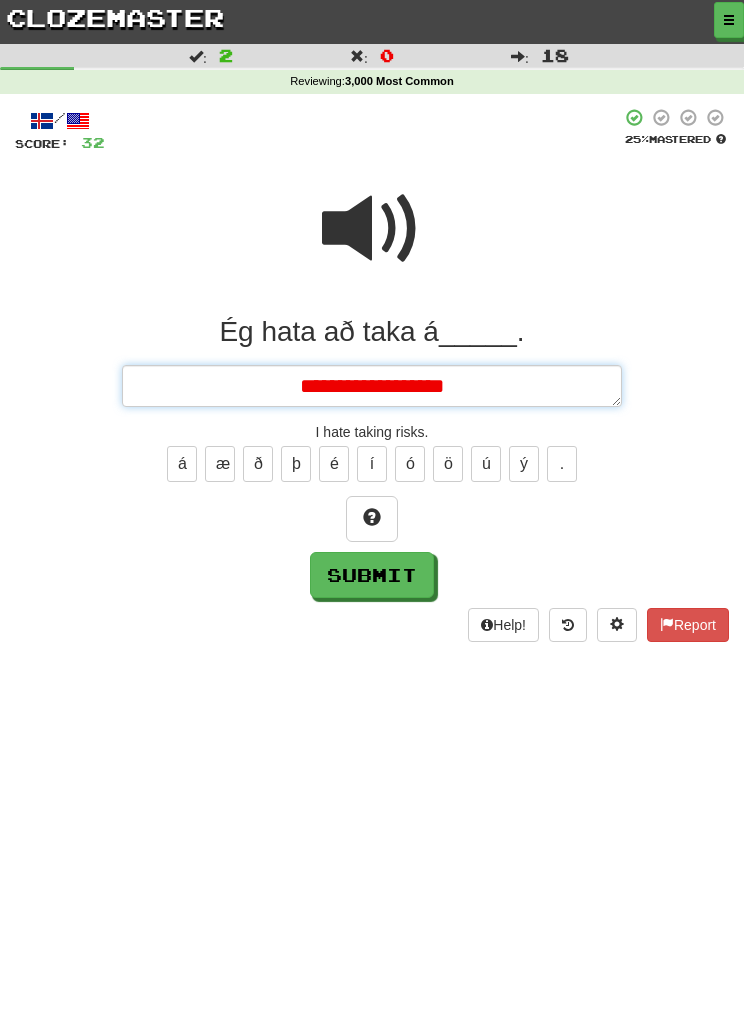 type on "*" 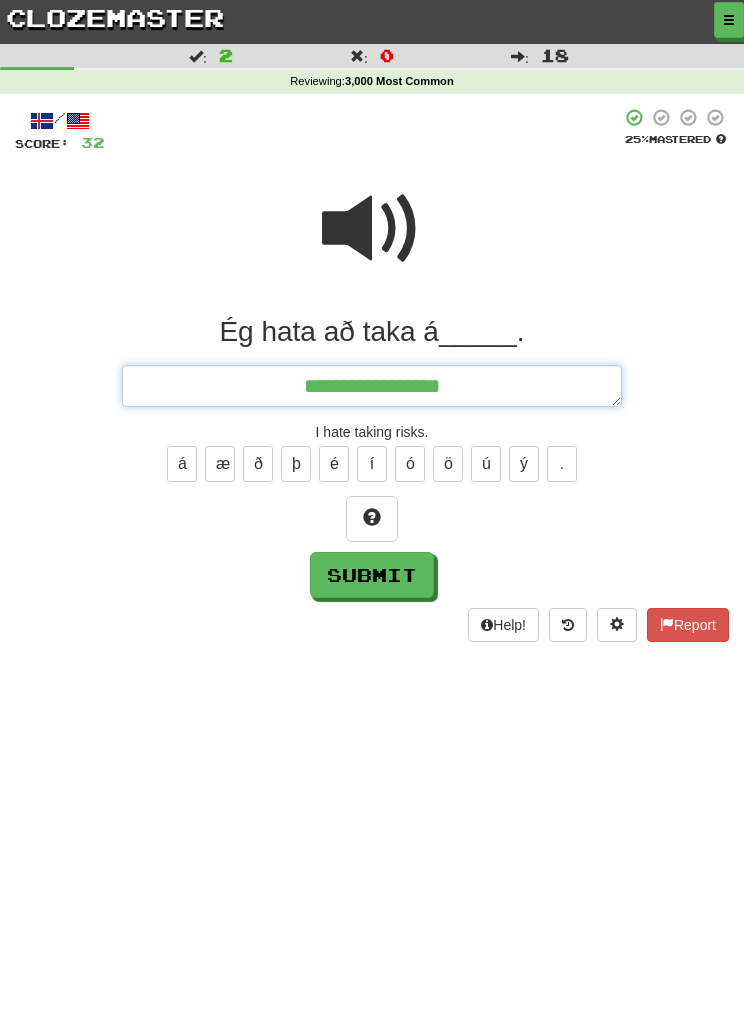 type on "*" 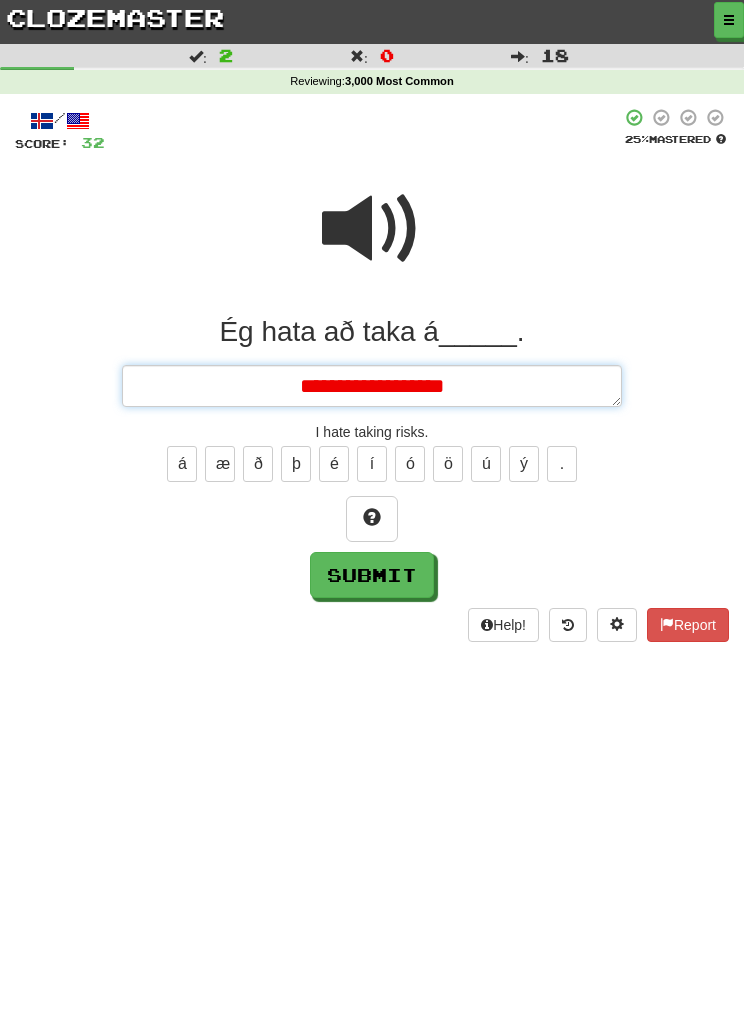 type on "*" 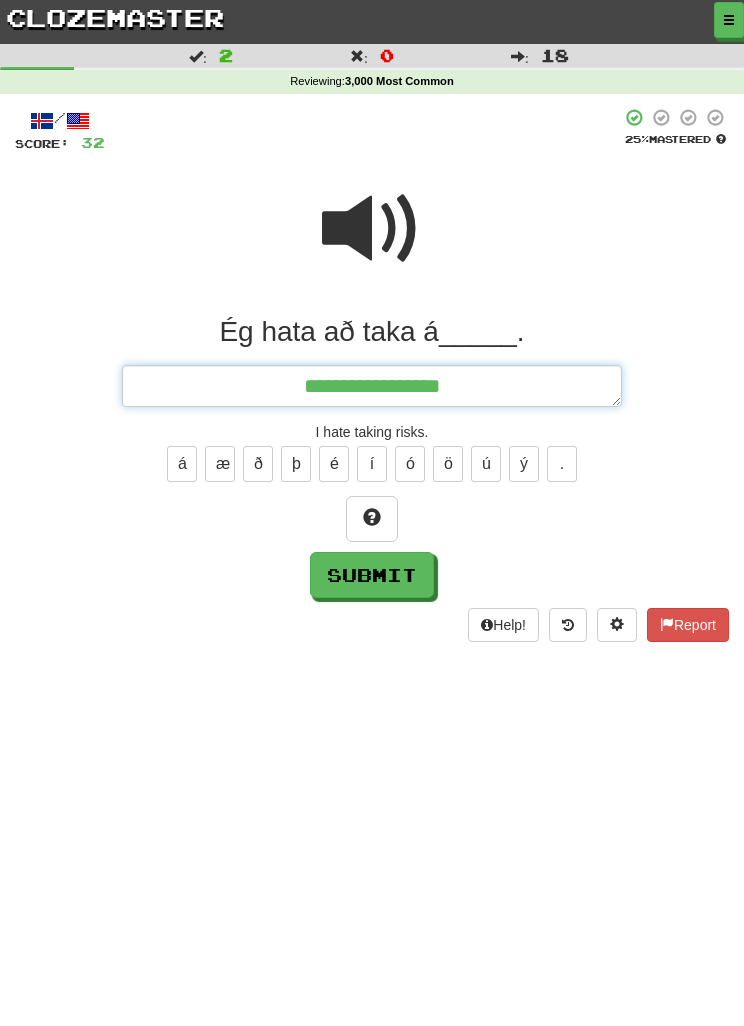 type on "*" 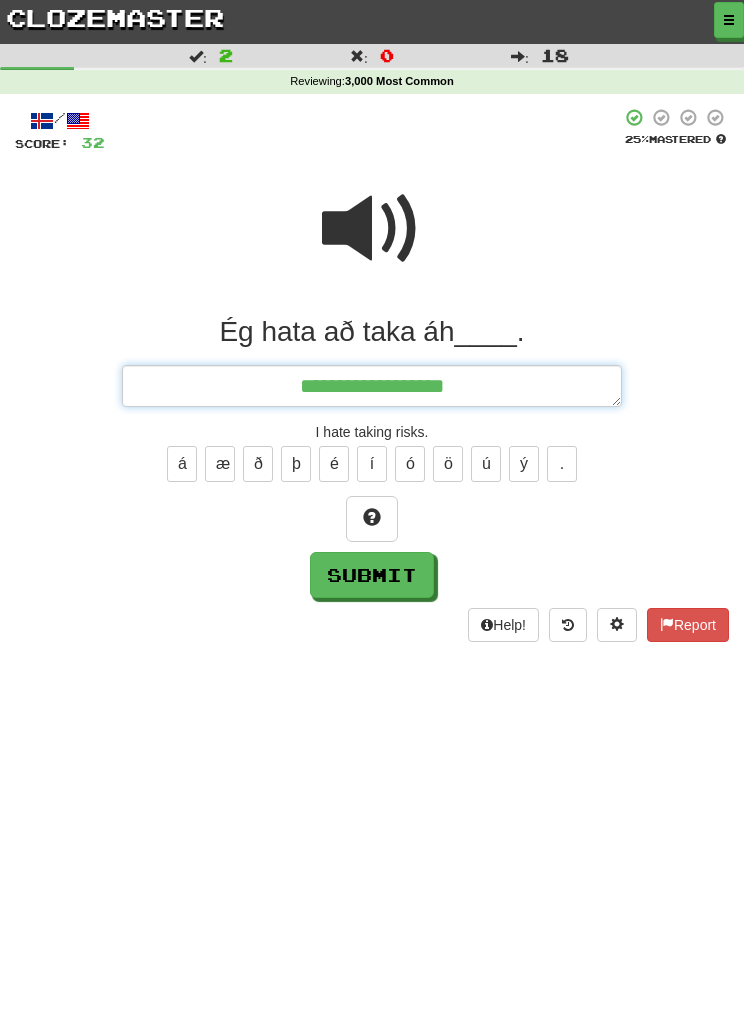 type on "*" 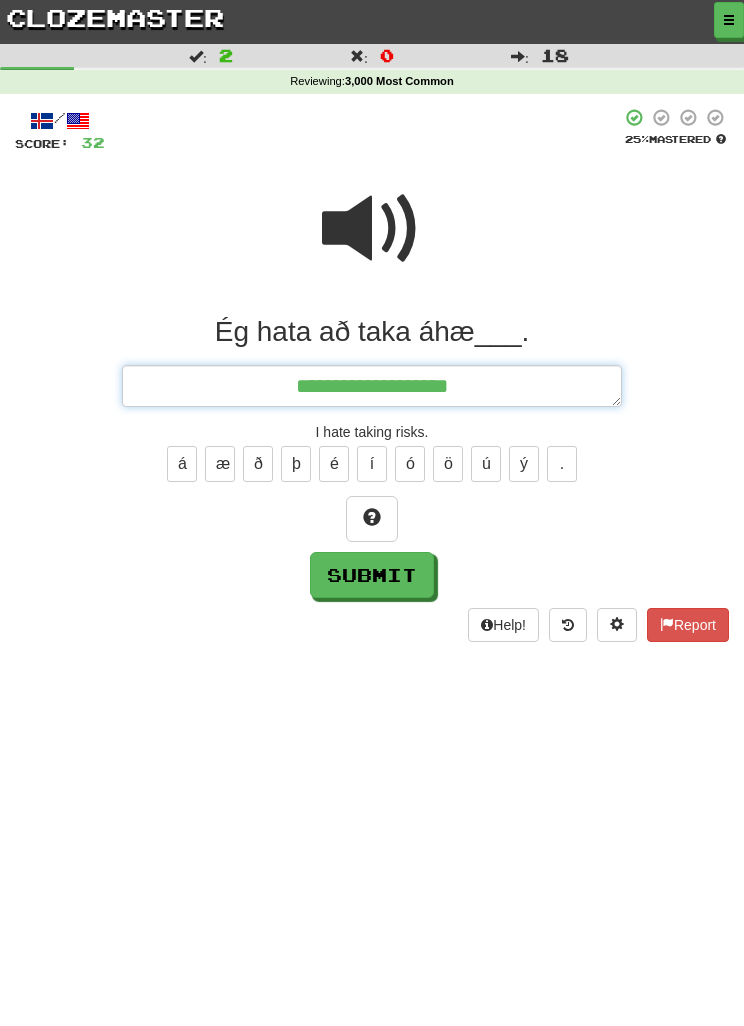 type on "*" 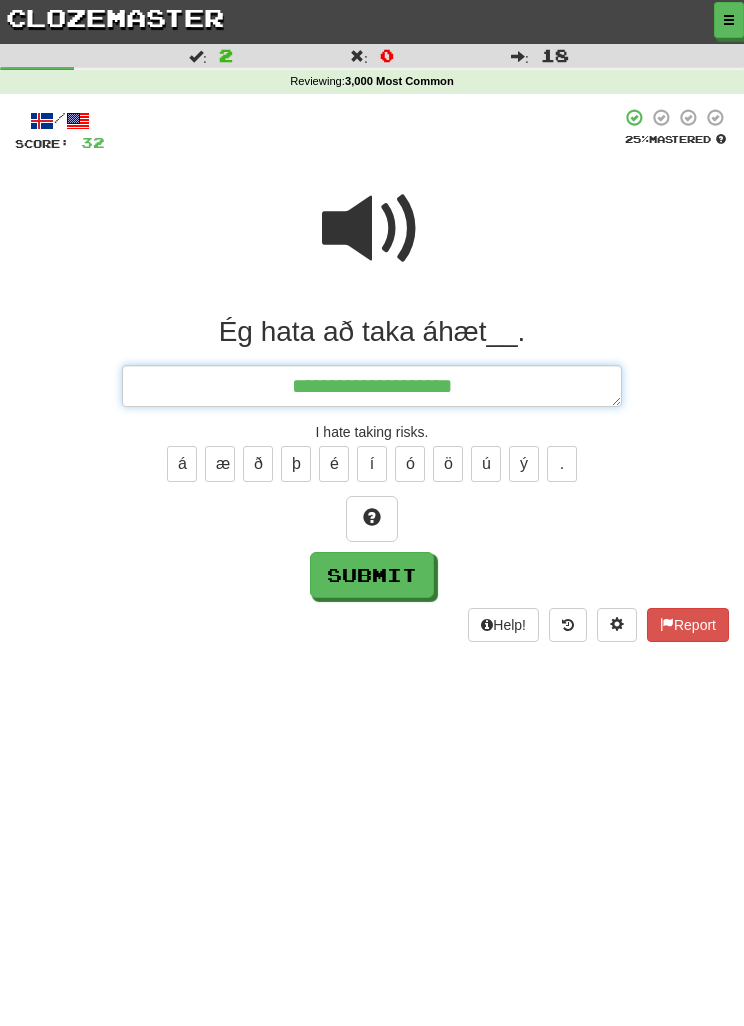 type on "*" 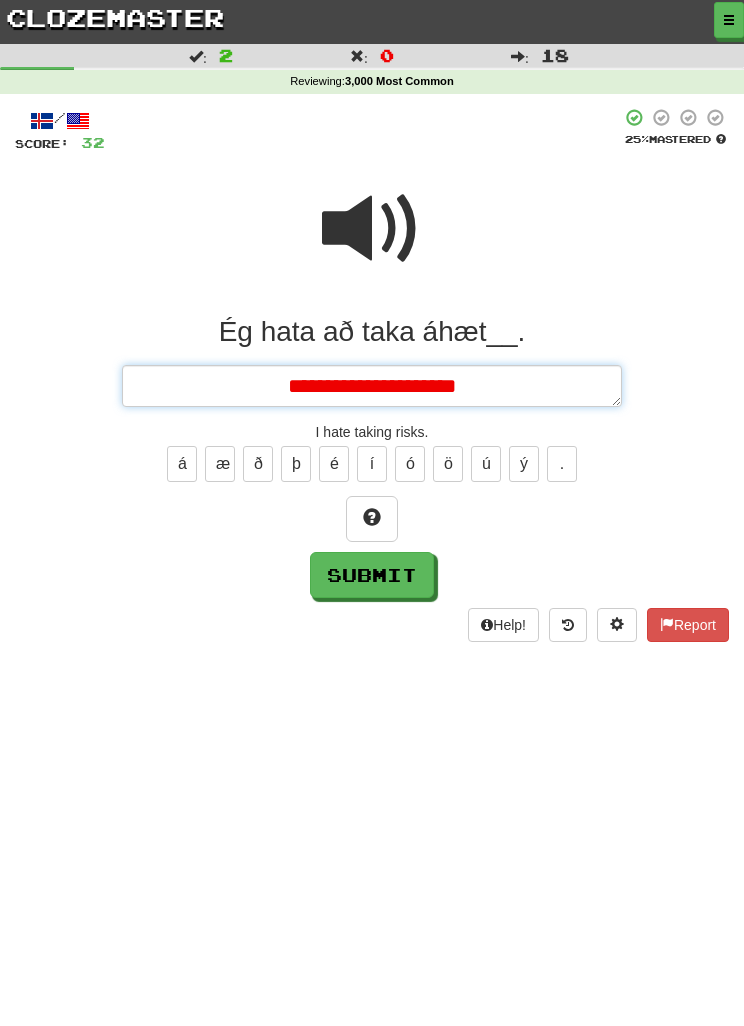 type on "*" 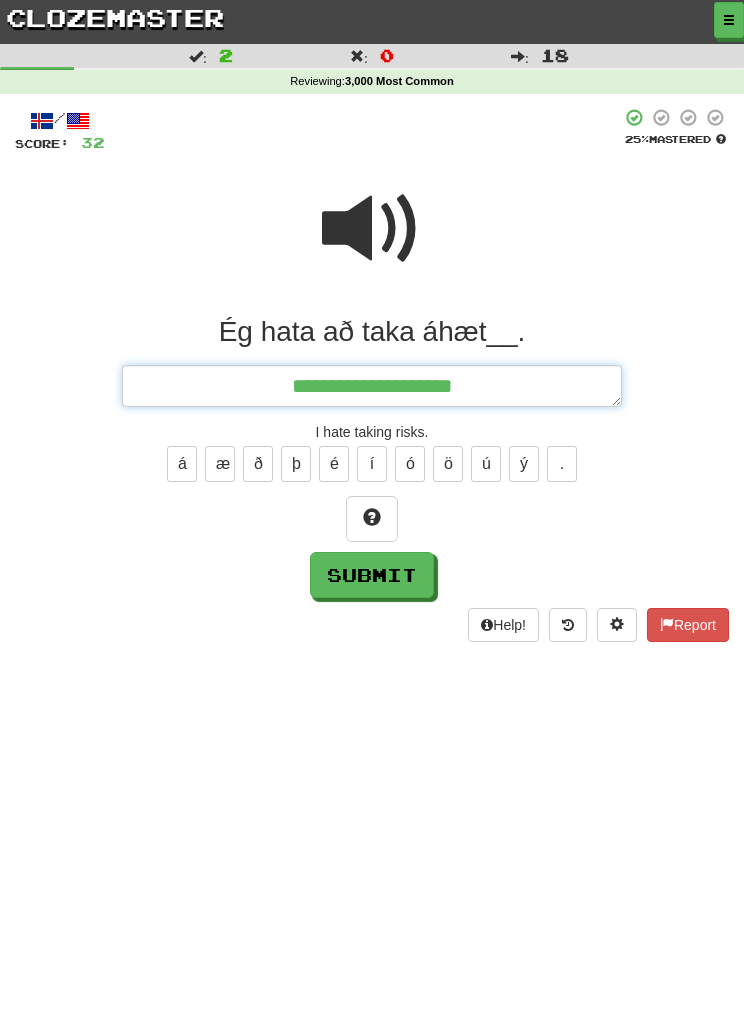type on "*" 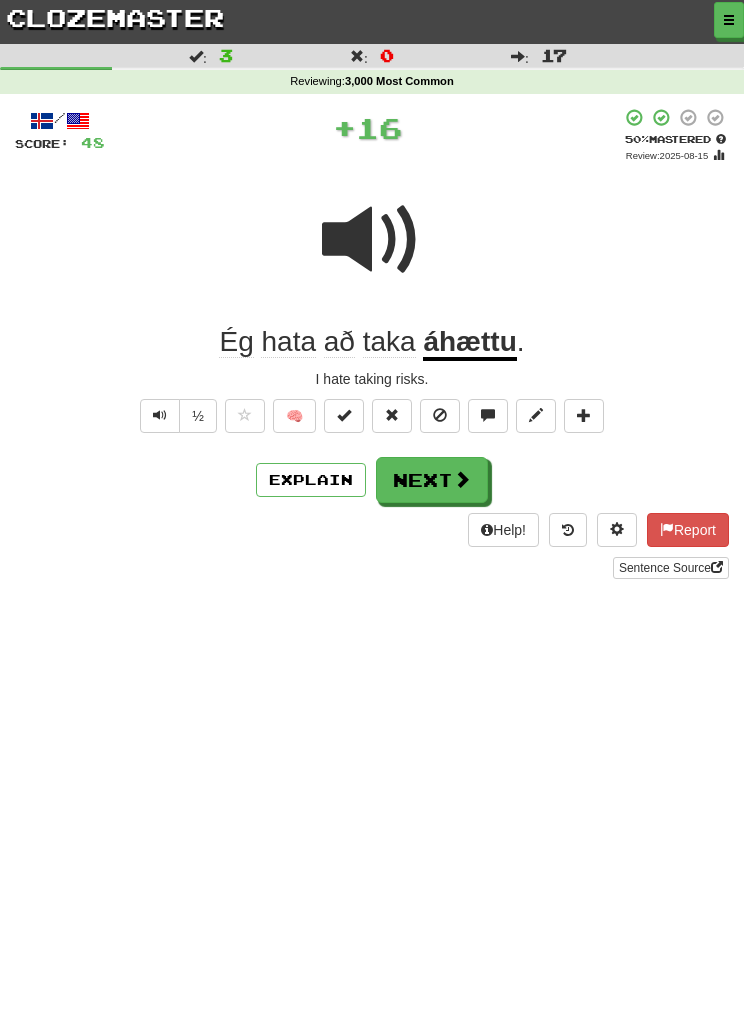 click on "Next" at bounding box center [432, 480] 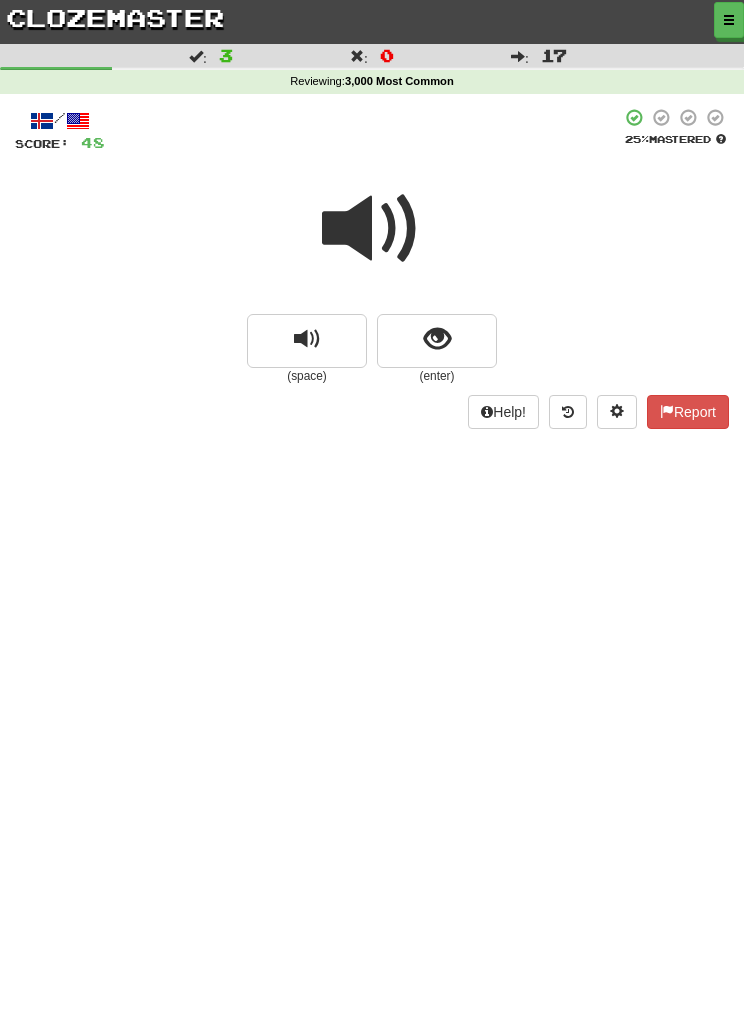 click at bounding box center [437, 341] 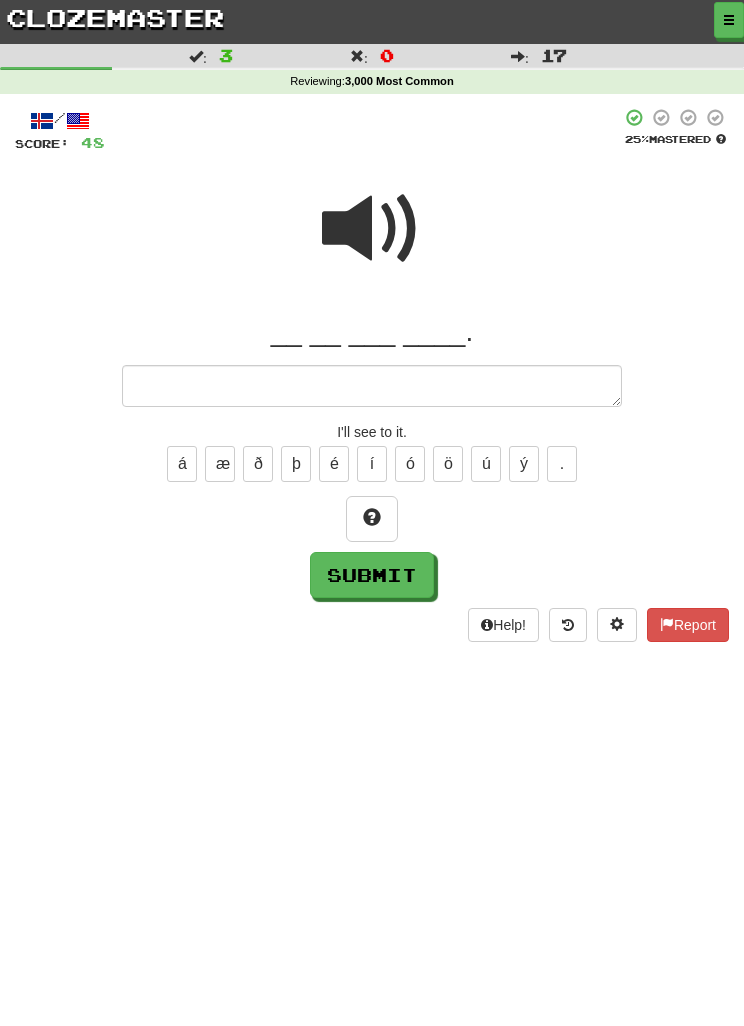 type on "*" 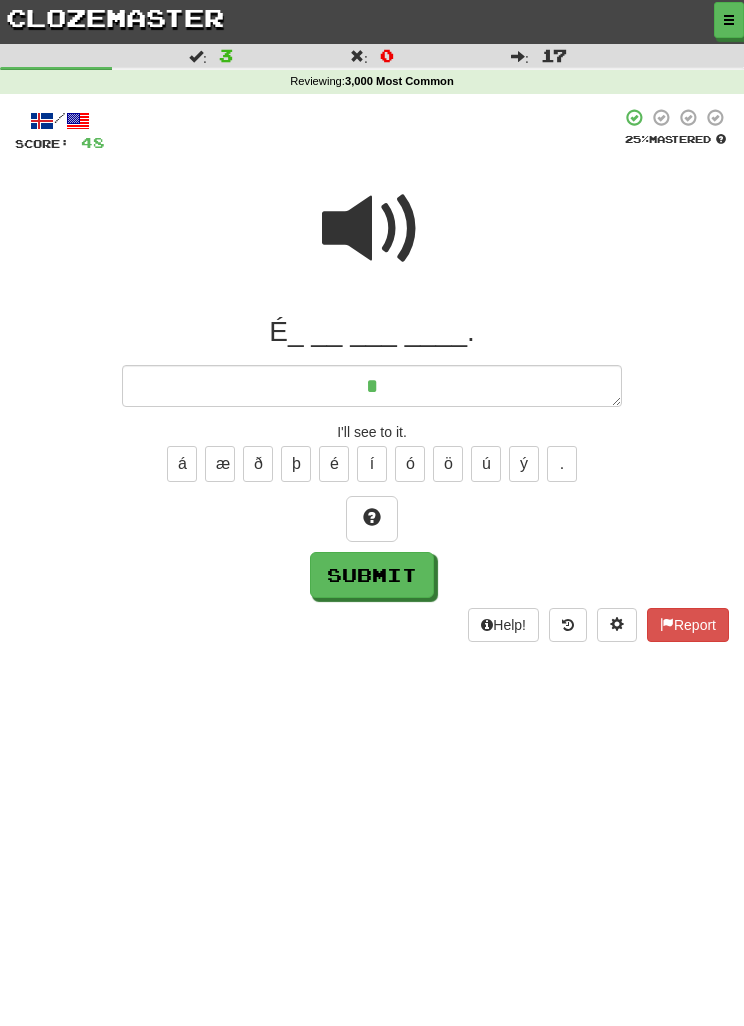 type on "*" 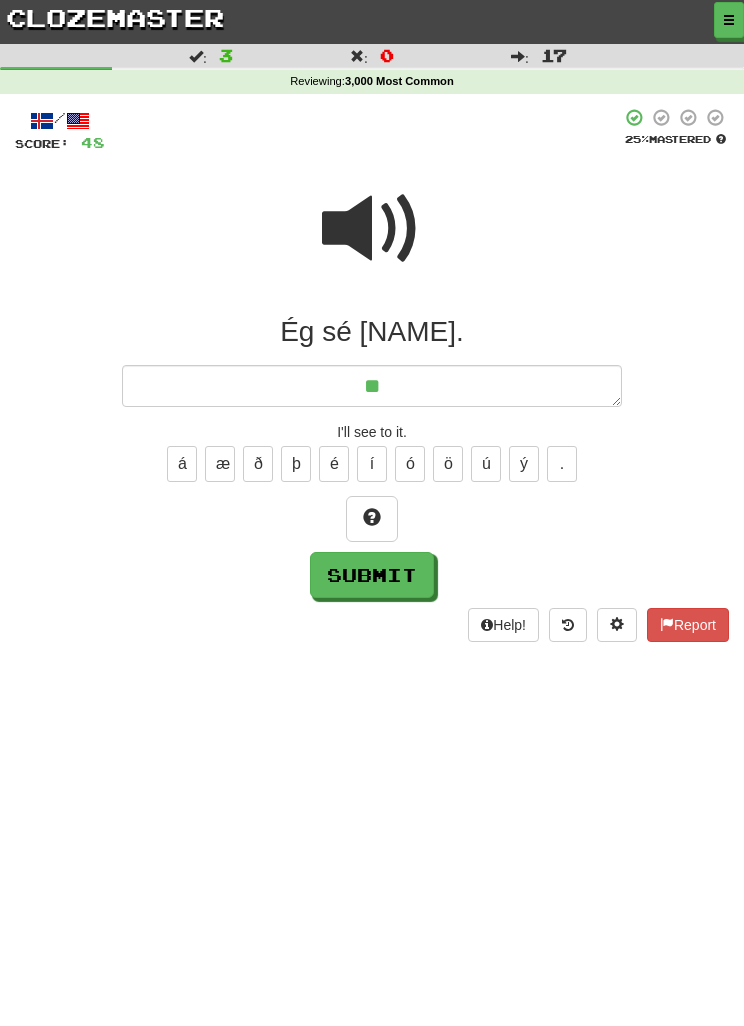 type on "*" 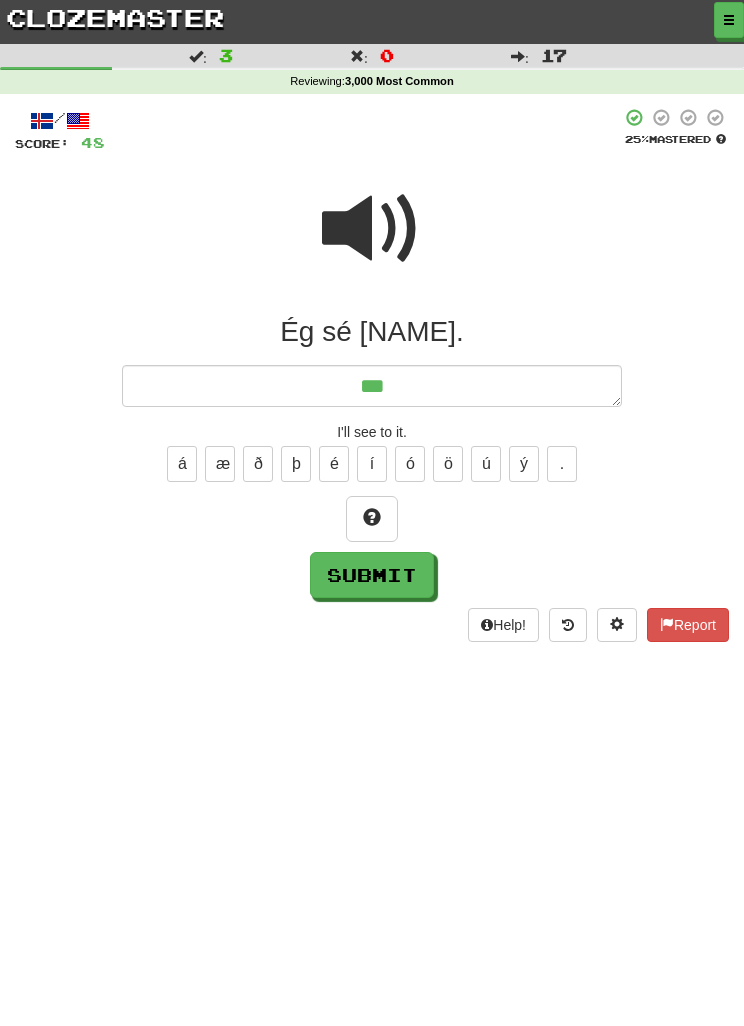 type on "*" 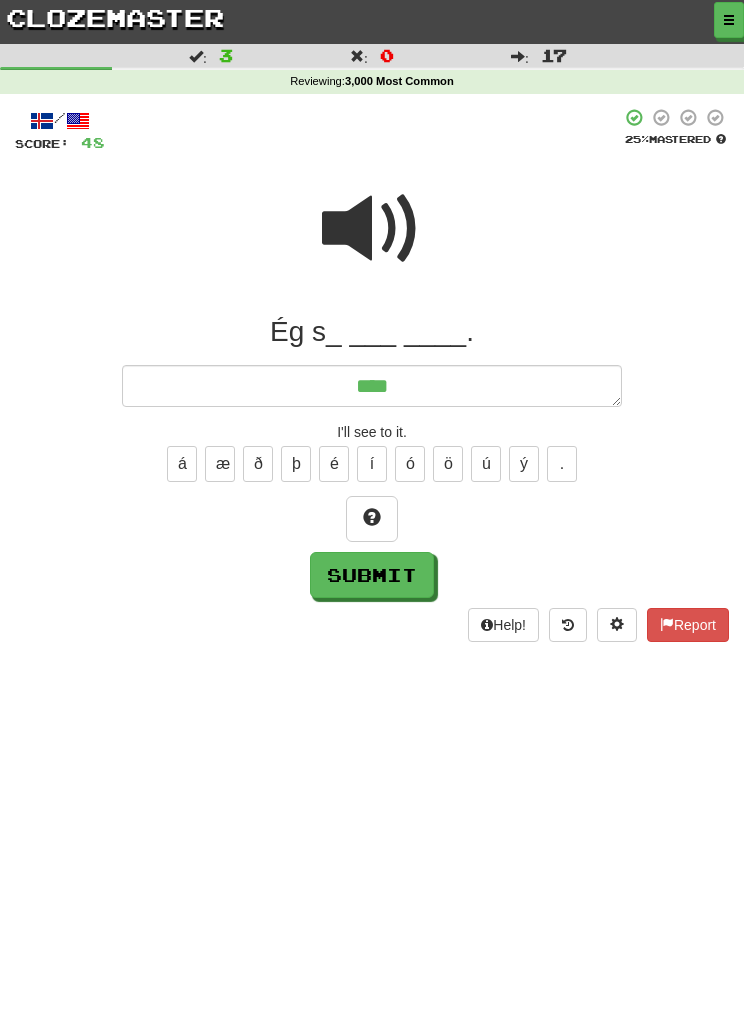type on "*" 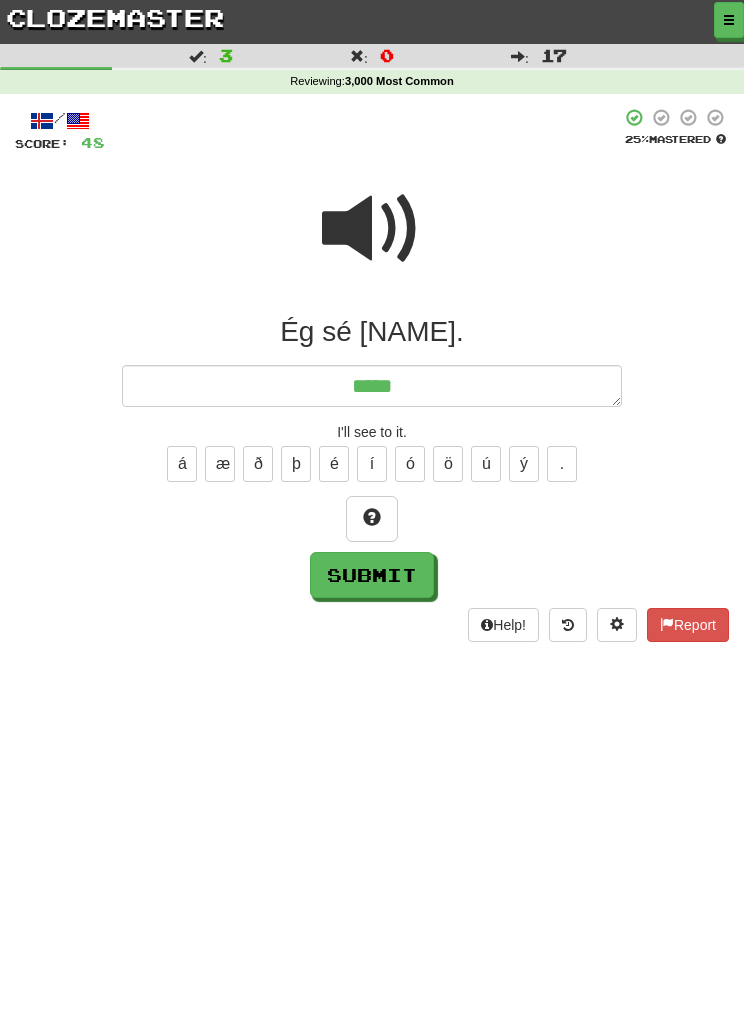 type on "*" 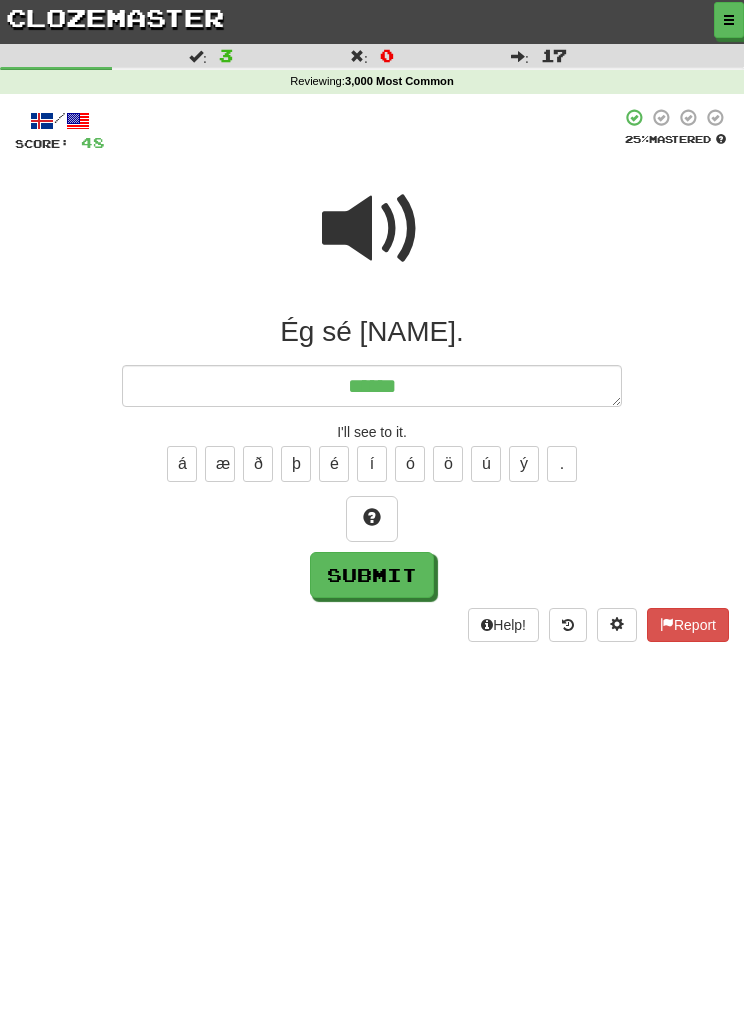 type on "*" 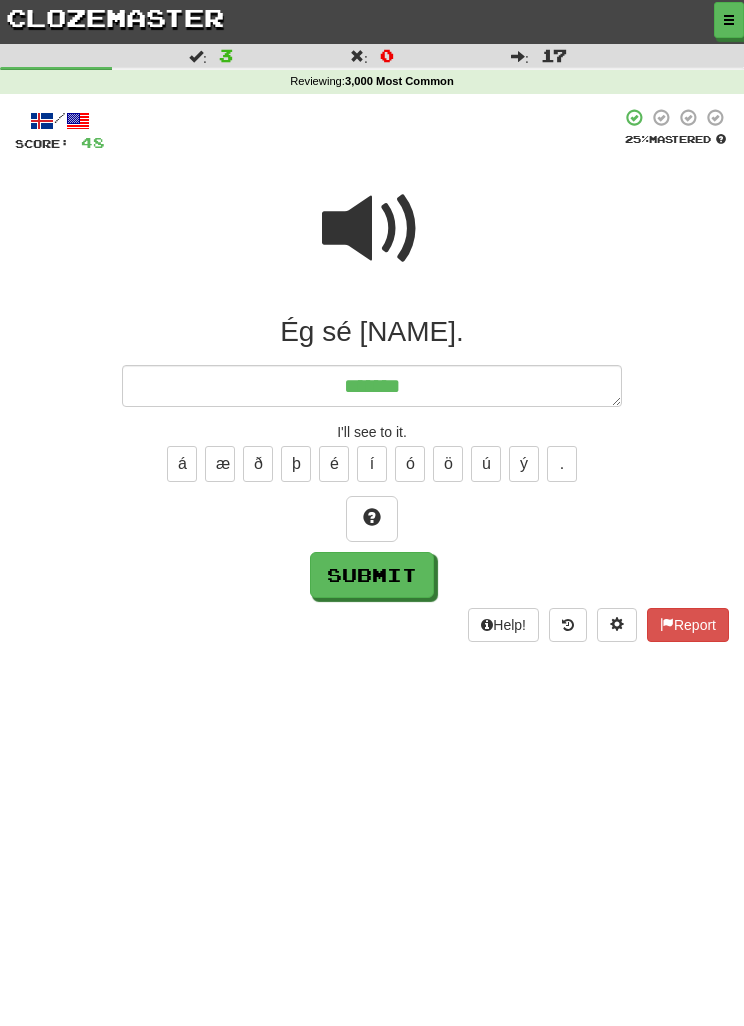 type on "*" 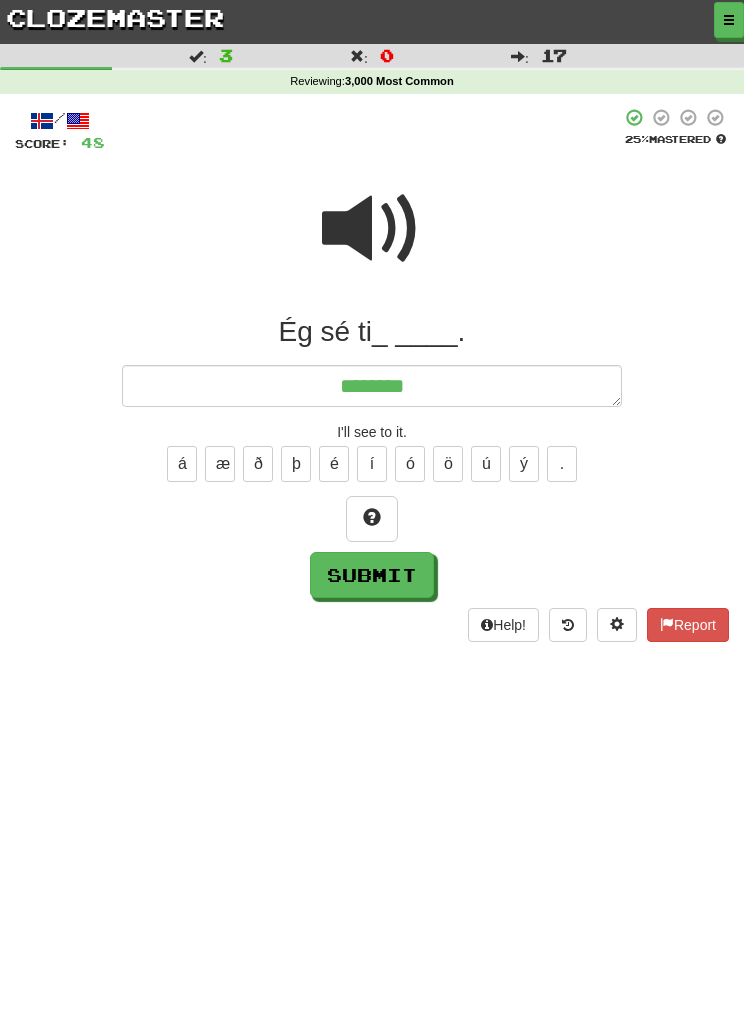 type on "*" 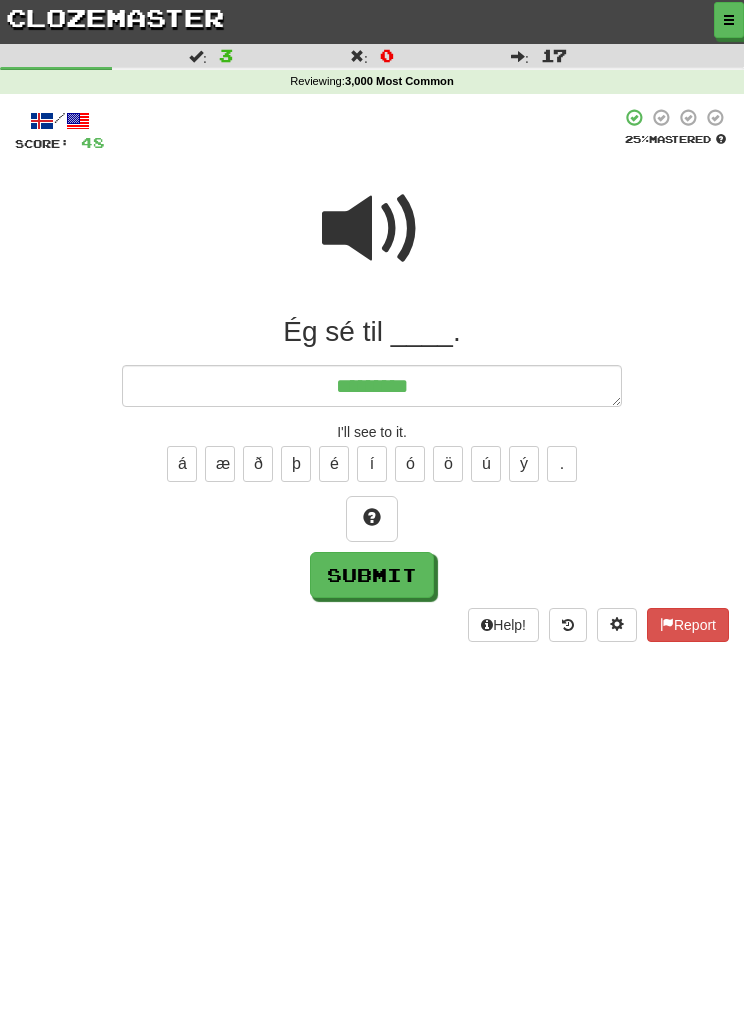 type 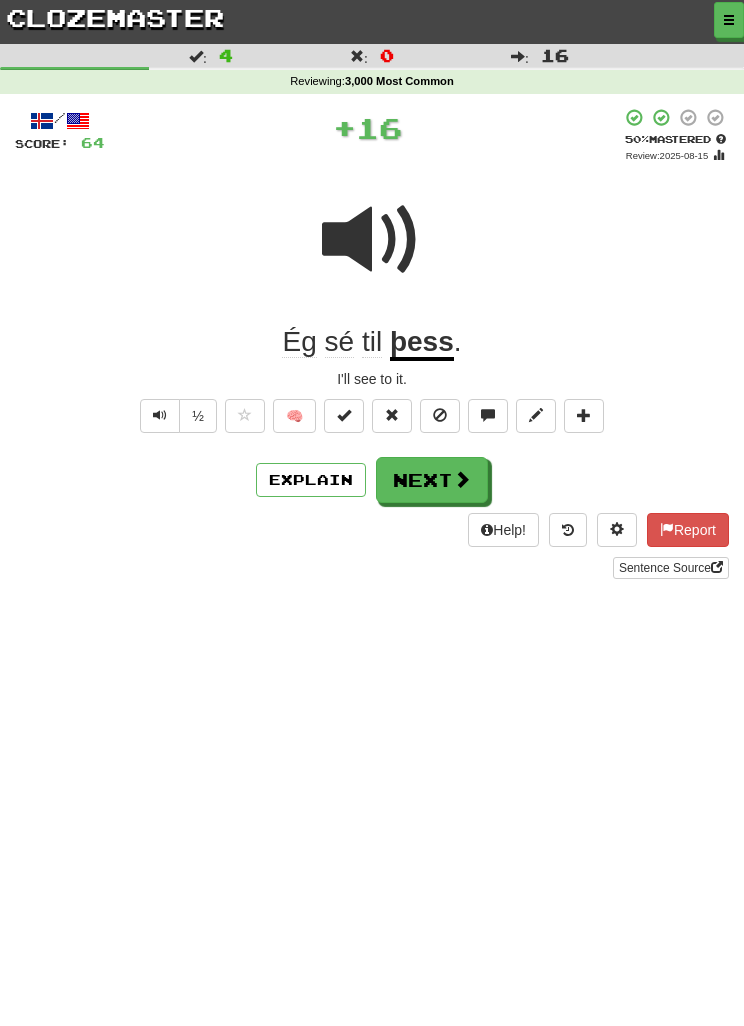 click on "Next" at bounding box center [432, 480] 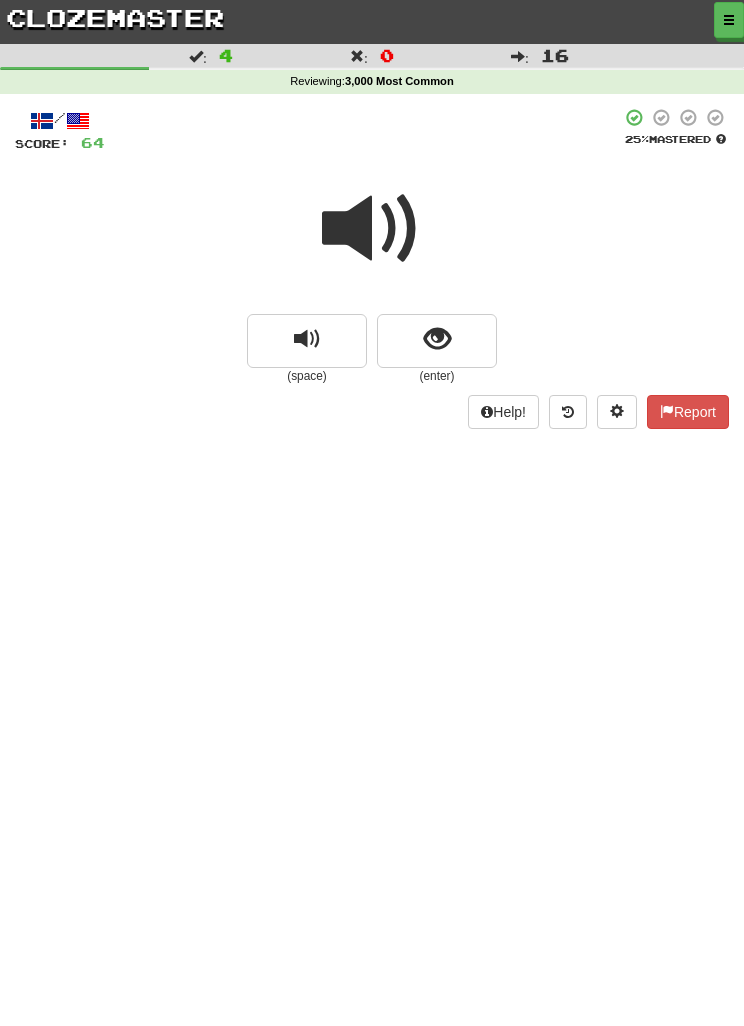 click at bounding box center (437, 341) 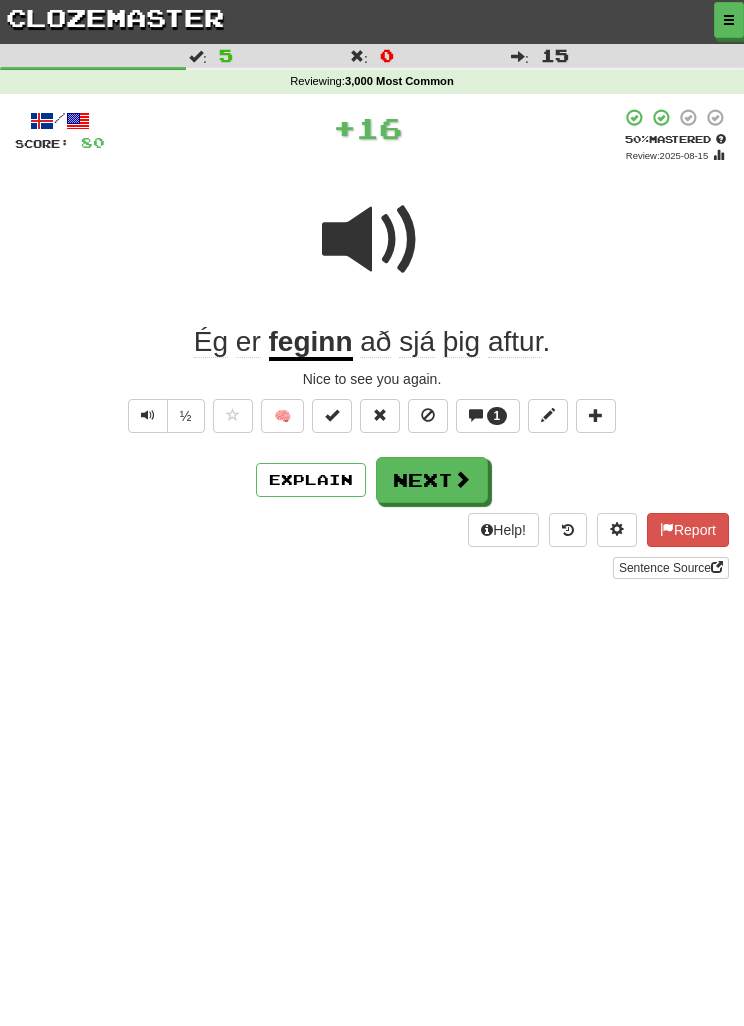 click at bounding box center (462, 479) 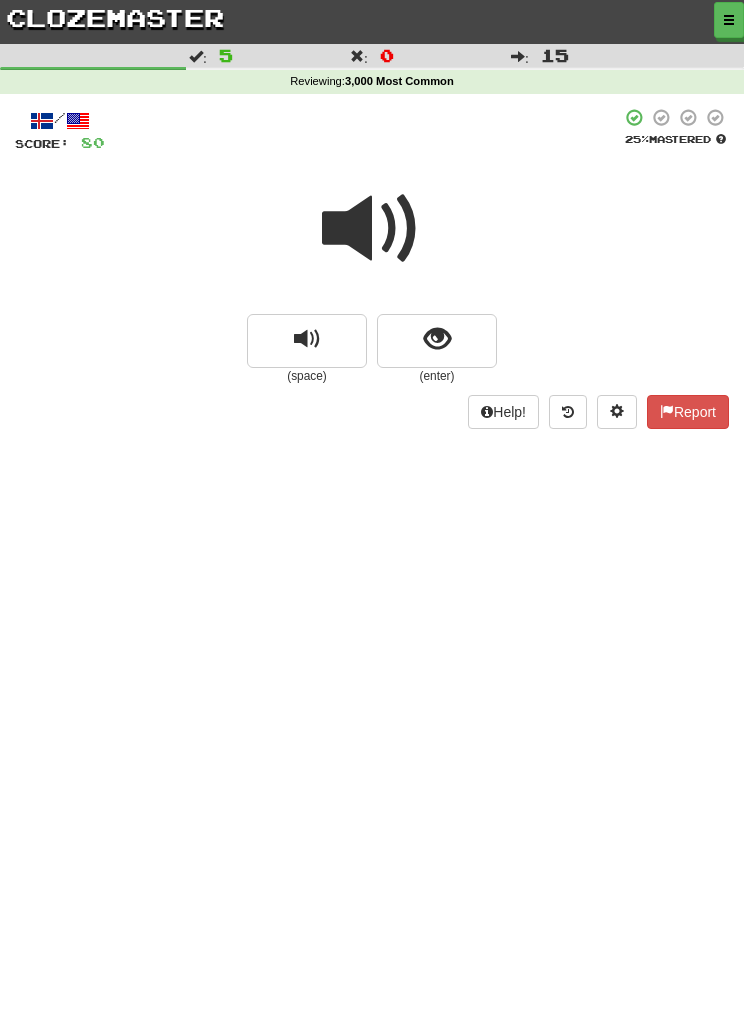 click at bounding box center (437, 341) 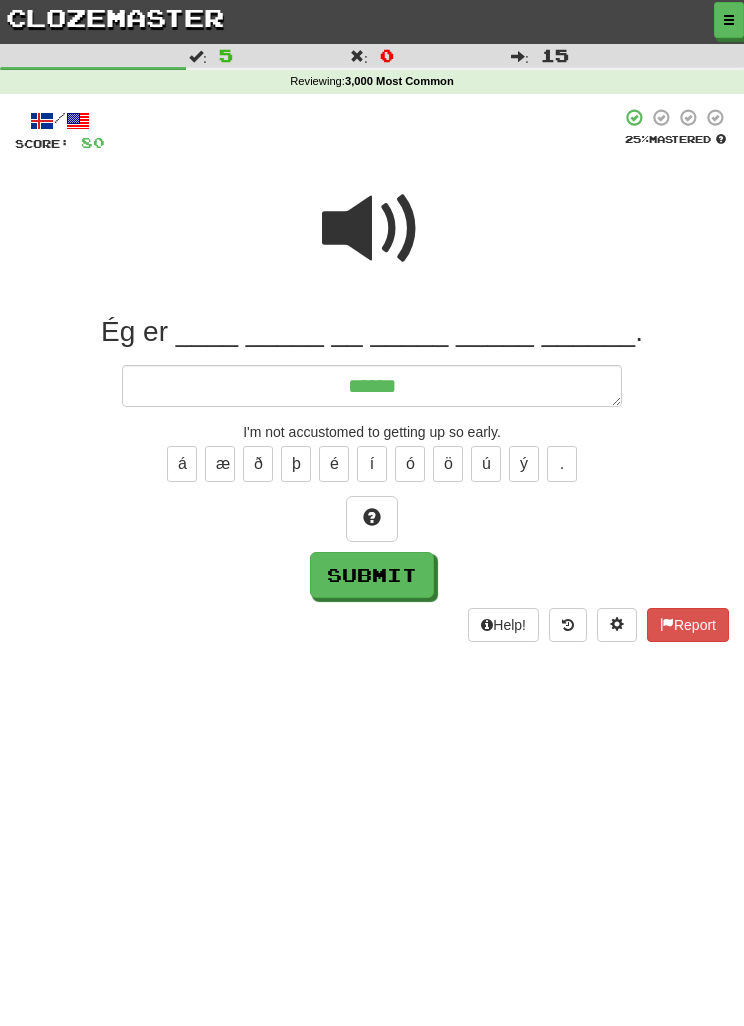 click at bounding box center (372, 229) 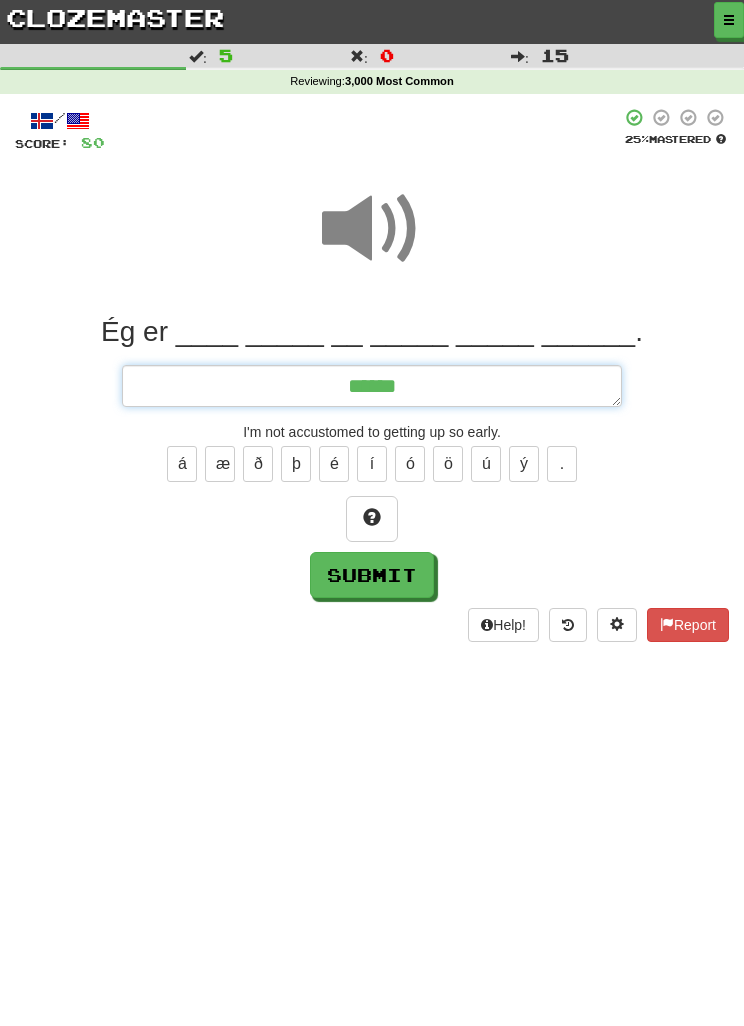 click on "*****" at bounding box center [372, 386] 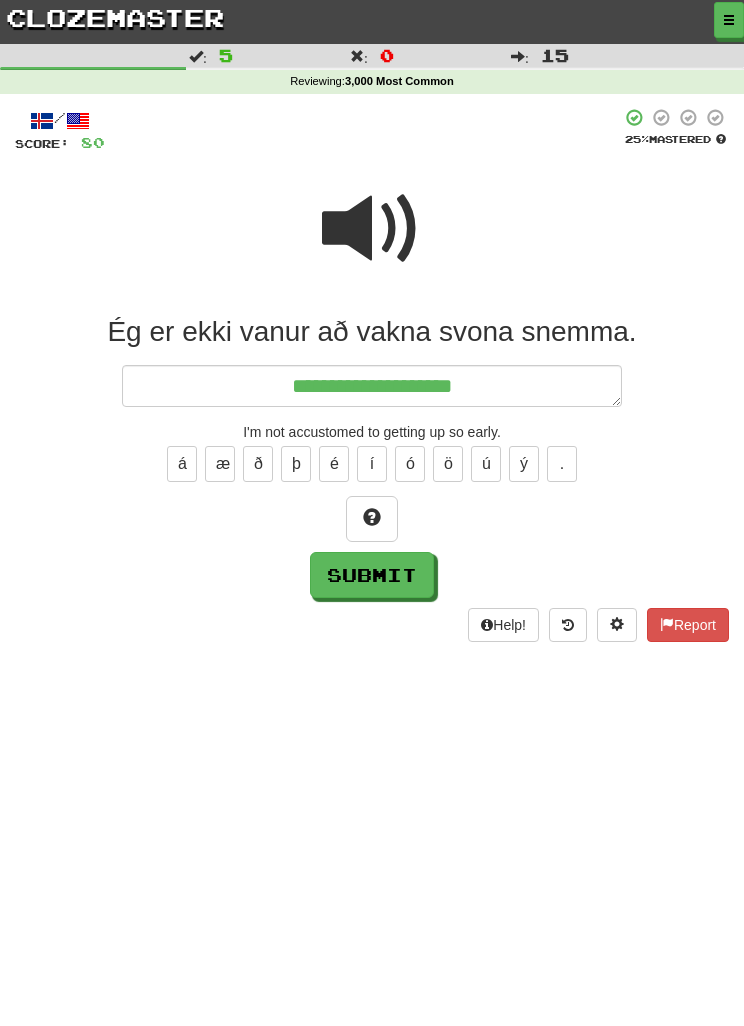 click at bounding box center (372, 229) 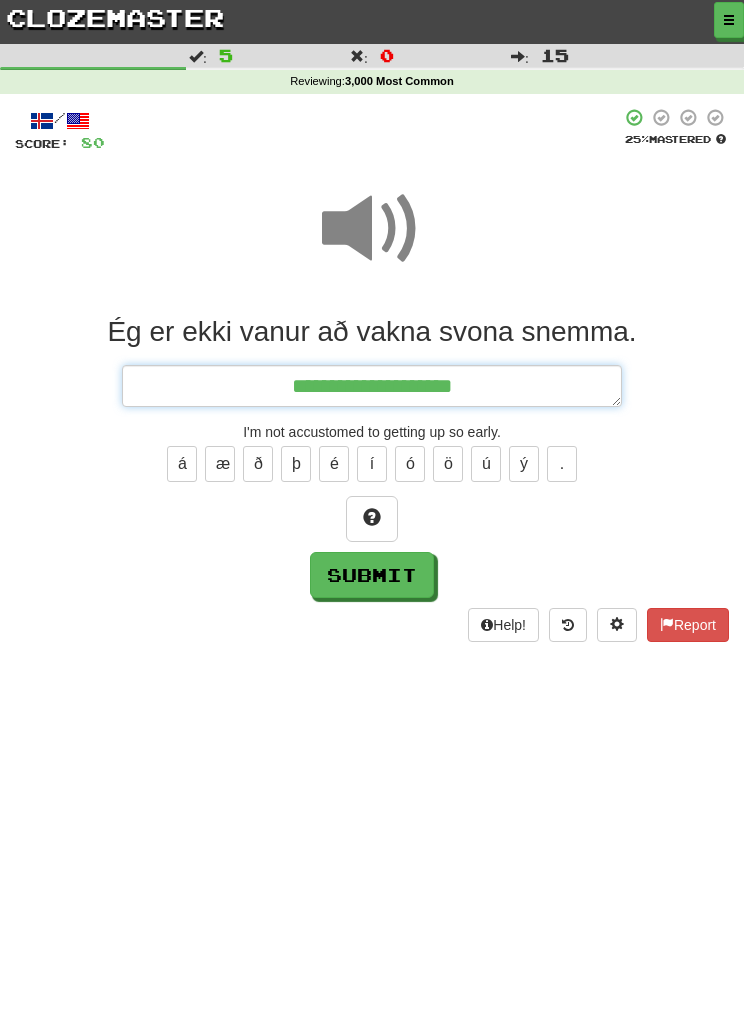 click on "**********" at bounding box center (372, 386) 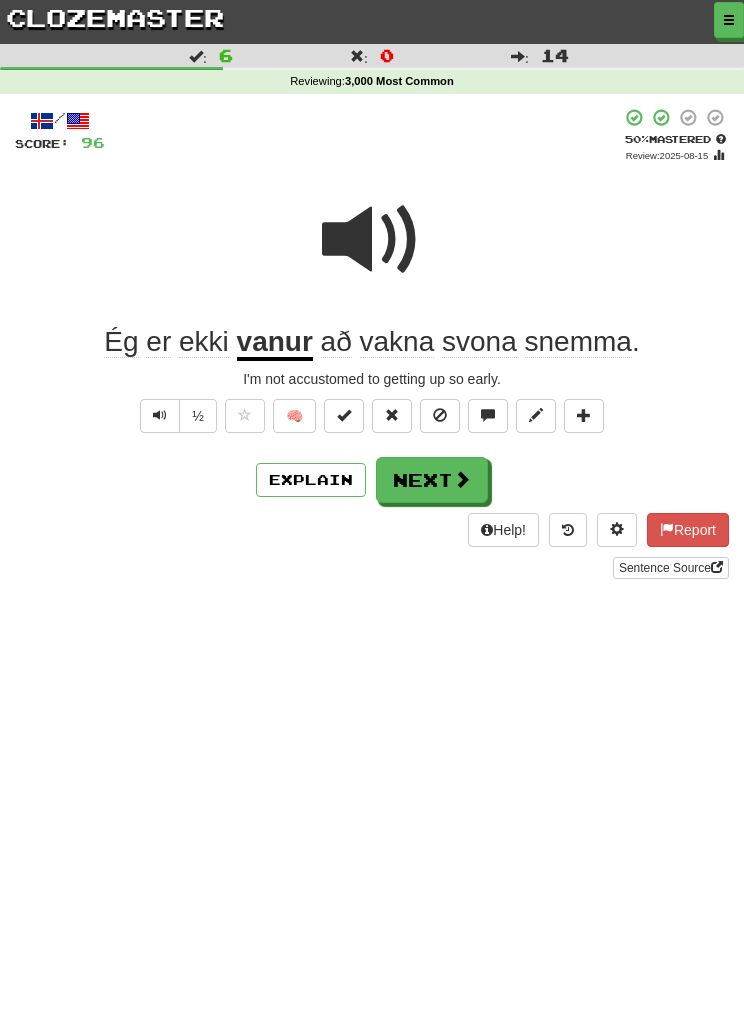click on "Next" at bounding box center (432, 480) 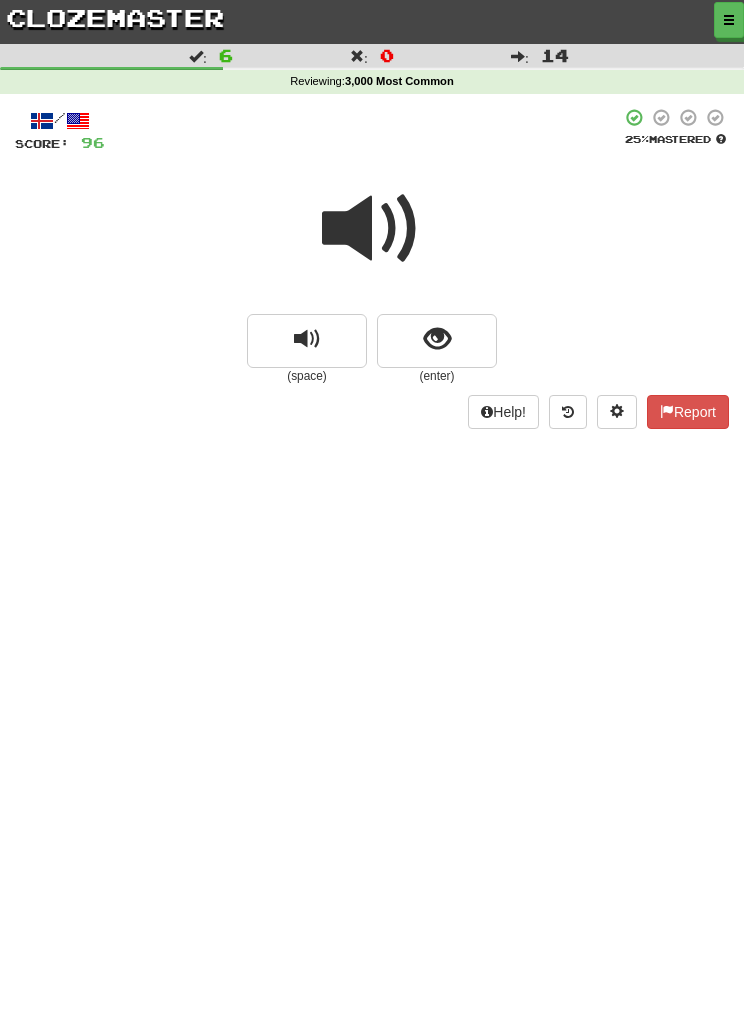 click at bounding box center [437, 339] 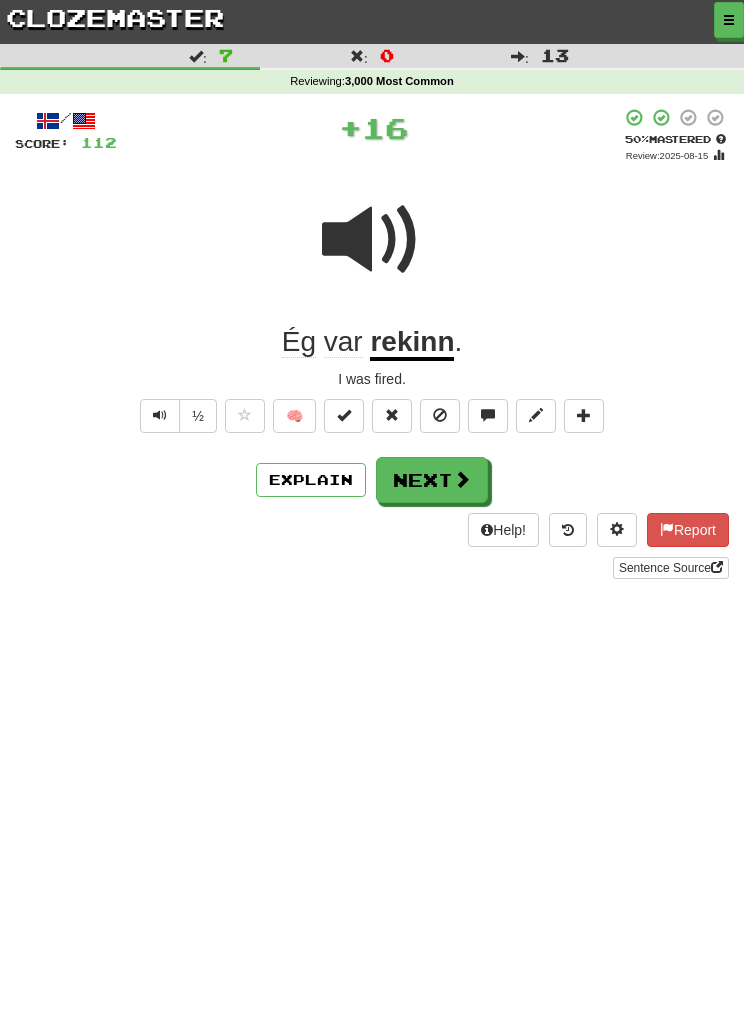 click on "Explain" at bounding box center [311, 480] 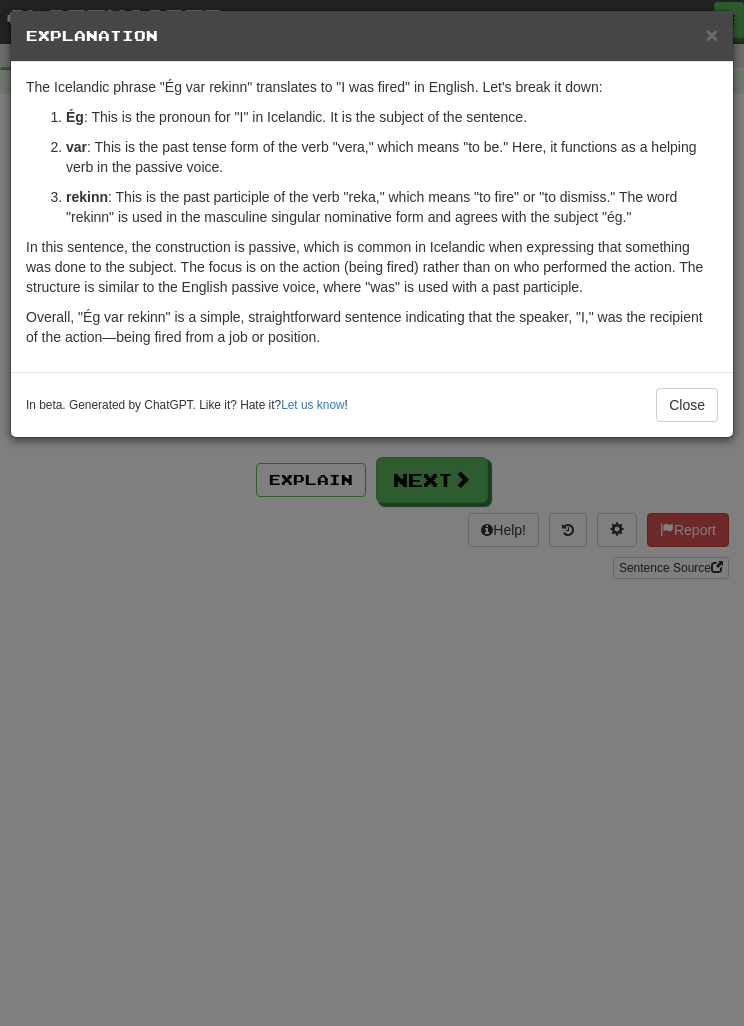 click on "× Explanation The Icelandic phrase "Ég var rekinn" translates to "I was fired" in English. Let's break it down:
Ég : This is the pronoun for "I" in Icelandic. It is the subject of the sentence.
var : This is the past tense form of the verb "vera," which means "to be." Here, it functions as a helping verb in the passive voice.
rekinn : This is the past participle of the verb "reka," which means "to fire" or "to dismiss." The word "rekinn" is used in the masculine singular nominative form and agrees with the subject "ég."
In this sentence, the construction is passive, which is common in Icelandic when expressing that something was done to the subject. The focus is on the action (being fired) rather than on who performed the action. The structure is similar to the English passive voice, where "was" is used with a past participle.
In beta. Generated by ChatGPT. Like it? Hate it?  Let us know ! Close" at bounding box center [372, 513] 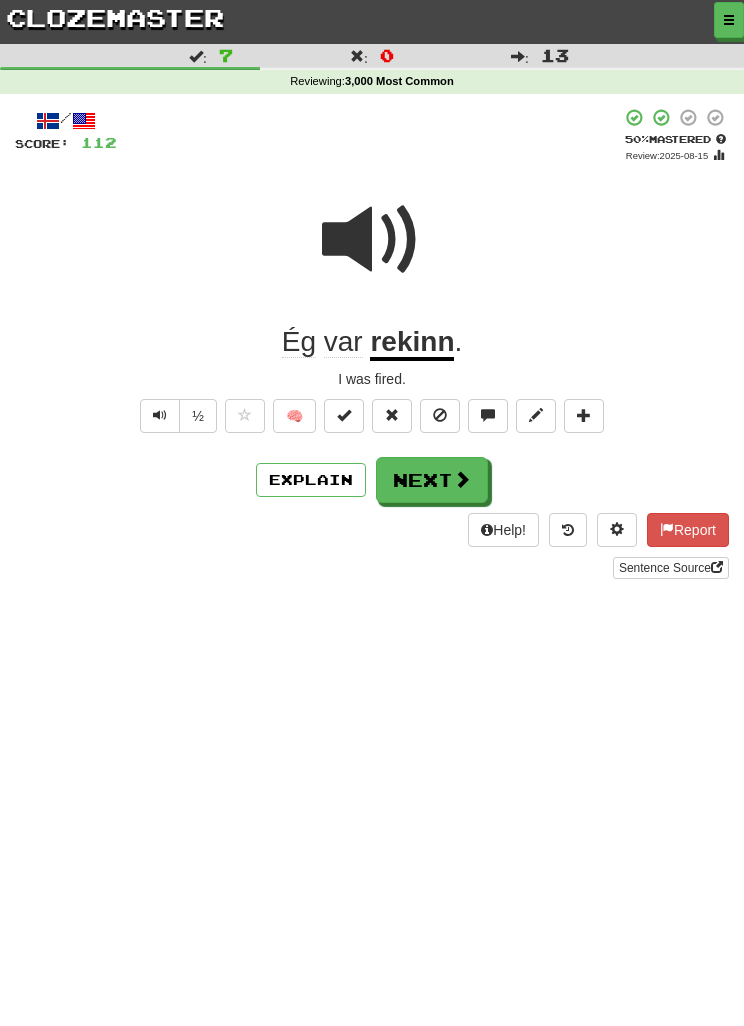 click on "Next" at bounding box center [432, 480] 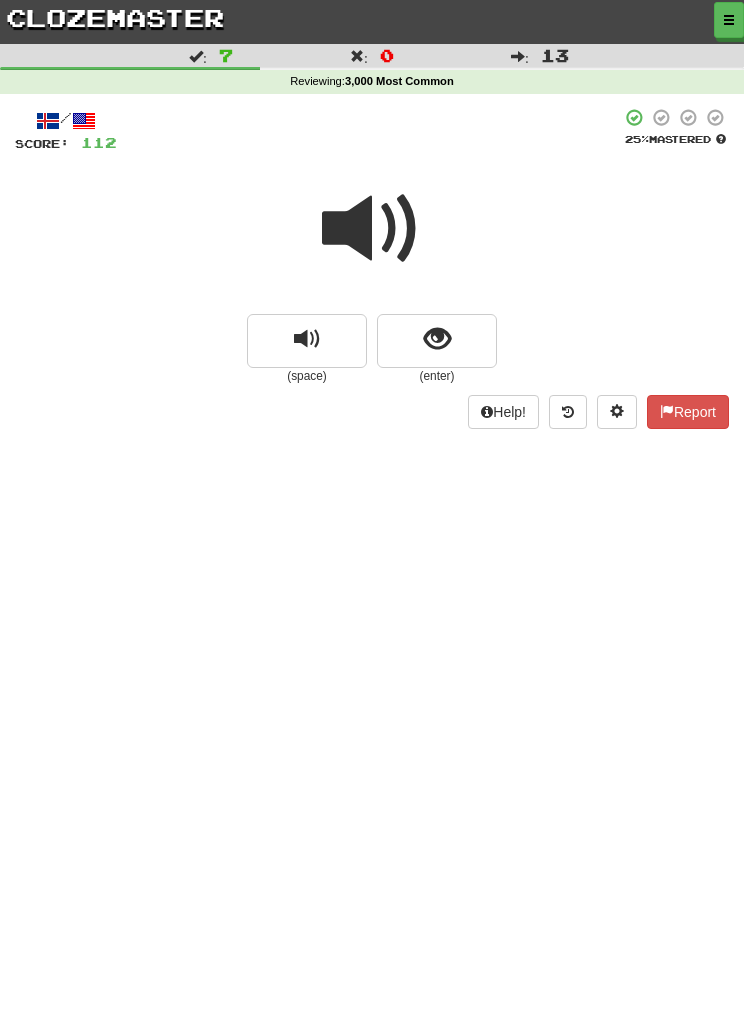 click at bounding box center (372, 229) 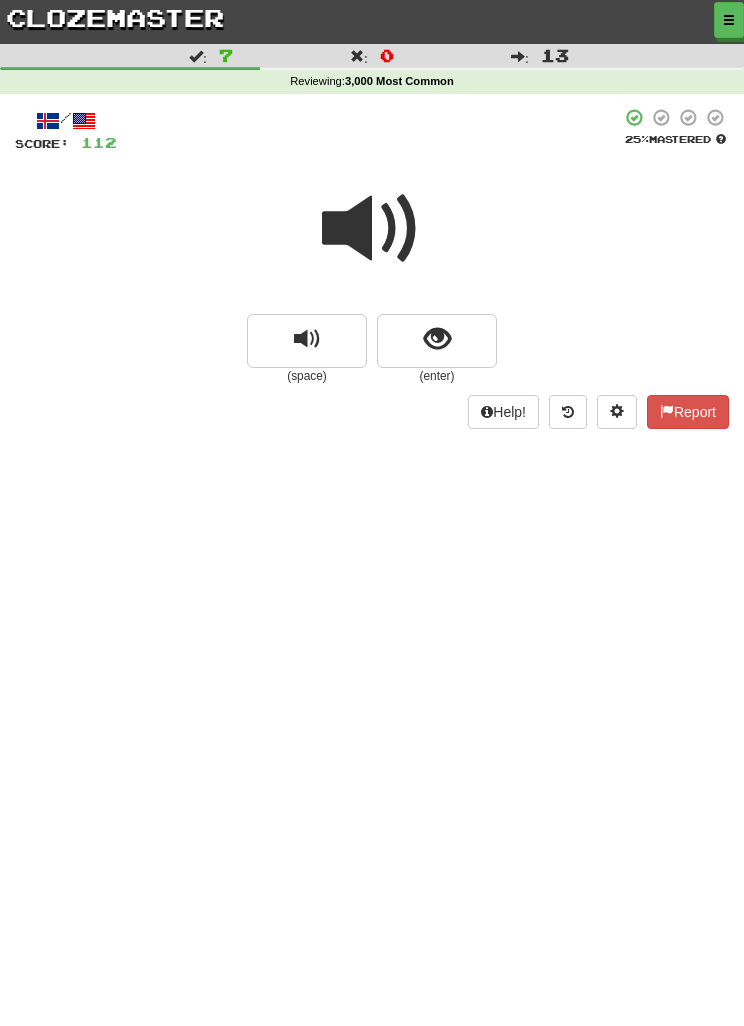 click at bounding box center (372, 229) 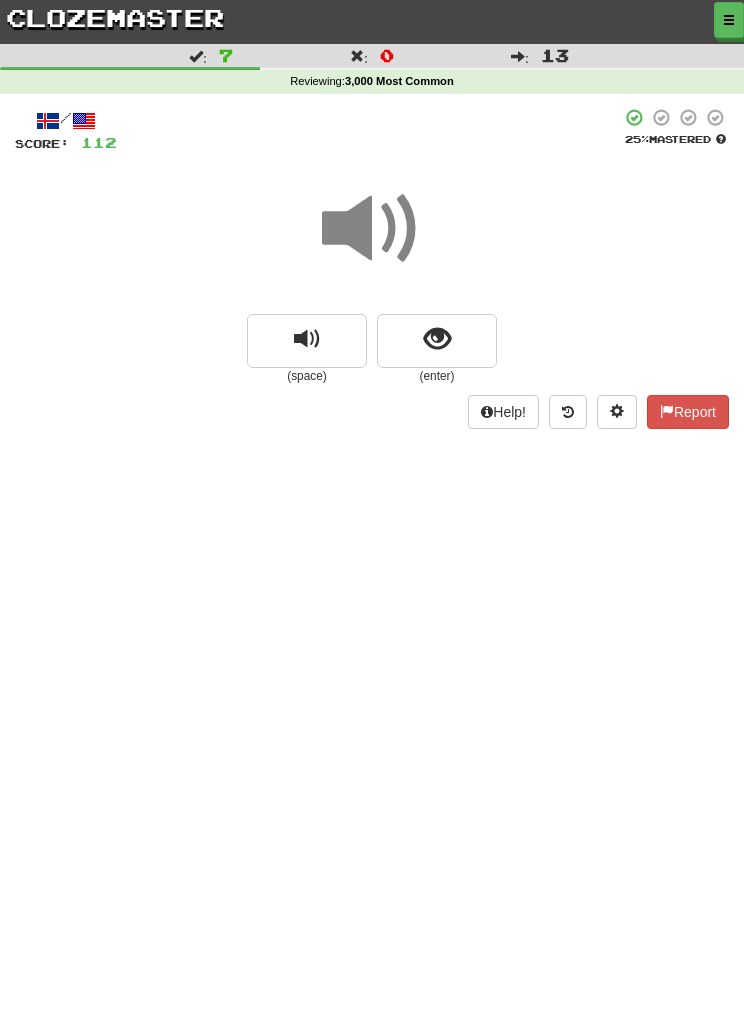 click at bounding box center [372, 242] 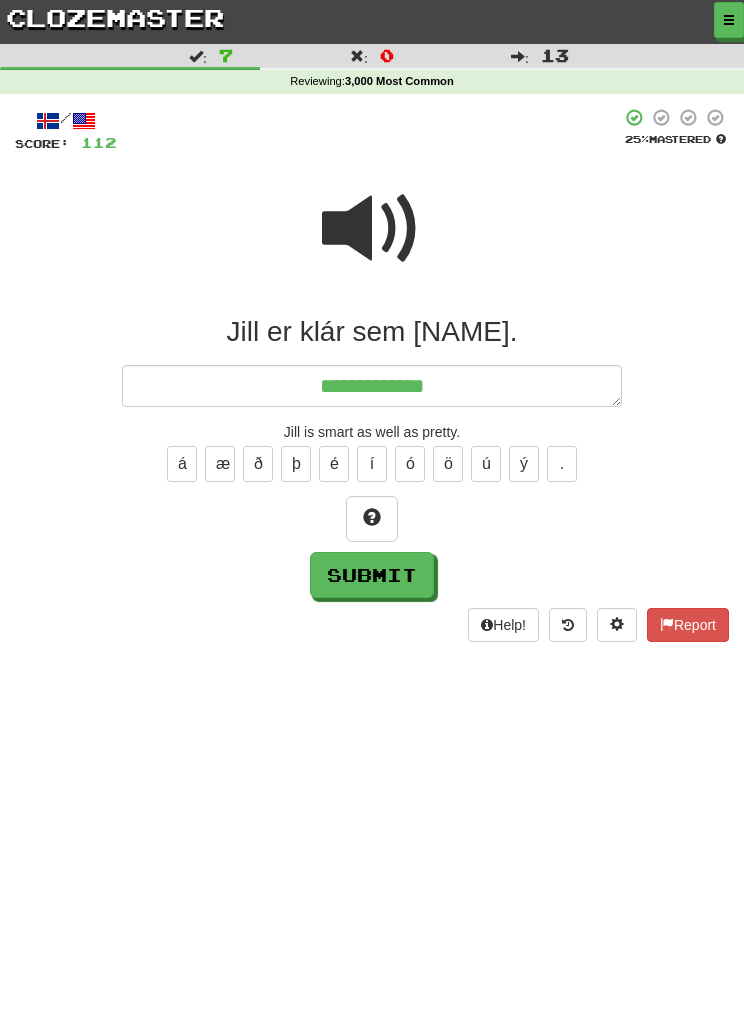 click at bounding box center [372, 229] 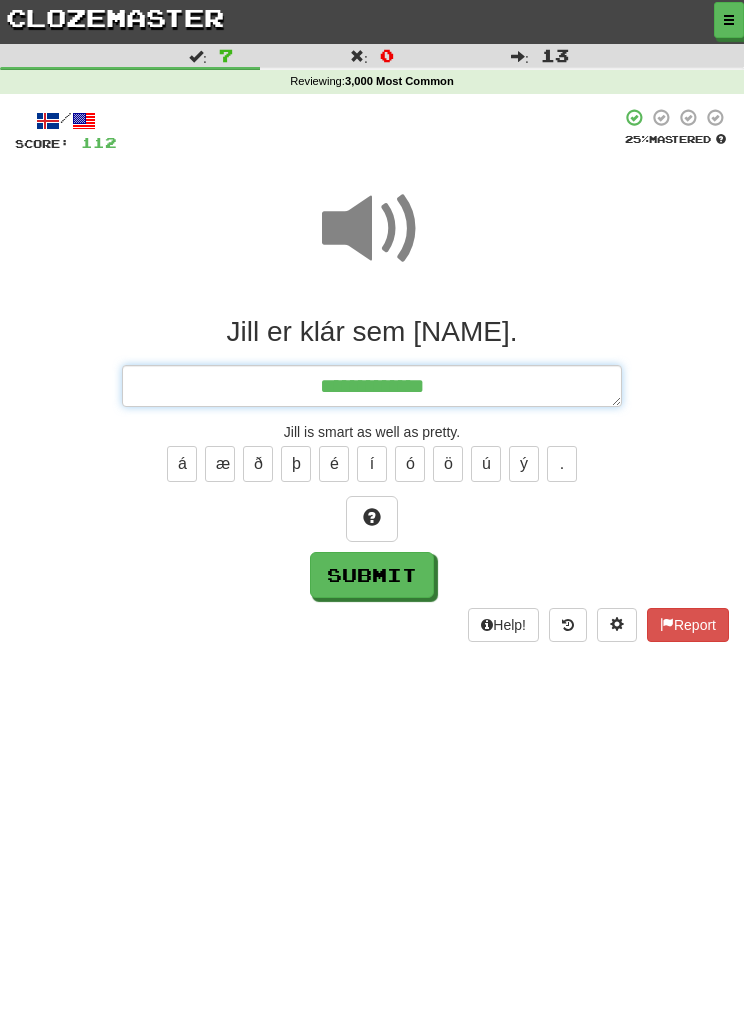 click on "**********" at bounding box center (372, 386) 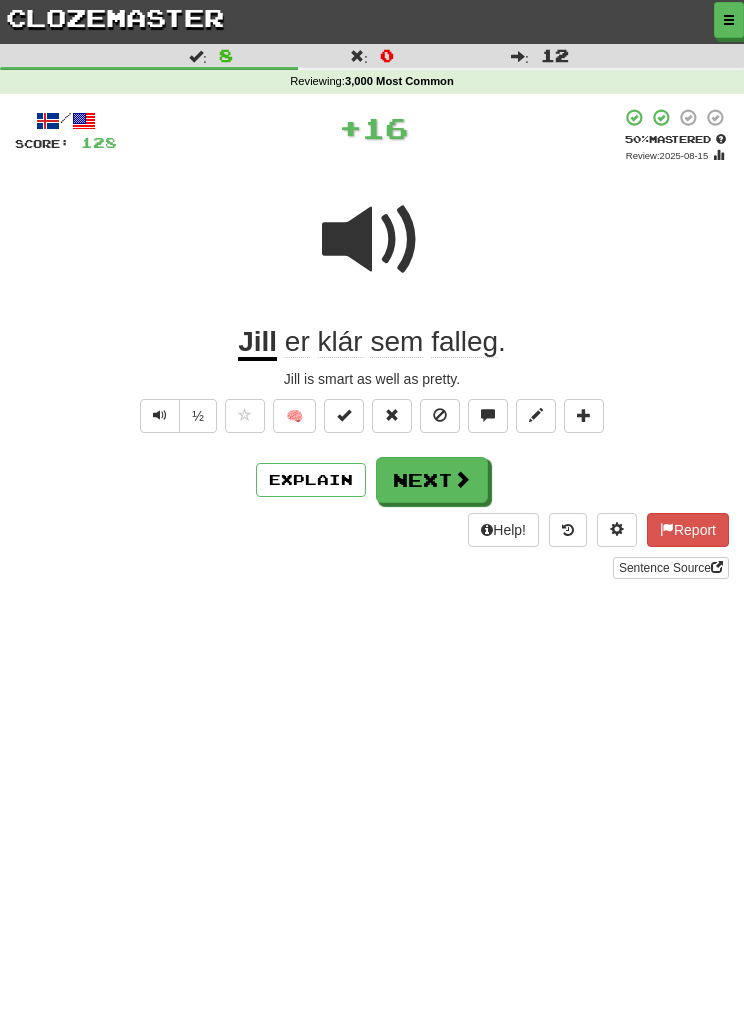 click on "Next" at bounding box center (432, 480) 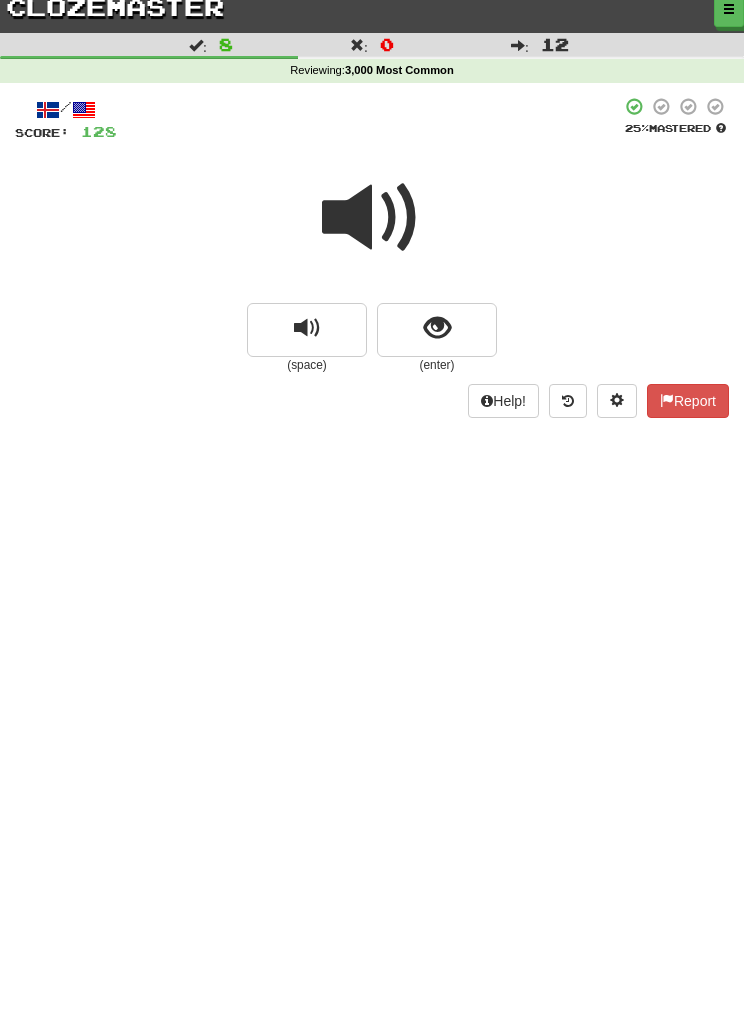 scroll, scrollTop: 0, scrollLeft: 0, axis: both 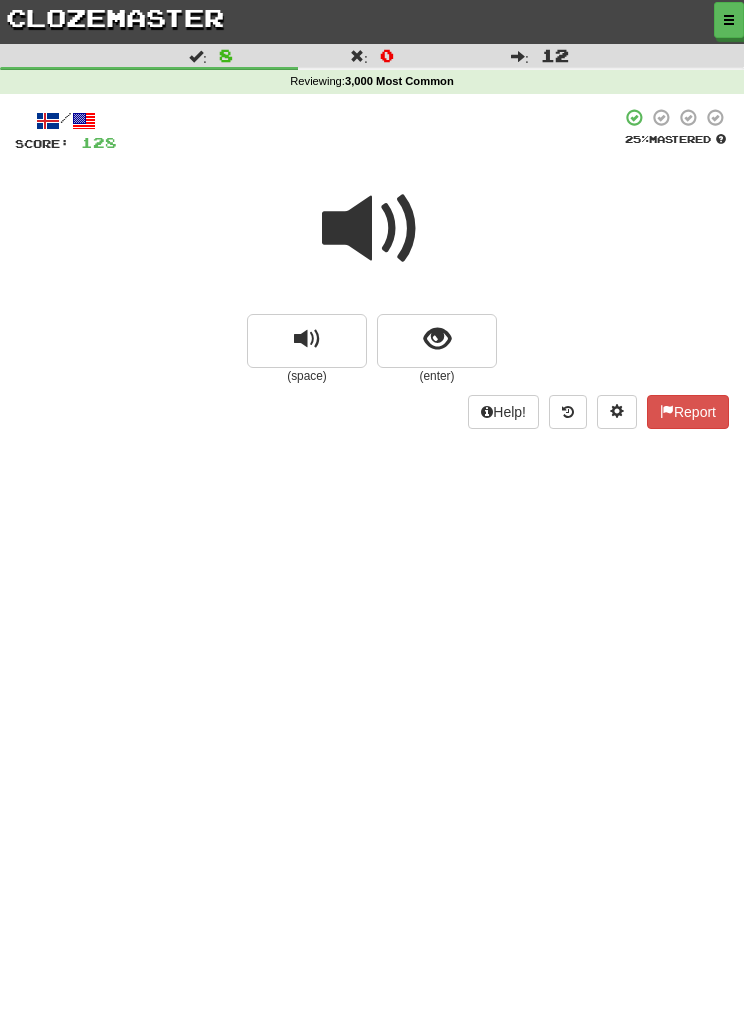 click at bounding box center [437, 339] 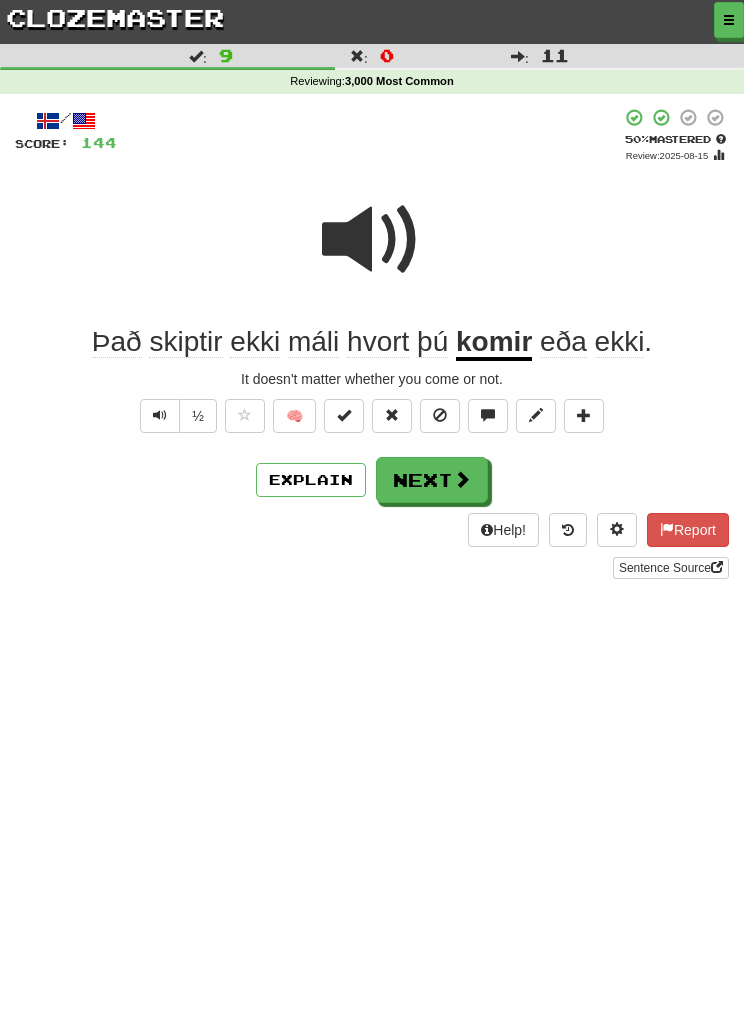 click on "Next" at bounding box center [432, 480] 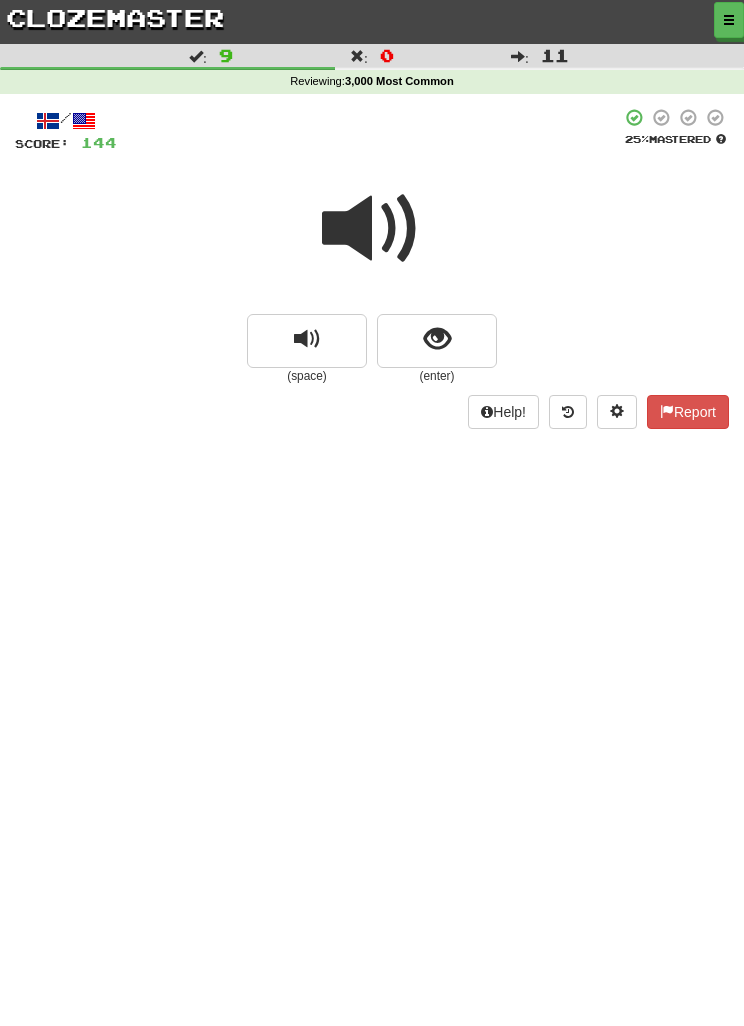 click at bounding box center [437, 341] 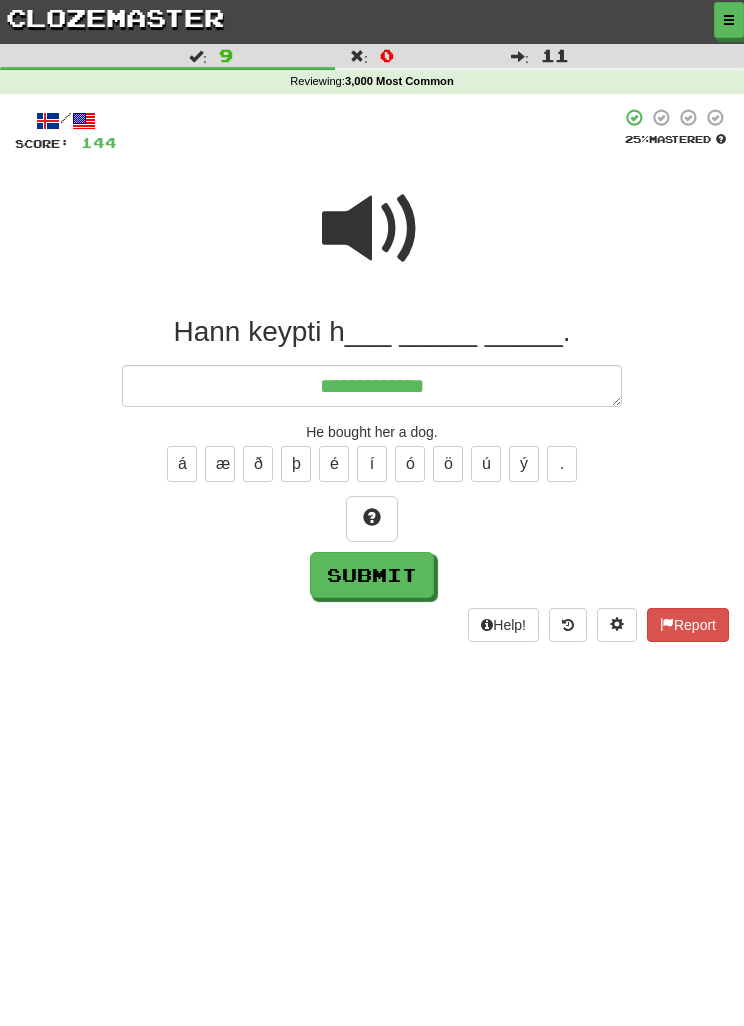click at bounding box center (372, 229) 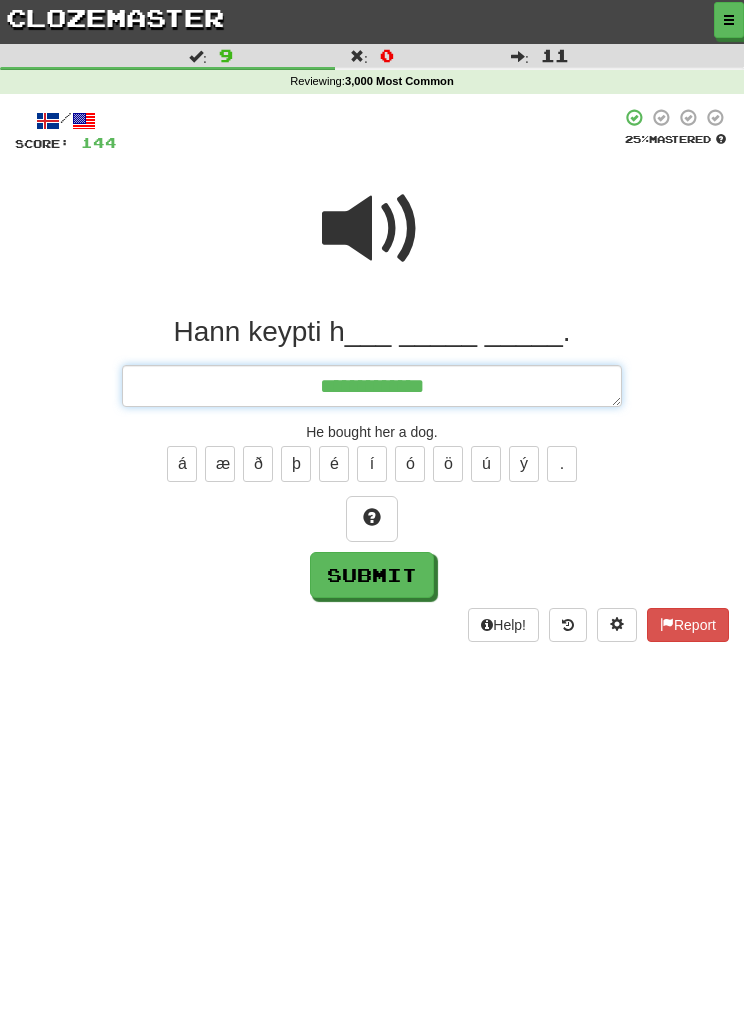 click on "**********" at bounding box center (372, 386) 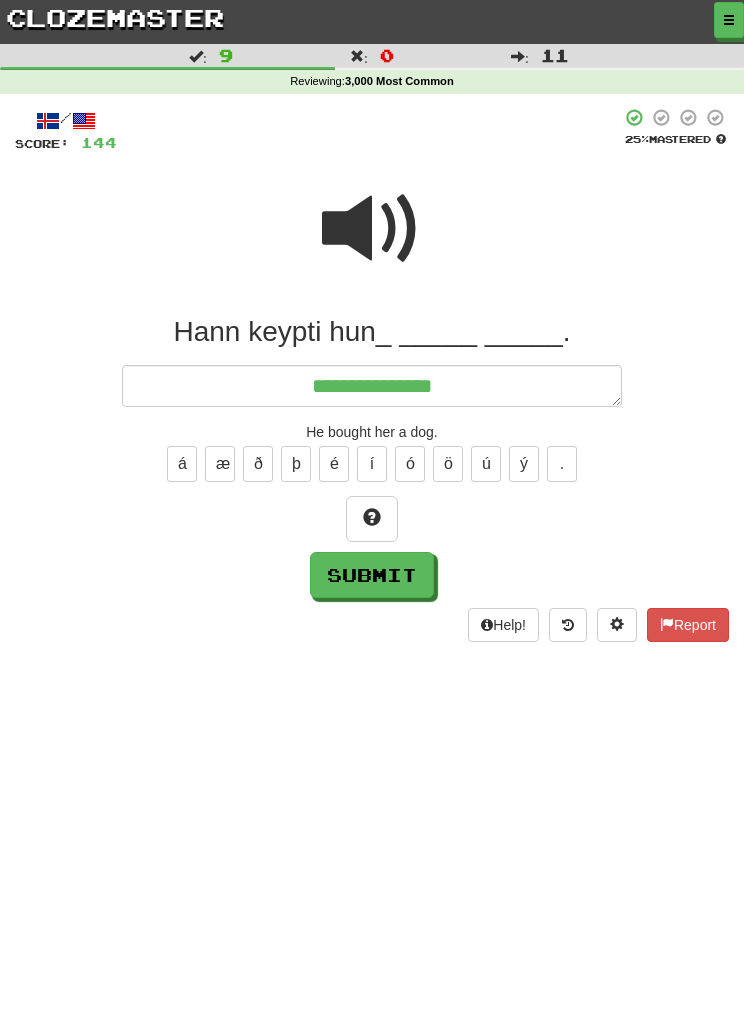 click at bounding box center [372, 229] 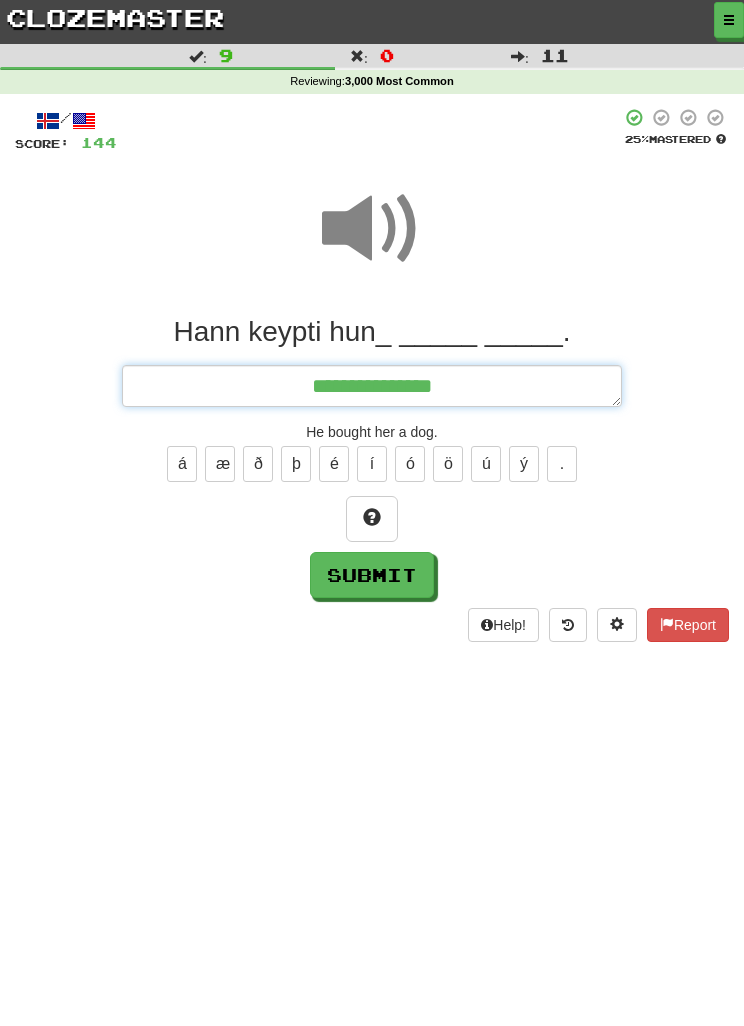 click on "**********" at bounding box center [372, 386] 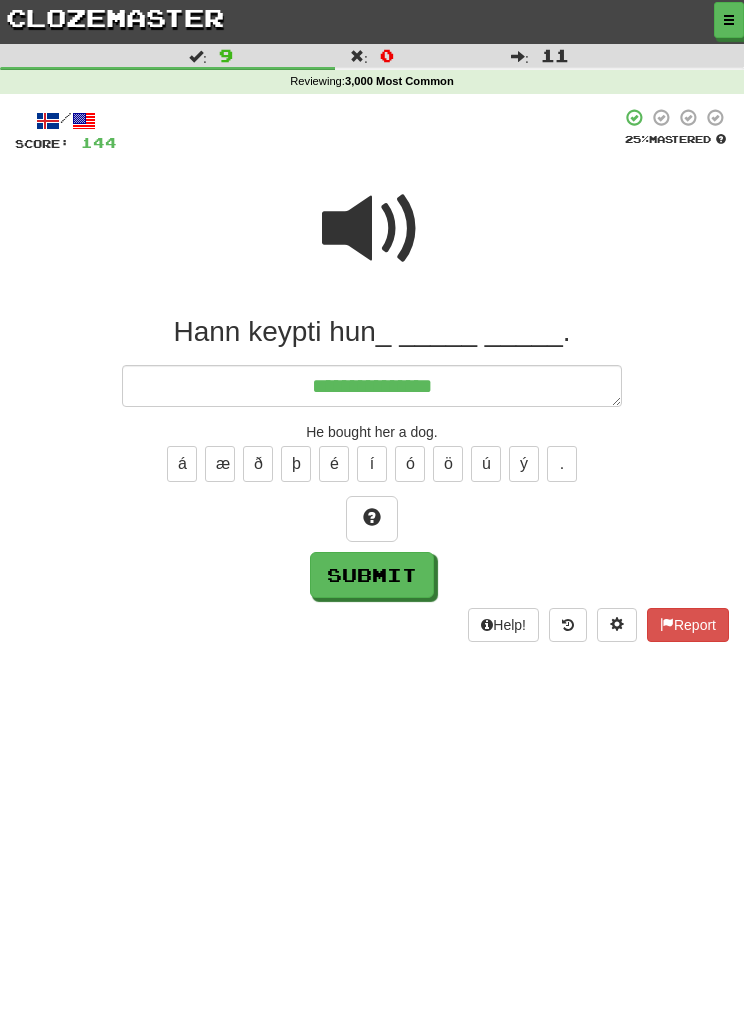 click at bounding box center (372, 519) 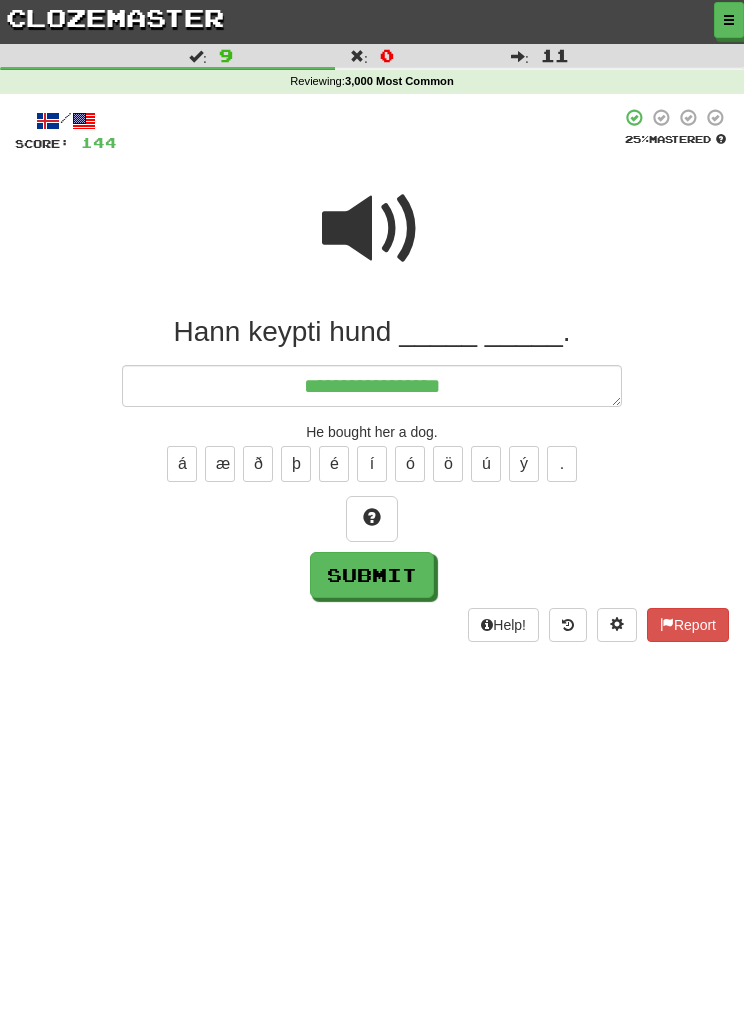 click at bounding box center (372, 229) 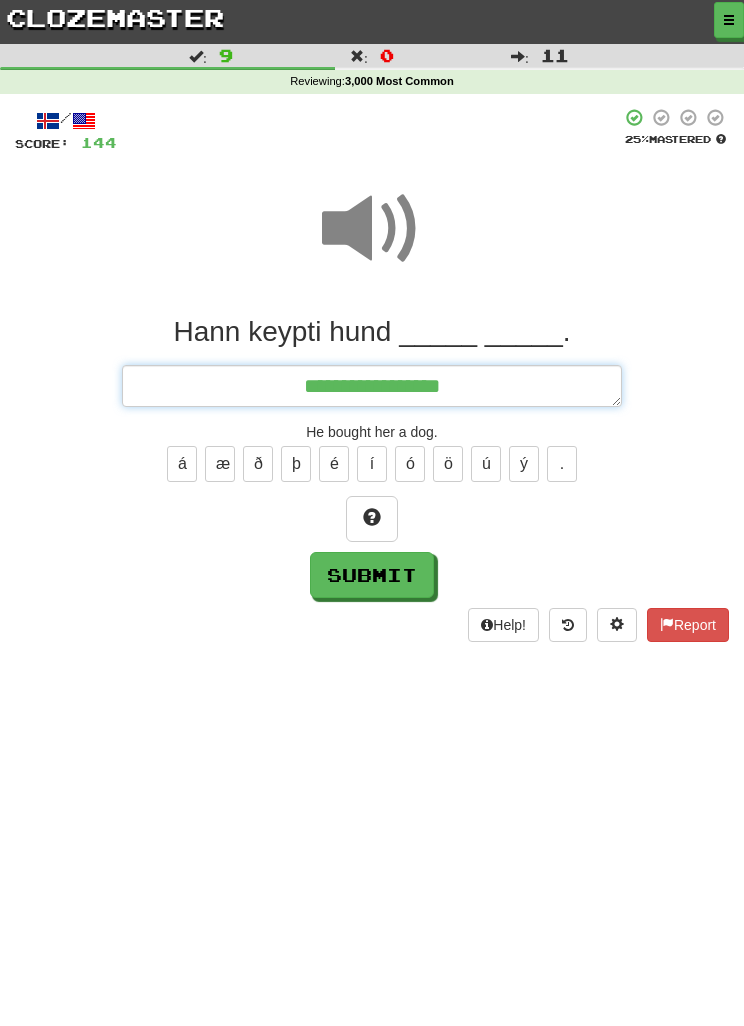 click on "**********" at bounding box center (372, 386) 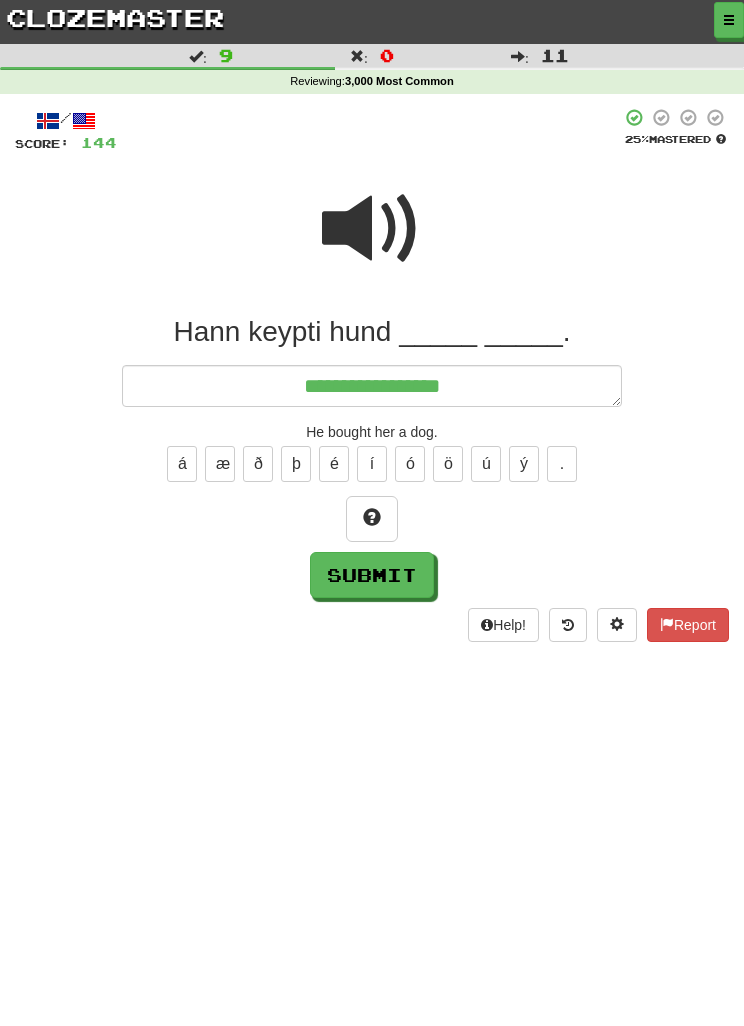 click at bounding box center [372, 517] 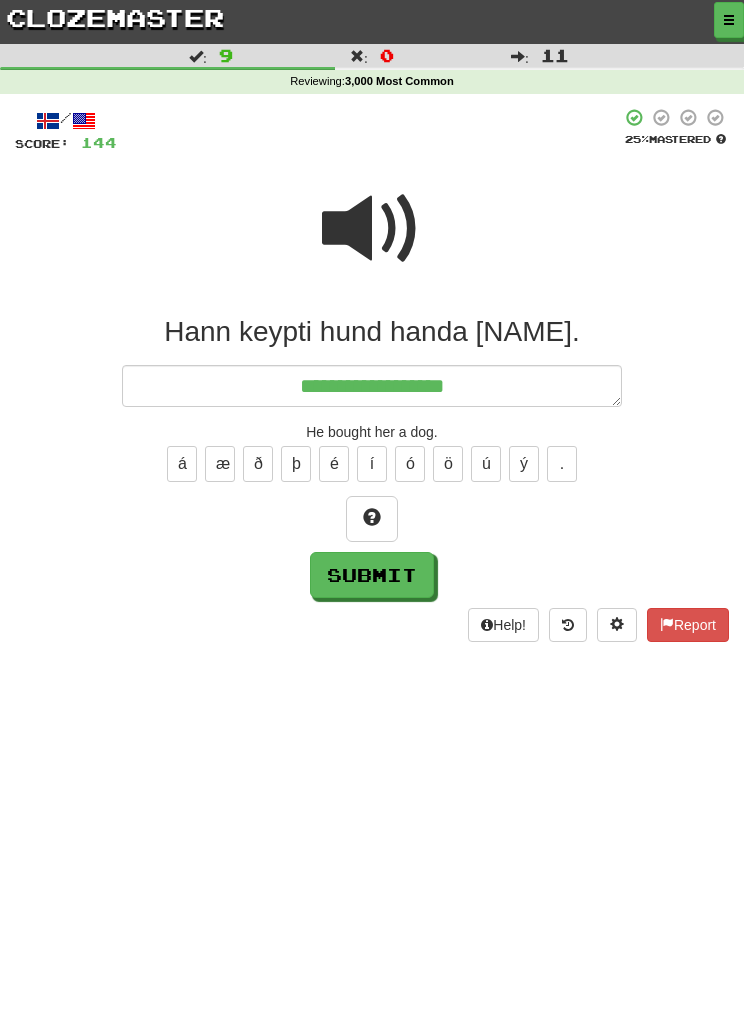 click at bounding box center (372, 229) 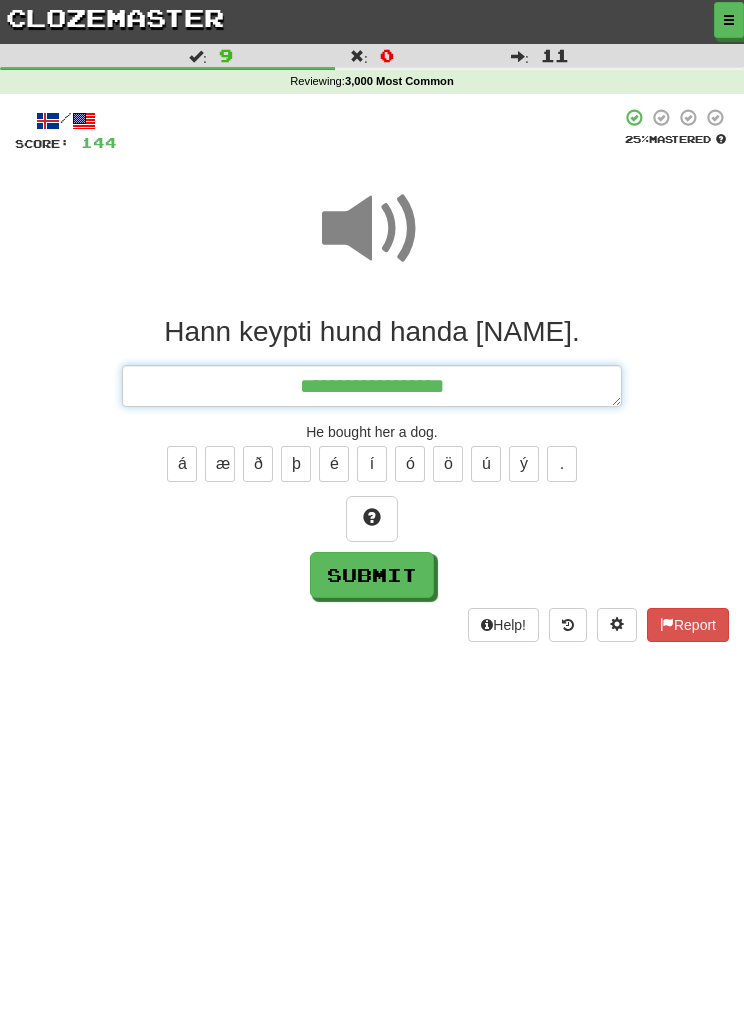 click on "**********" at bounding box center (372, 386) 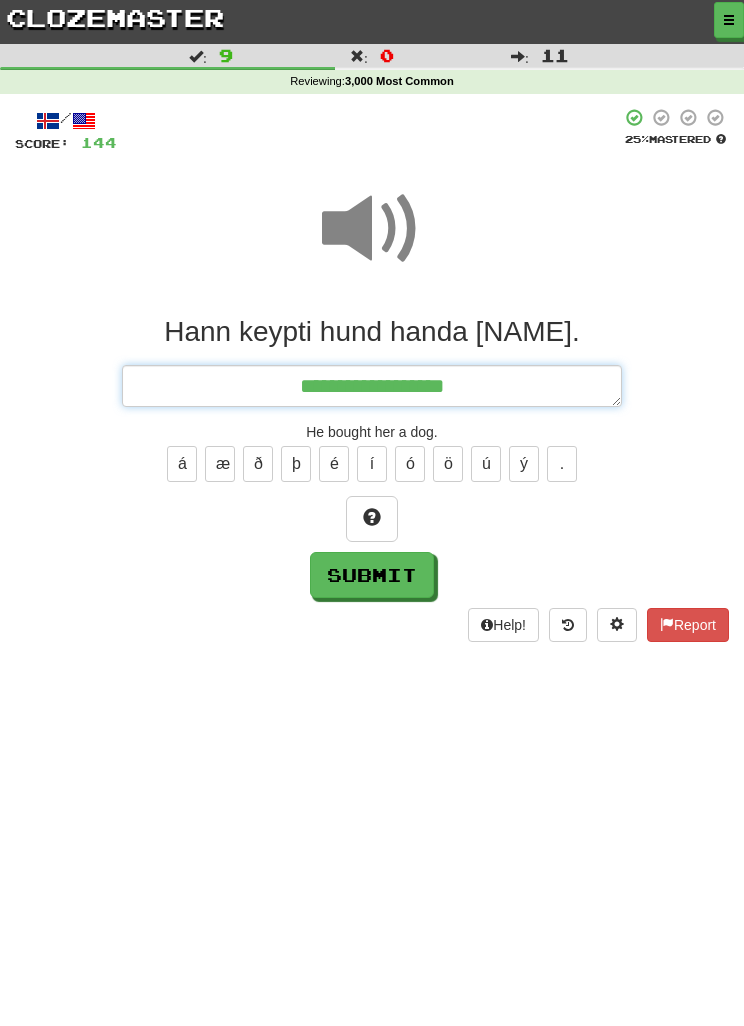 click on "**********" at bounding box center (372, 386) 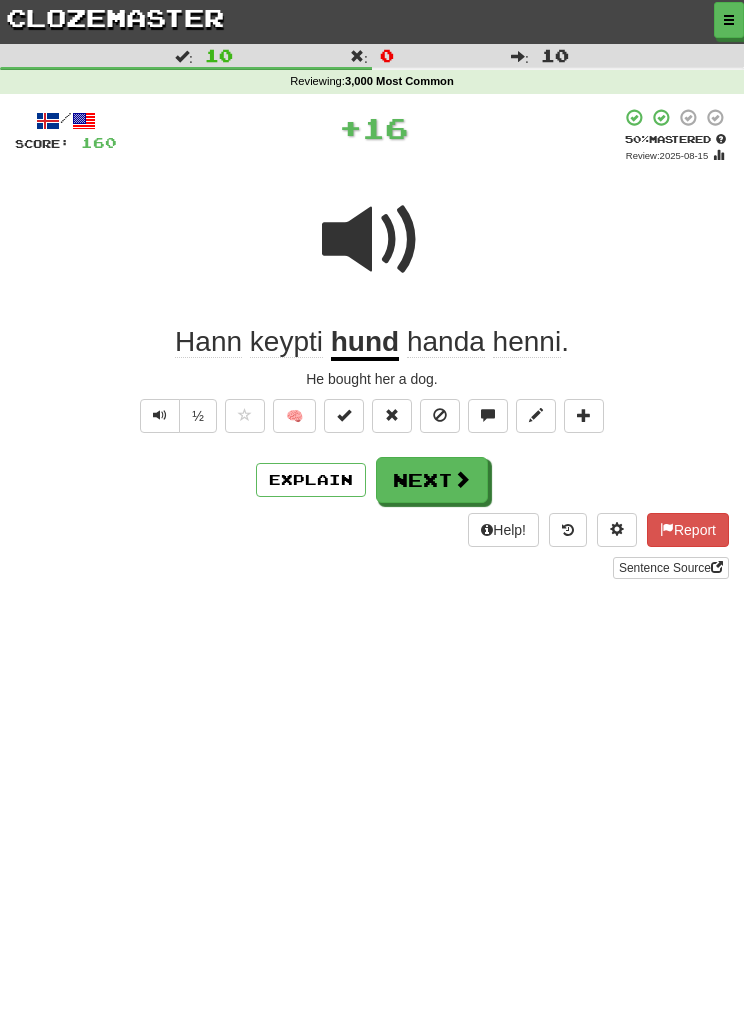 click on "Explain" at bounding box center (311, 480) 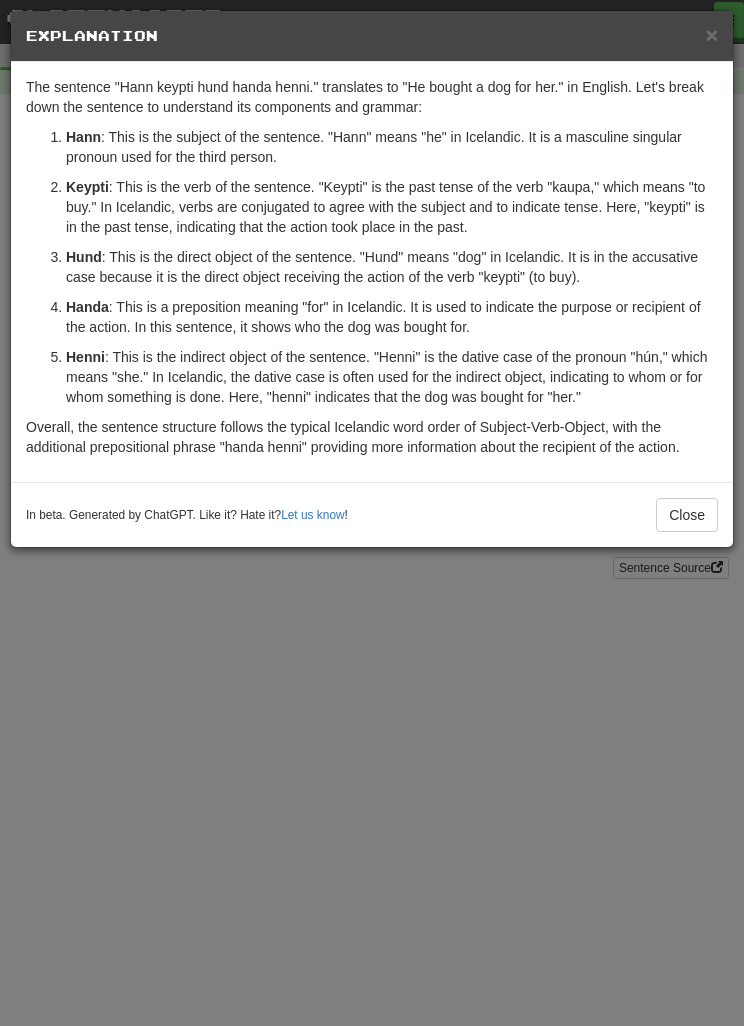 click on "× Explanation The sentence "Hann keypti hund handa henni." translates to "He bought a dog for her." in English. Let's break down the sentence to understand its components and grammar:
Hann : This is the subject of the sentence. "Hann" means "he" in Icelandic. It is a masculine singular pronoun used for the third person.
Keypti : This is the verb of the sentence. "Keypti" is the past tense of the verb "kaupa," which means "to buy." In Icelandic, verbs are conjugated to agree with the subject and to indicate tense. Here, "keypti" is in the past tense, indicating that the action took place in the past.
Hund : This is the direct object of the sentence. "Hund" means "dog" in Icelandic. It is in the accusative case because it is the direct object receiving the action of the verb "keypti" (to buy).
Handa : This is a preposition meaning "for" in Icelandic. It is used to indicate the purpose or recipient of the action. In this sentence, it shows who the dog was bought for.
Henni
!" at bounding box center (372, 513) 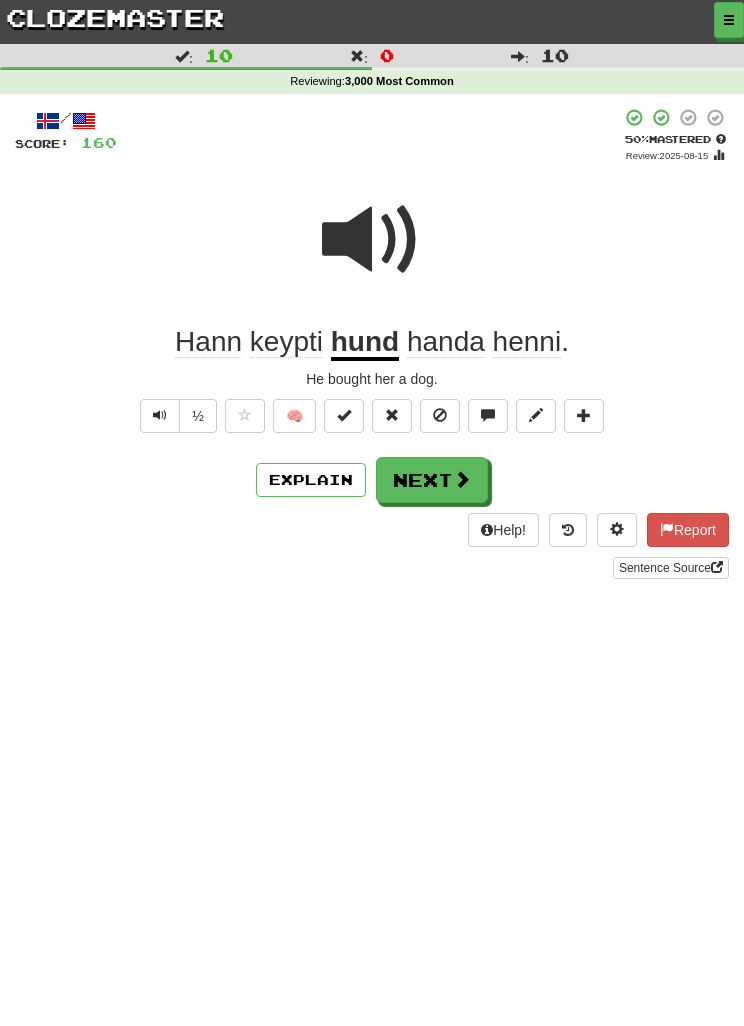 click on "Help!  Report Sentence Source" at bounding box center [372, 546] 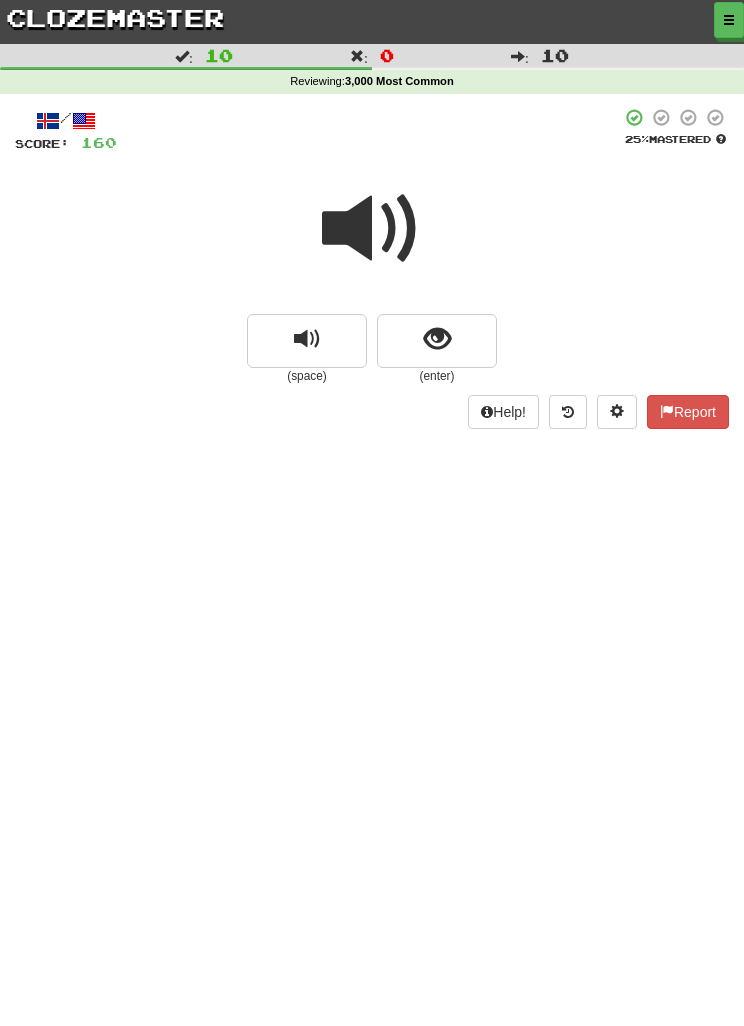 click at bounding box center (437, 341) 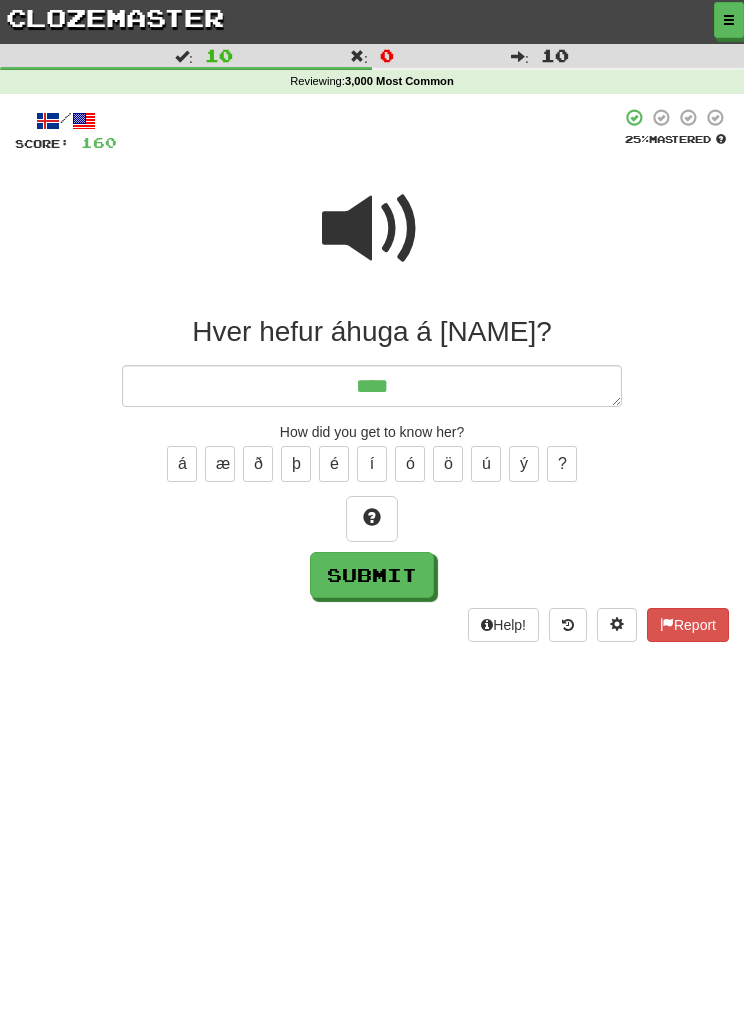 click at bounding box center [372, 229] 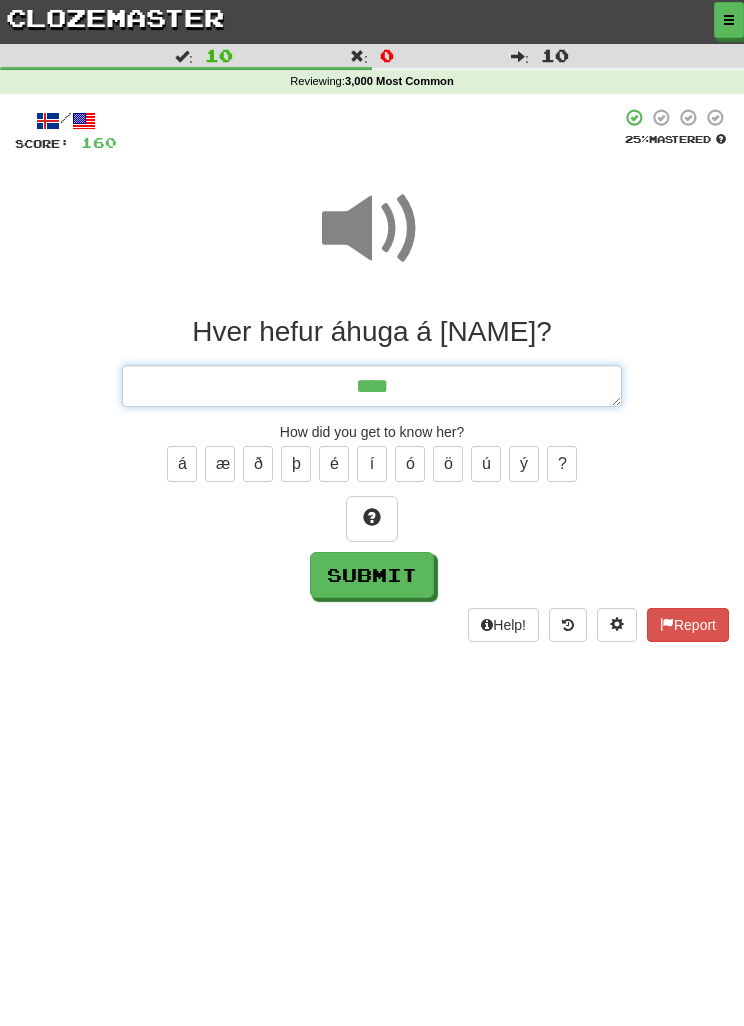 click on "****" at bounding box center [372, 386] 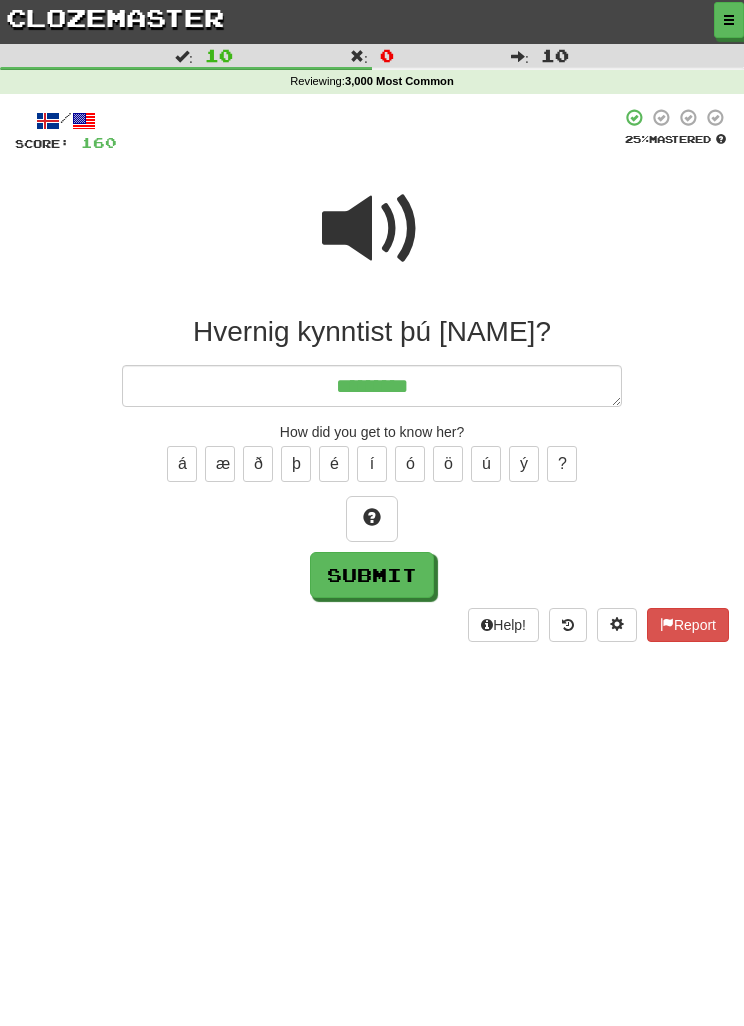 click at bounding box center [372, 229] 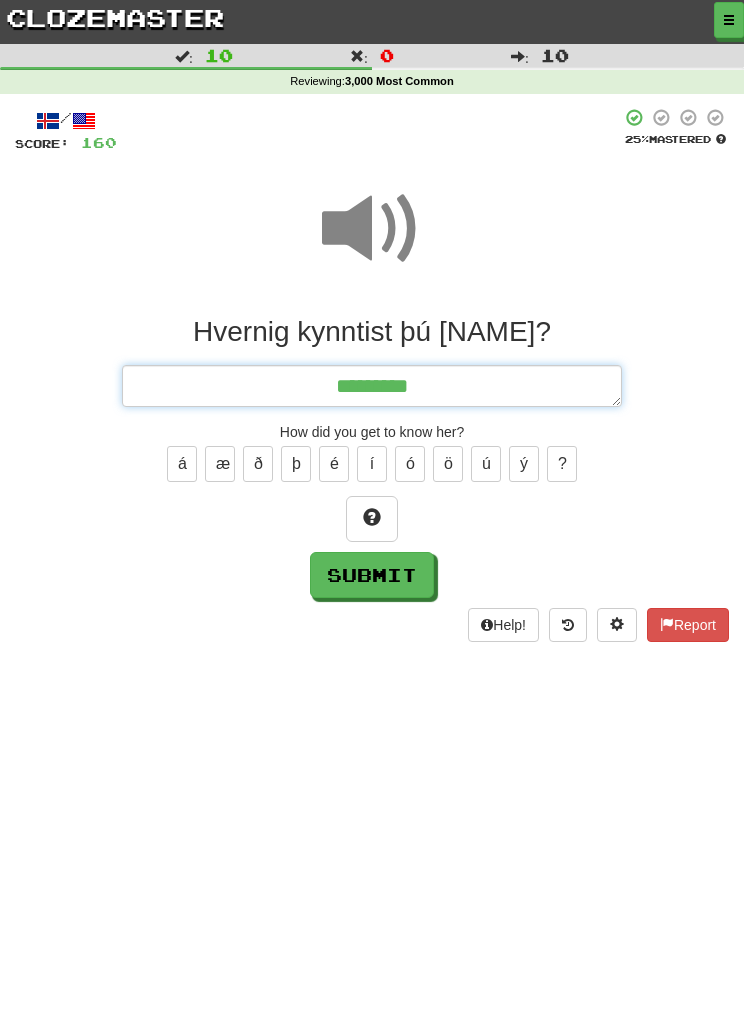 click on "*********" at bounding box center [372, 386] 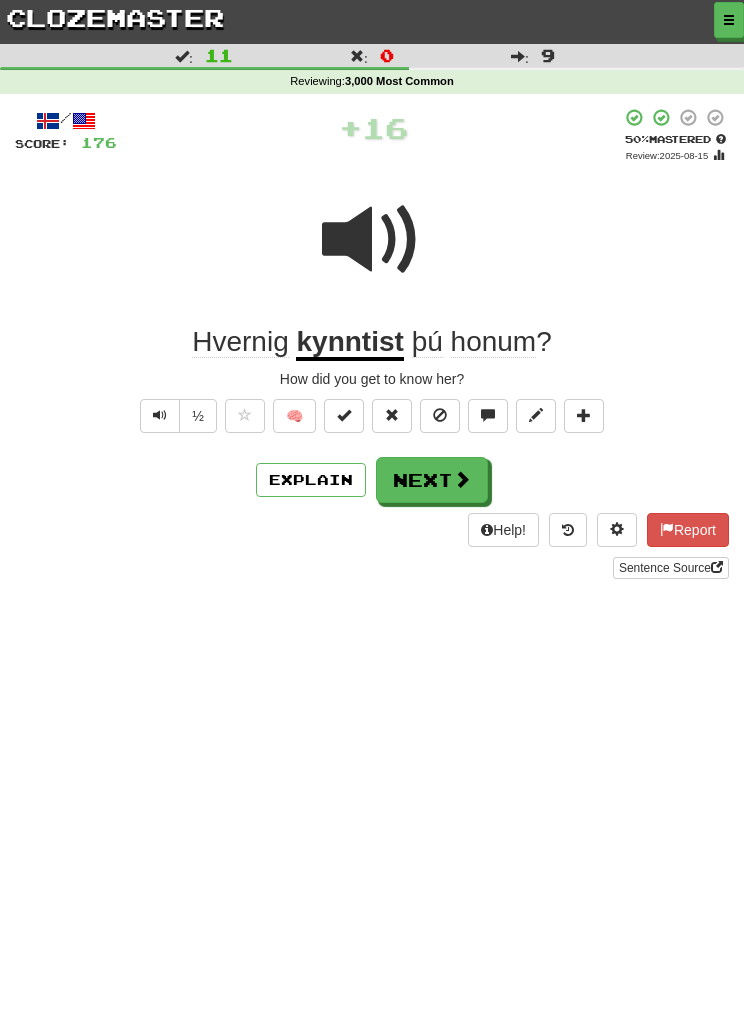 click on "Help!  Report Sentence Source" at bounding box center [372, 546] 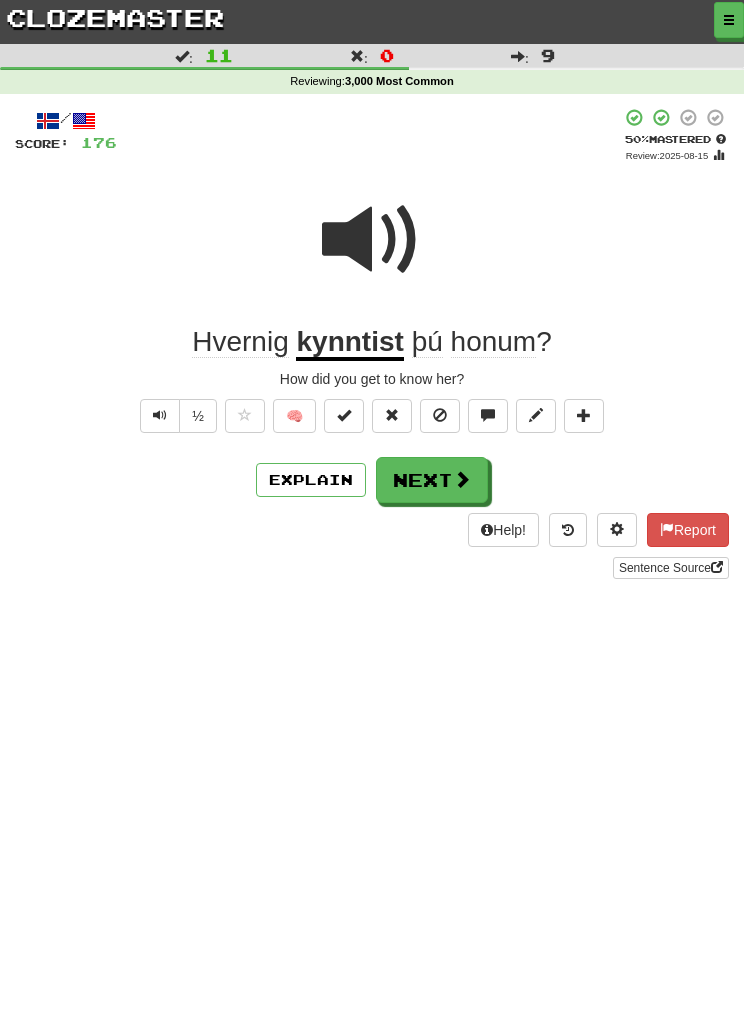 click on "Next" at bounding box center [432, 480] 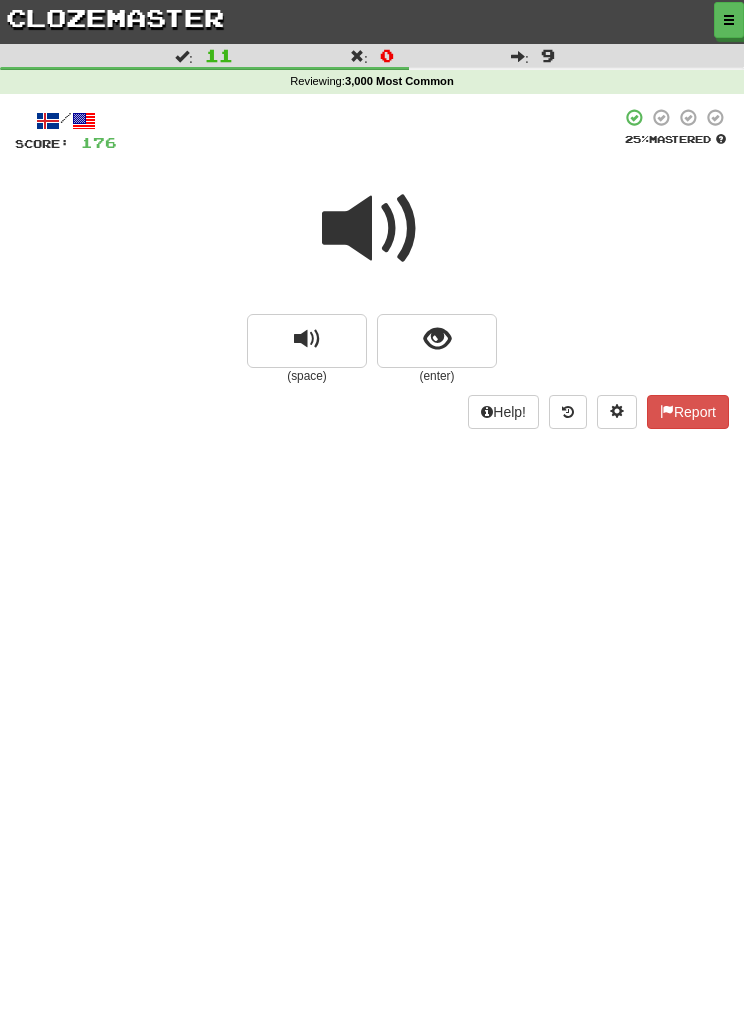 click at bounding box center (437, 341) 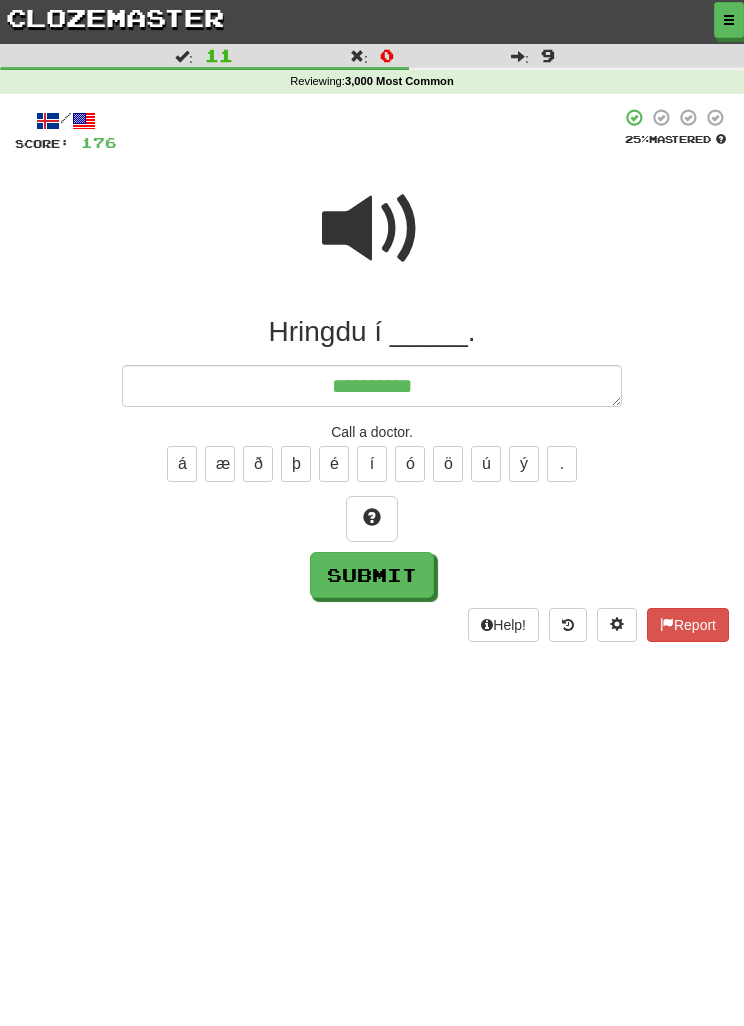click at bounding box center [372, 229] 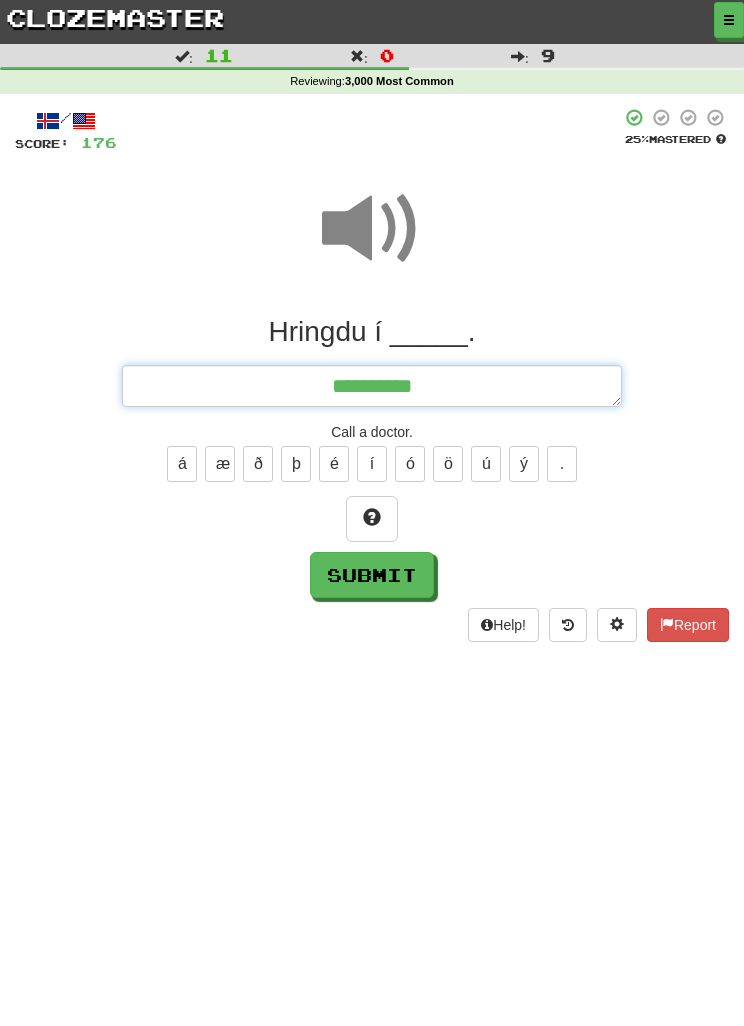 click on "*********" at bounding box center (372, 386) 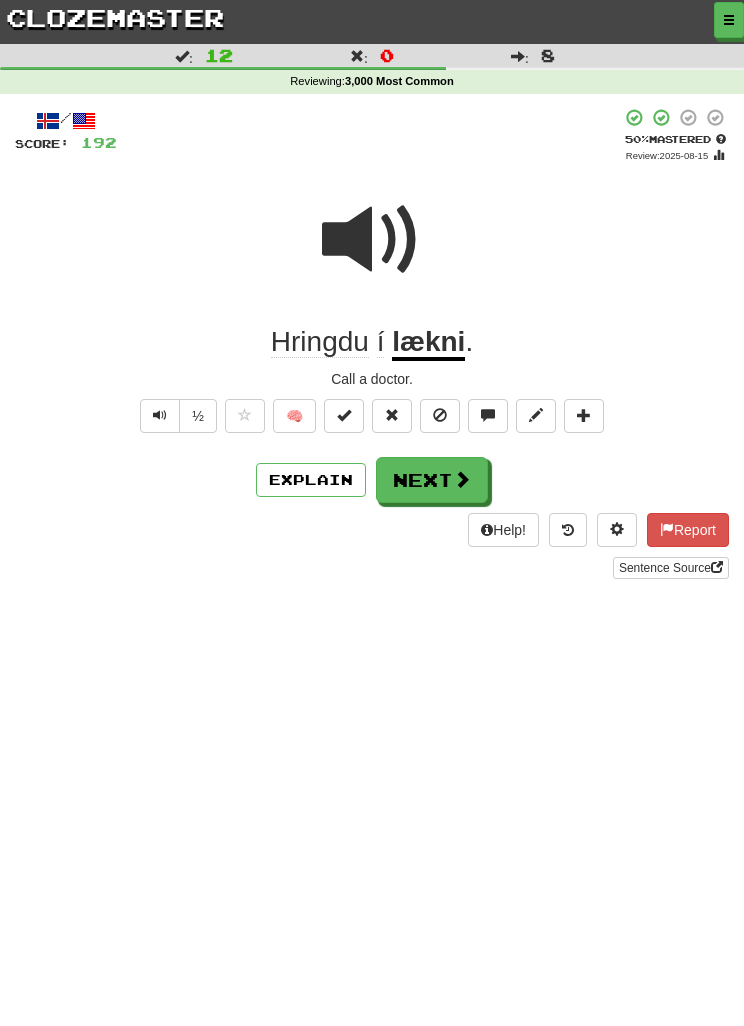 click on "Next" at bounding box center [432, 480] 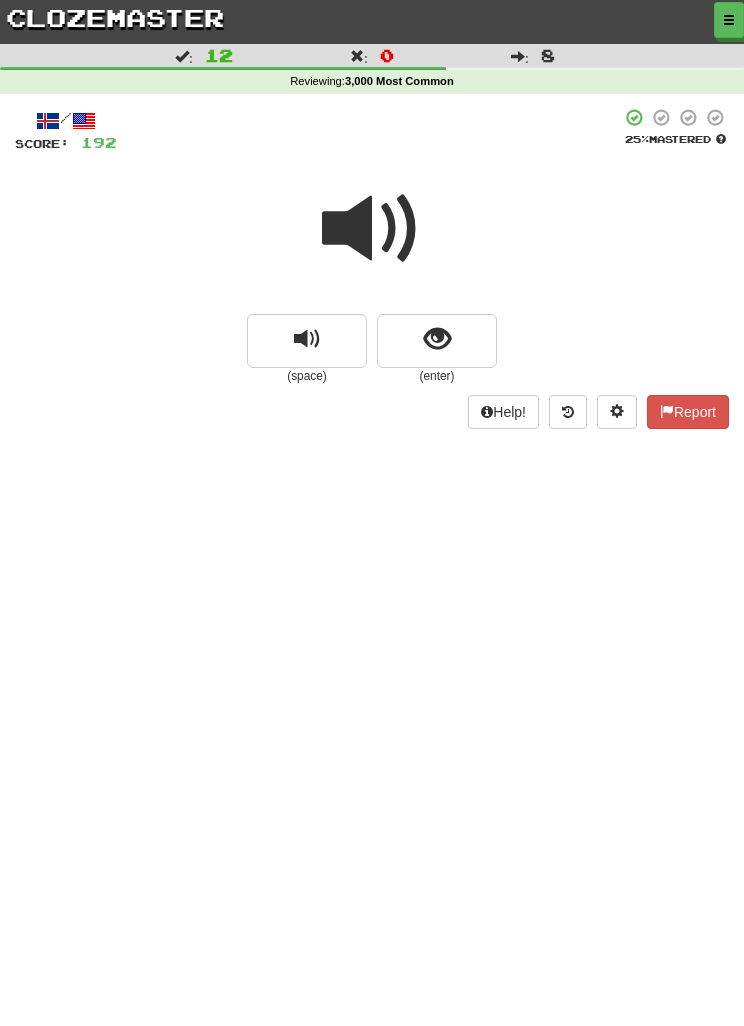 click at bounding box center (372, 229) 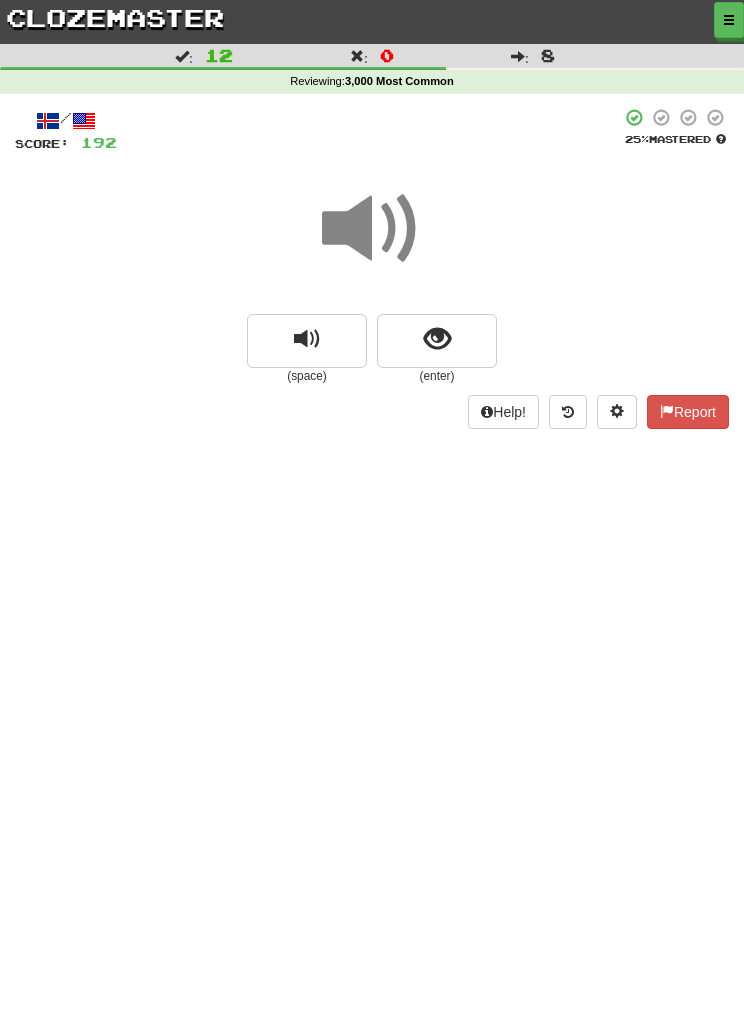 click at bounding box center (437, 339) 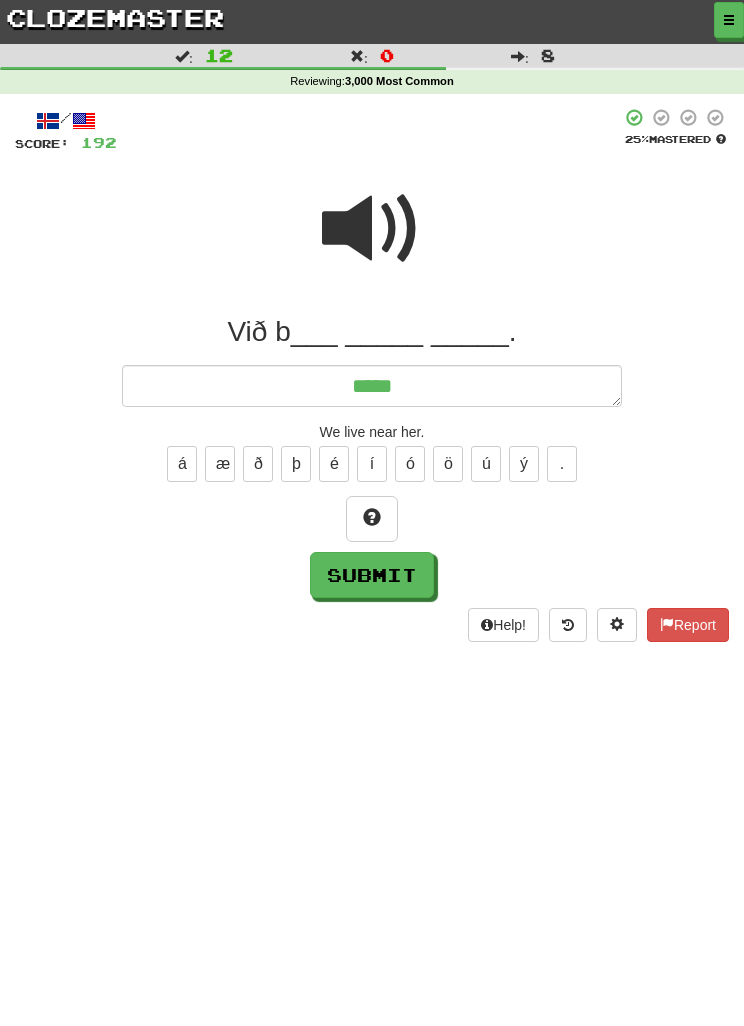 click at bounding box center (372, 229) 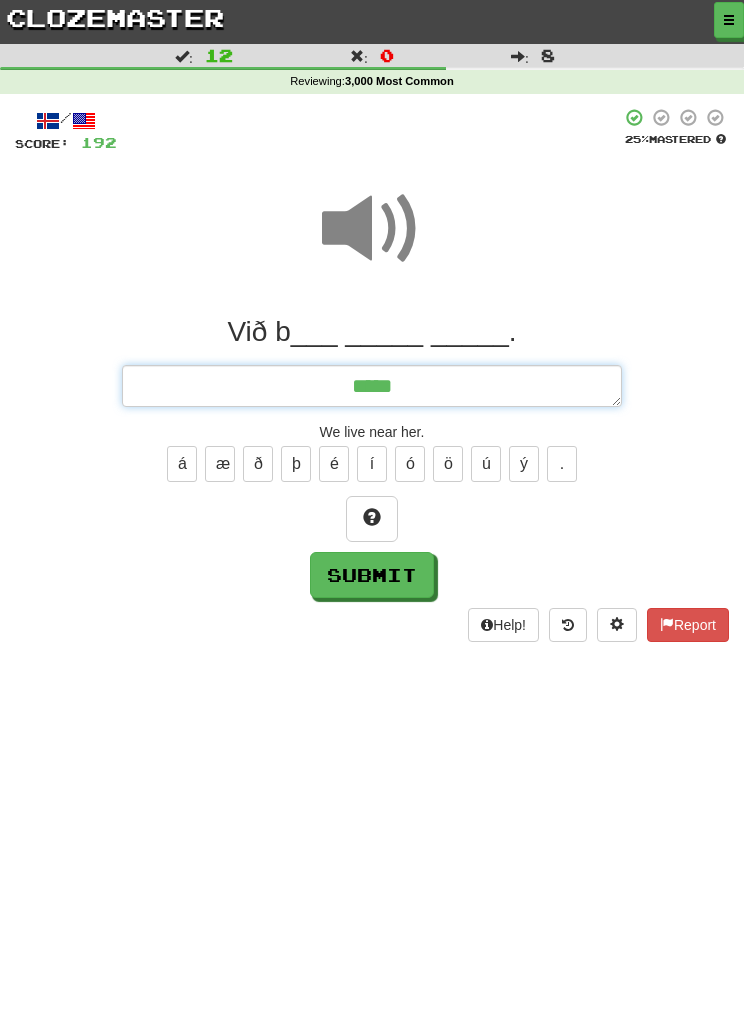 click on "*****" at bounding box center [372, 386] 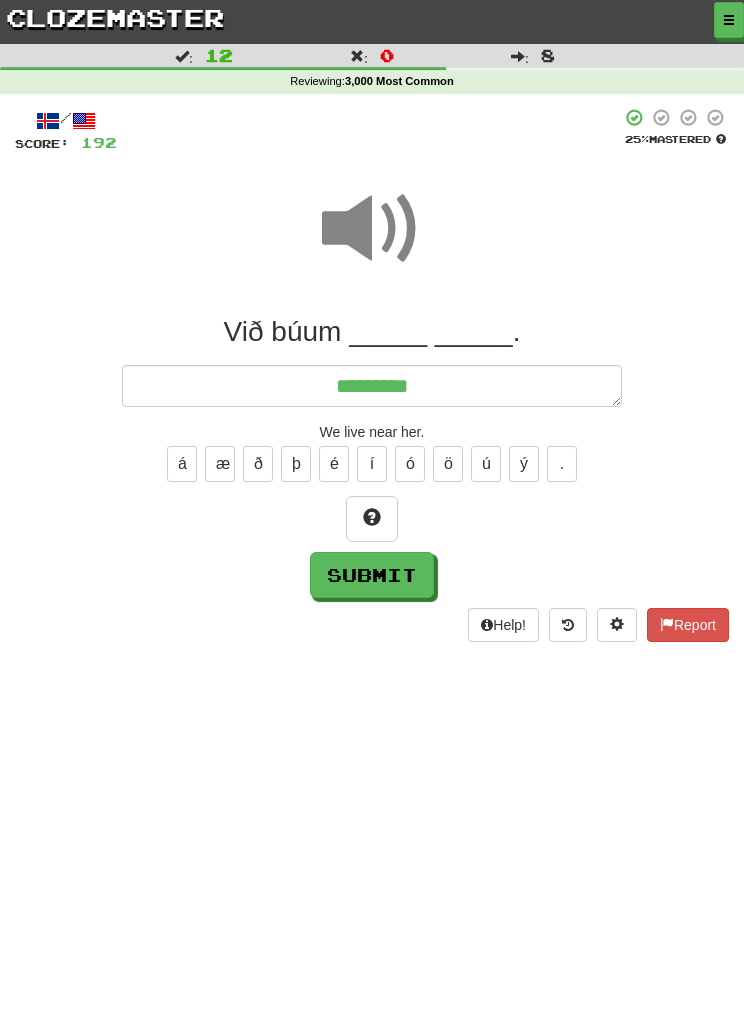 click at bounding box center (372, 229) 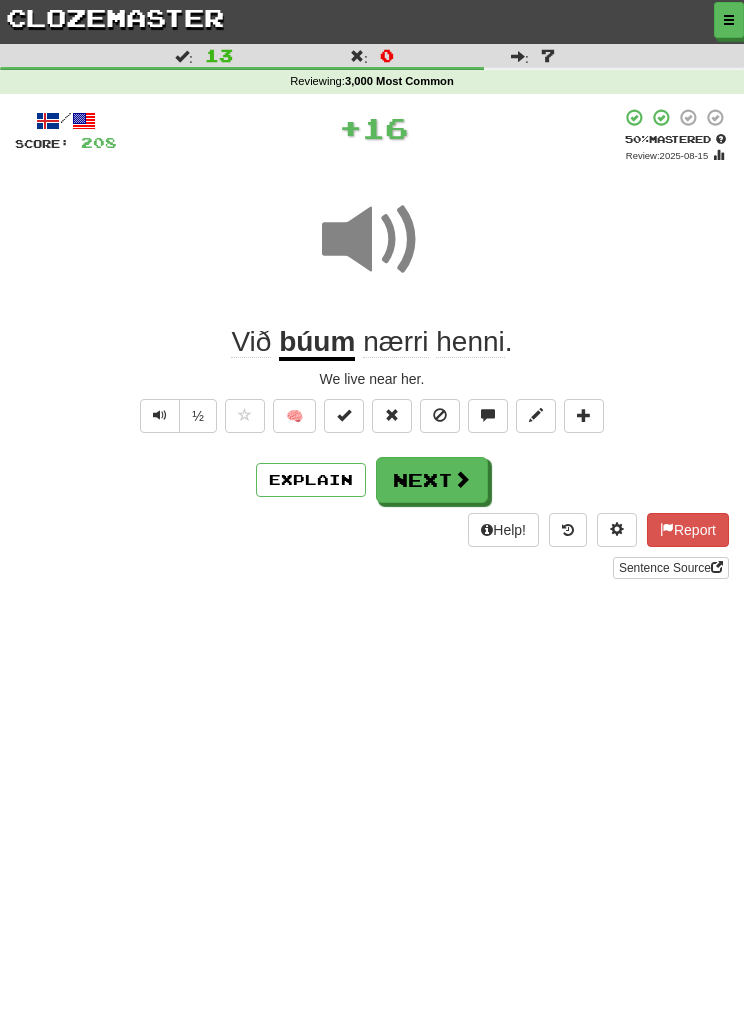 click on "Next" at bounding box center [432, 480] 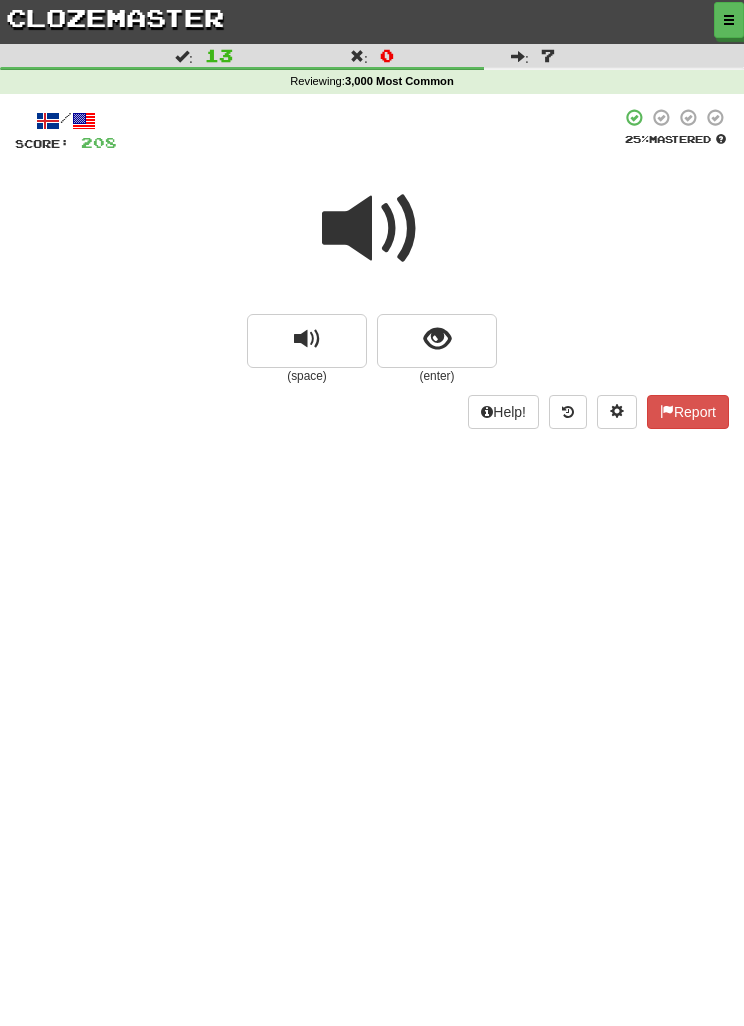 click at bounding box center (437, 341) 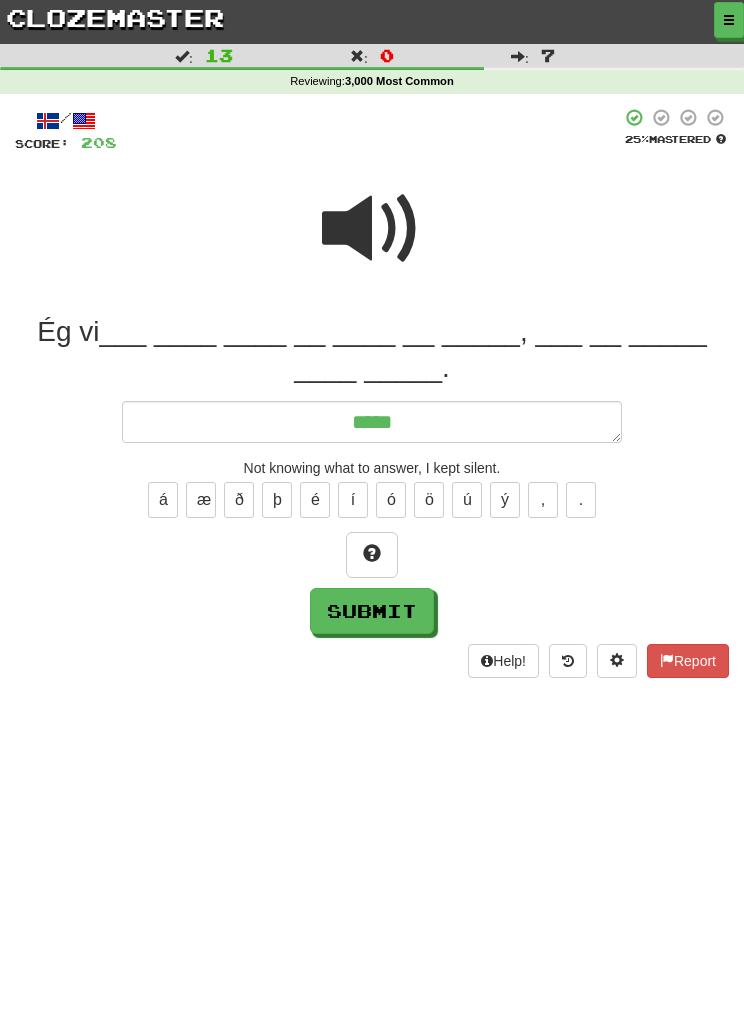 click at bounding box center (372, 229) 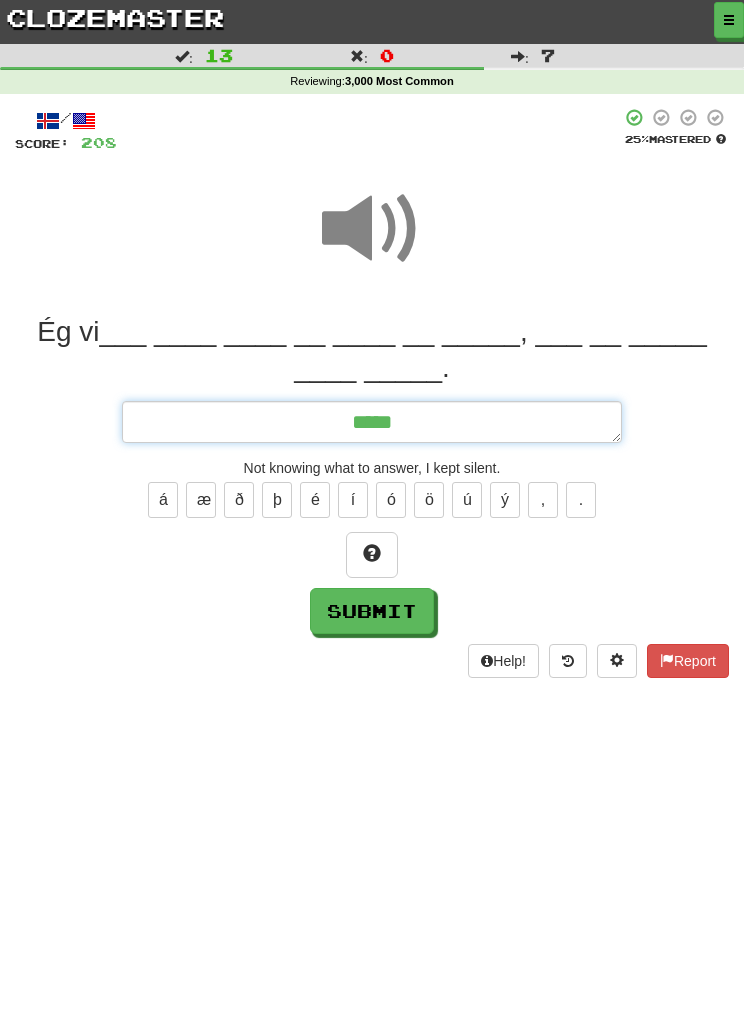 click on "*****" at bounding box center (372, 422) 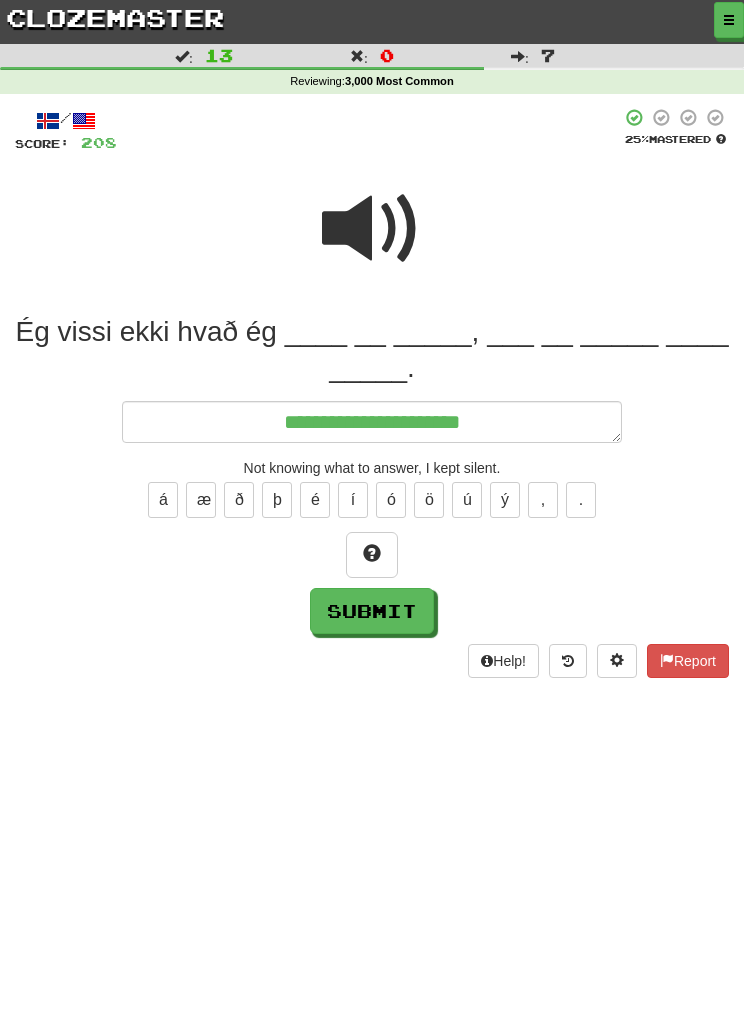 click at bounding box center (372, 229) 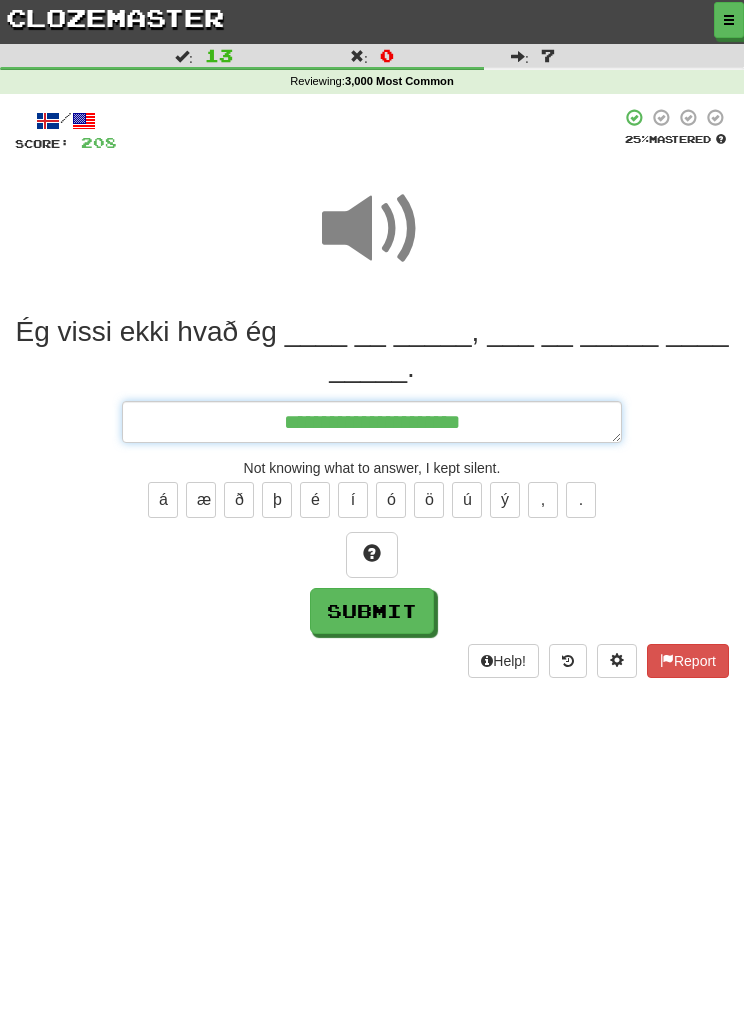 click on "**********" at bounding box center (372, 422) 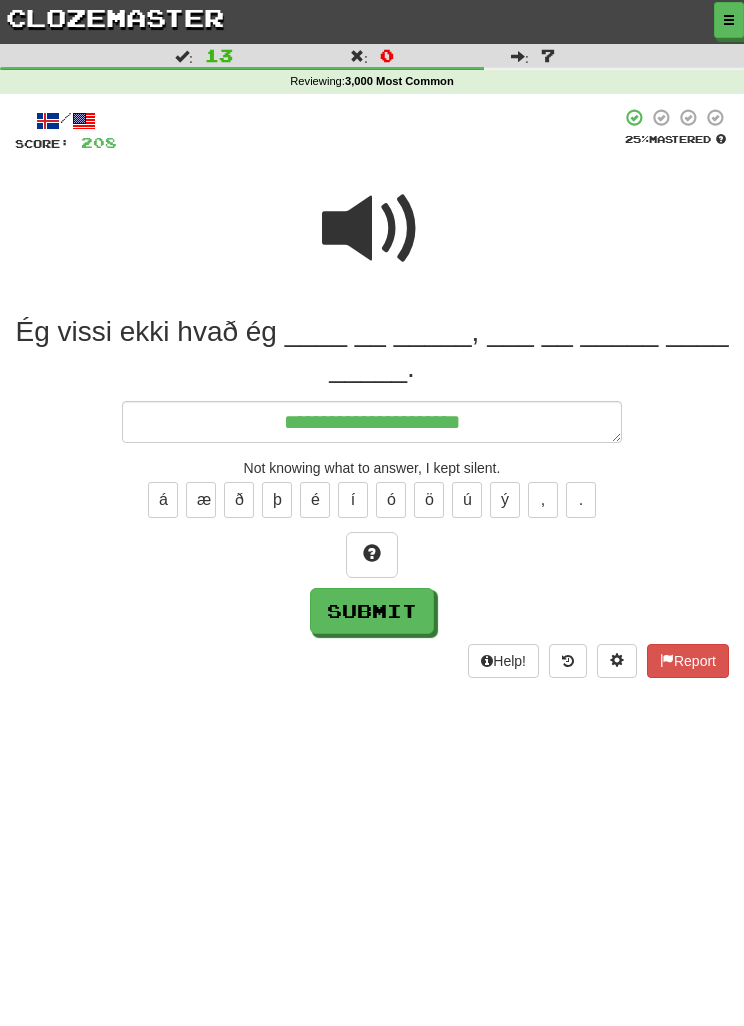 click at bounding box center [372, 229] 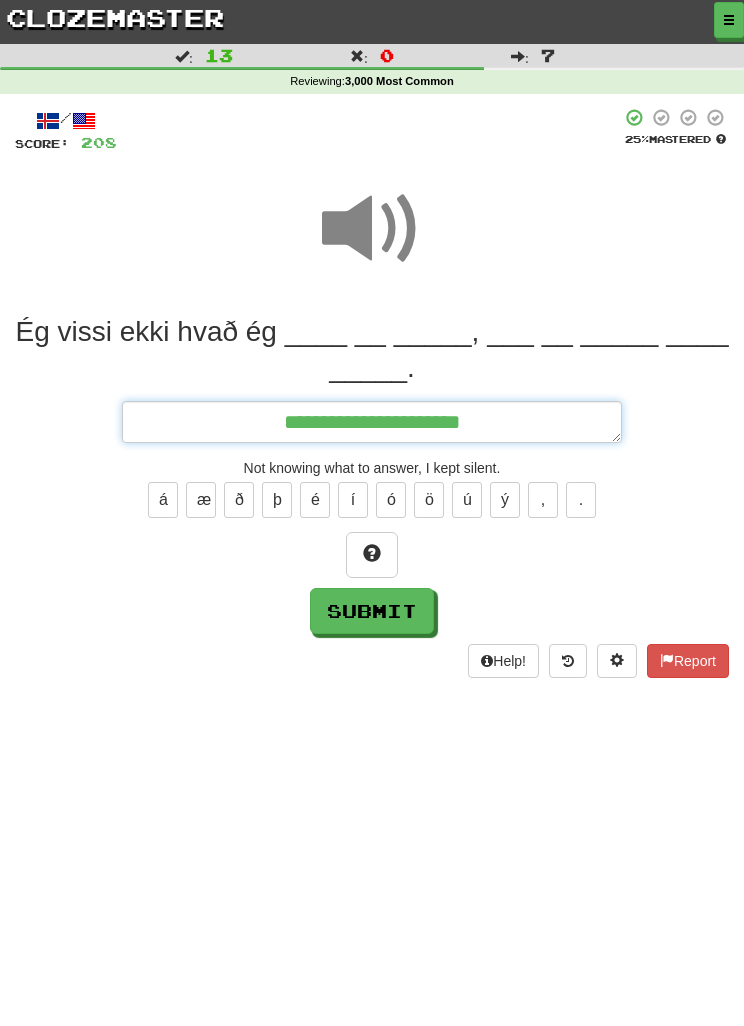 click on "**********" at bounding box center [372, 422] 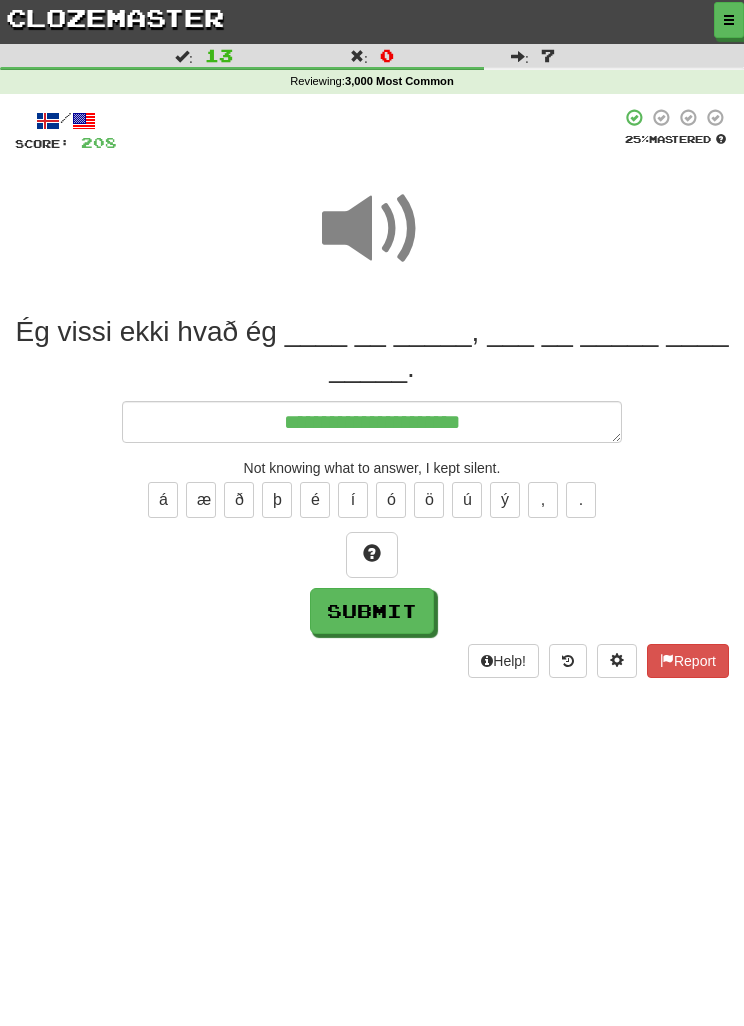 click at bounding box center [372, 555] 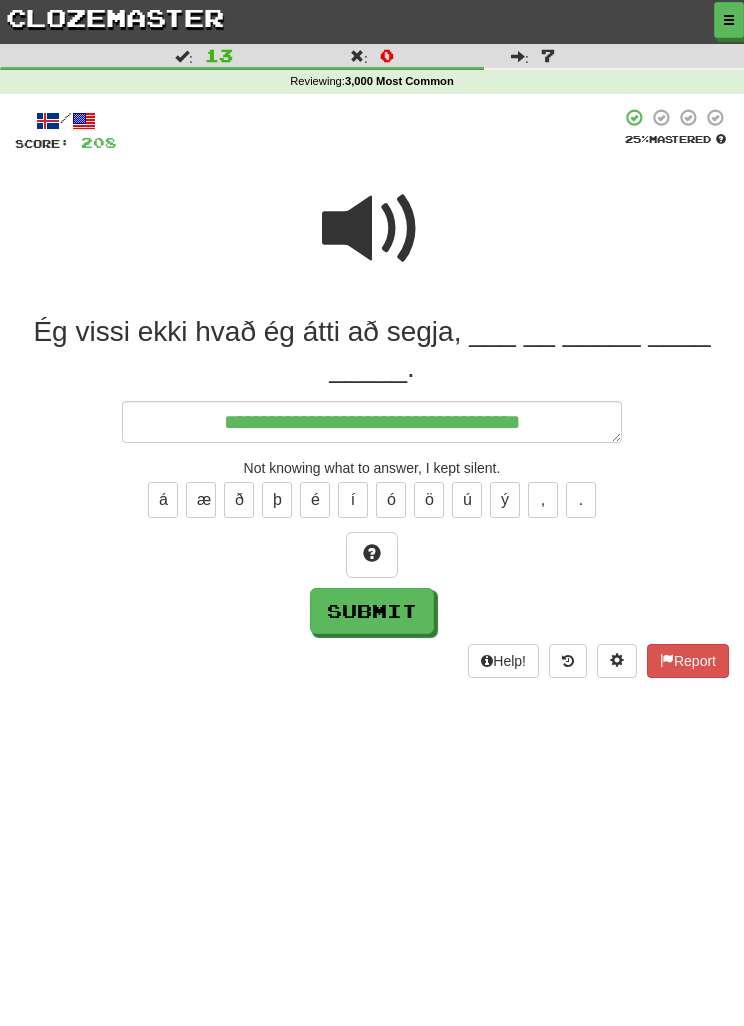 click at bounding box center (372, 229) 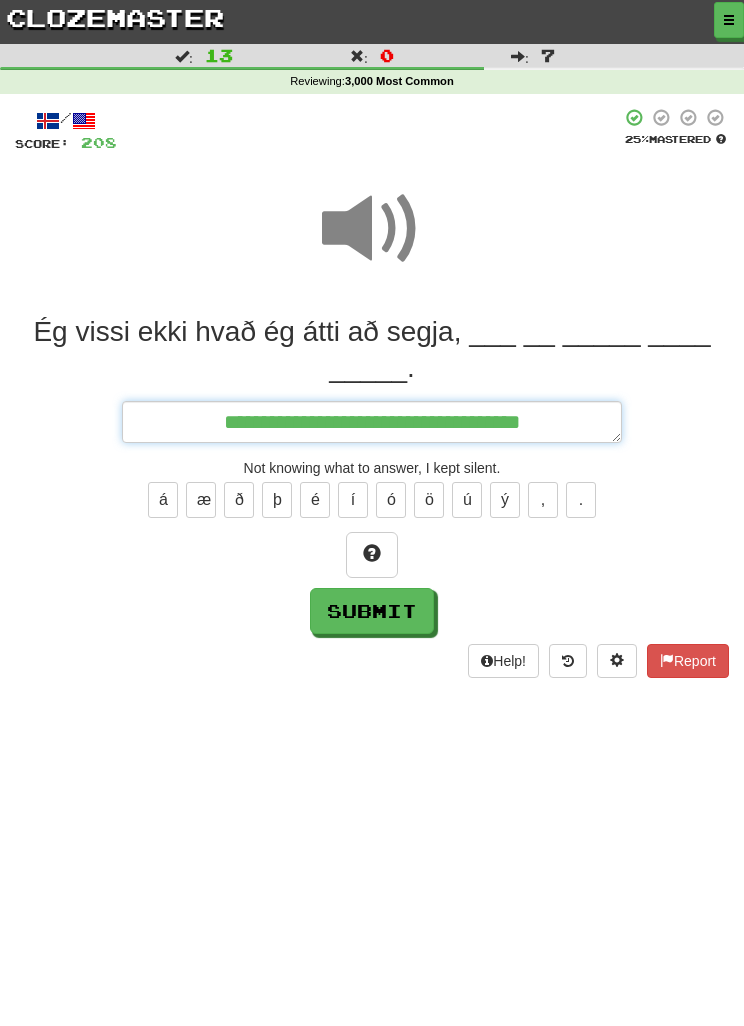 click on "**********" at bounding box center [372, 422] 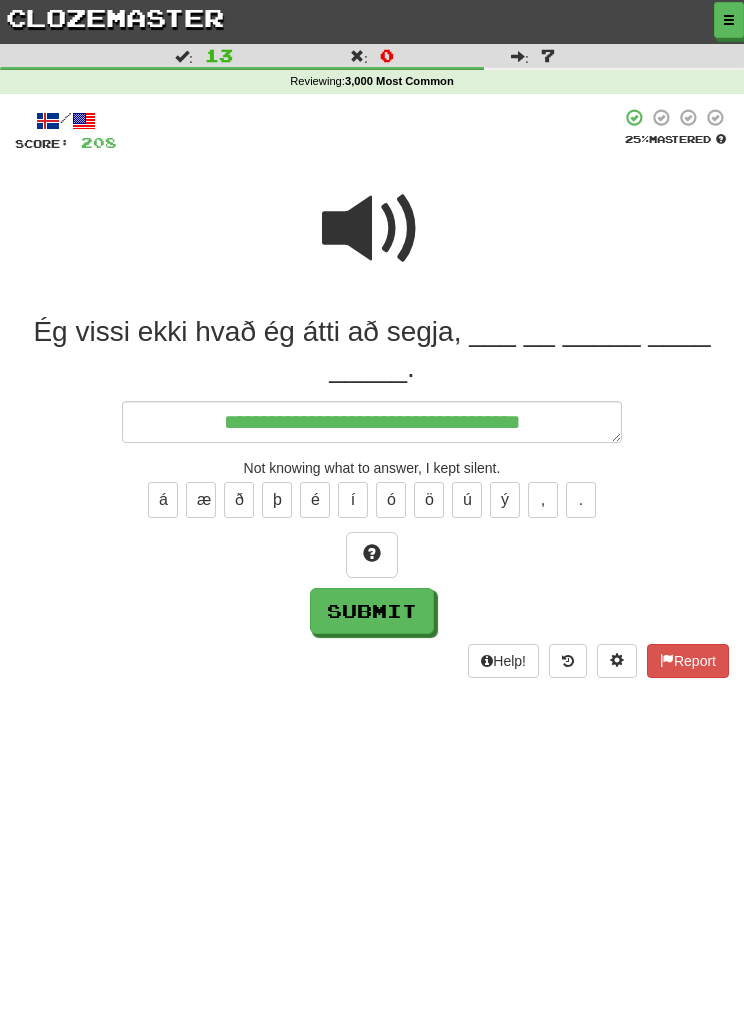 click at bounding box center [372, 229] 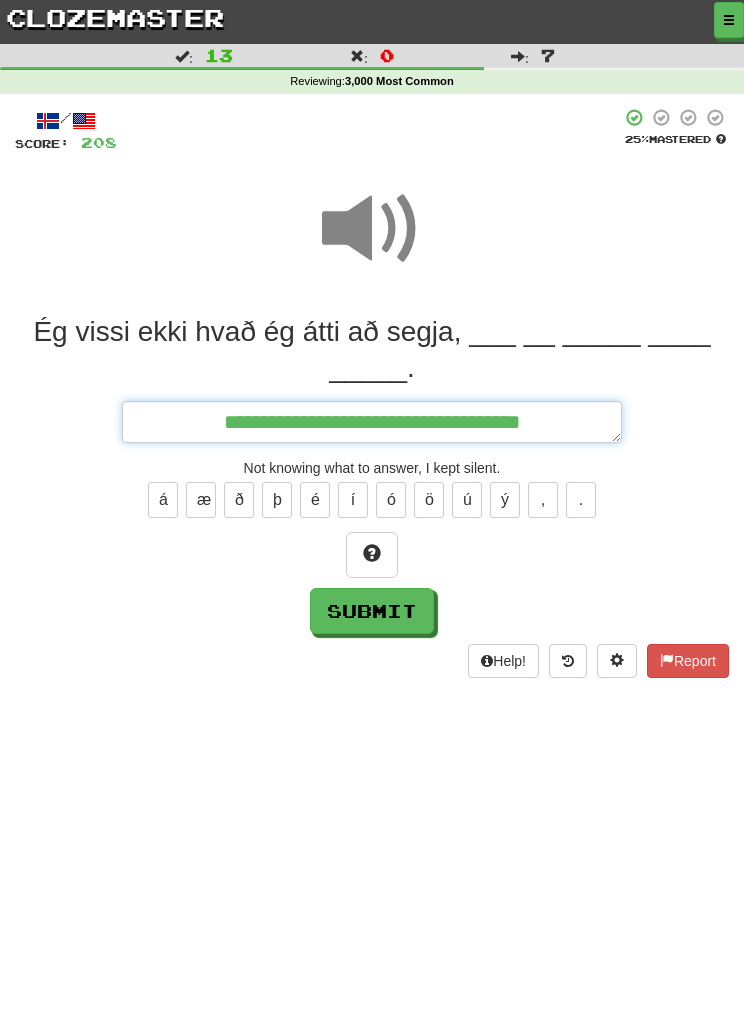 click on "**********" at bounding box center (372, 422) 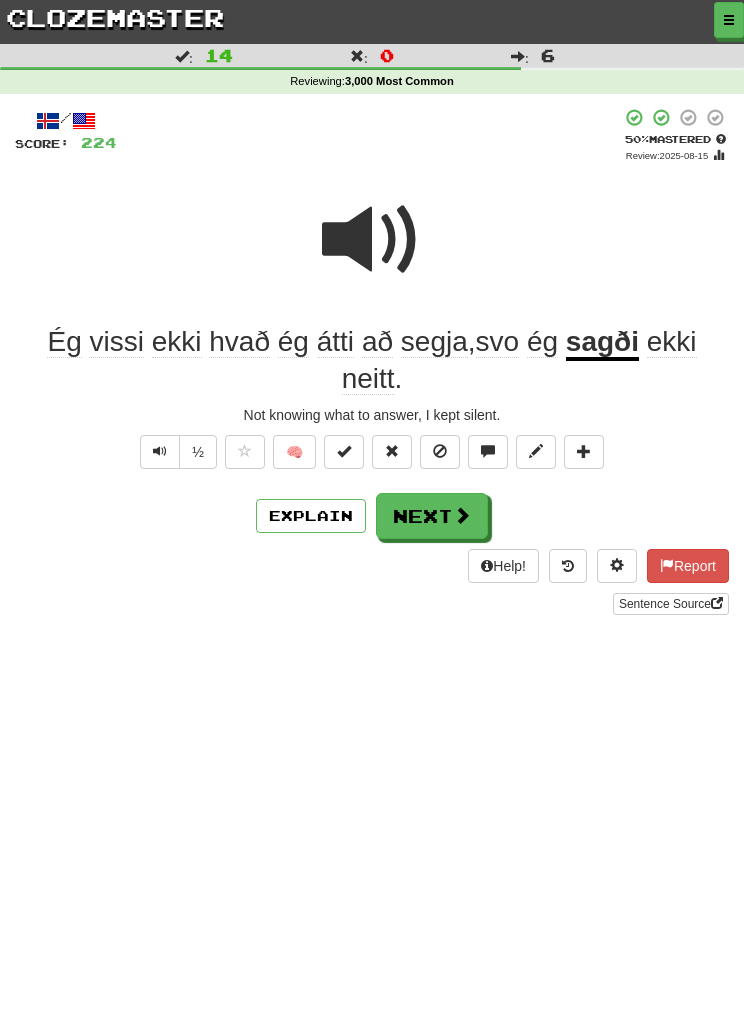 click on "Next" at bounding box center (432, 516) 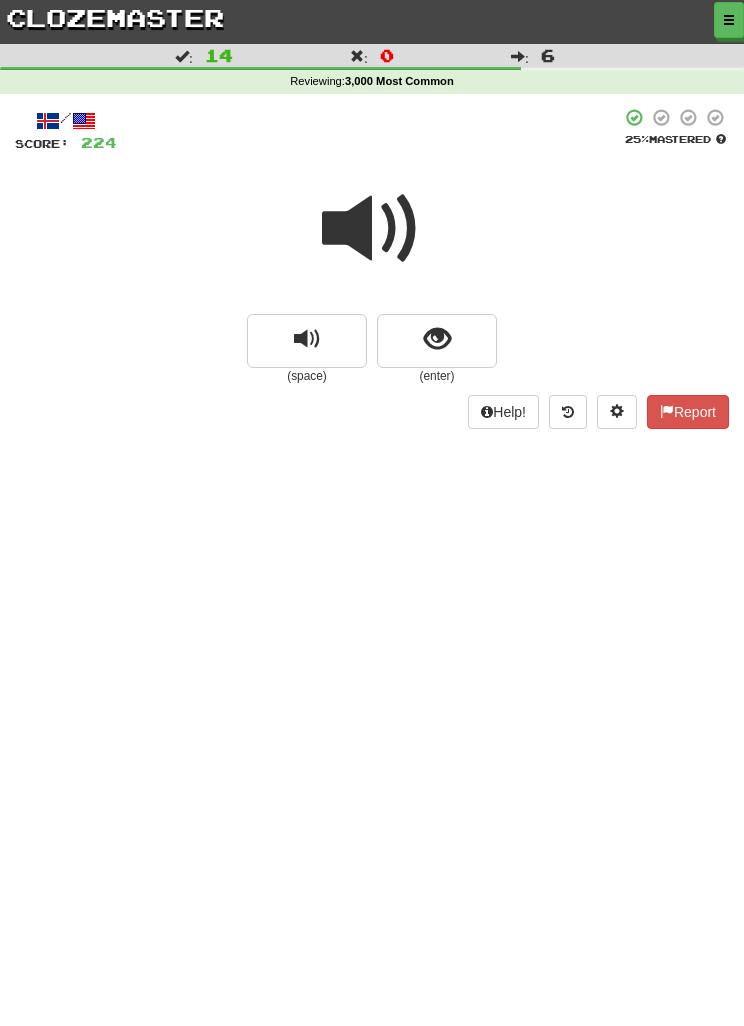 click at bounding box center [437, 341] 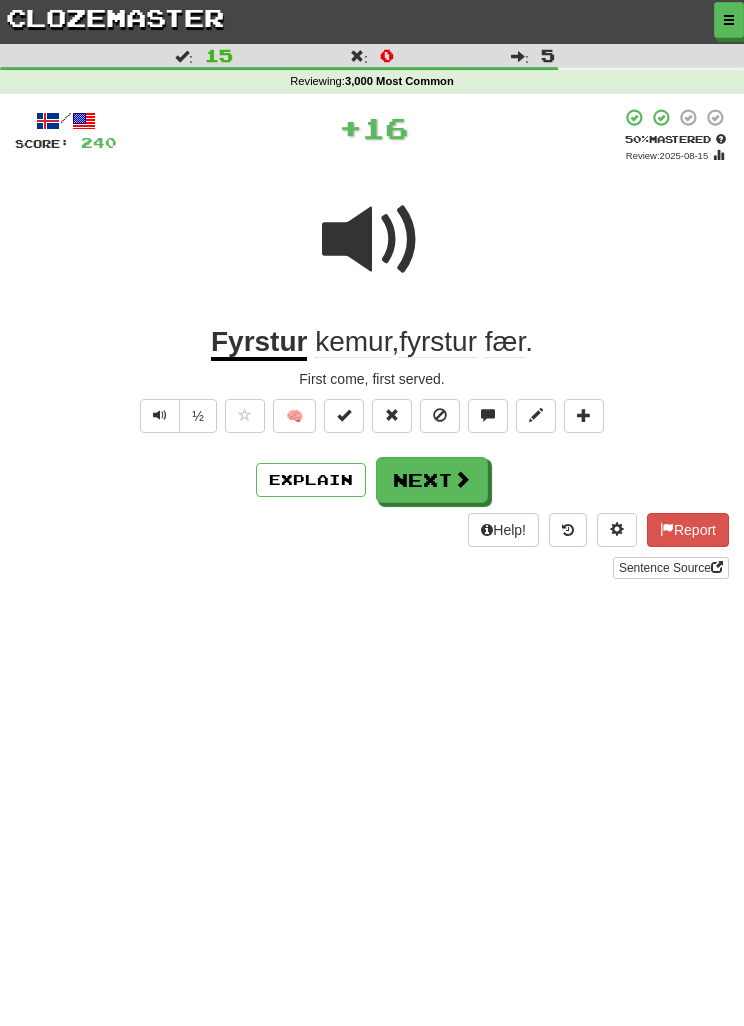 click on "Next" at bounding box center (432, 480) 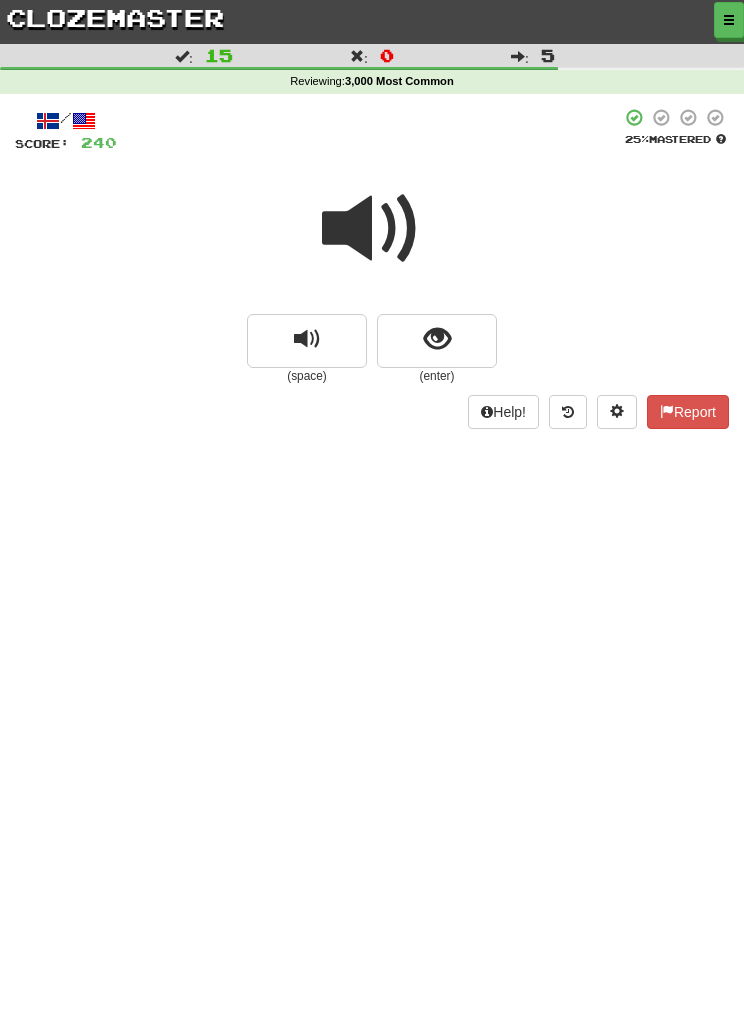 click at bounding box center [372, 229] 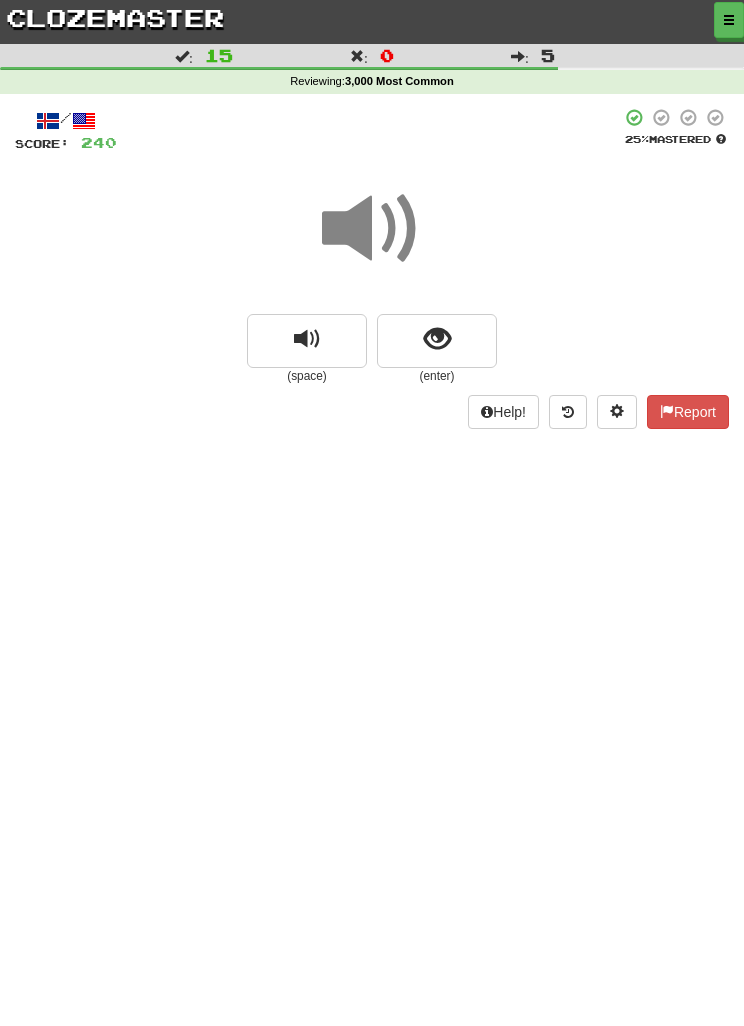click at bounding box center [437, 341] 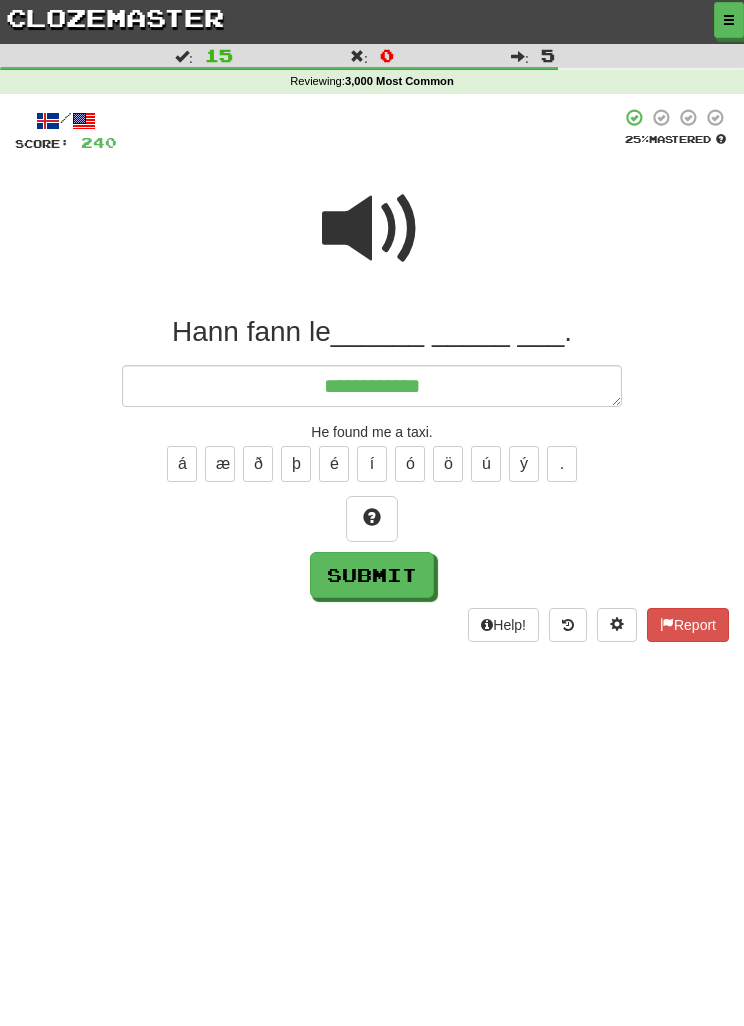click at bounding box center (372, 229) 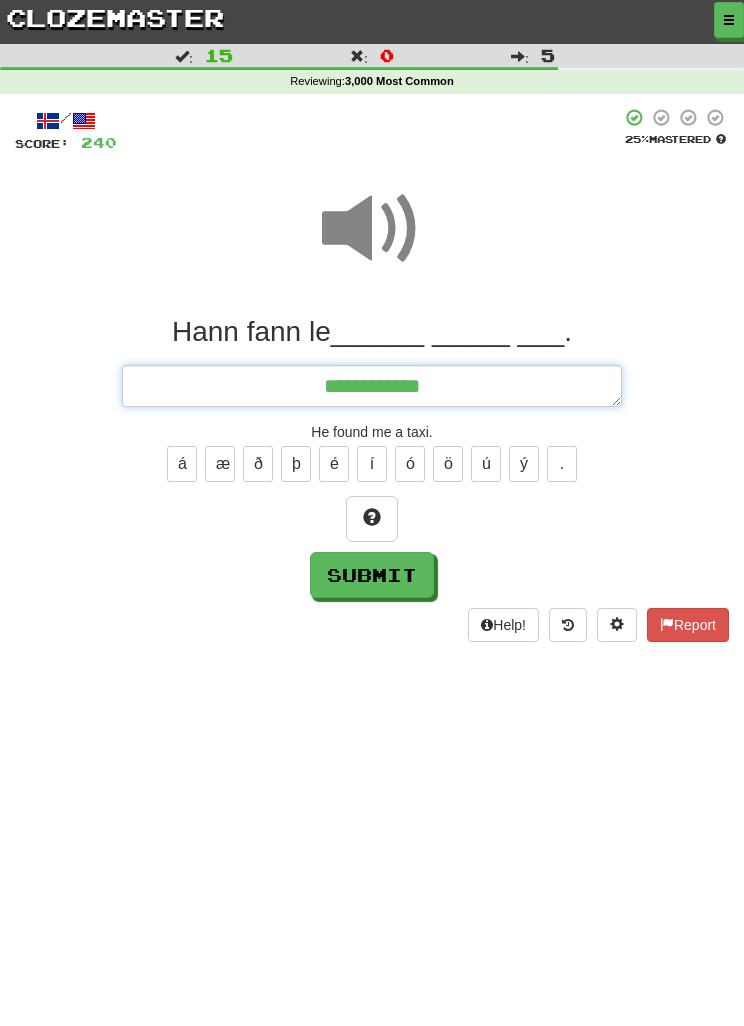 click on "**********" at bounding box center (372, 386) 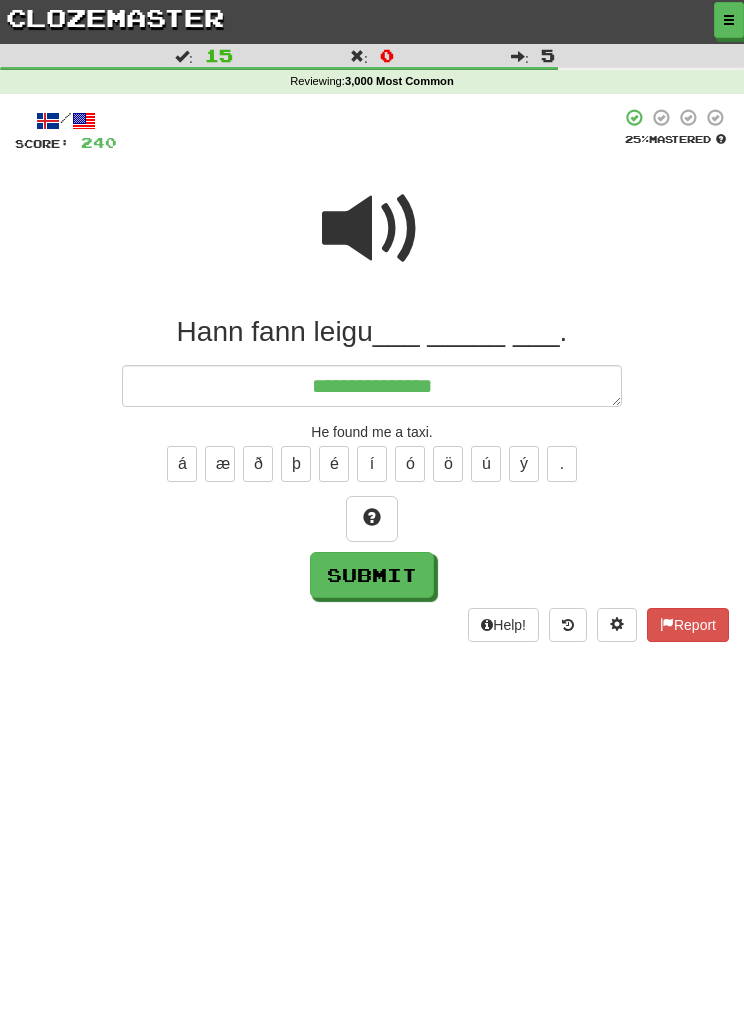 click at bounding box center [372, 229] 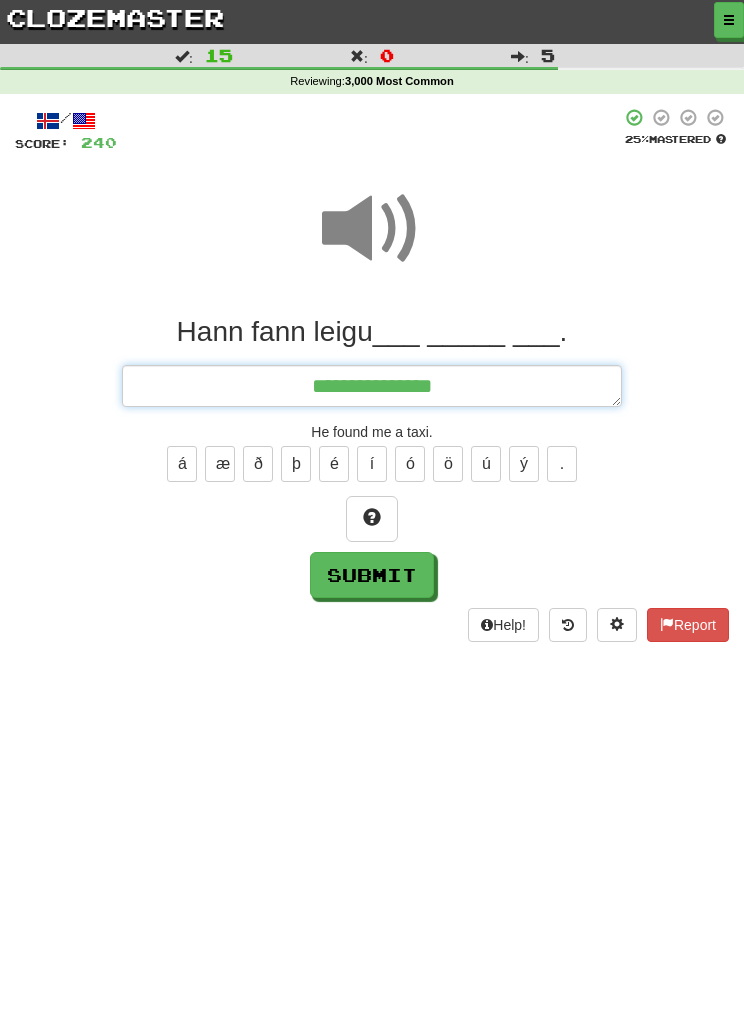 click on "**********" at bounding box center (372, 386) 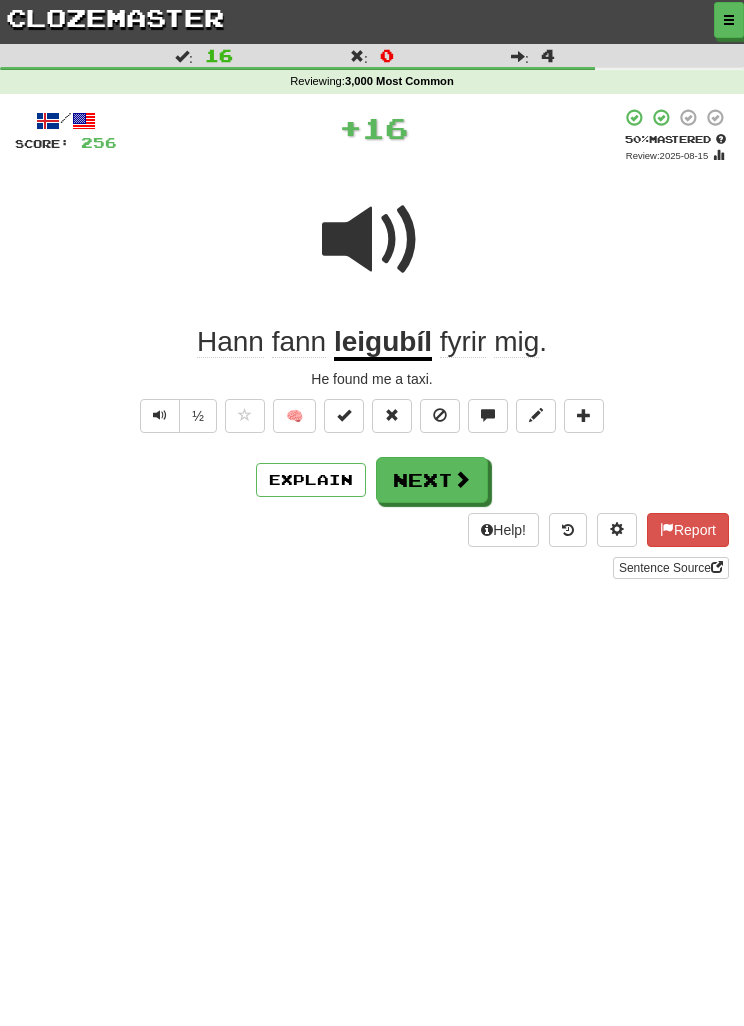 click on "Explain" at bounding box center (311, 480) 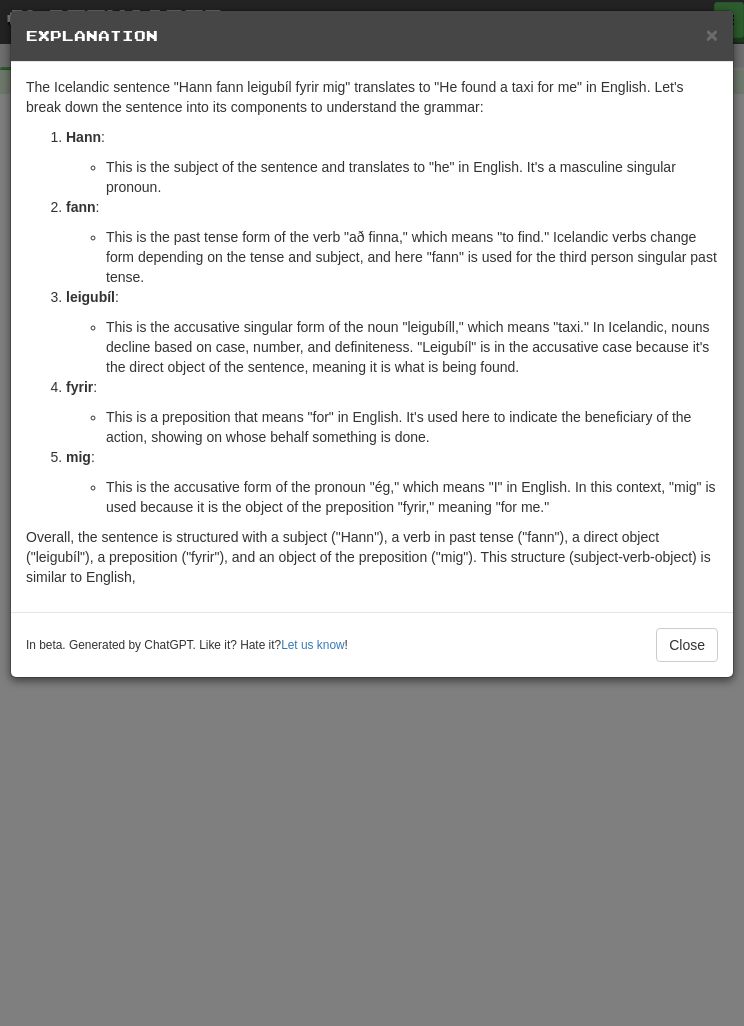 click on "× Explanation The Icelandic sentence "Hann fann leigubíl fyrir mig" translates to "He found a taxi for me" in English. Let's break down the sentence into its components to understand the grammar:
Hann :
This is the subject of the sentence and translates to "he" in English. It's a masculine singular pronoun.
fann :
This is the past tense form of the verb "að finna," which means "to find." Icelandic verbs change form depending on the tense and subject, and here "fann" is used for the third person singular past tense.
leigubíl :
This is the accusative singular form of the noun "leigubíll," which means "taxi." In Icelandic, nouns decline based on case, number, and definiteness. "Leigubíl" is in the accusative case because it's the direct object of the sentence, meaning it is what is being found.
fyrir :
This is a preposition that means "for" in English. It's used here to indicate the beneficiary of the action, showing on whose behalf something is done.
:" at bounding box center [372, 513] 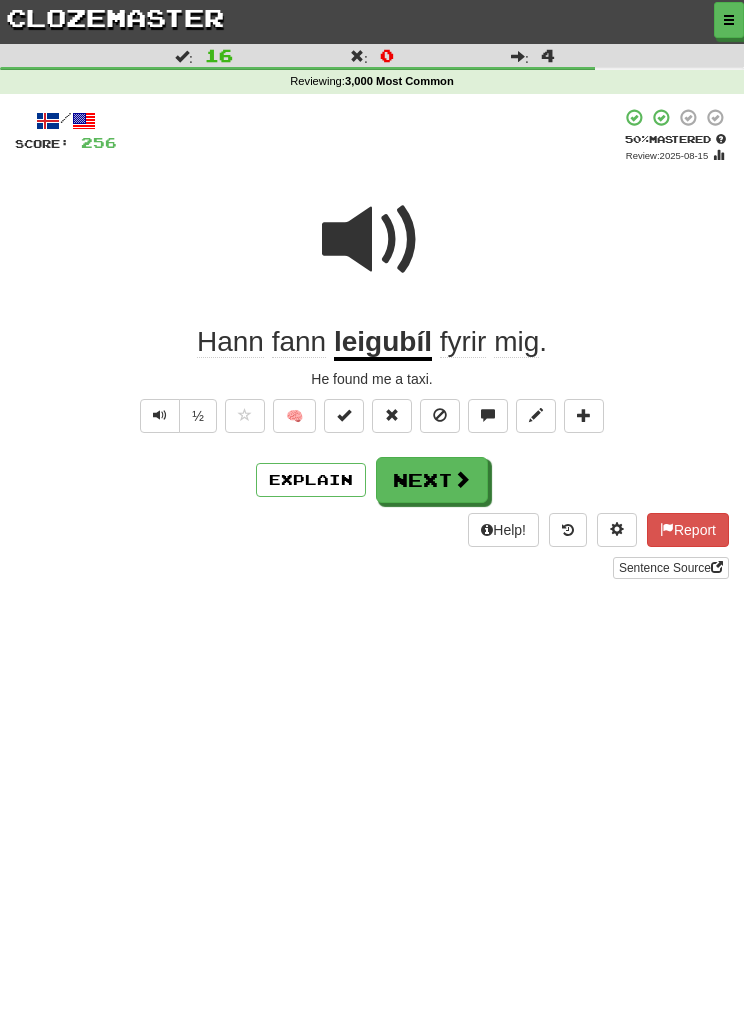 click on "Next" at bounding box center [432, 480] 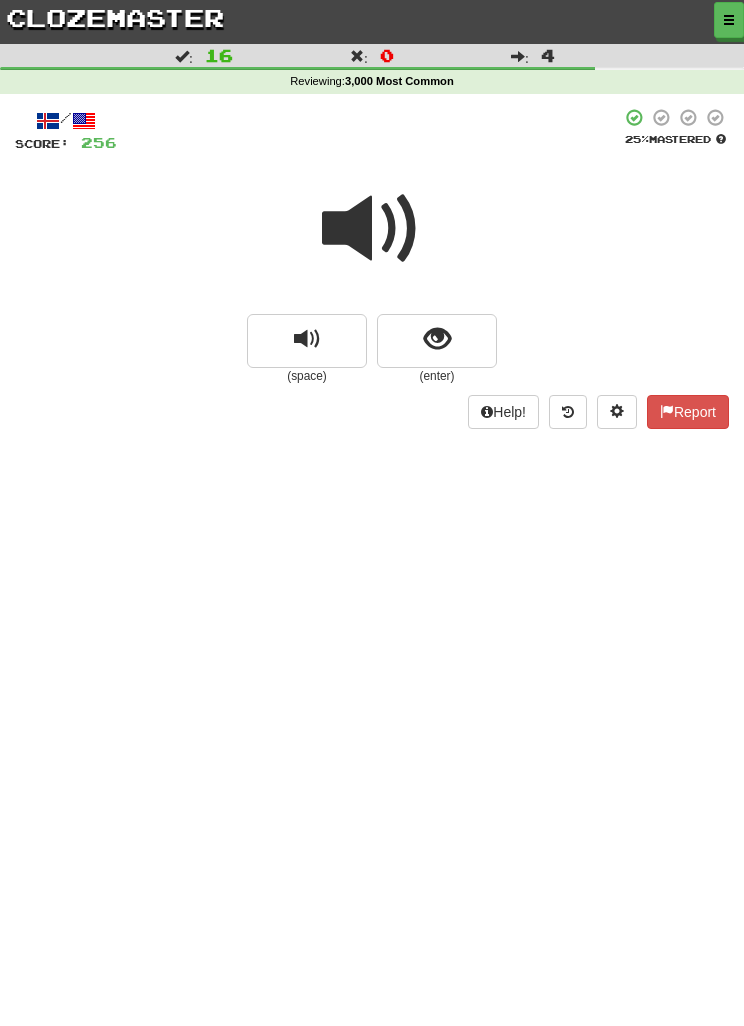 click at bounding box center [437, 339] 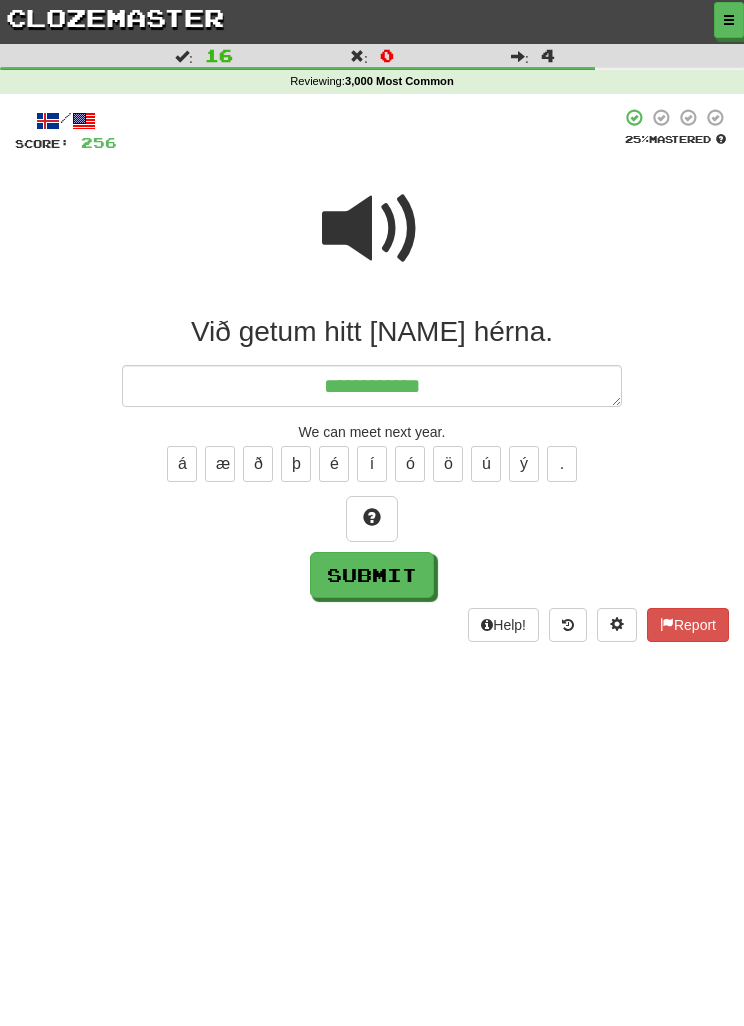 click at bounding box center (372, 229) 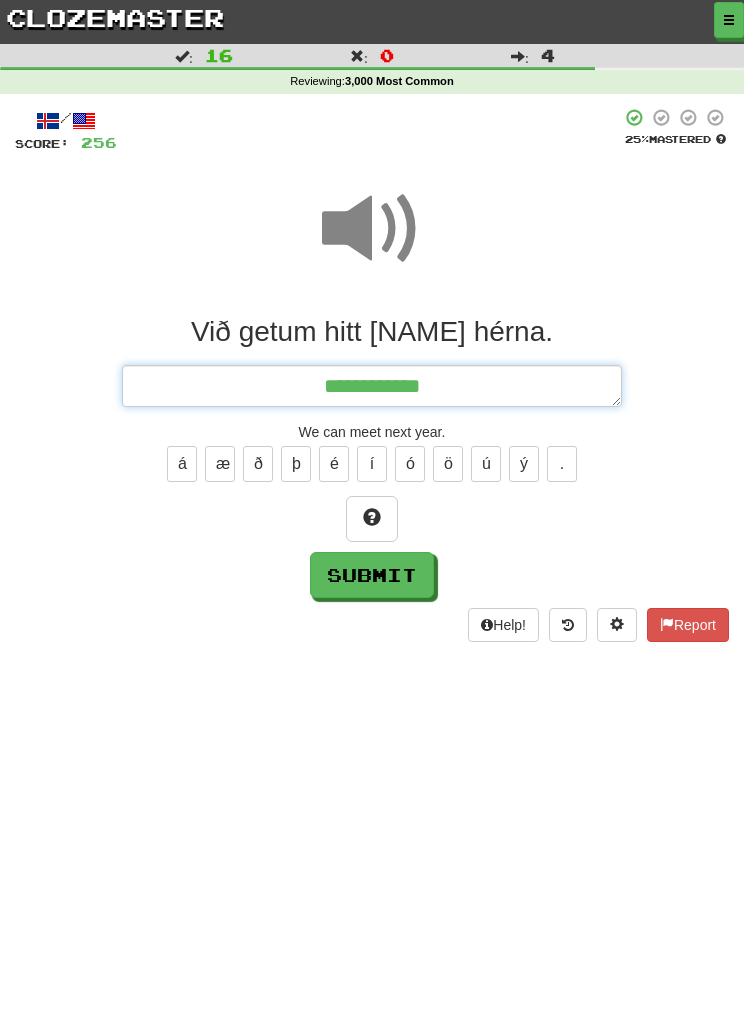 click on "**********" at bounding box center [372, 386] 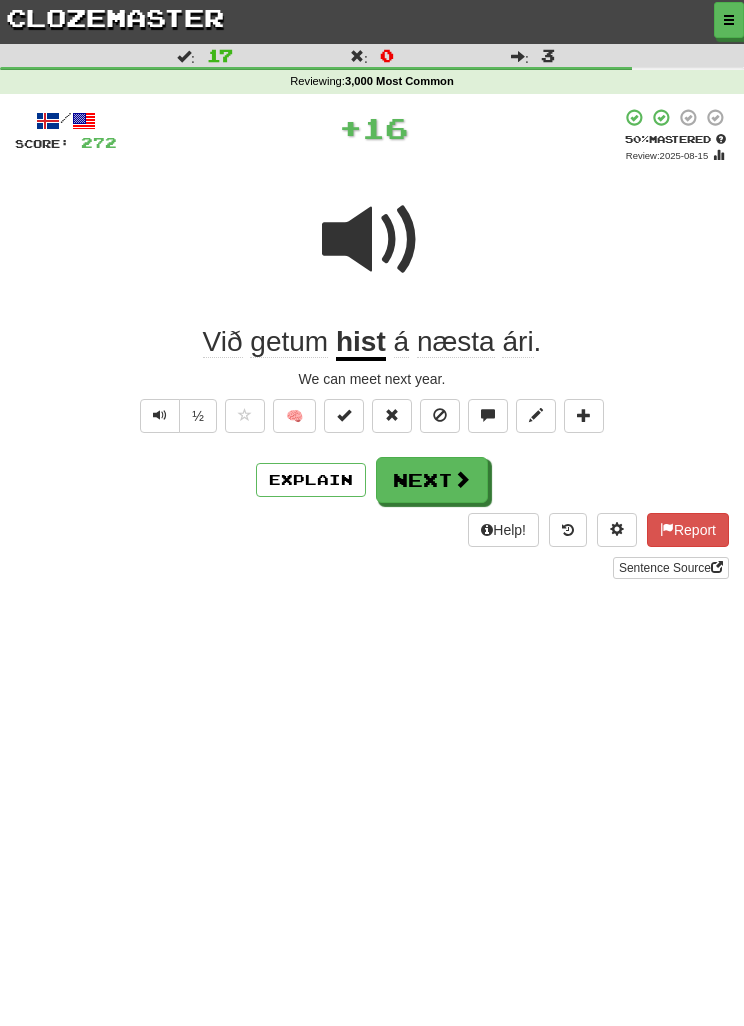 click on "Next" at bounding box center [432, 480] 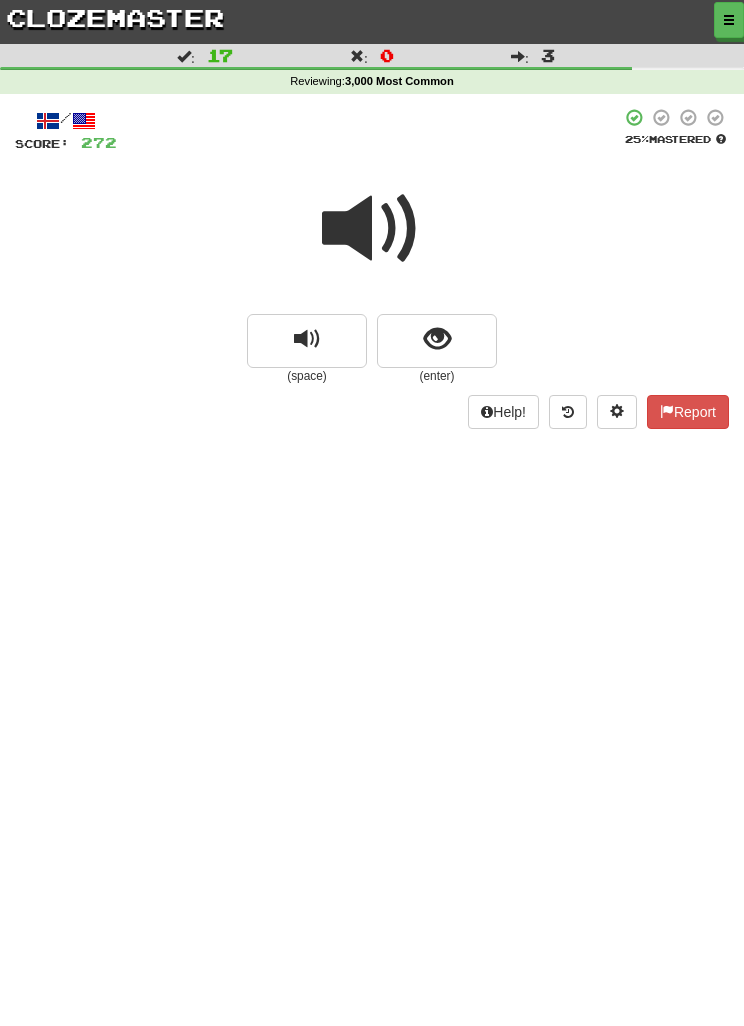 click at bounding box center (437, 339) 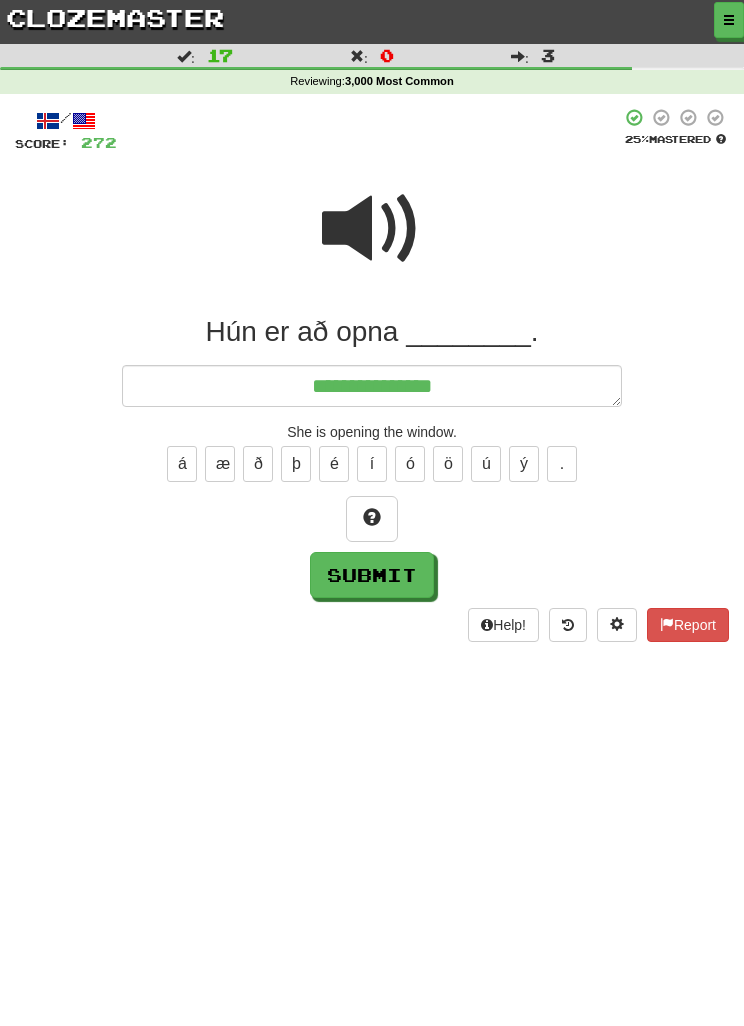 click at bounding box center (372, 229) 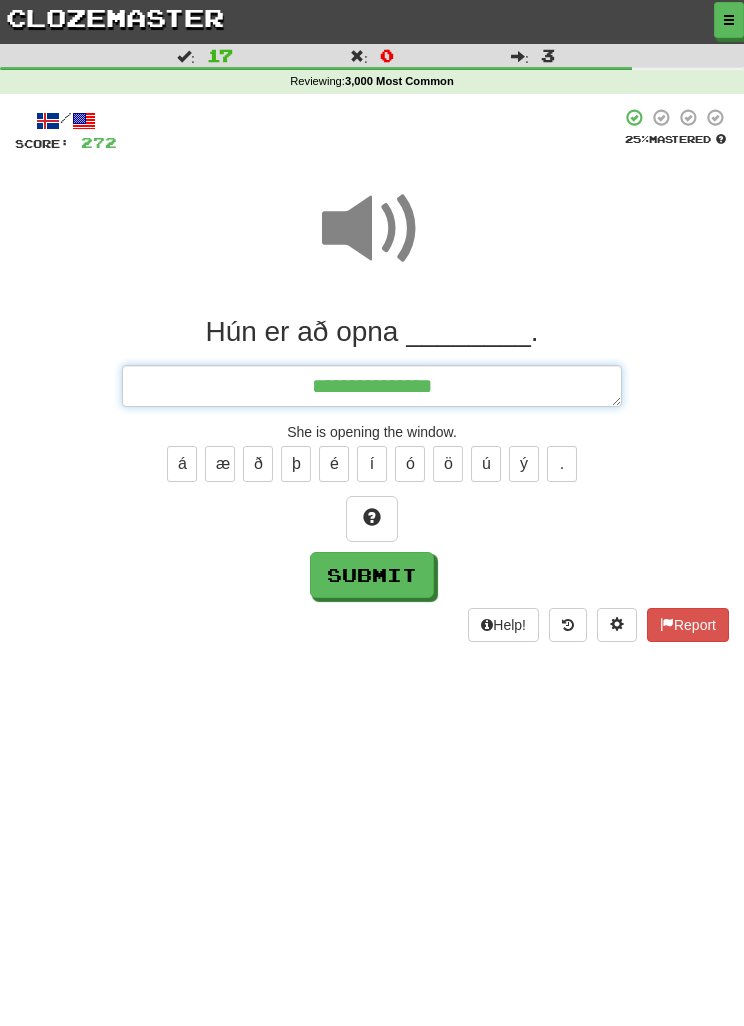 click on "**********" at bounding box center (372, 386) 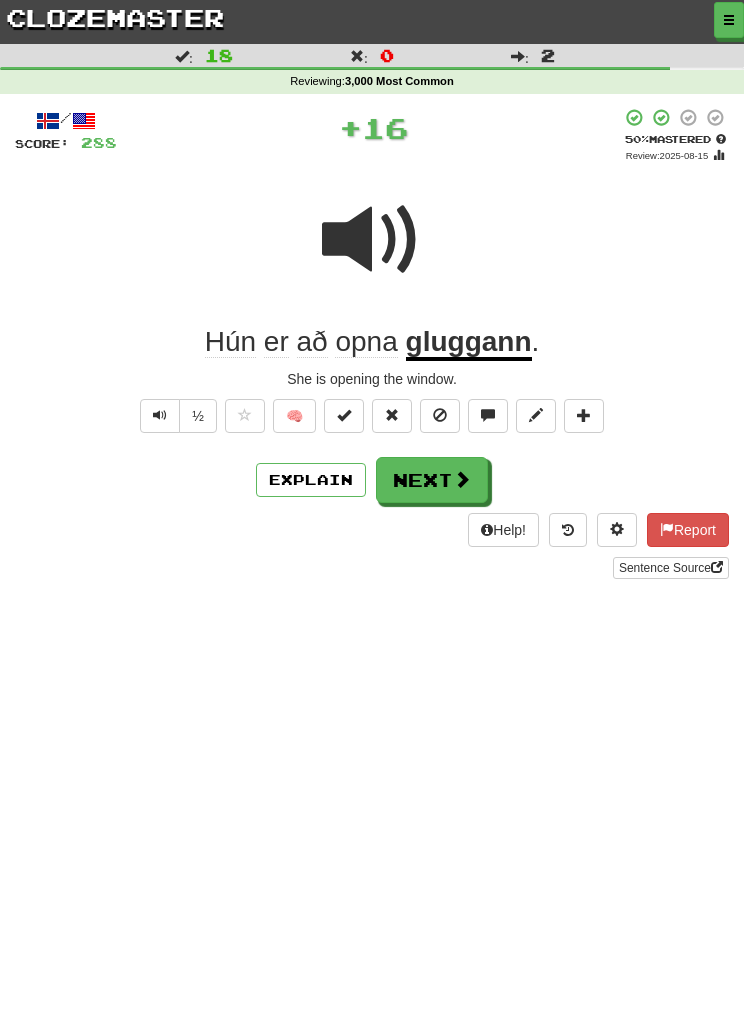 click on "Next" at bounding box center [432, 480] 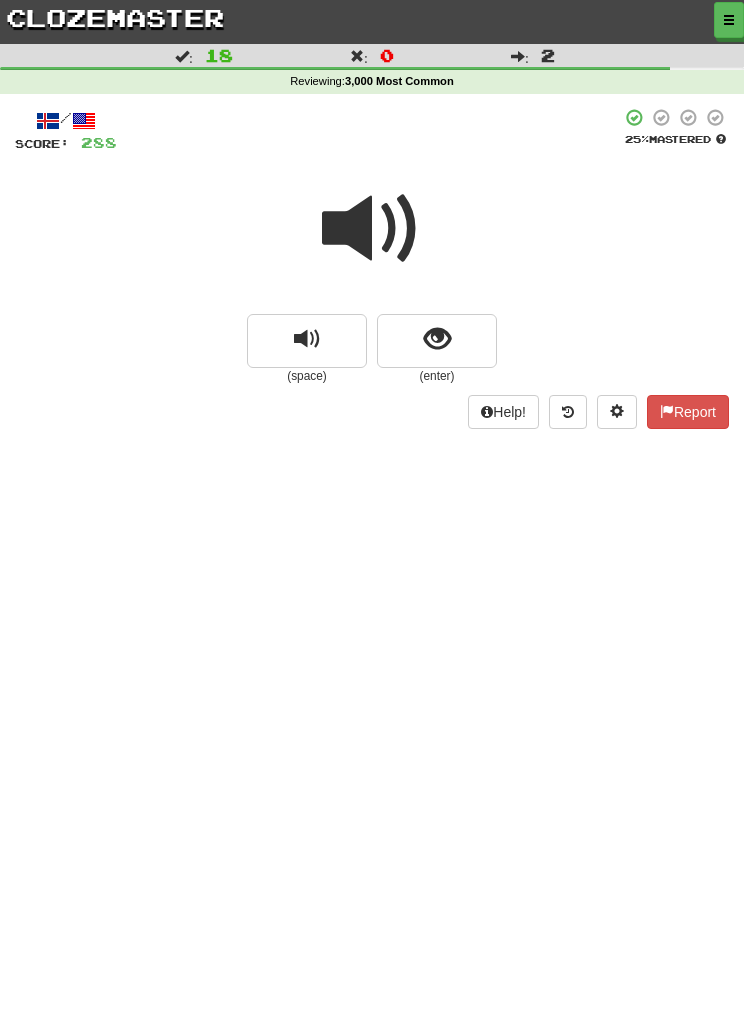 click at bounding box center (437, 341) 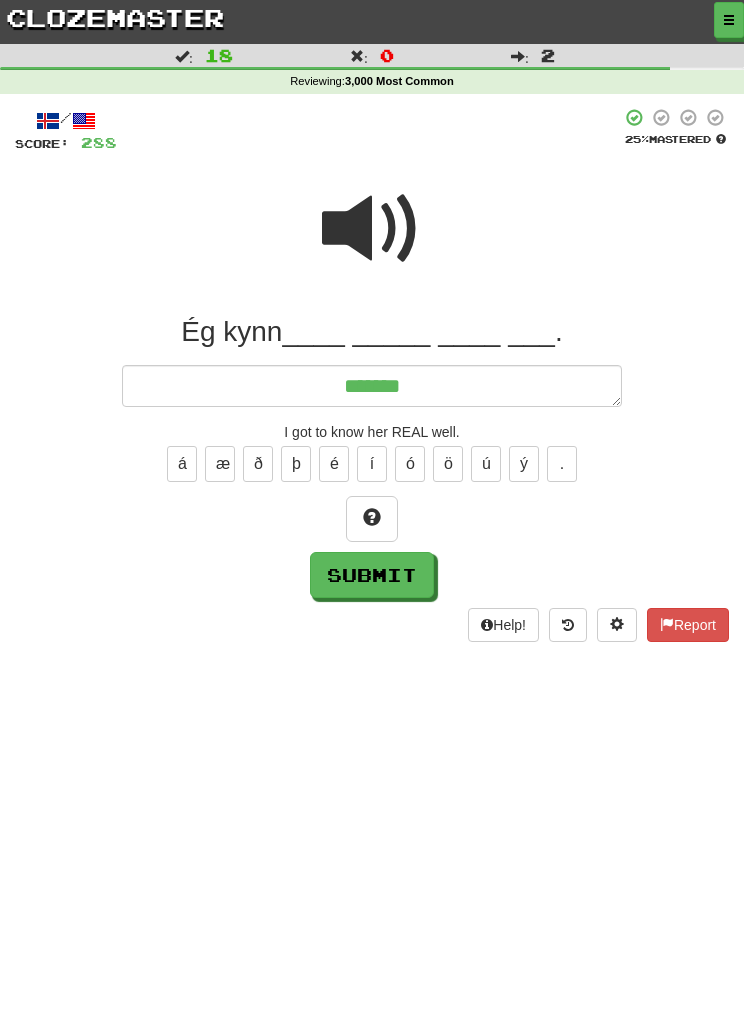 click at bounding box center (372, 229) 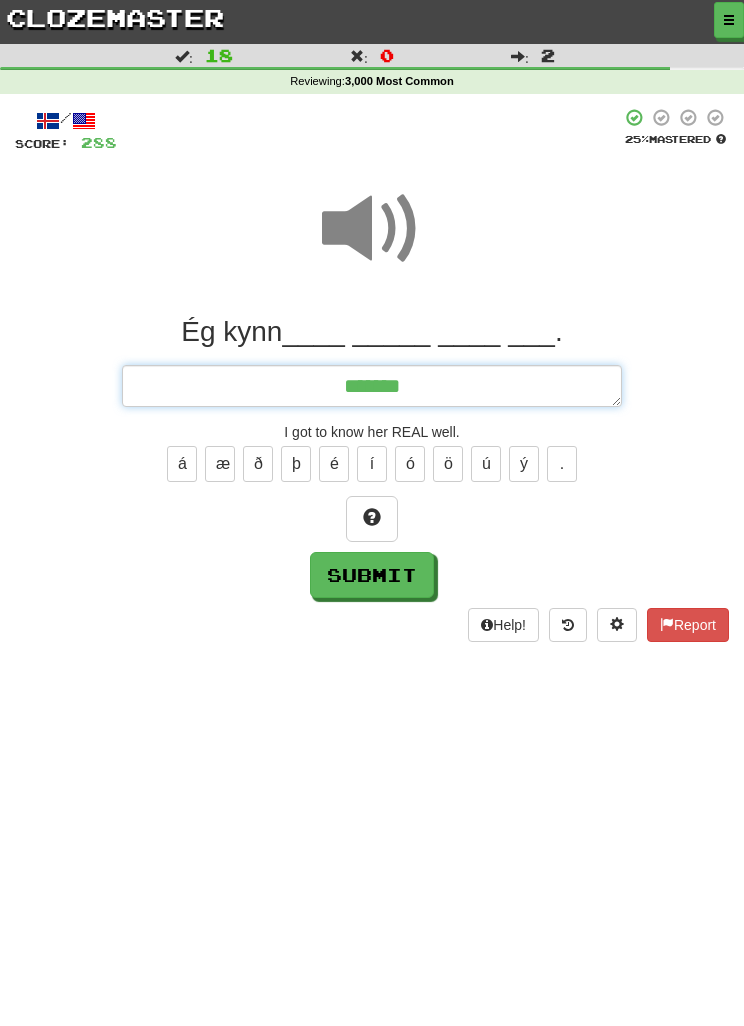 click on "*******" at bounding box center [372, 386] 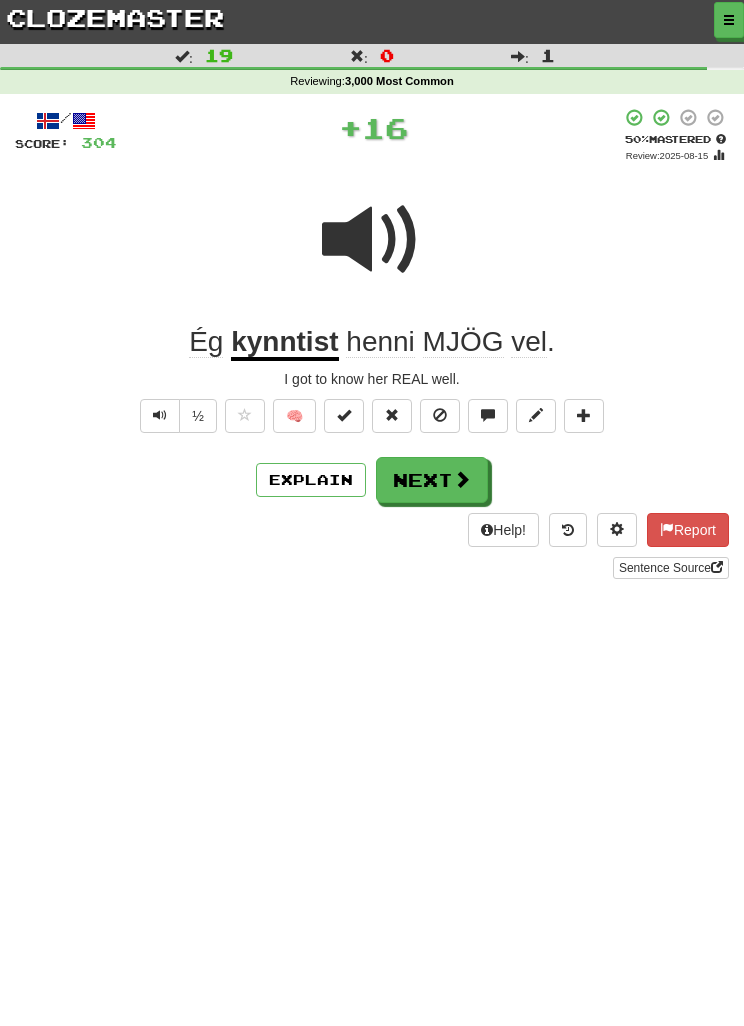 click on "Help!  Report Sentence Source" at bounding box center (372, 546) 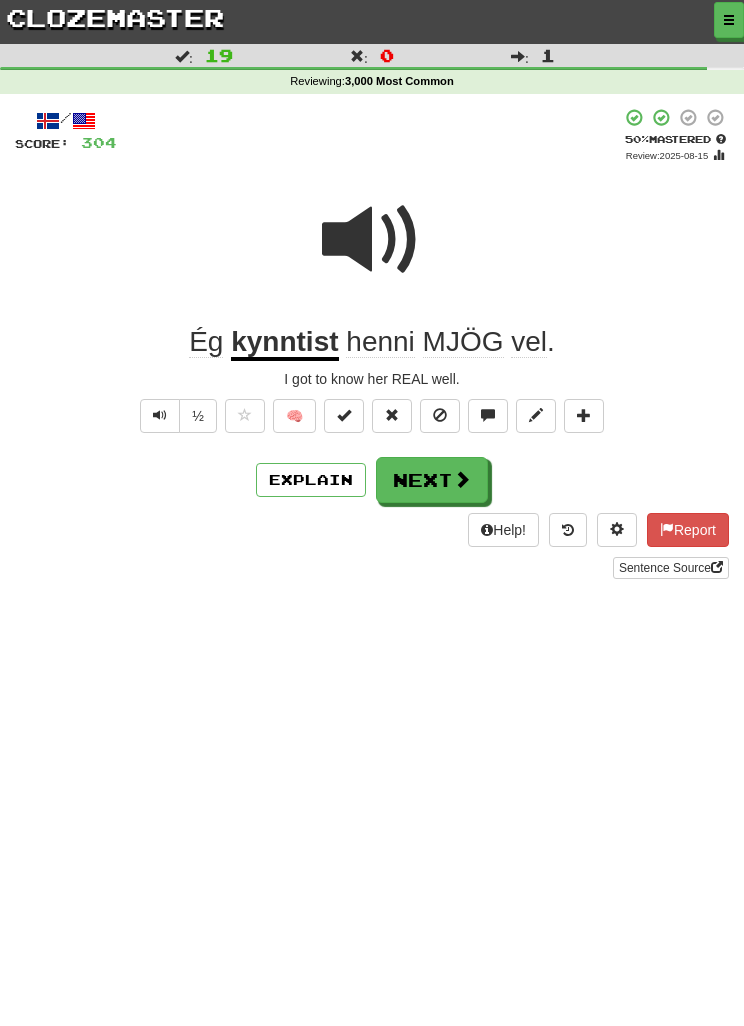 click on "Next" at bounding box center (432, 480) 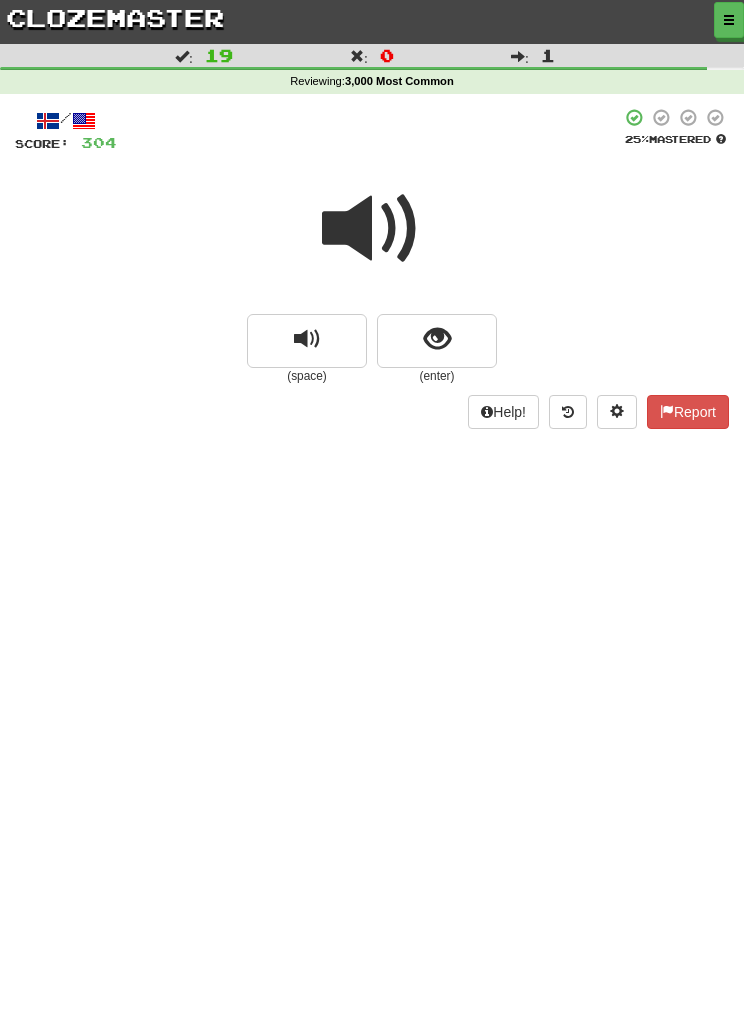 click at bounding box center [437, 341] 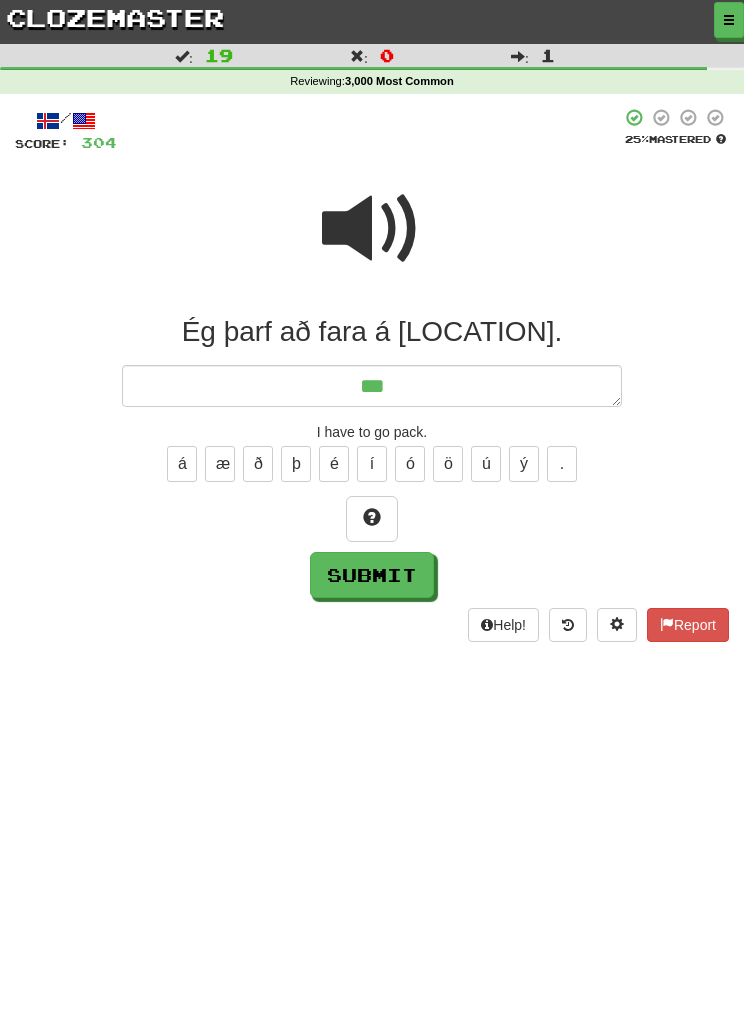 click at bounding box center (372, 229) 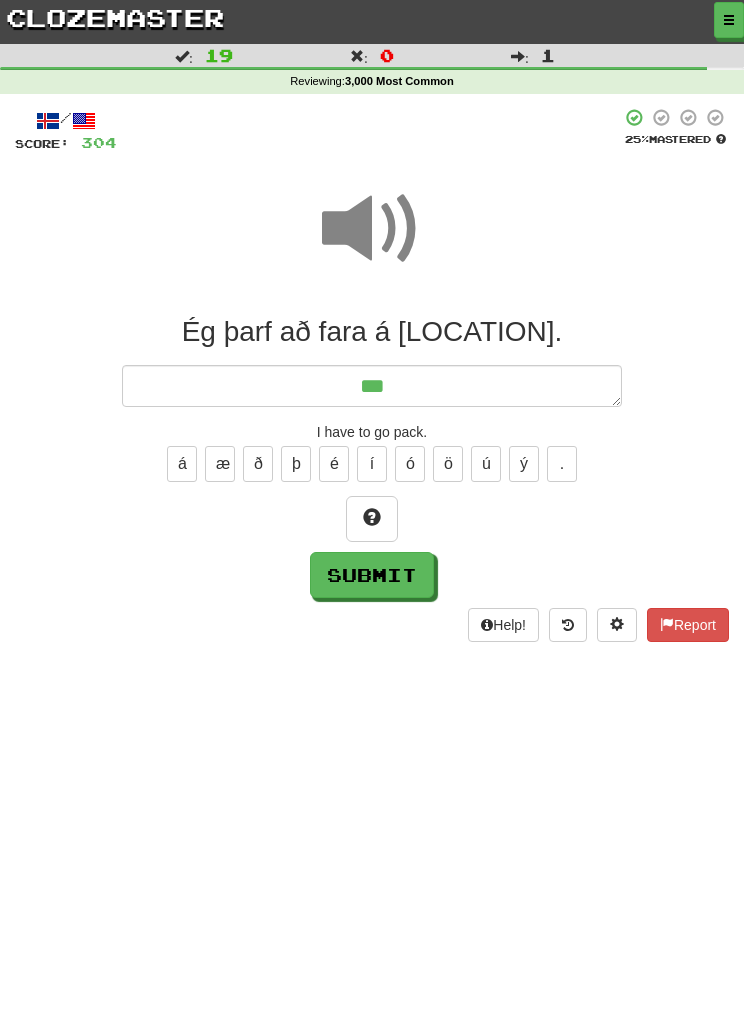 click on "Ég ____ __ ____ __ _____. ** I have to go pack. á æ ð þ é í ó ö ú ý . Submit" at bounding box center [372, 456] 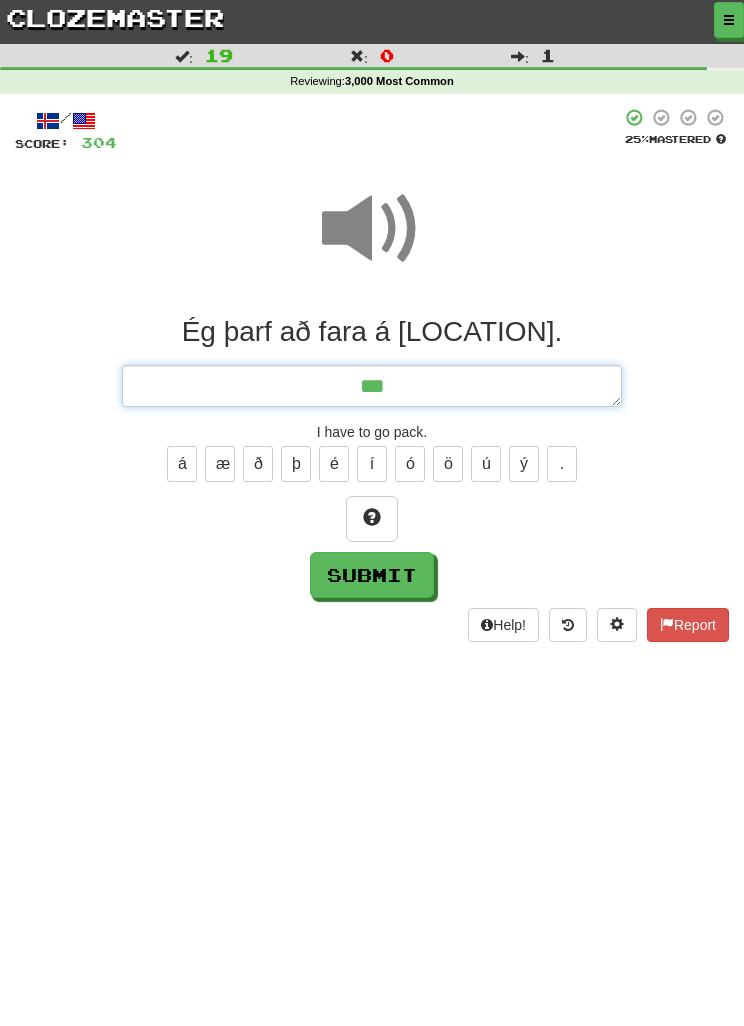 click on "**" at bounding box center (372, 386) 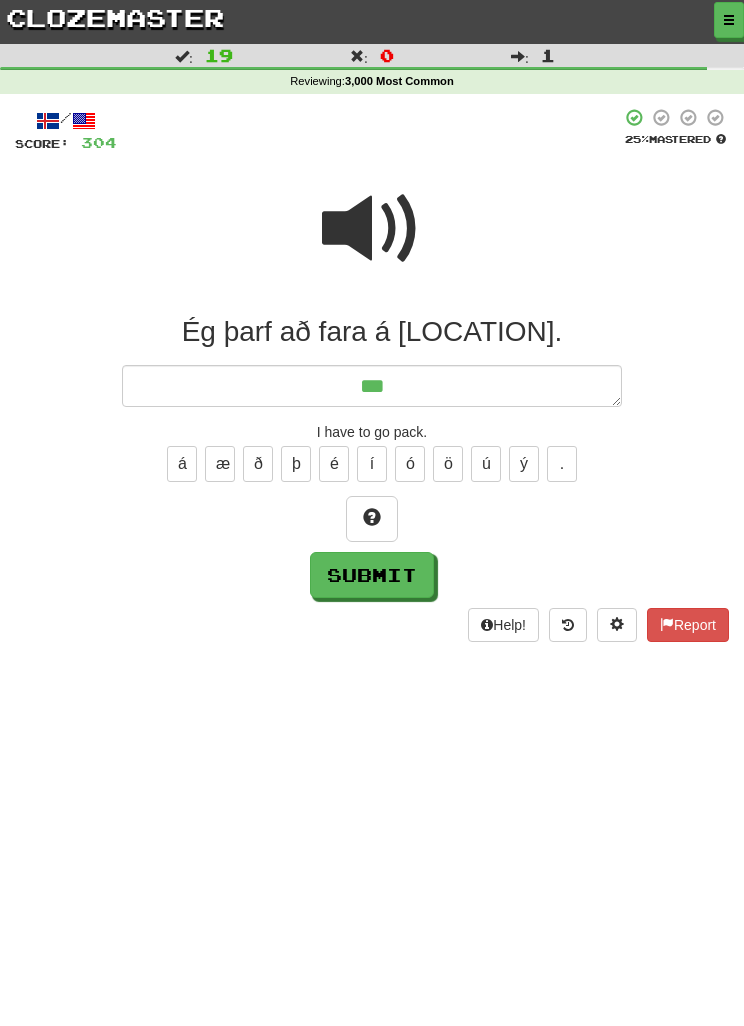 click at bounding box center (372, 229) 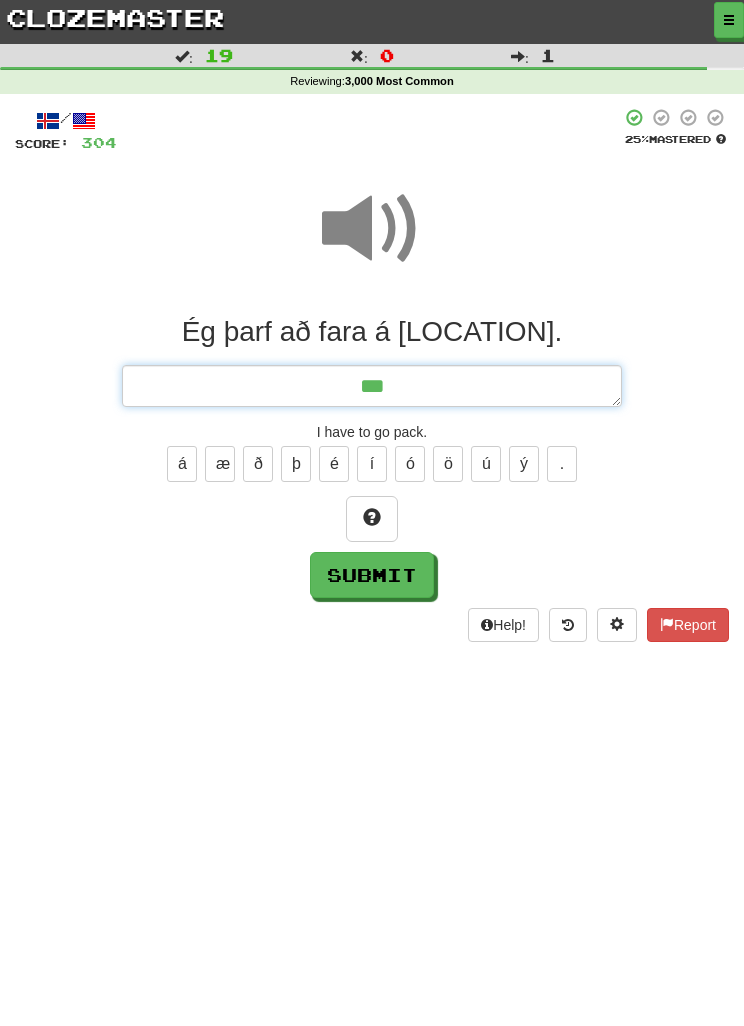 click on "**" at bounding box center [372, 386] 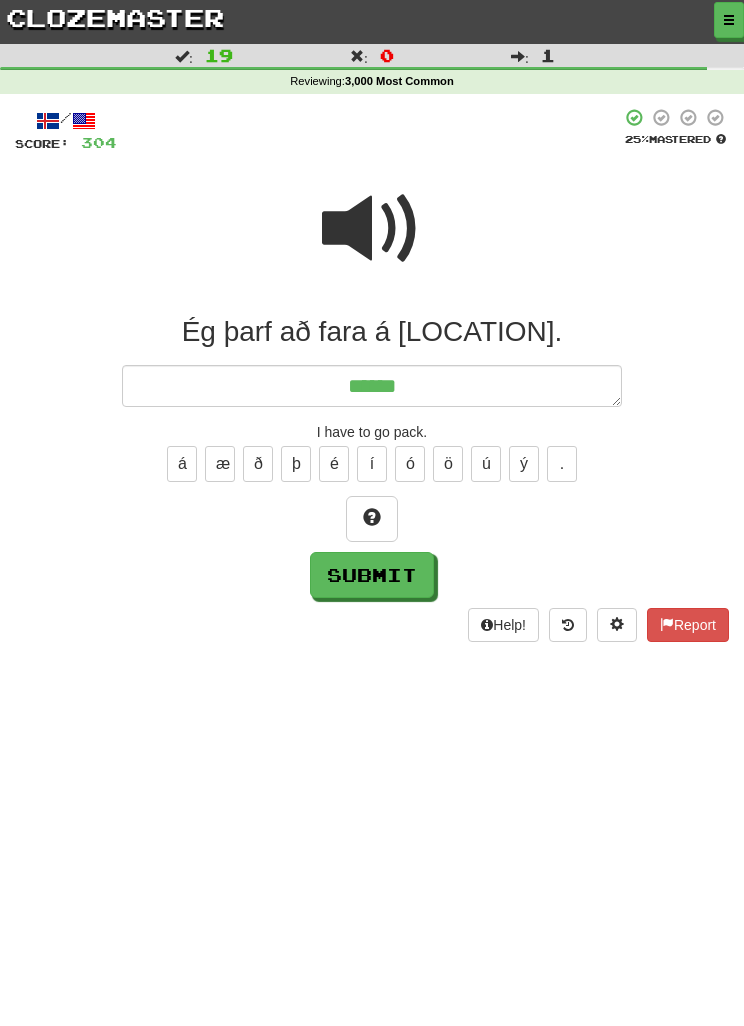 click at bounding box center (372, 229) 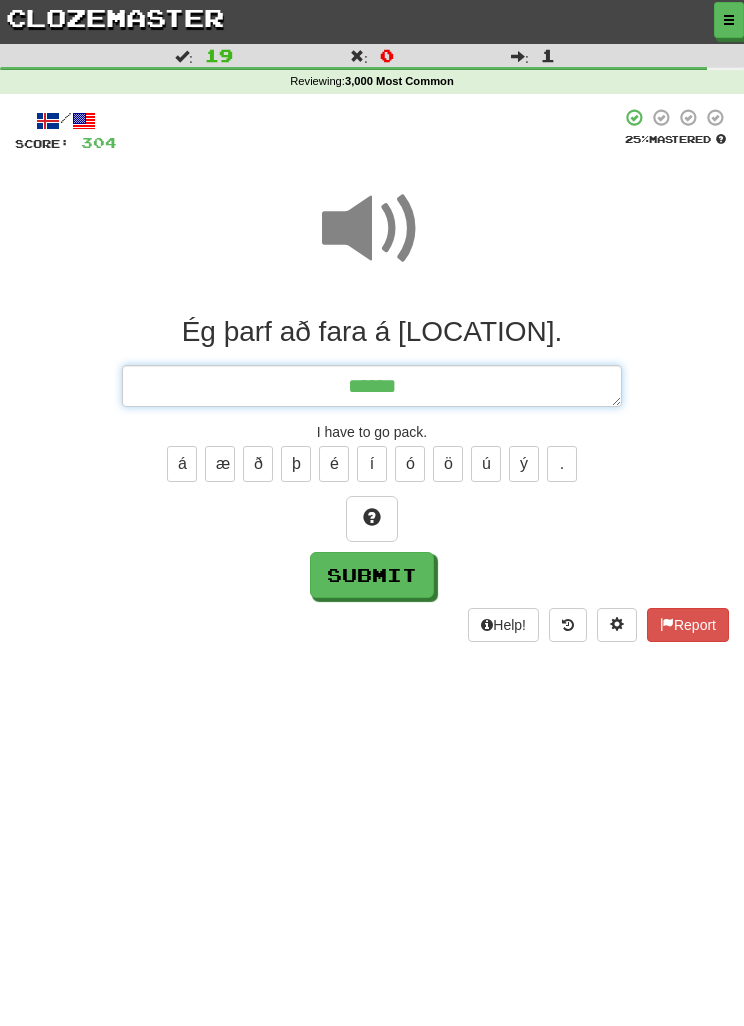 click on "******" at bounding box center (372, 386) 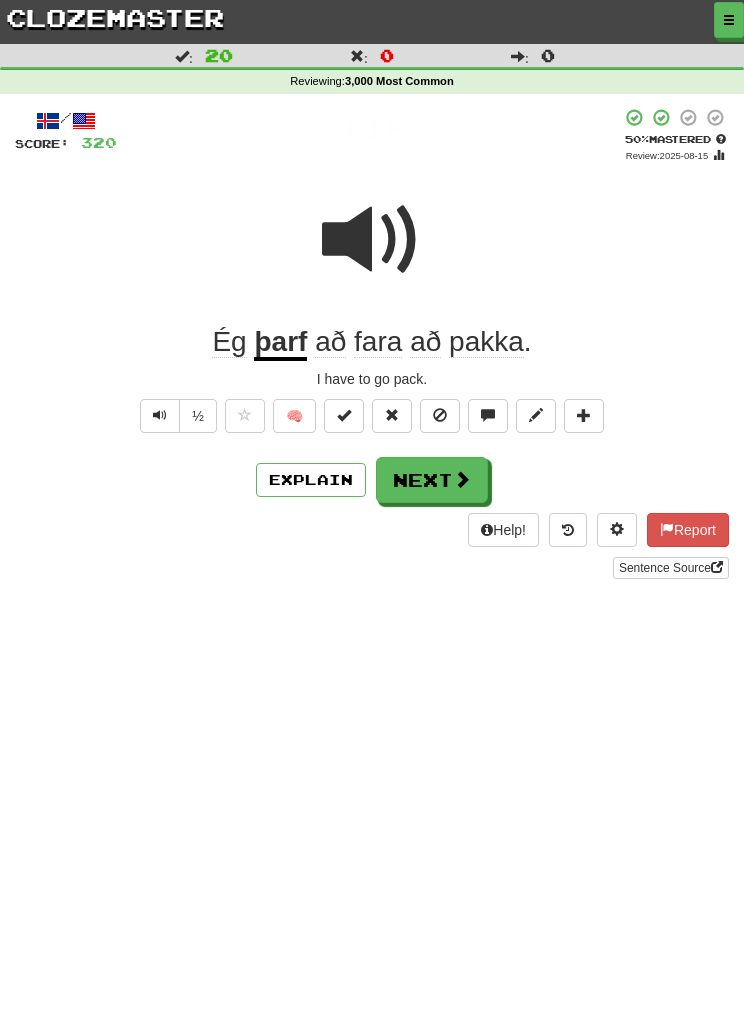 click on "Next" at bounding box center (432, 480) 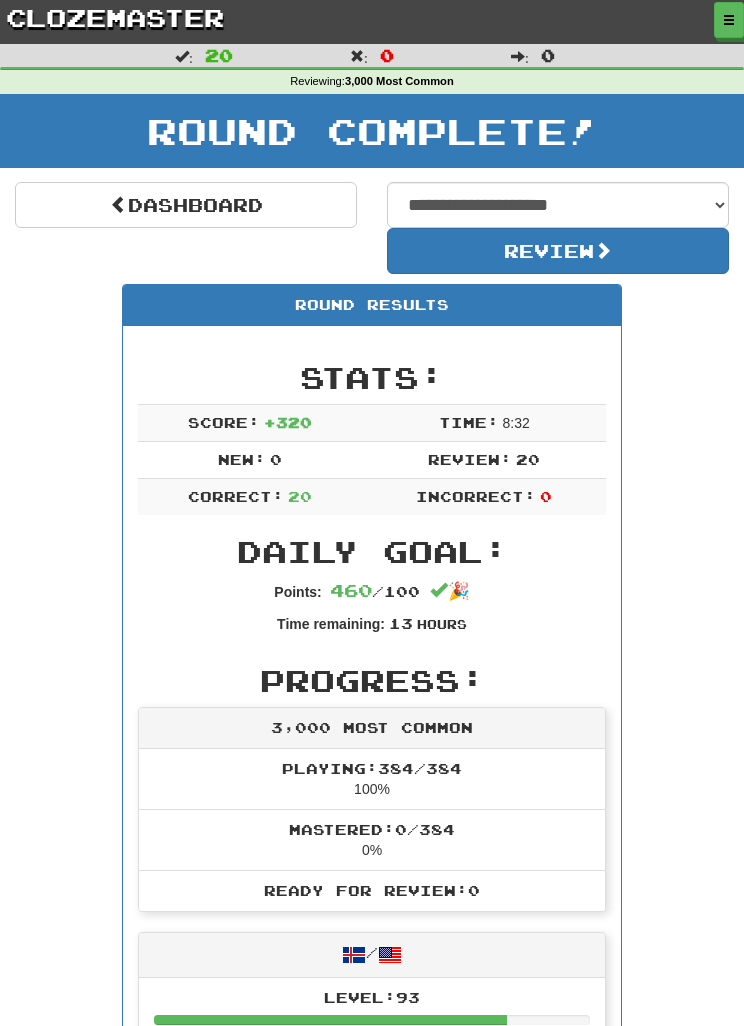 click on "Dashboard" at bounding box center (186, 205) 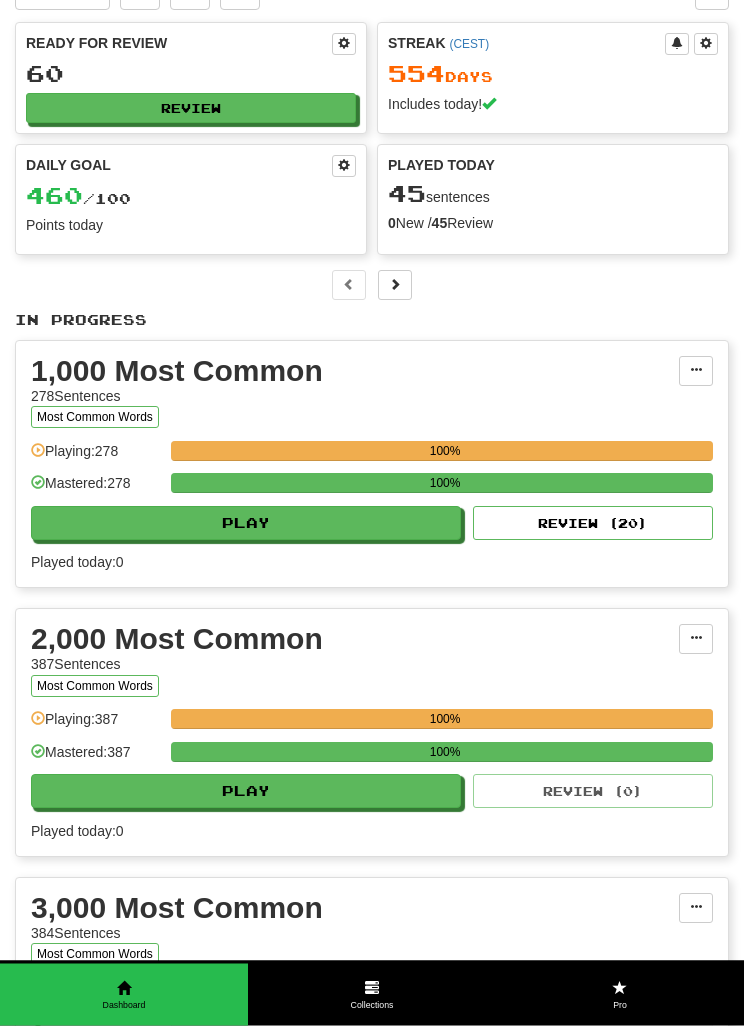 scroll, scrollTop: 0, scrollLeft: 0, axis: both 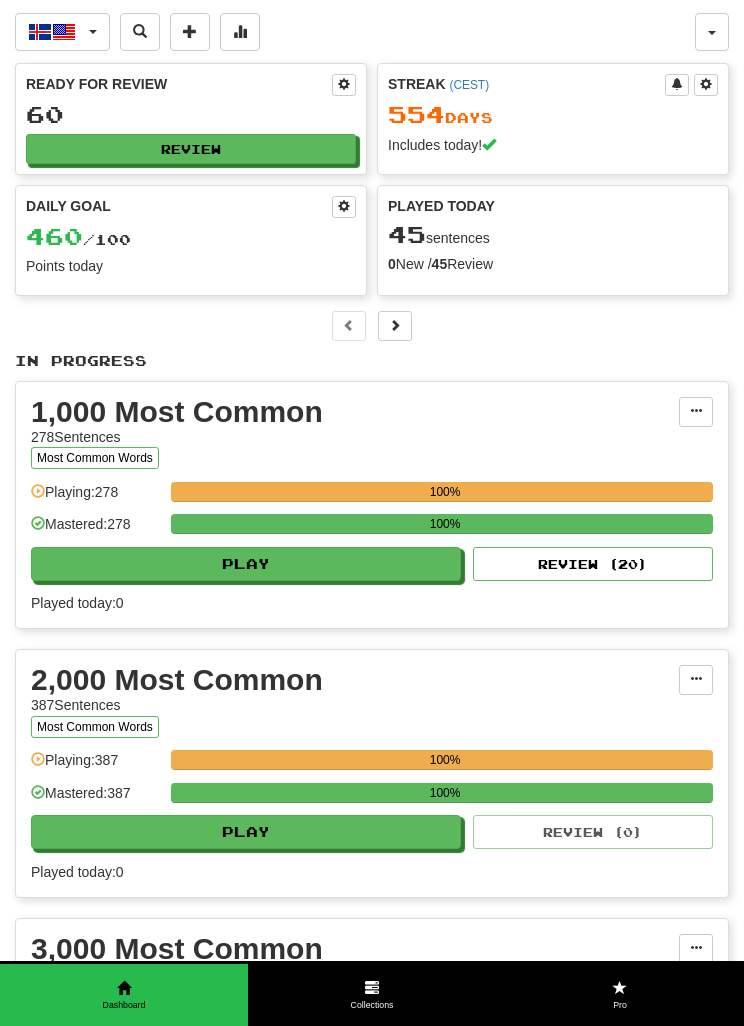 click at bounding box center [64, 32] 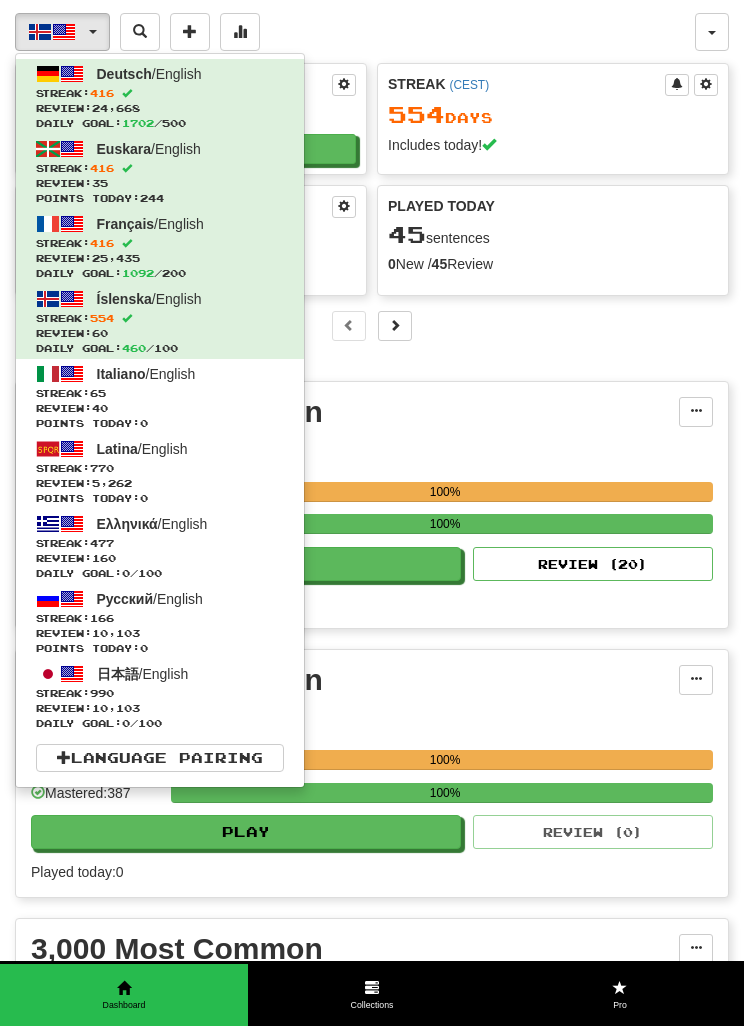 click on "Review:  40" at bounding box center (160, 408) 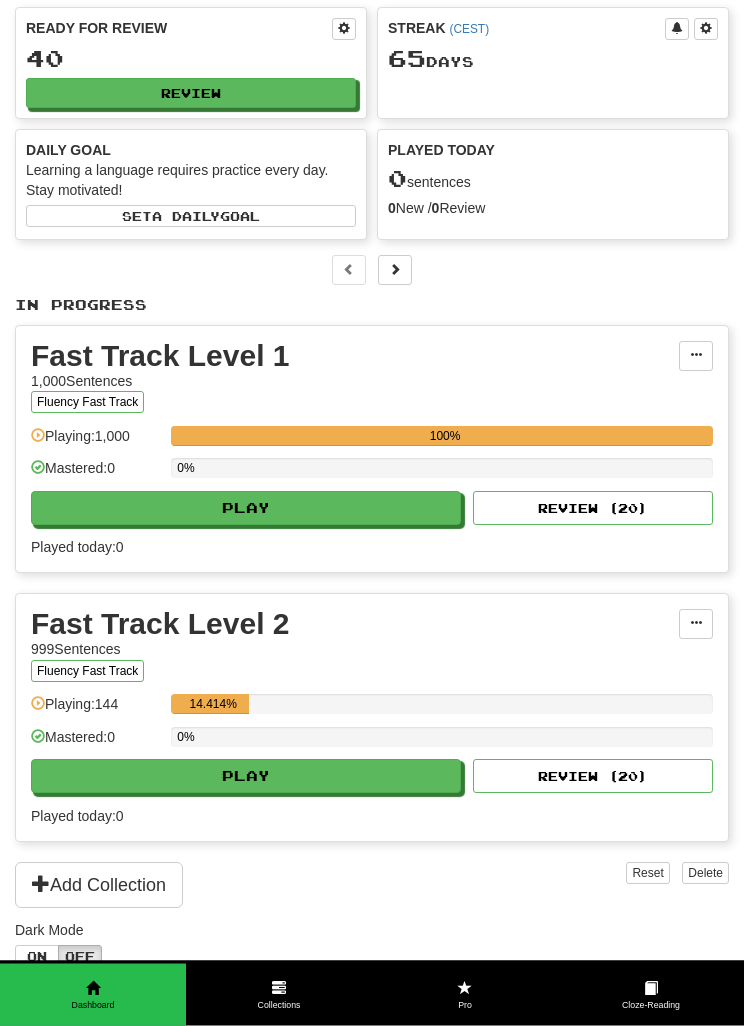 scroll, scrollTop: 56, scrollLeft: 0, axis: vertical 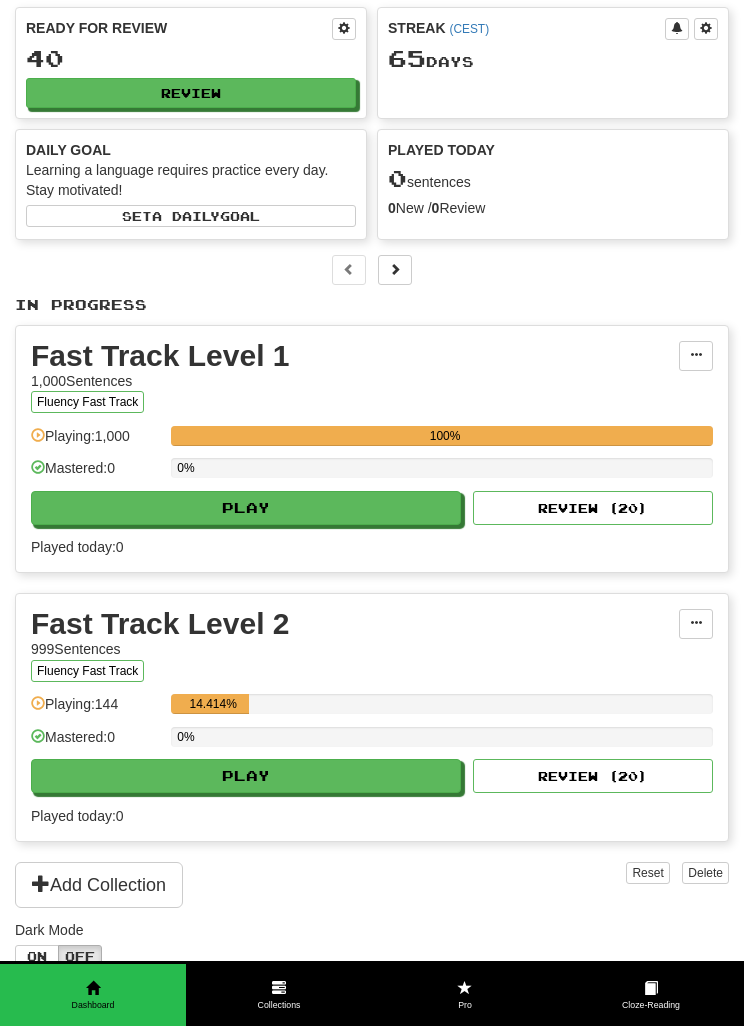 click on "Review ( 20 )" at bounding box center [593, 508] 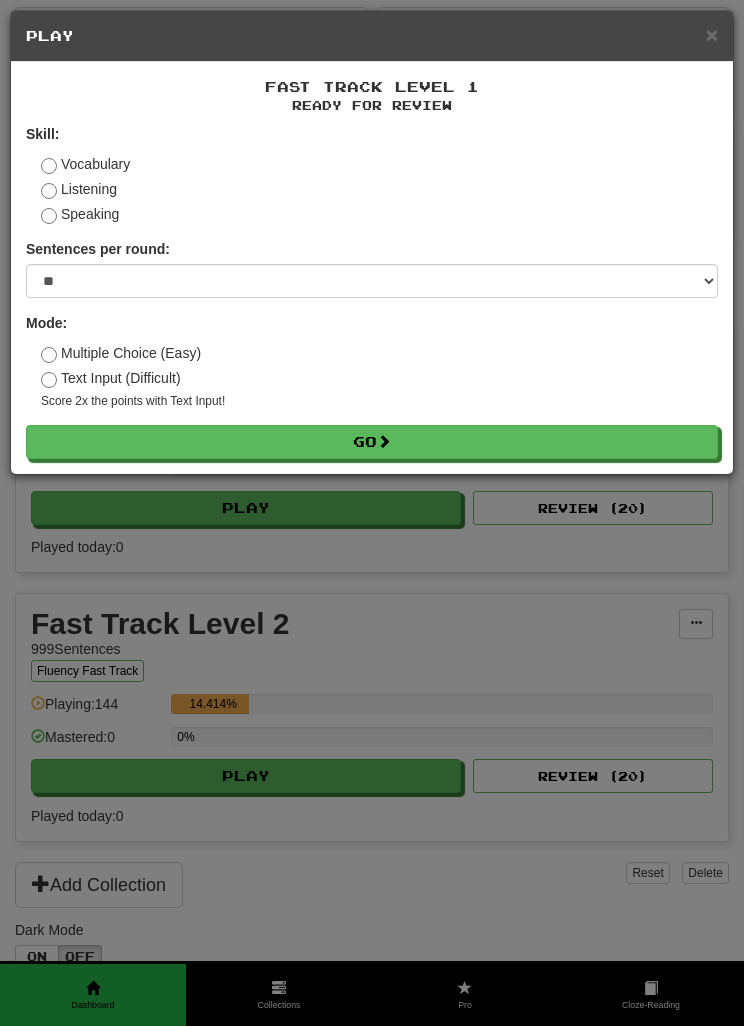 click on "Go" at bounding box center (372, 442) 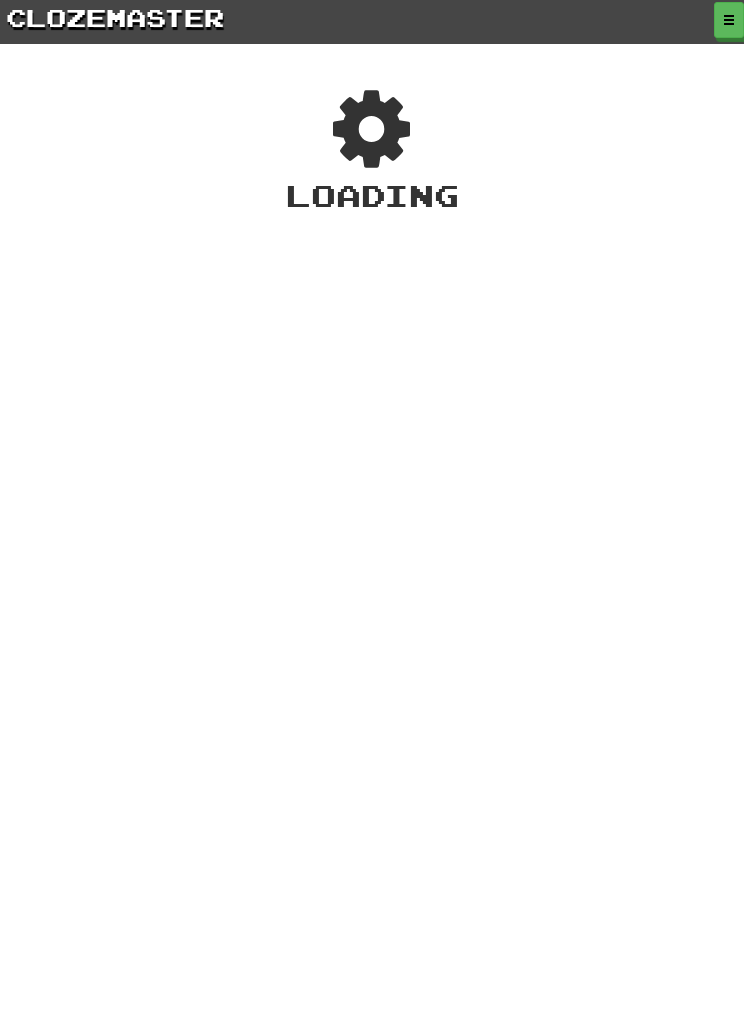 scroll, scrollTop: 0, scrollLeft: 0, axis: both 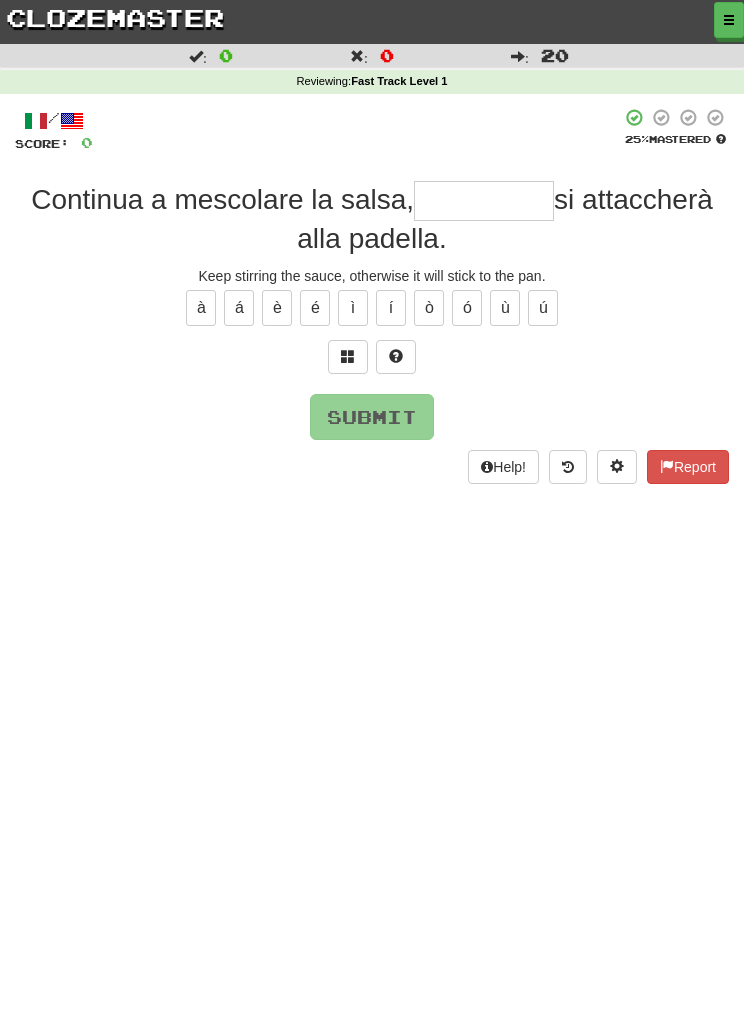 click at bounding box center (484, 201) 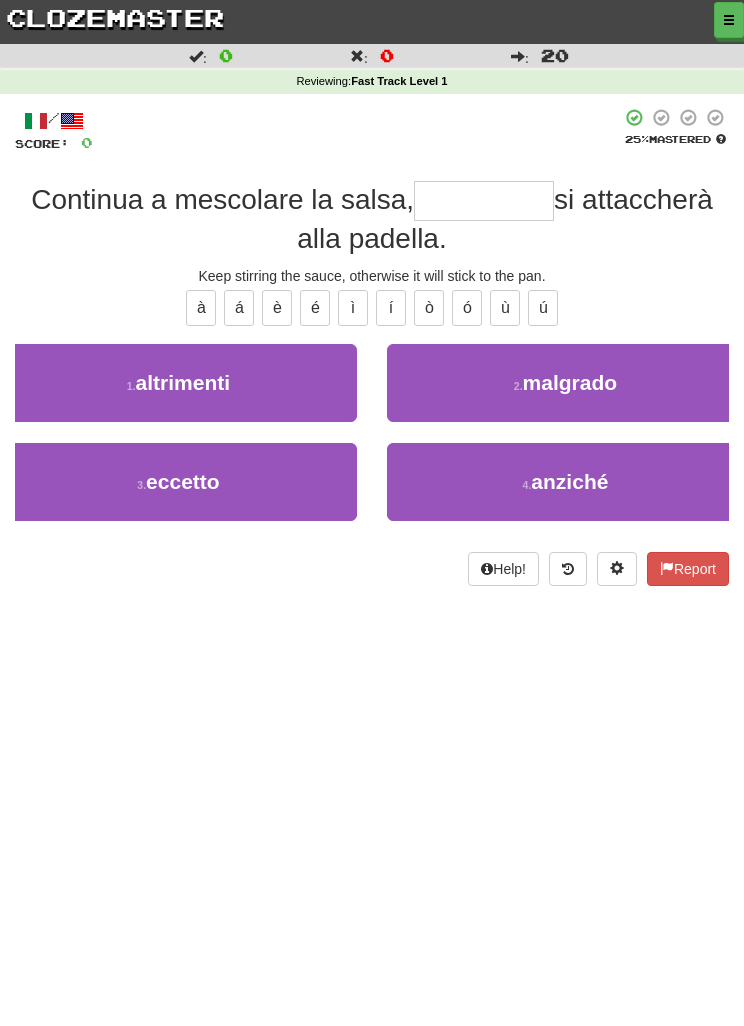 click on "altrimenti" at bounding box center [183, 382] 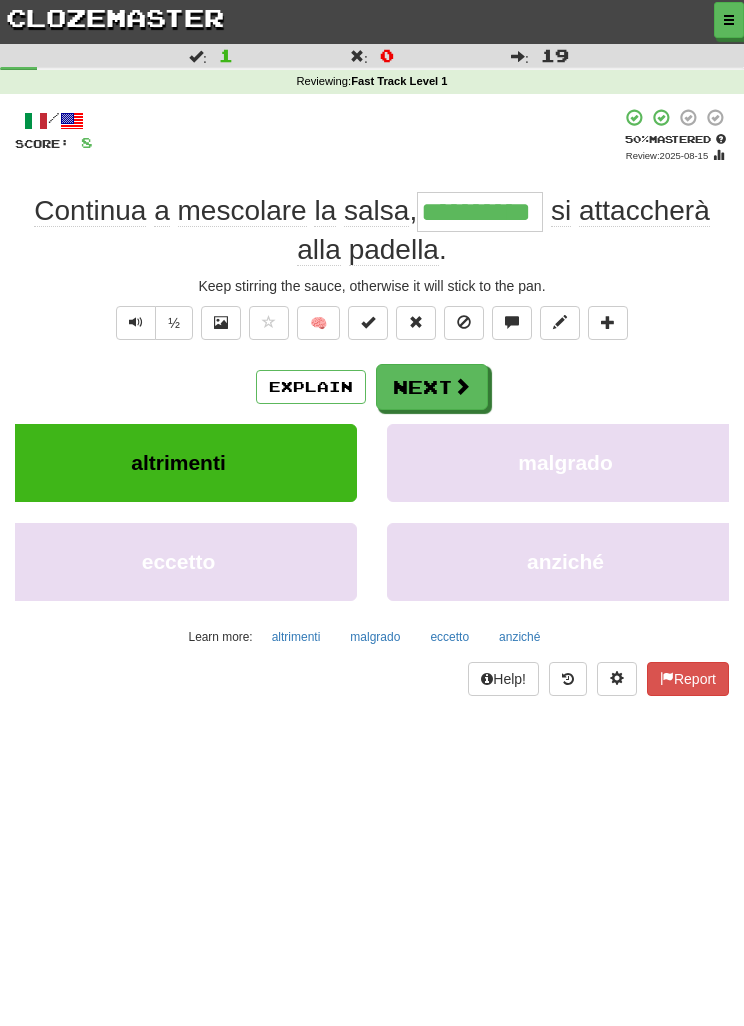 click on "Next" at bounding box center (432, 387) 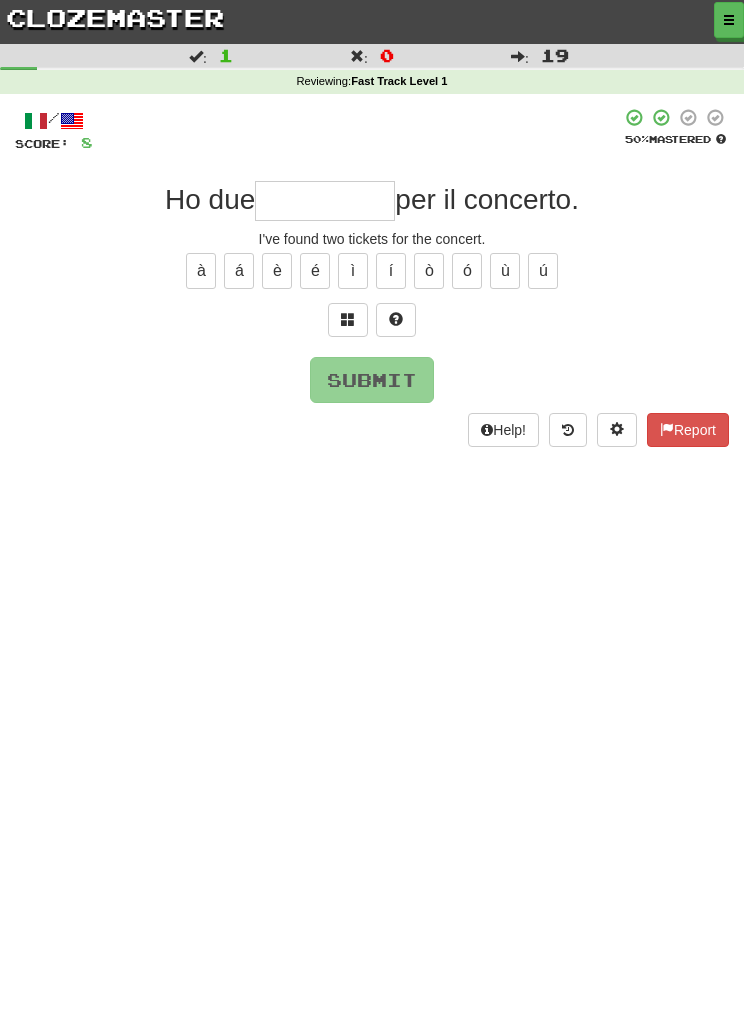type on "*" 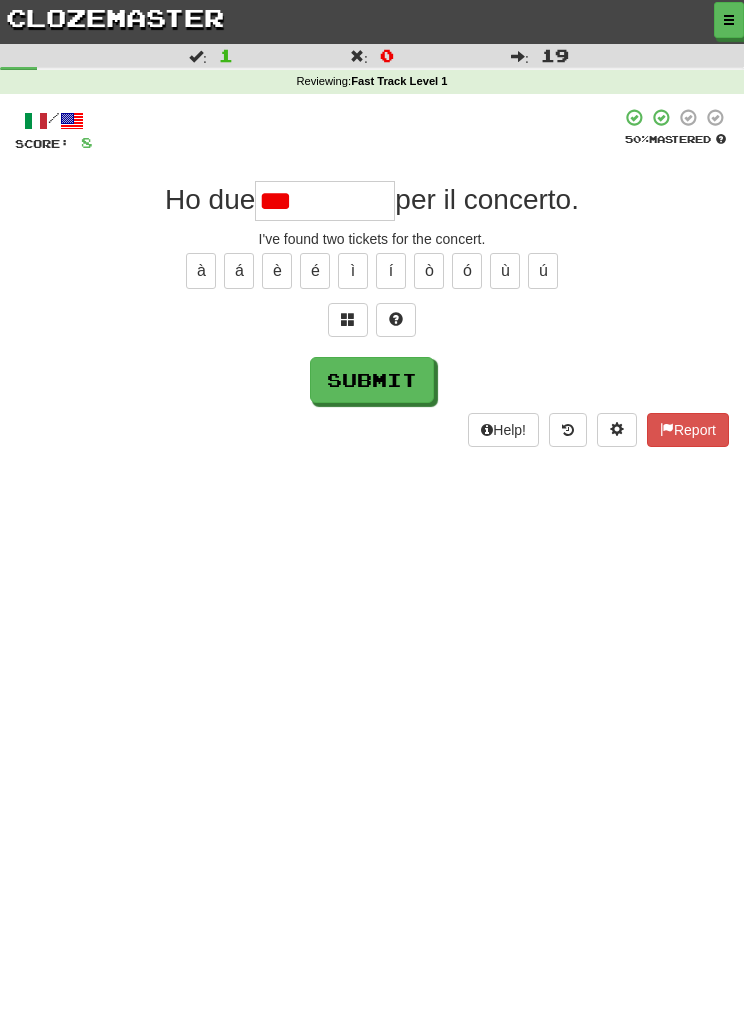 type on "*" 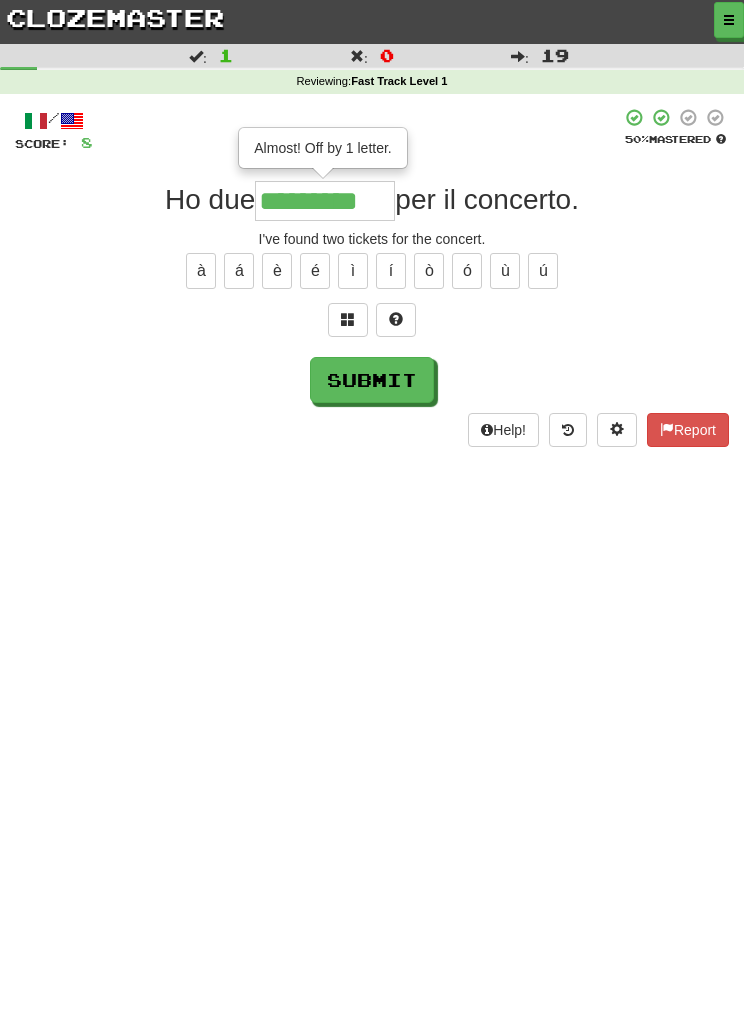 type on "*********" 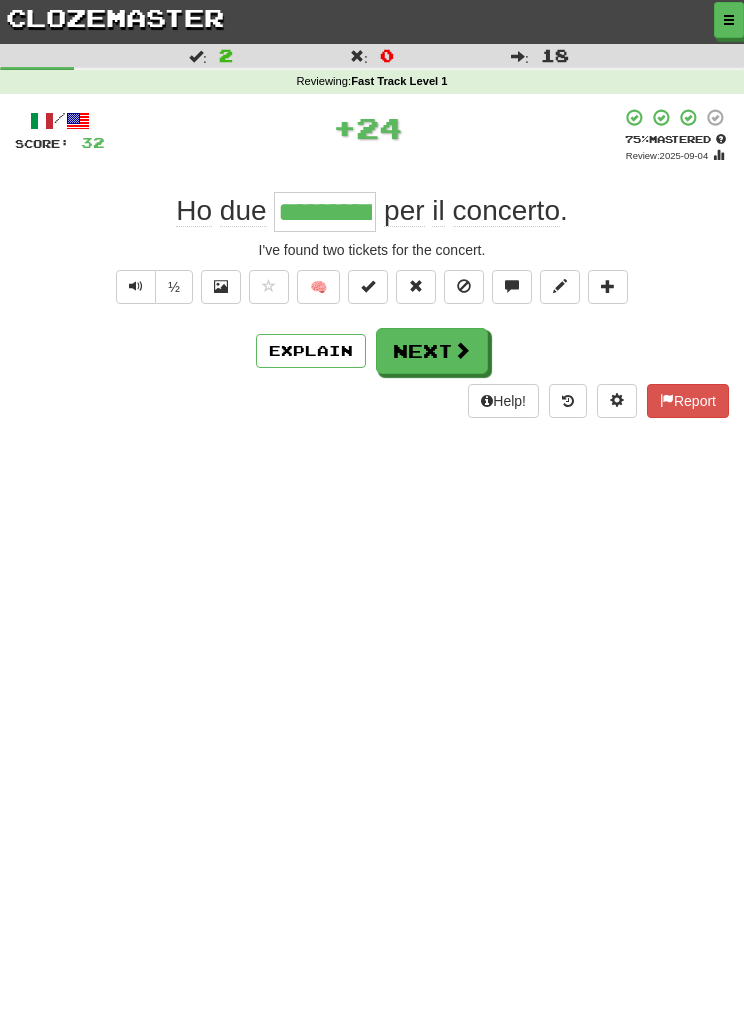 click on "Next" at bounding box center [432, 351] 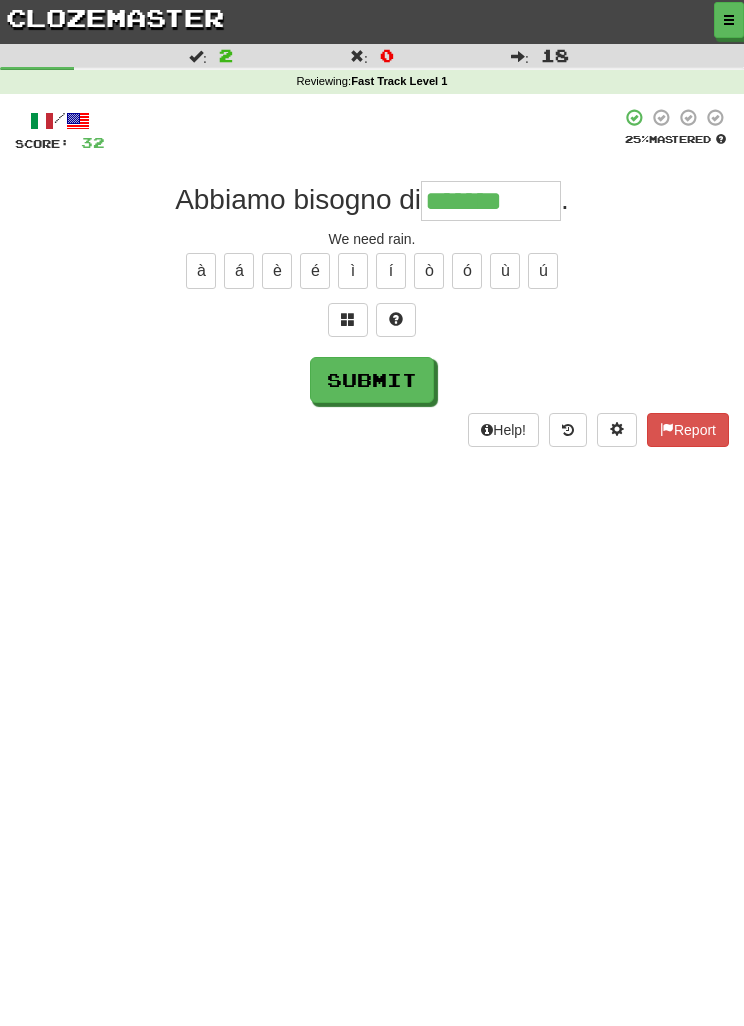 type on "*******" 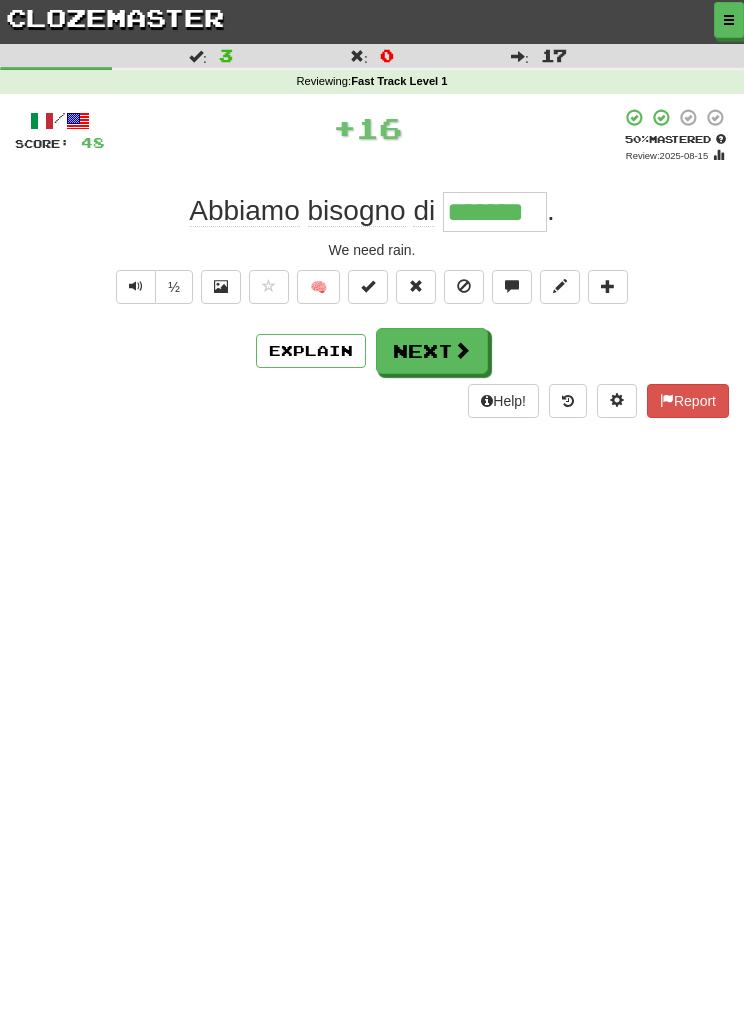 click on "Next" at bounding box center [432, 351] 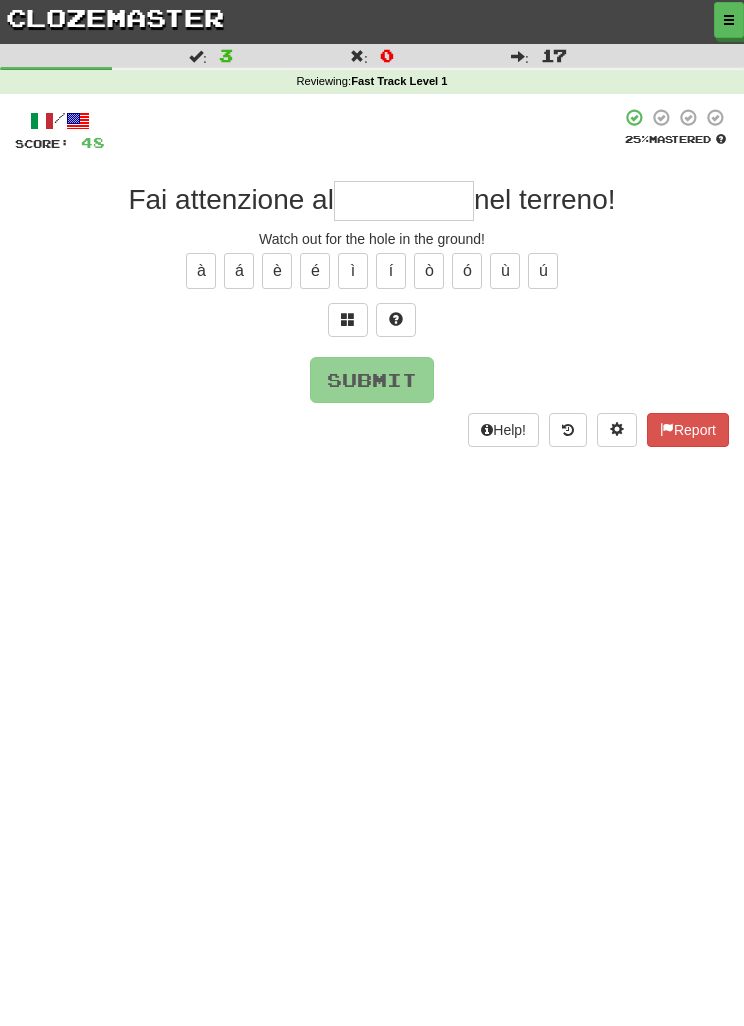 click at bounding box center [348, 320] 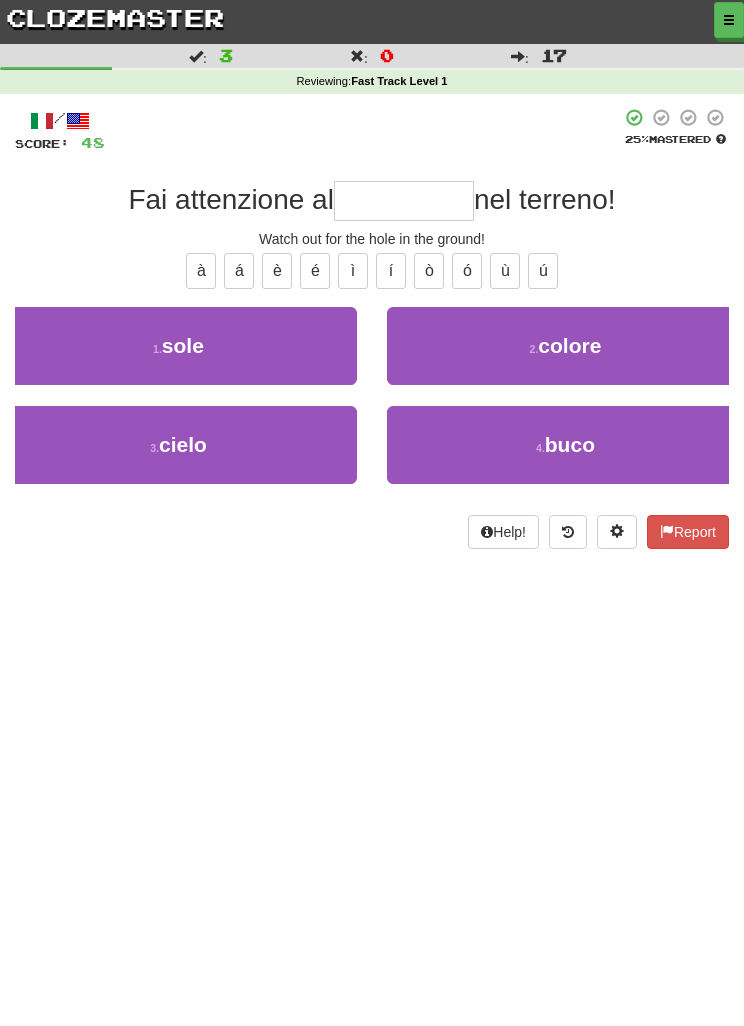 click on "4 .  buco" at bounding box center (565, 445) 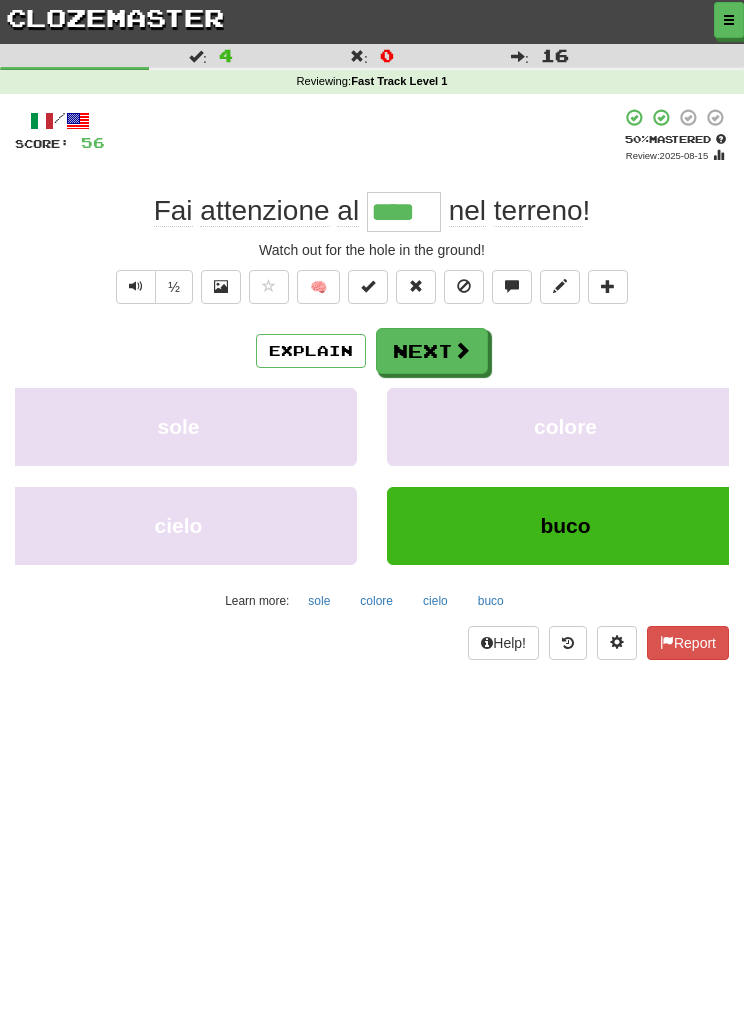 click on "Next" at bounding box center [432, 351] 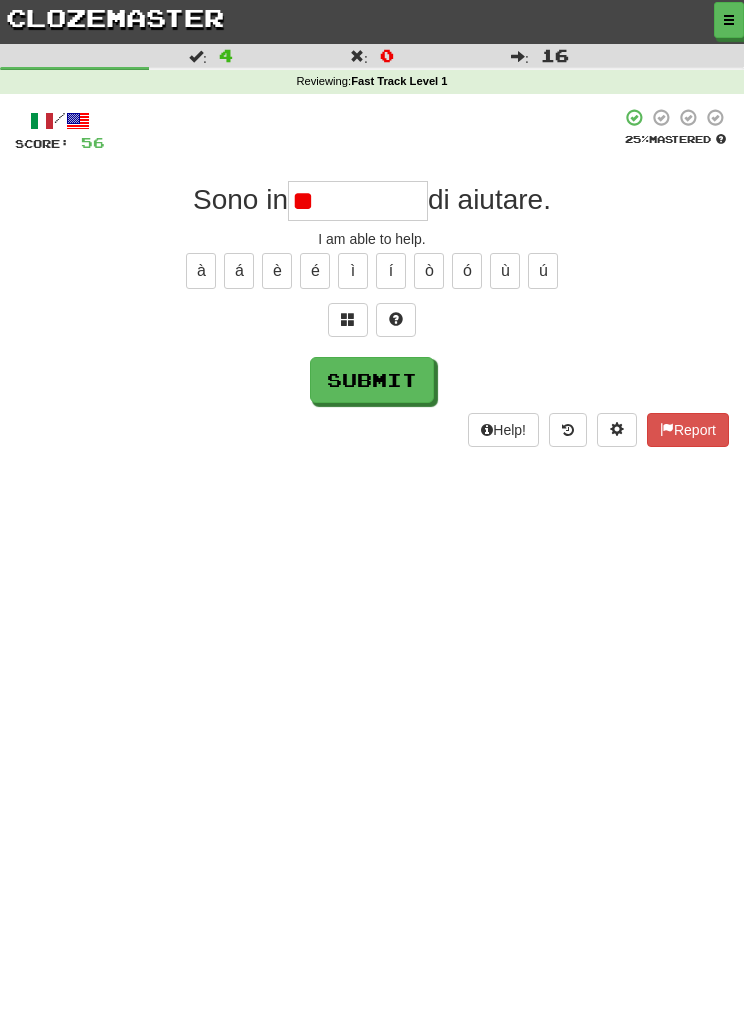 type on "*" 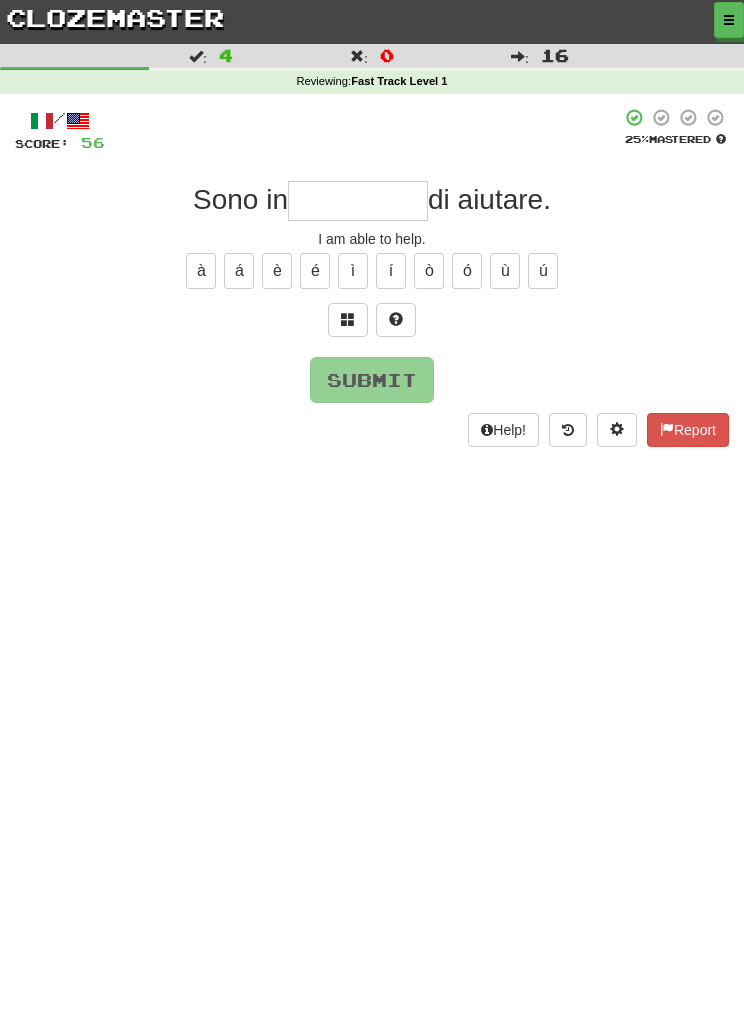 click at bounding box center (348, 320) 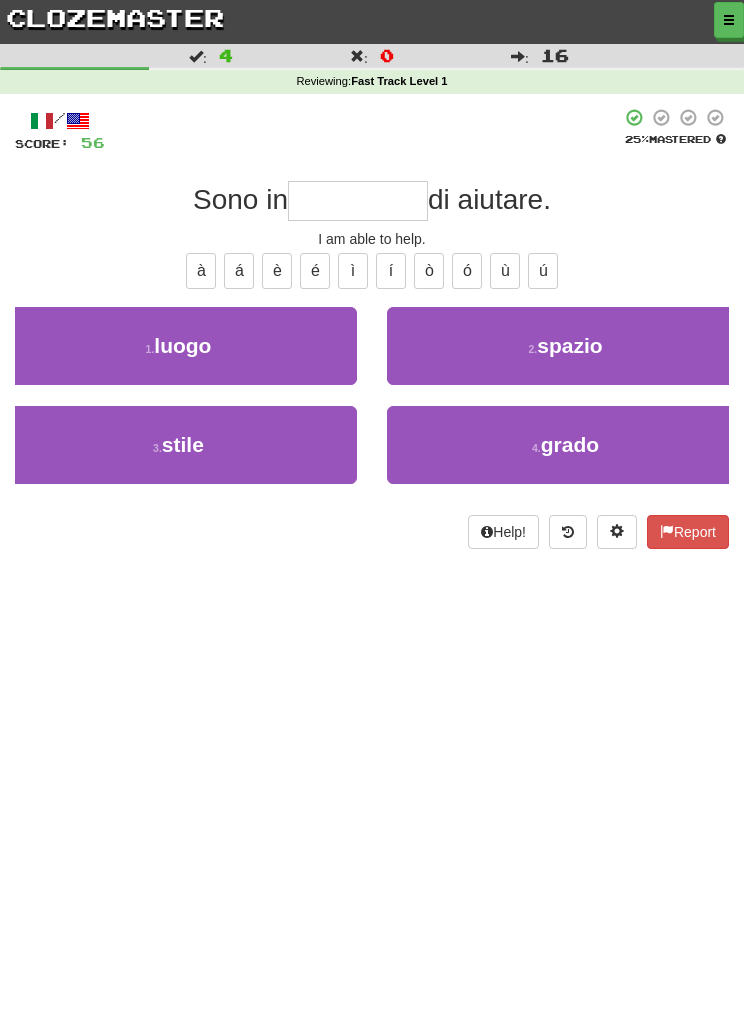 click on "1 .  luogo" at bounding box center (178, 346) 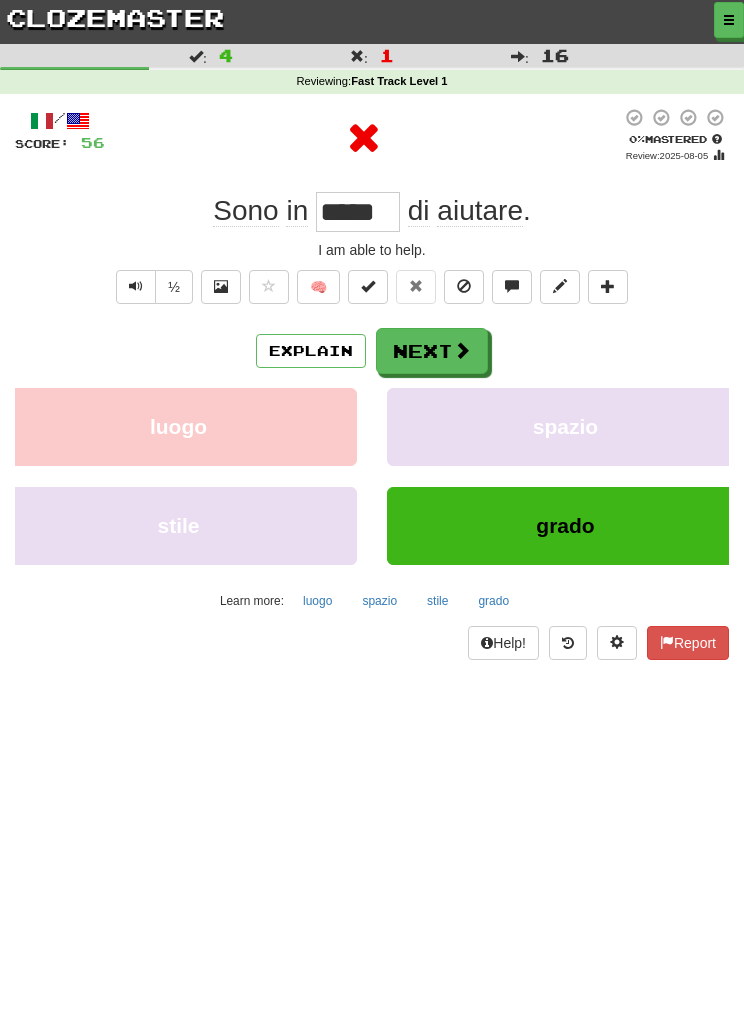 click on "Next" at bounding box center (432, 351) 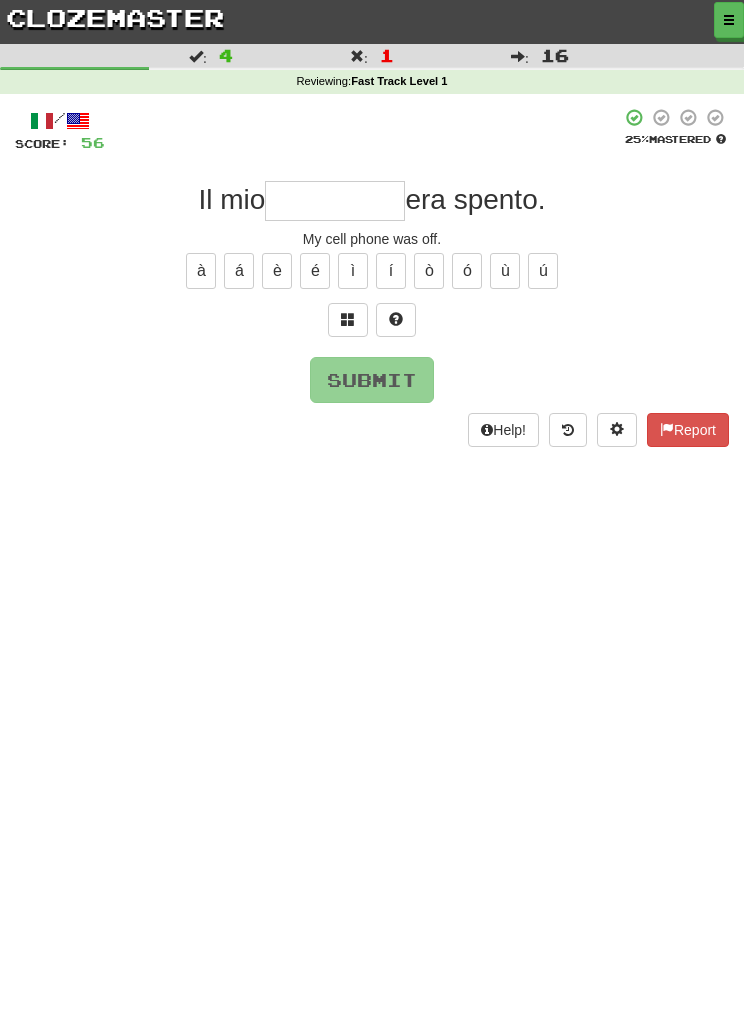 click at bounding box center [348, 320] 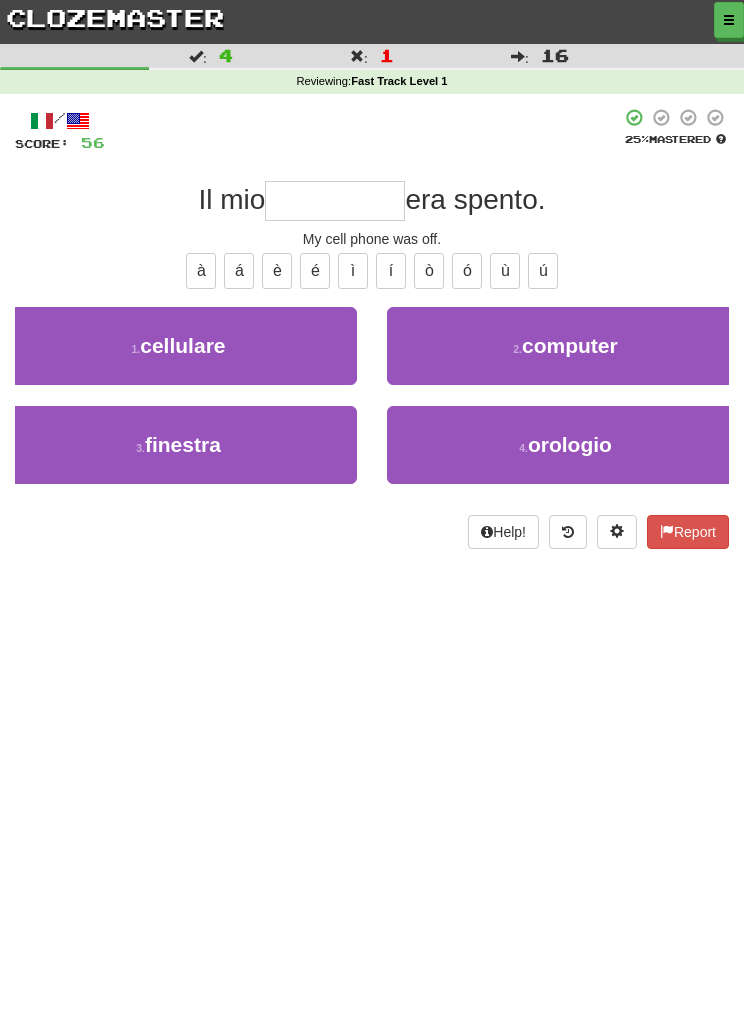 click on "1 .  cellulare" at bounding box center (178, 346) 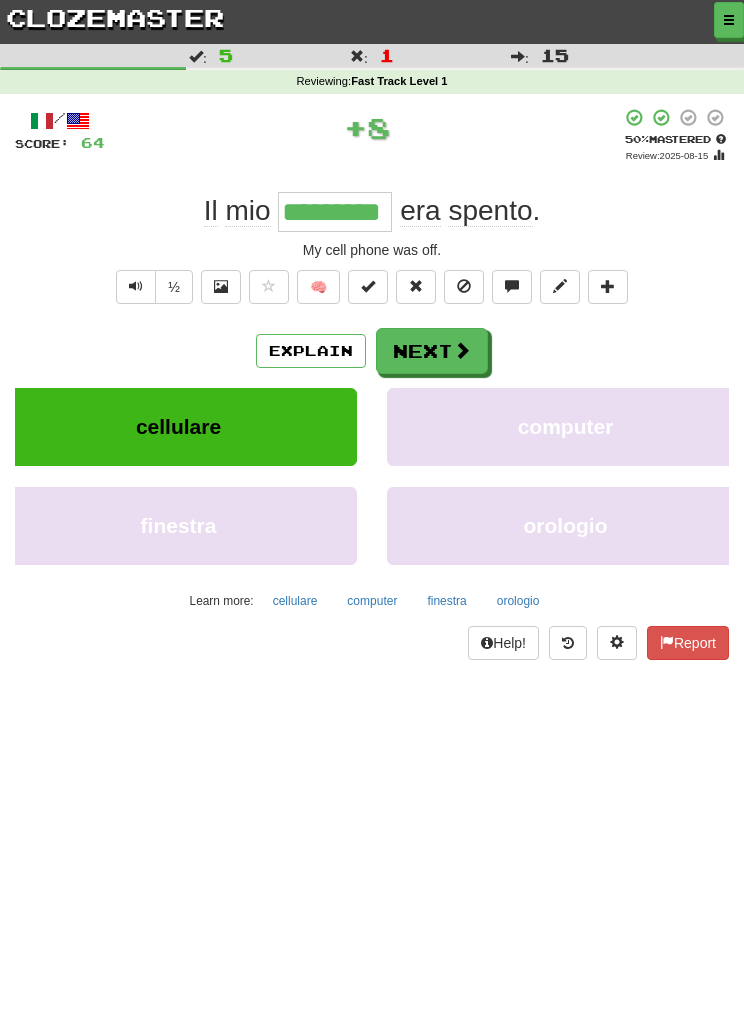 click on "Next" at bounding box center [432, 351] 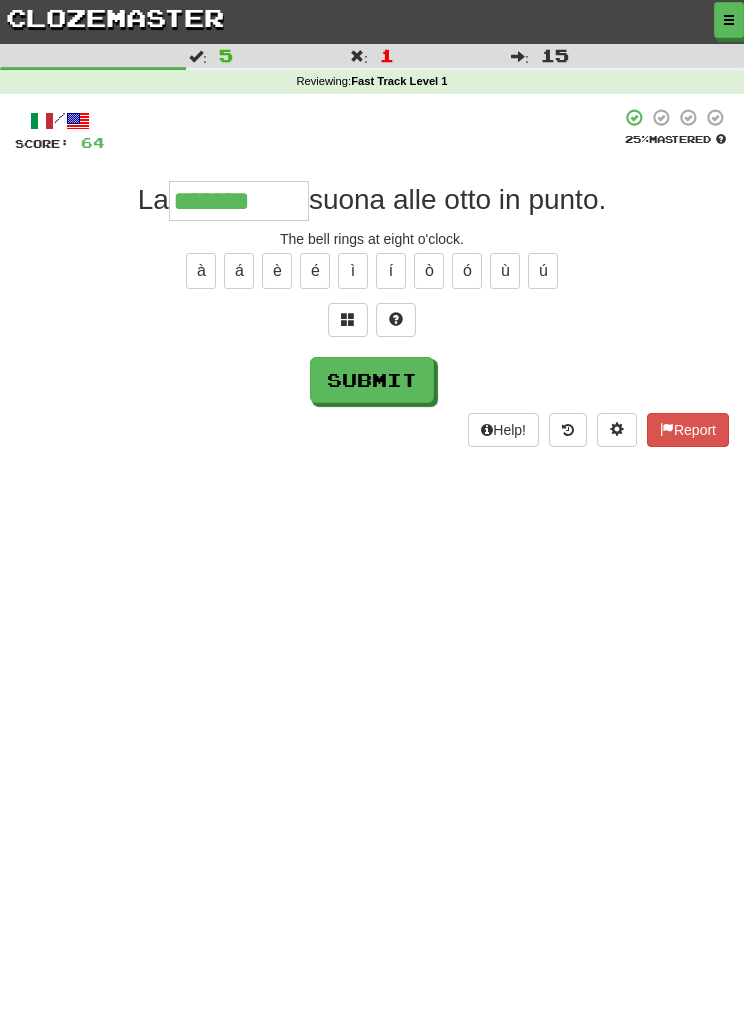 type on "*******" 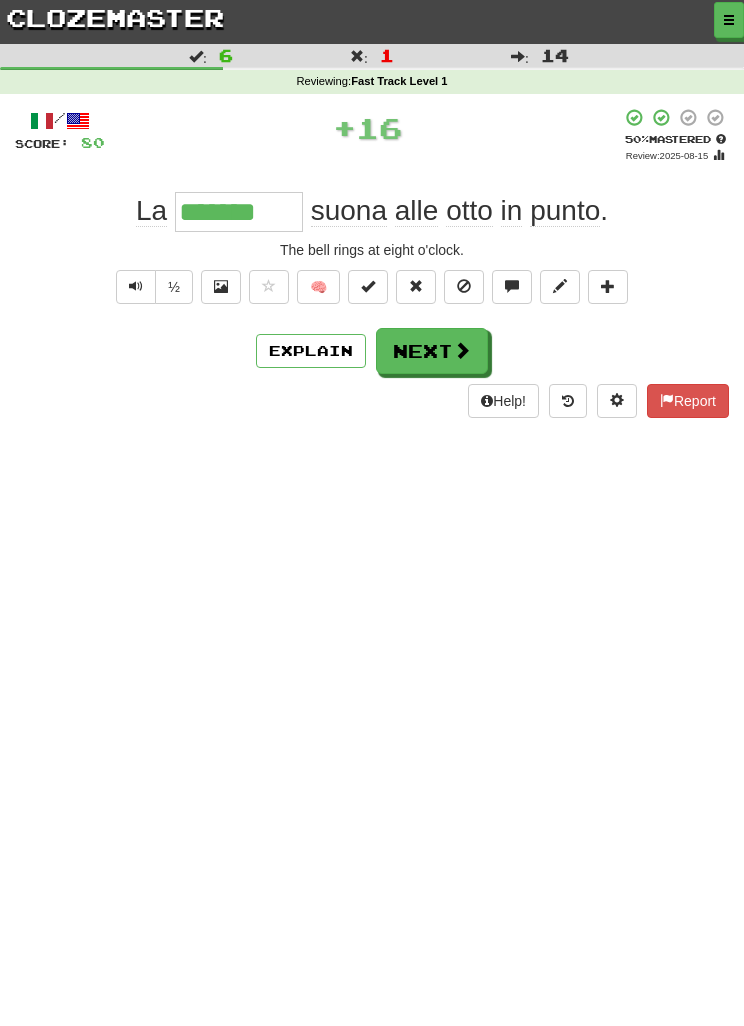 click on "Next" at bounding box center [432, 351] 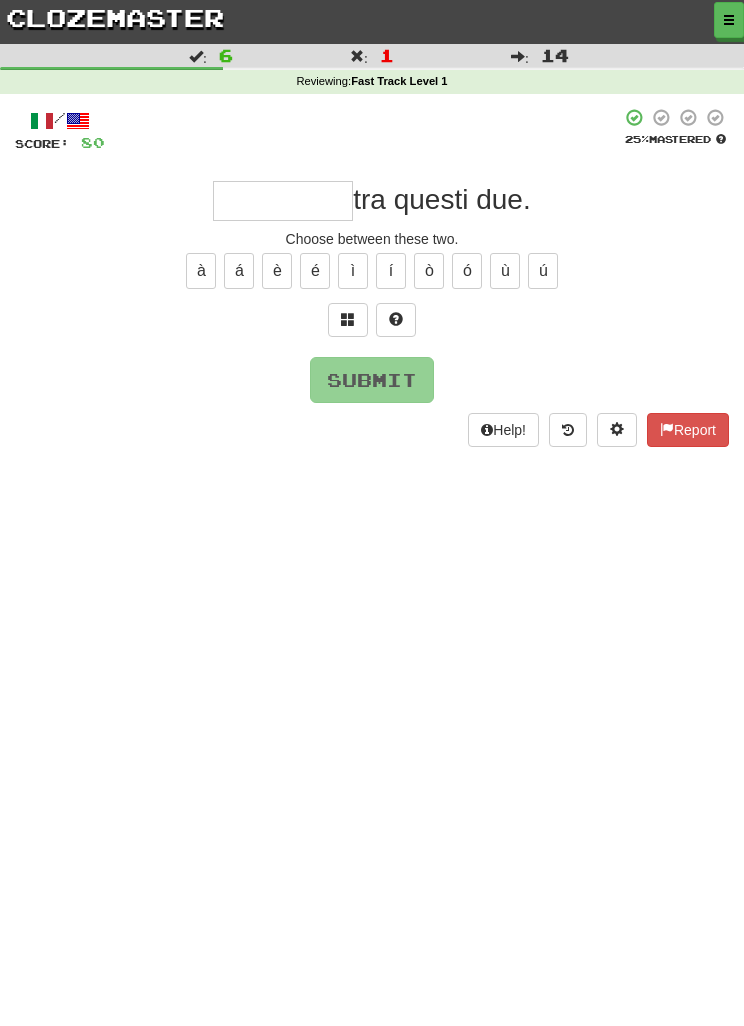 click at bounding box center (348, 320) 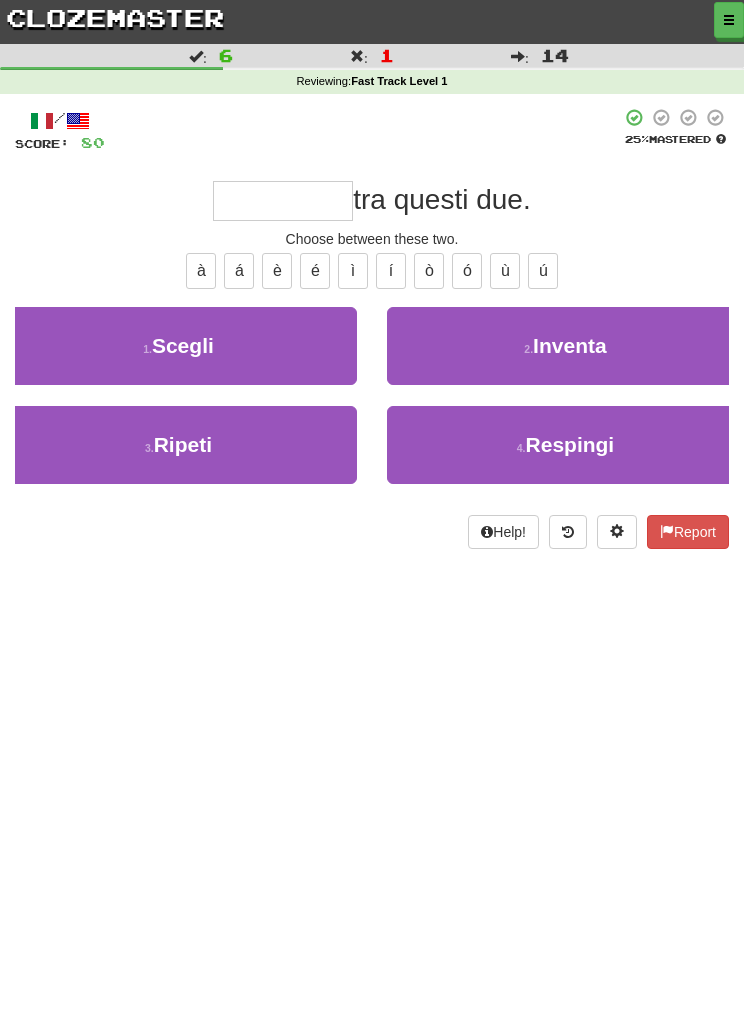 click on "1 .  Scegli" at bounding box center (178, 346) 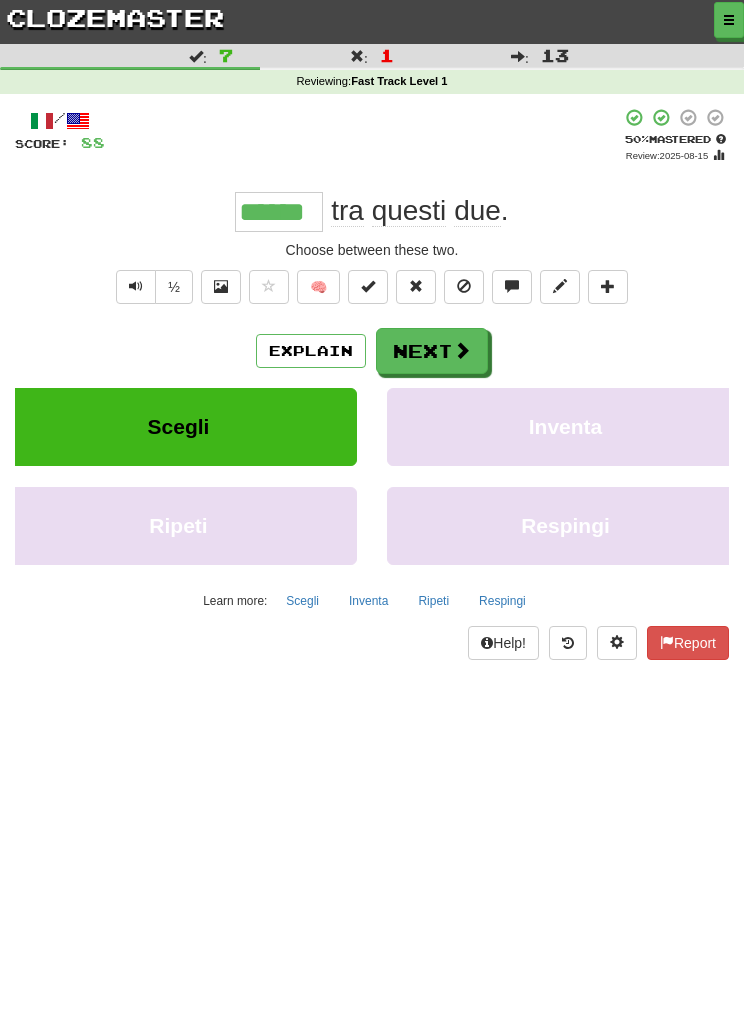 click on "Next" at bounding box center [432, 351] 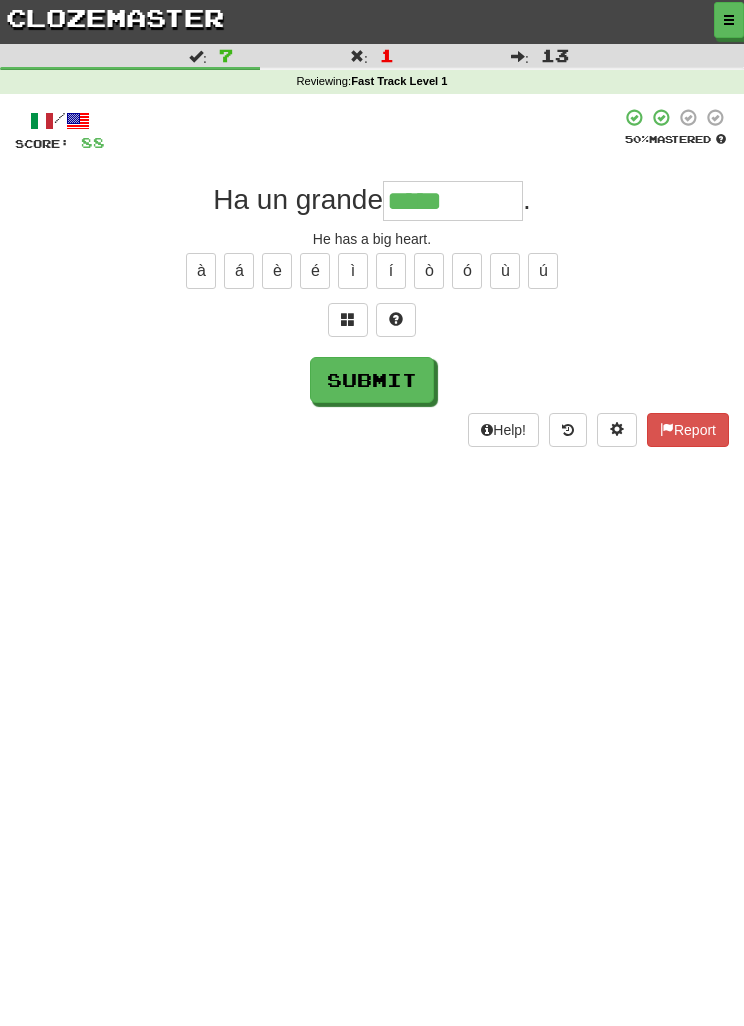 type on "*****" 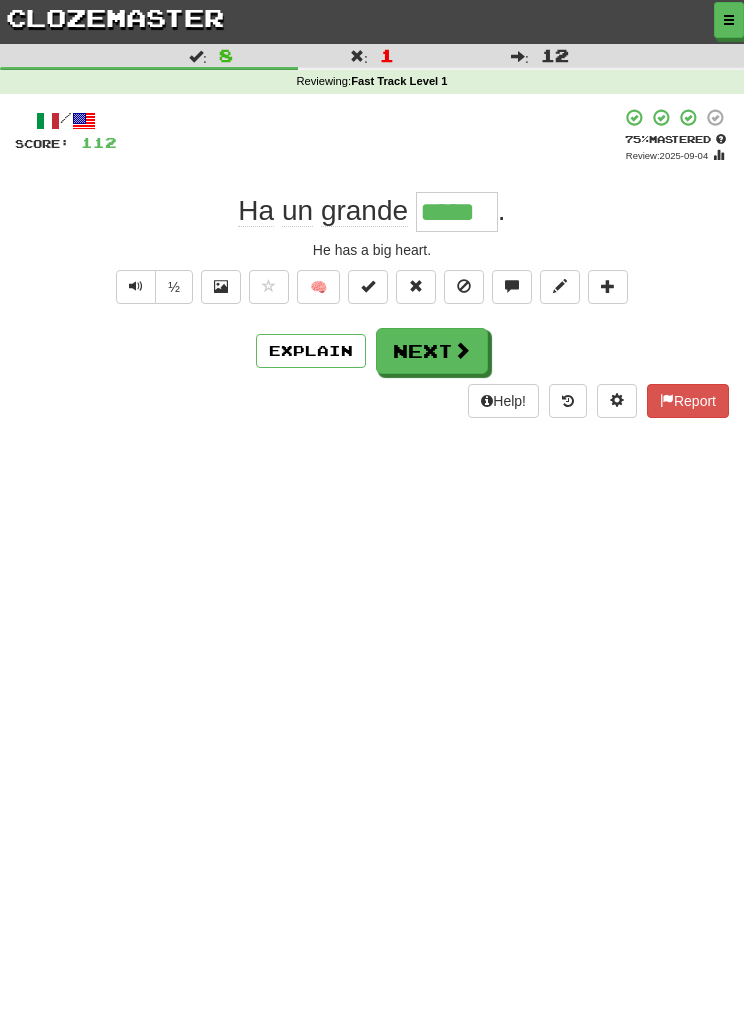 click on "Next" at bounding box center [432, 351] 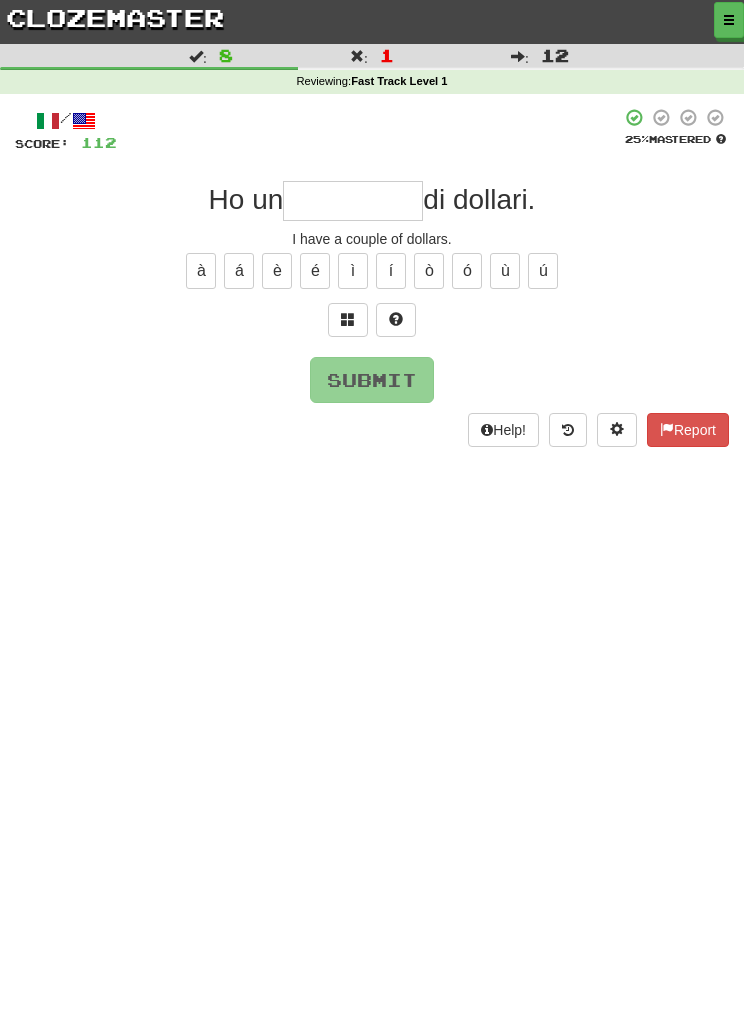 click at bounding box center [348, 319] 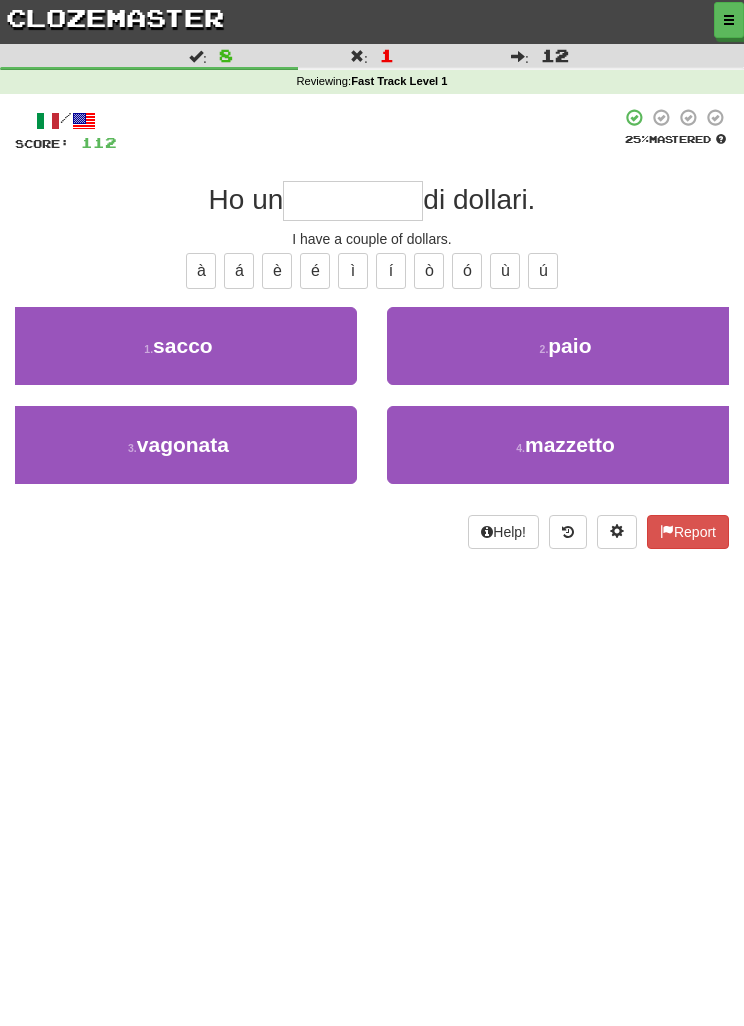 click on "2 .  paio" at bounding box center (565, 346) 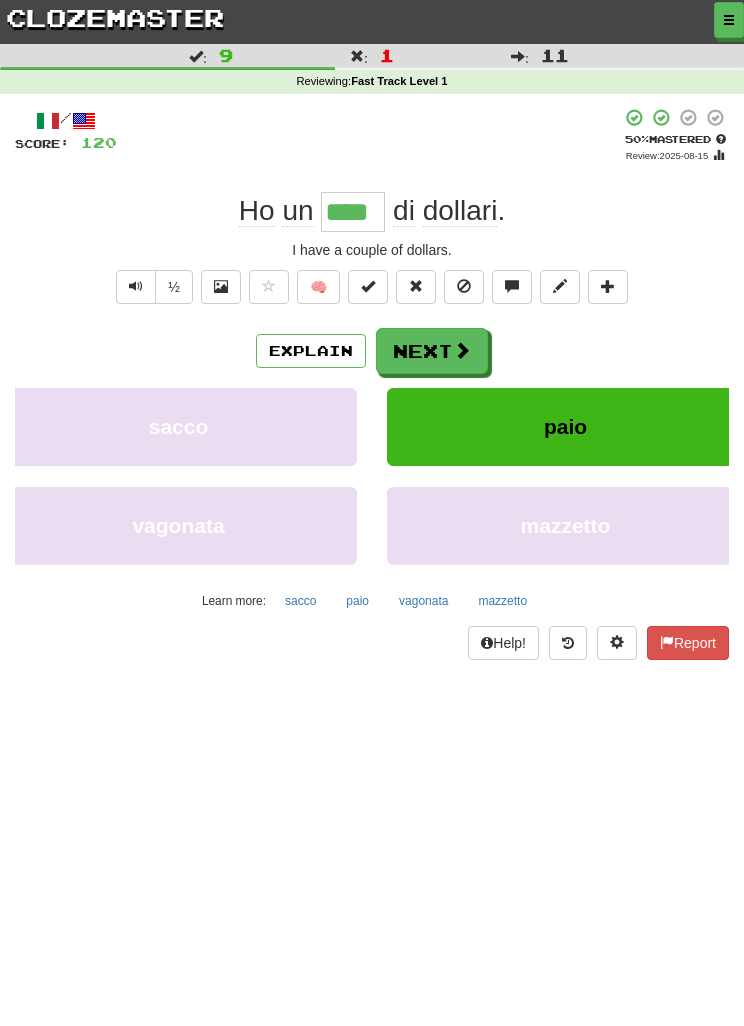 click on "Next" at bounding box center (432, 351) 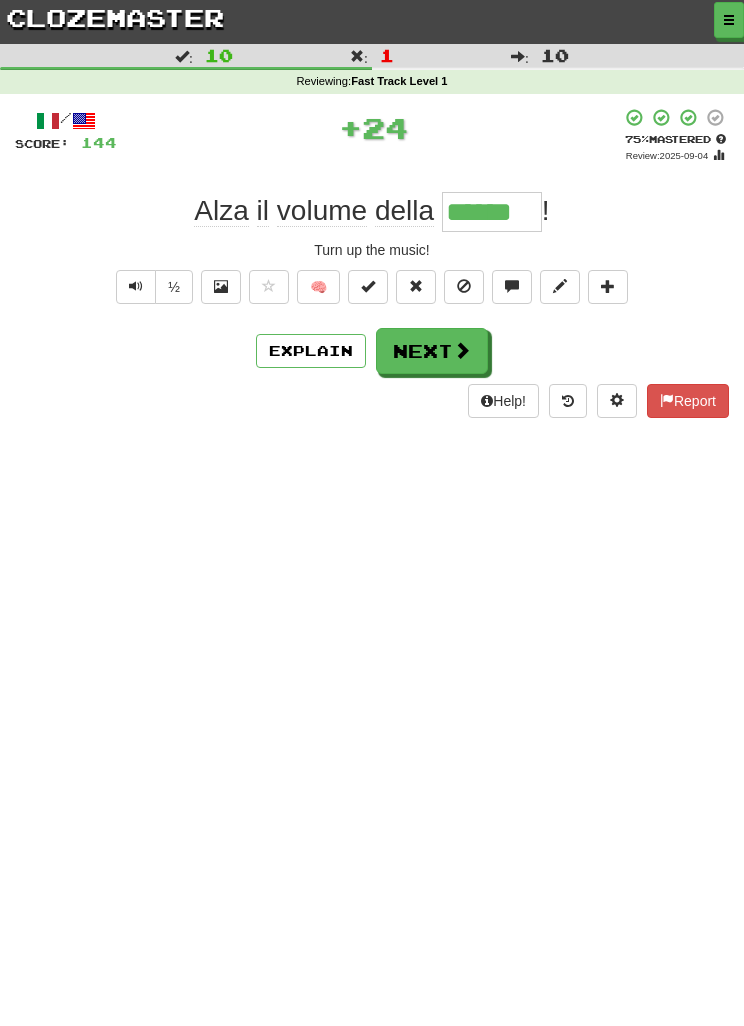 type on "******" 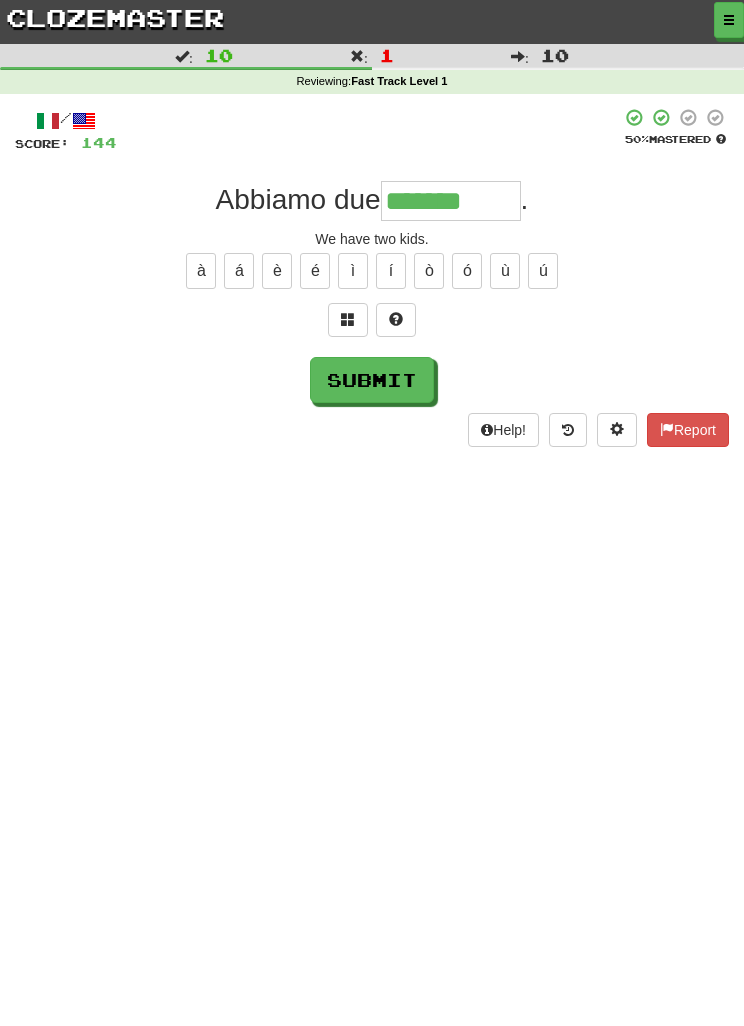type on "*******" 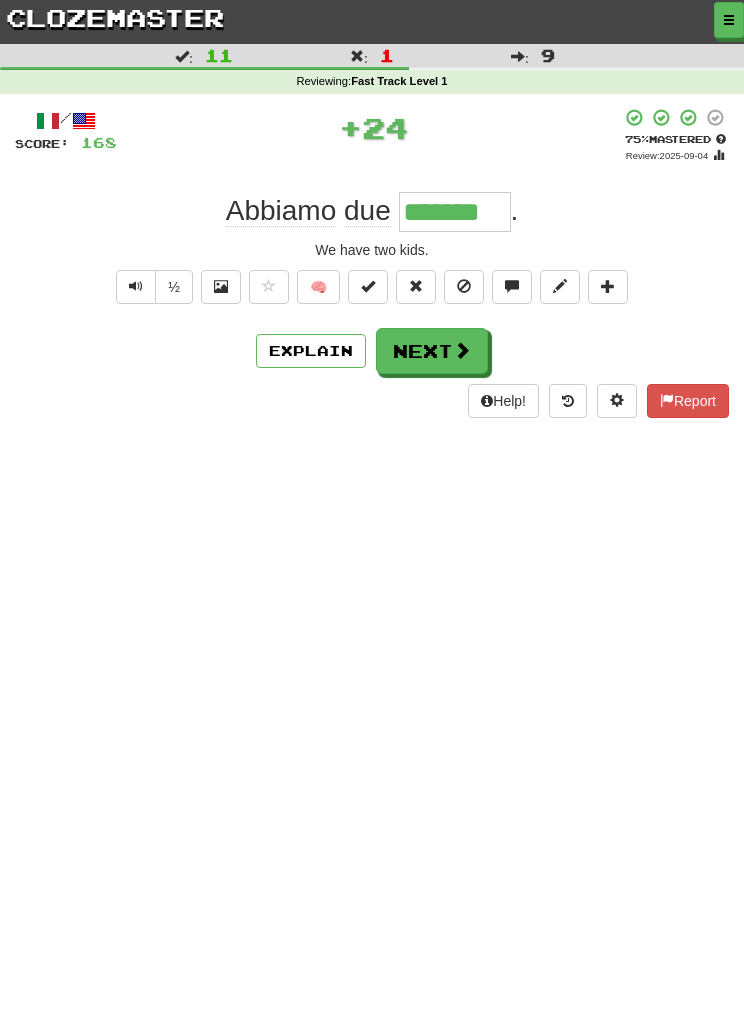 click on "Next" at bounding box center [432, 351] 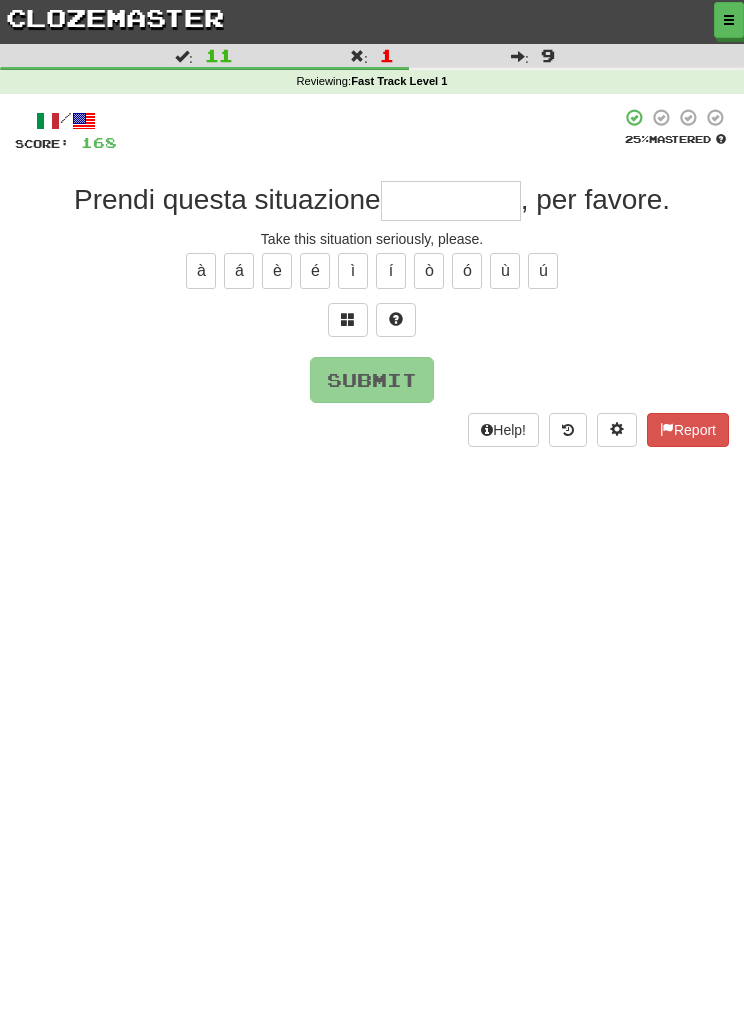 click at bounding box center [348, 320] 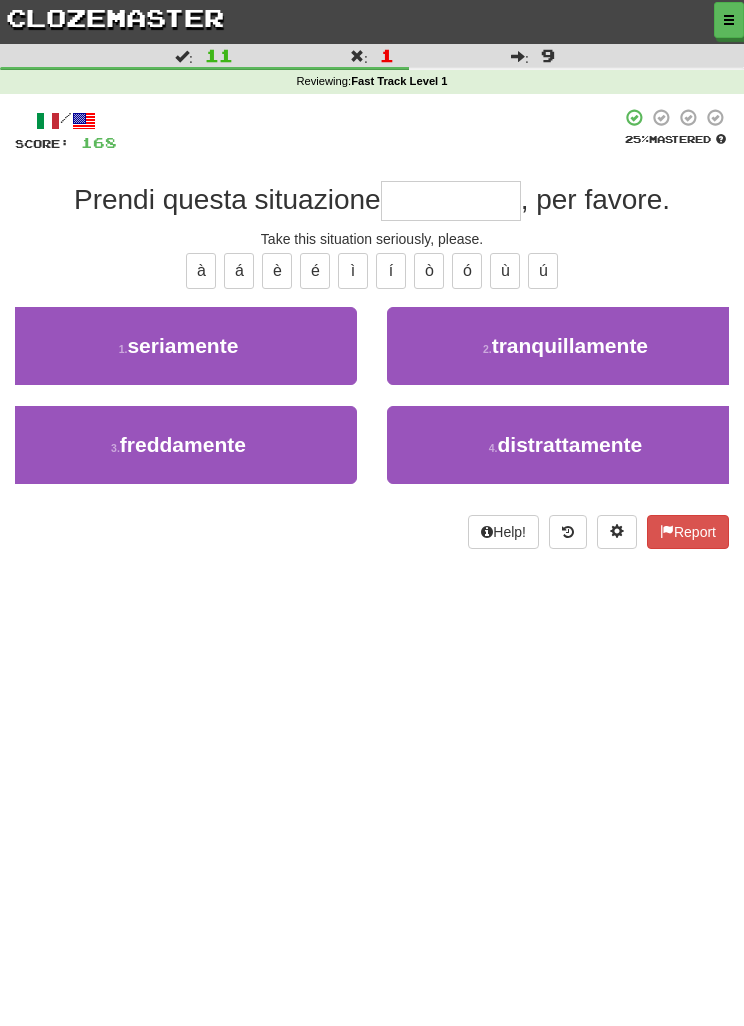 click on "1 .  seriamente" at bounding box center [178, 346] 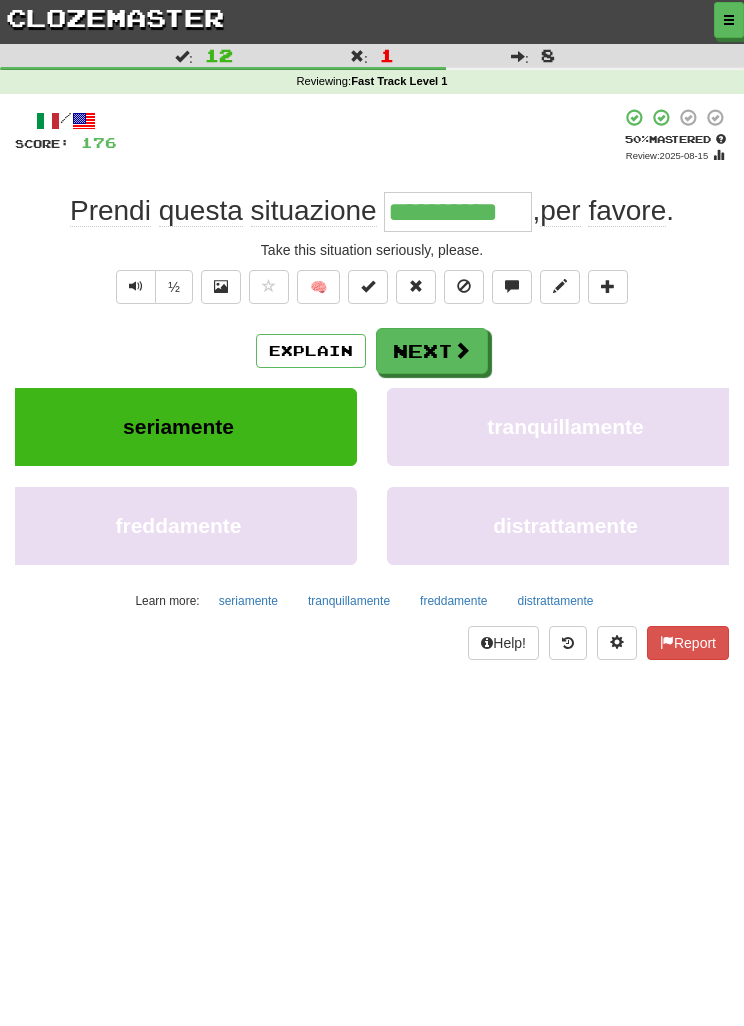 click on "Next" at bounding box center [432, 351] 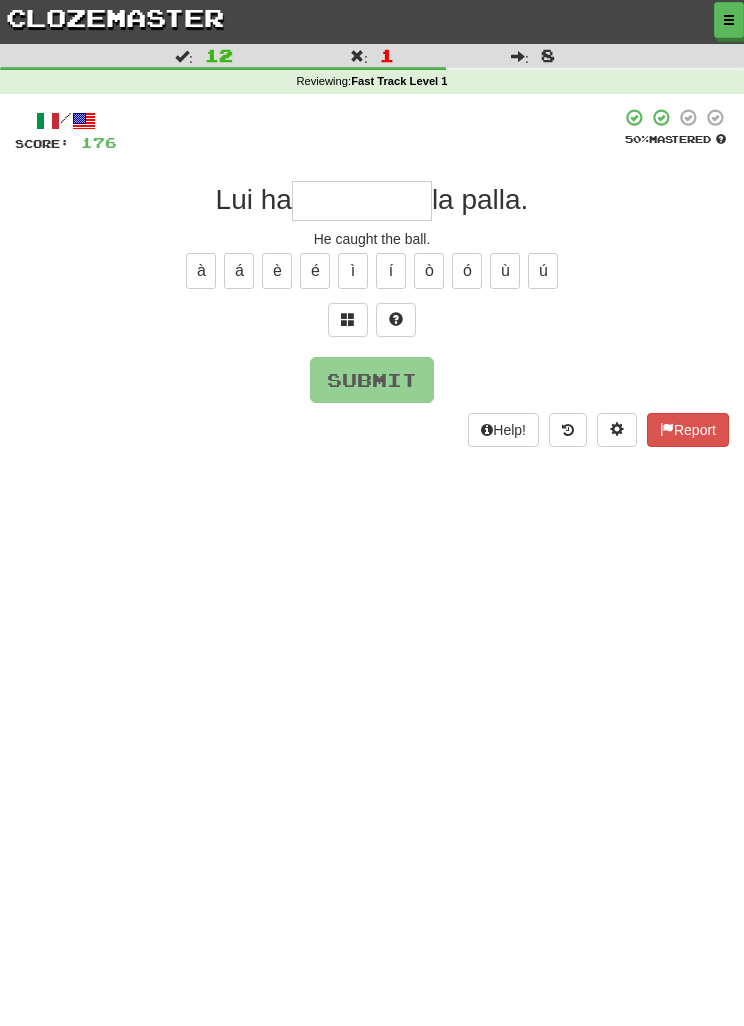 click at bounding box center [348, 320] 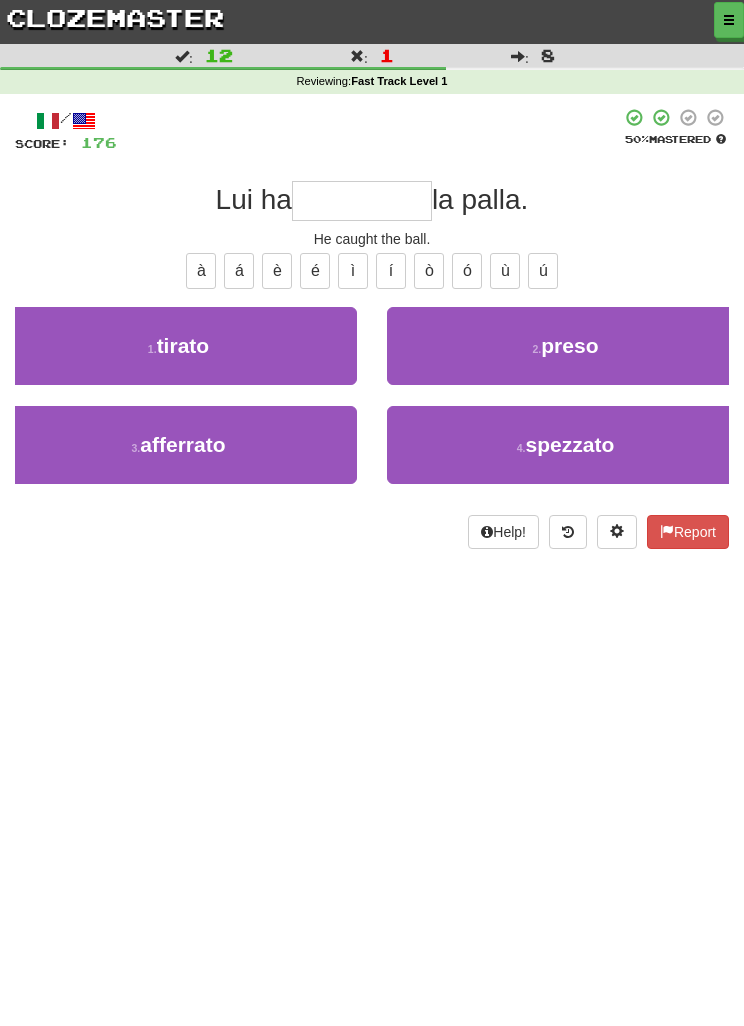 click on "2 .  preso" at bounding box center [565, 346] 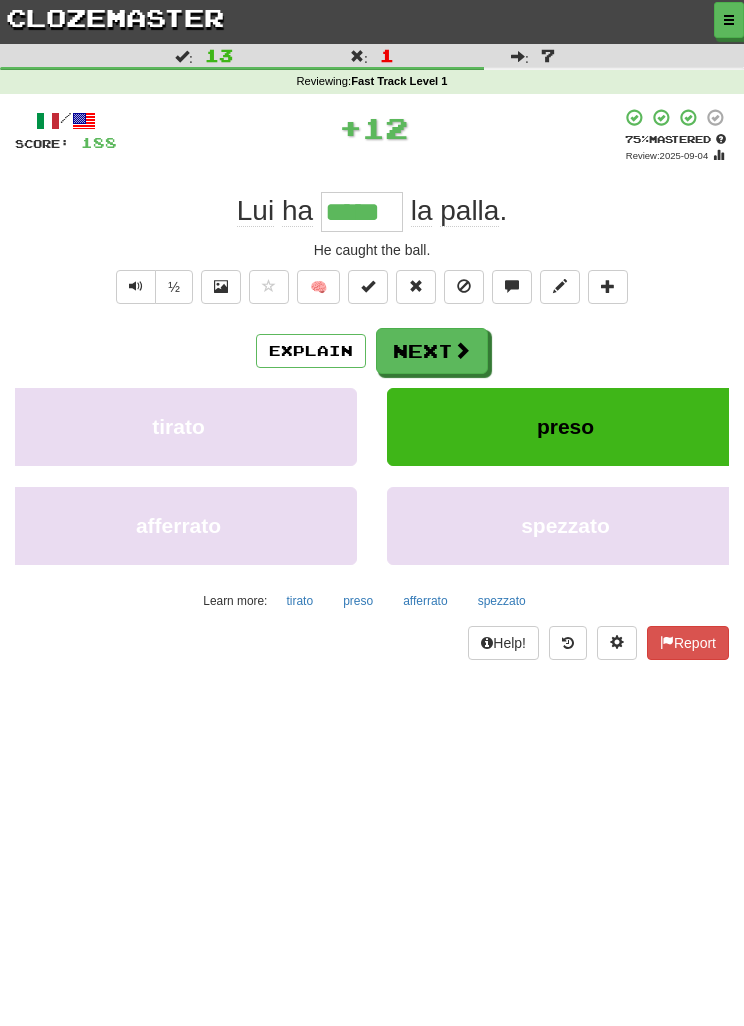 click on "Next" at bounding box center (432, 351) 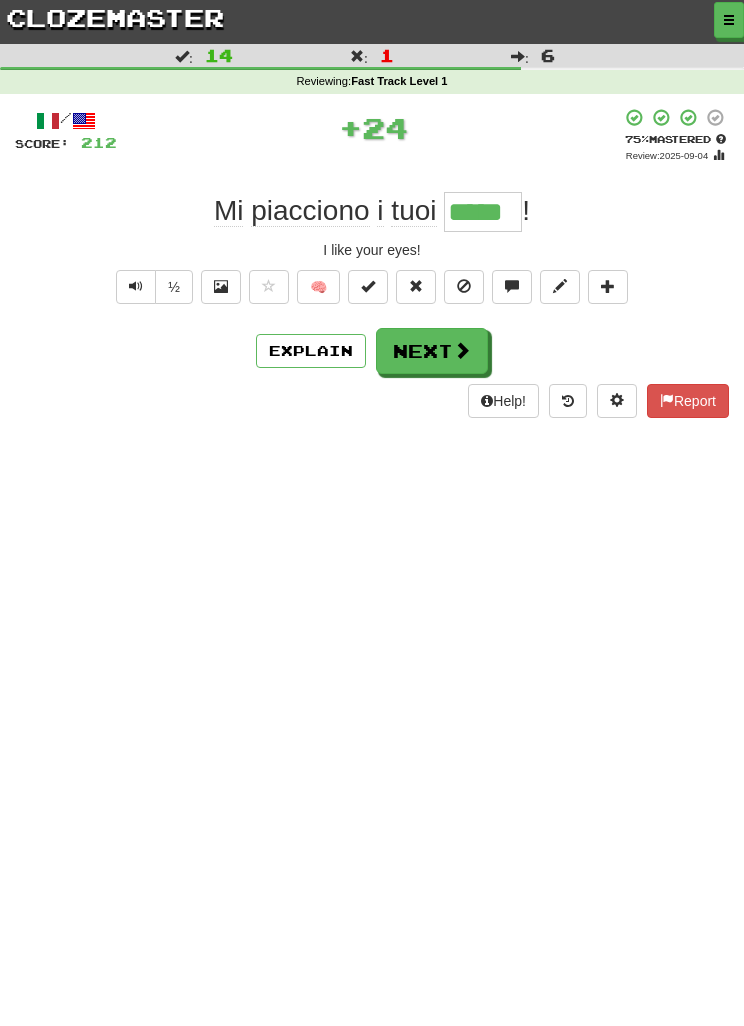 type on "*****" 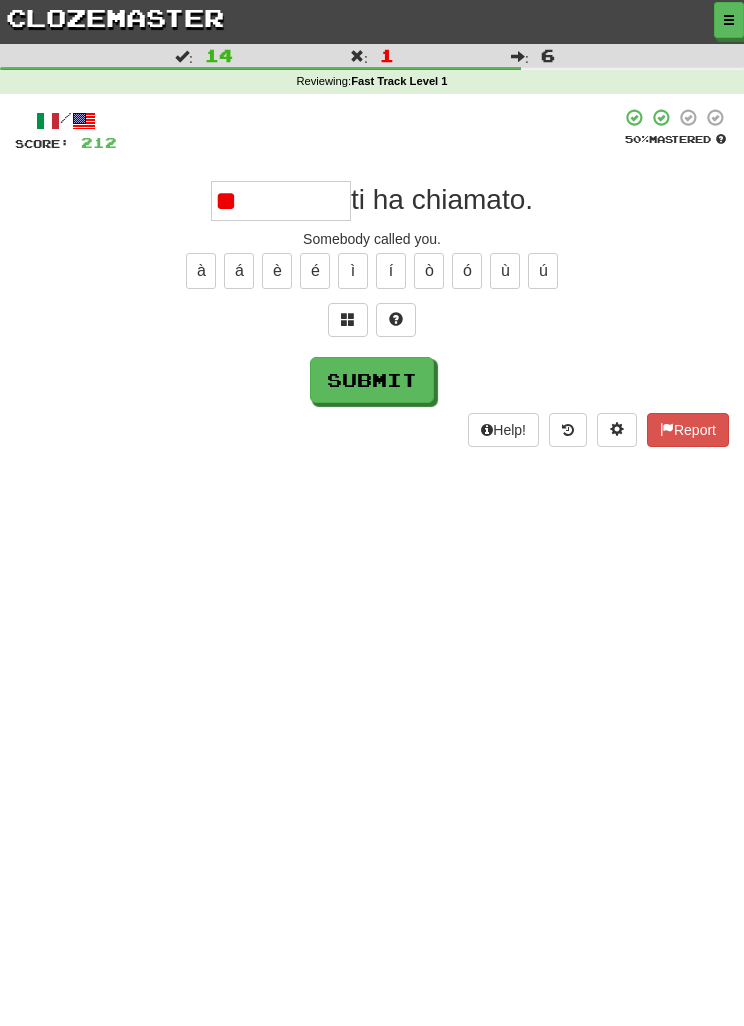 type on "*" 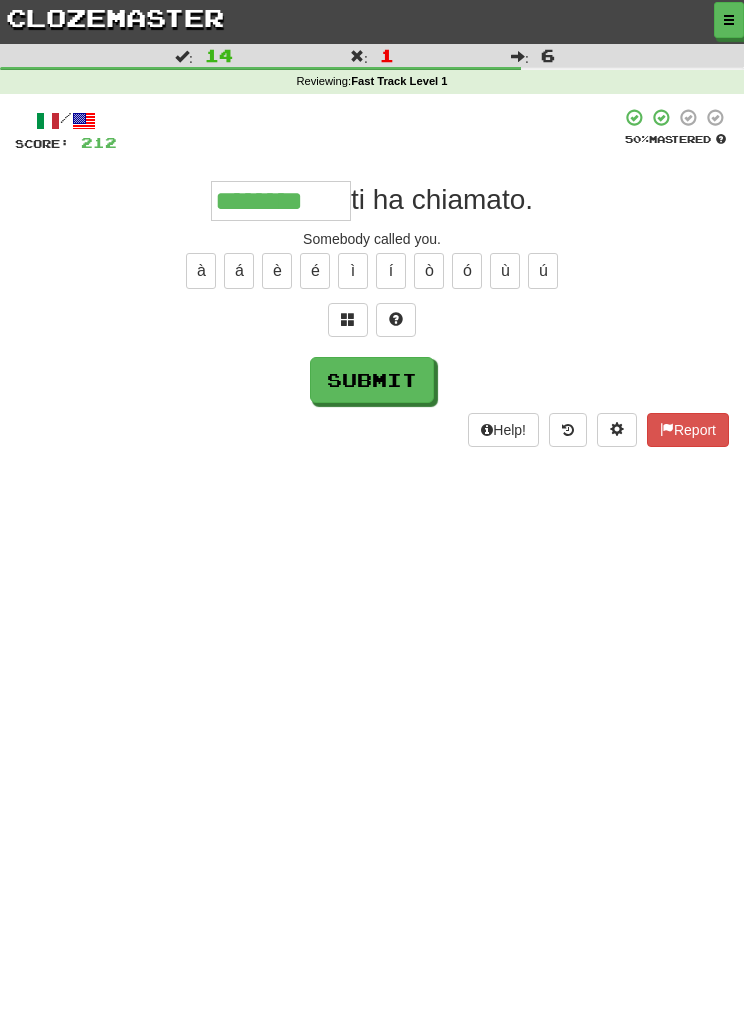 type on "********" 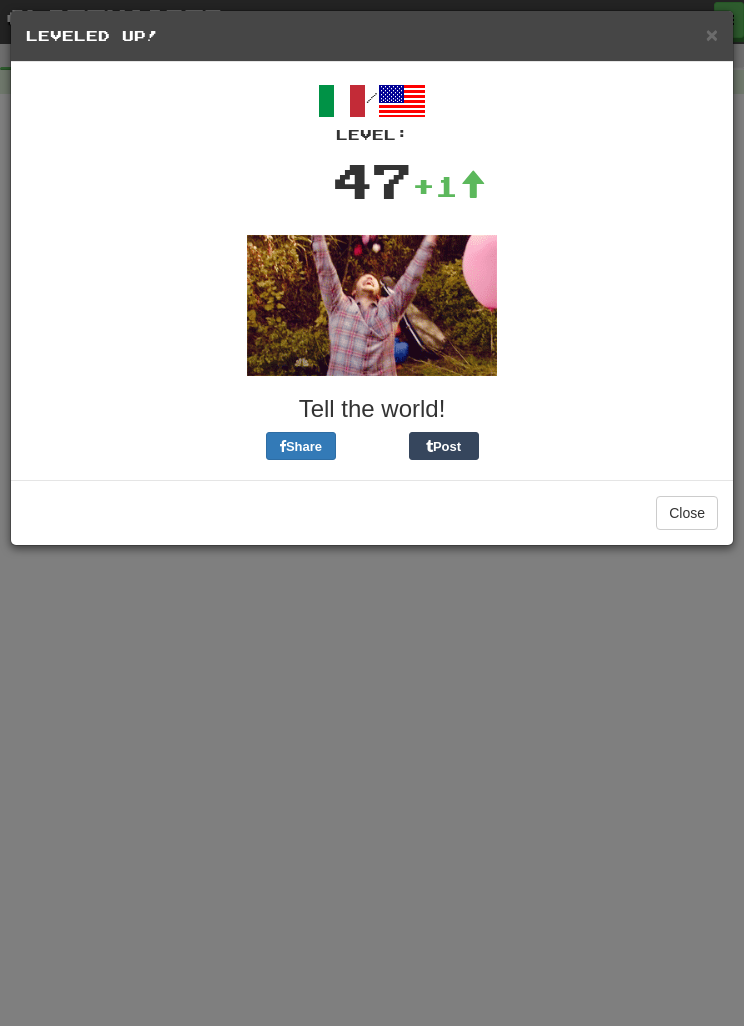 click on "× Leveled Up!  /  Level: 47 +1 Tell the world!  Share  Post Close" at bounding box center (372, 513) 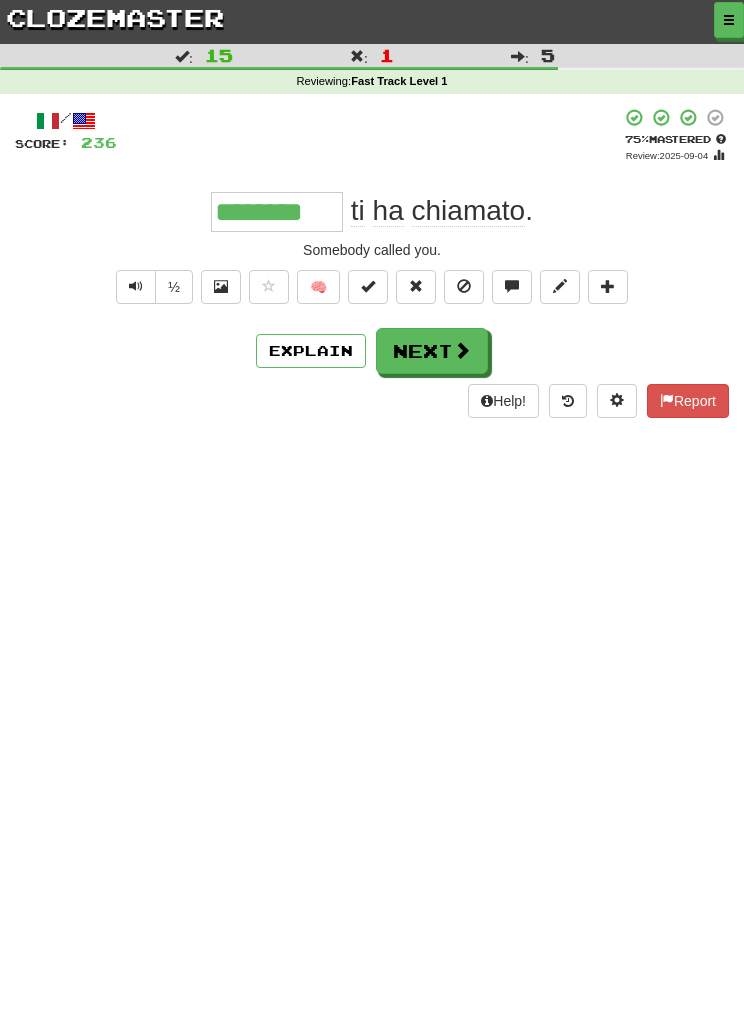 click on "Next" at bounding box center [432, 351] 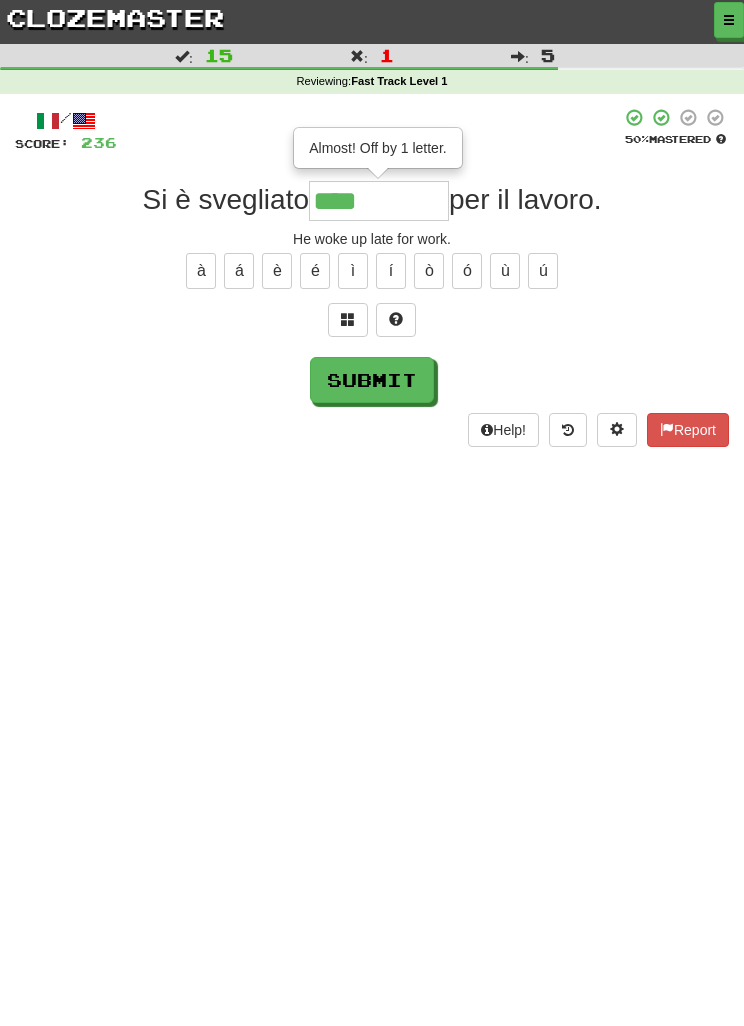 click at bounding box center [348, 319] 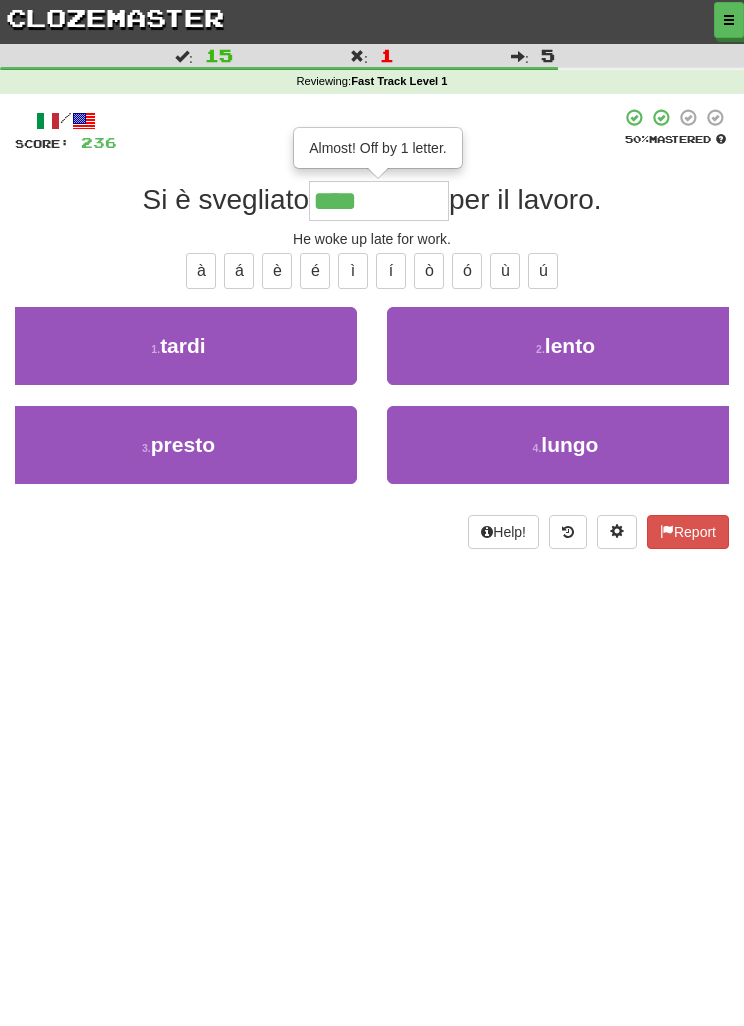 click on "1 .  tardi" at bounding box center [178, 346] 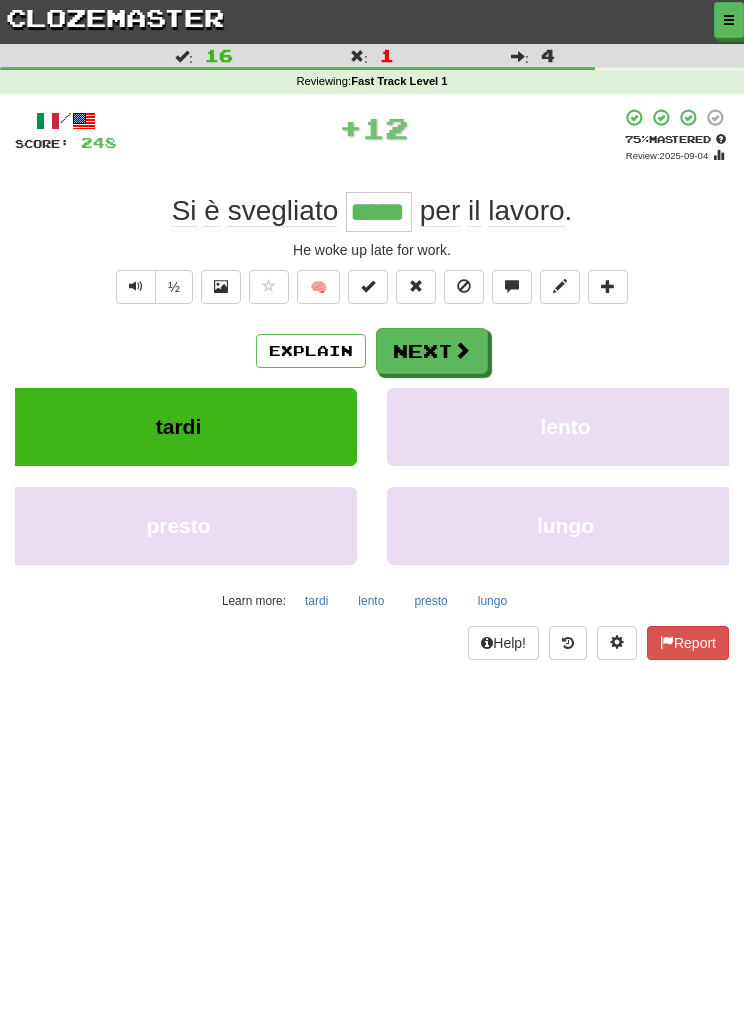 click on "Next" at bounding box center (432, 351) 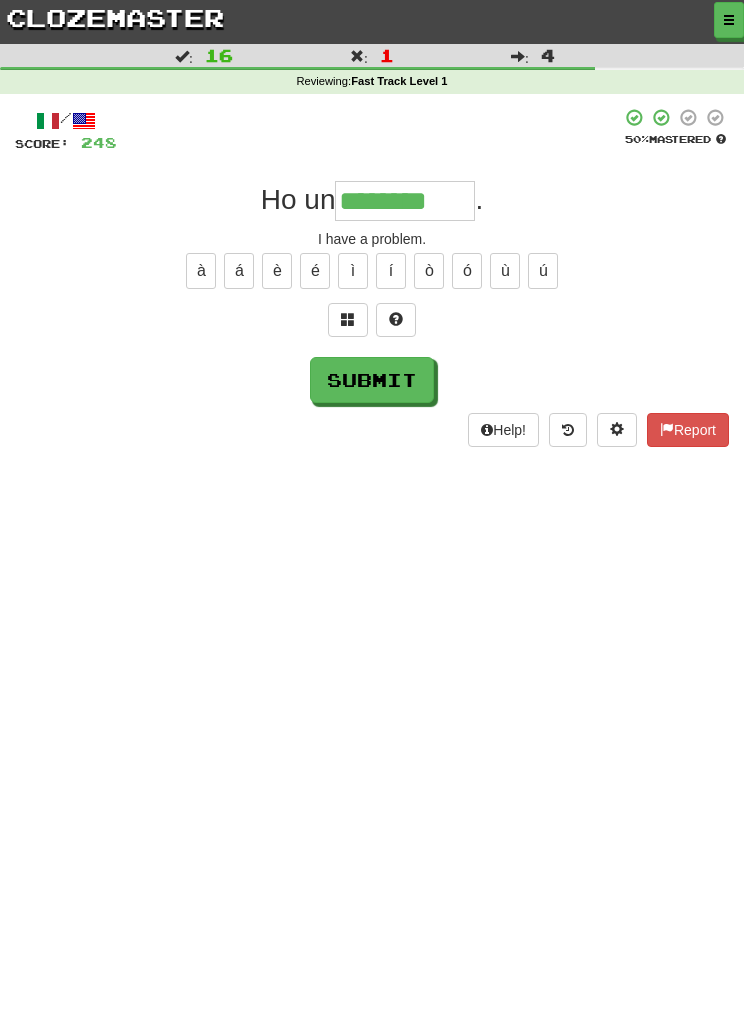 type on "********" 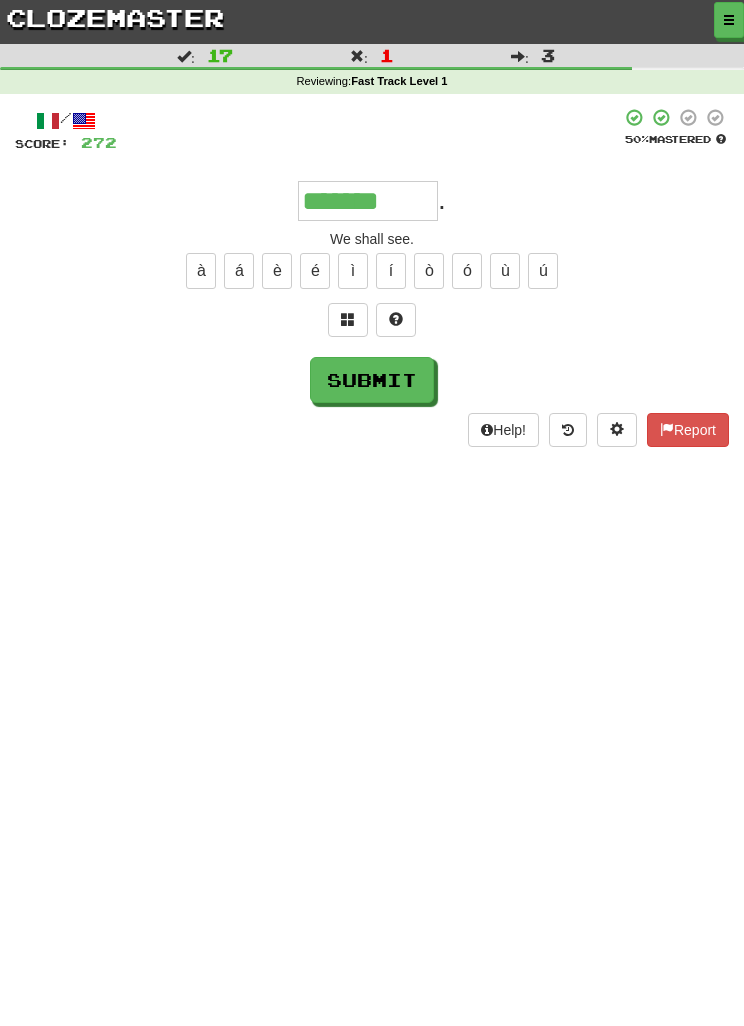 type on "*******" 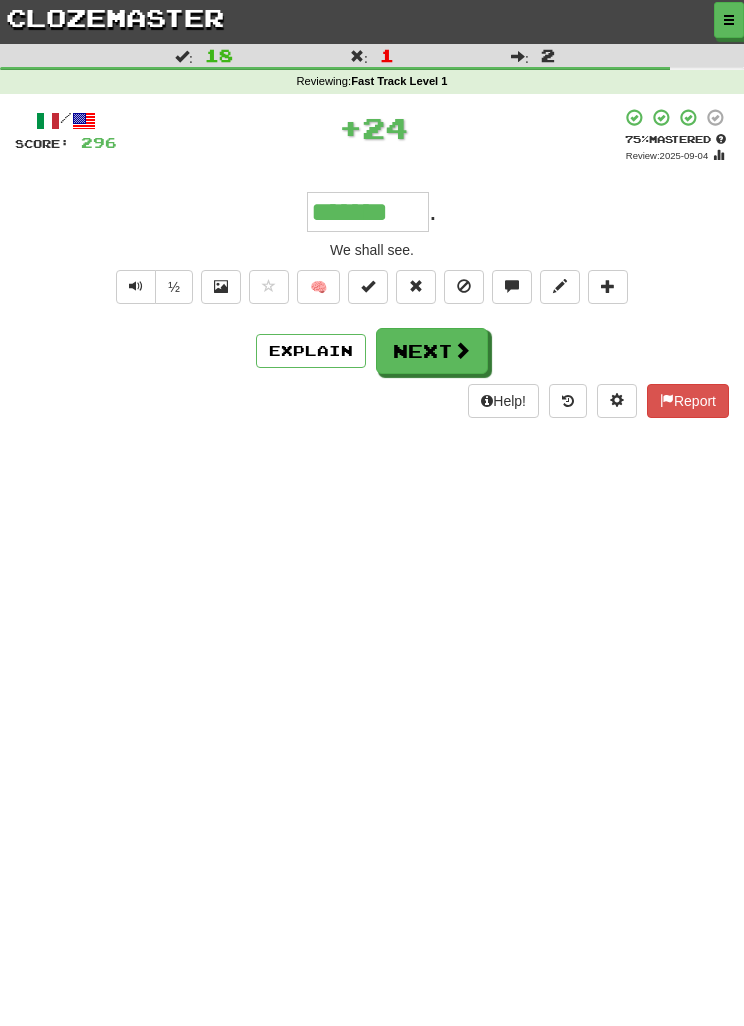 click on "Next" at bounding box center [432, 351] 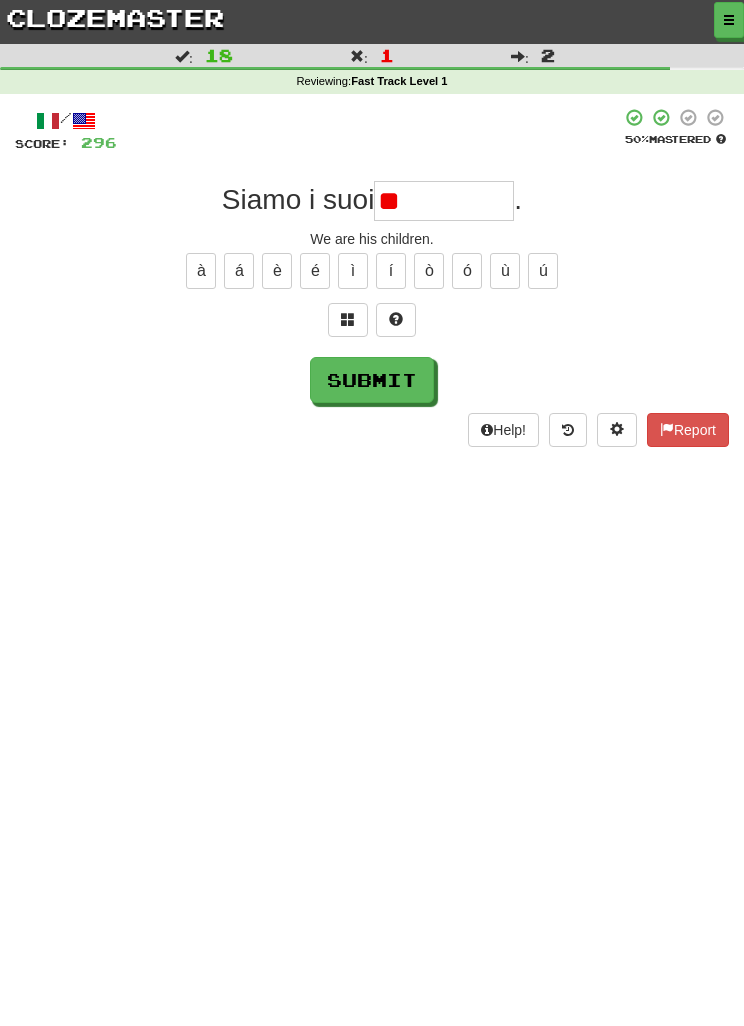 type on "*" 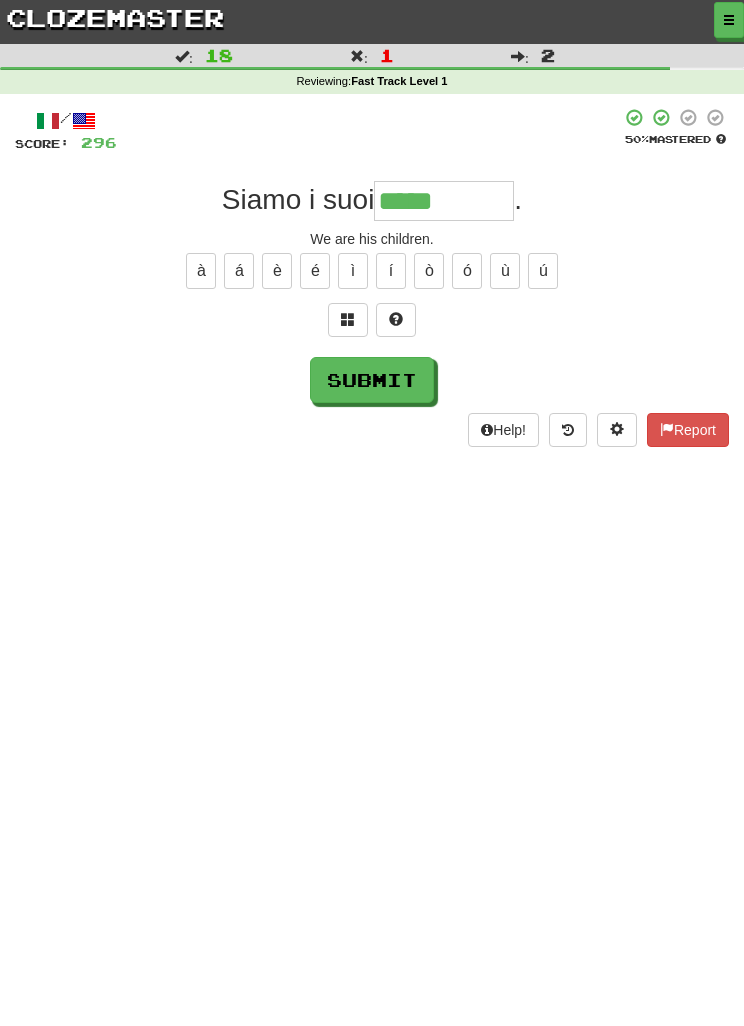 type on "*****" 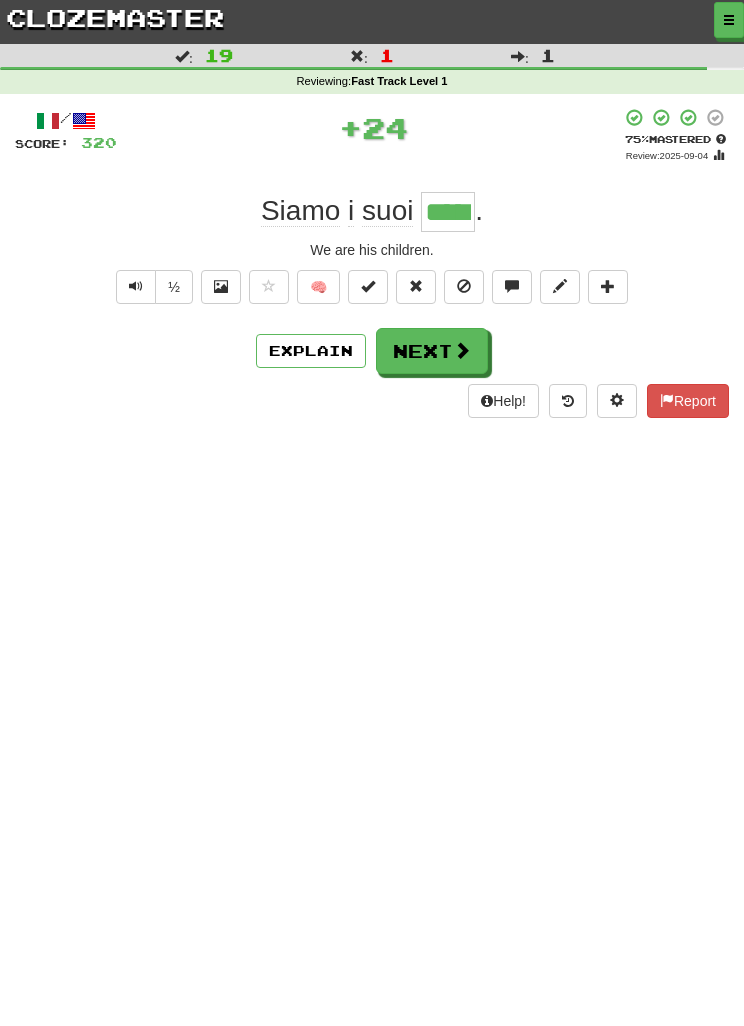 click on "Next" at bounding box center [432, 351] 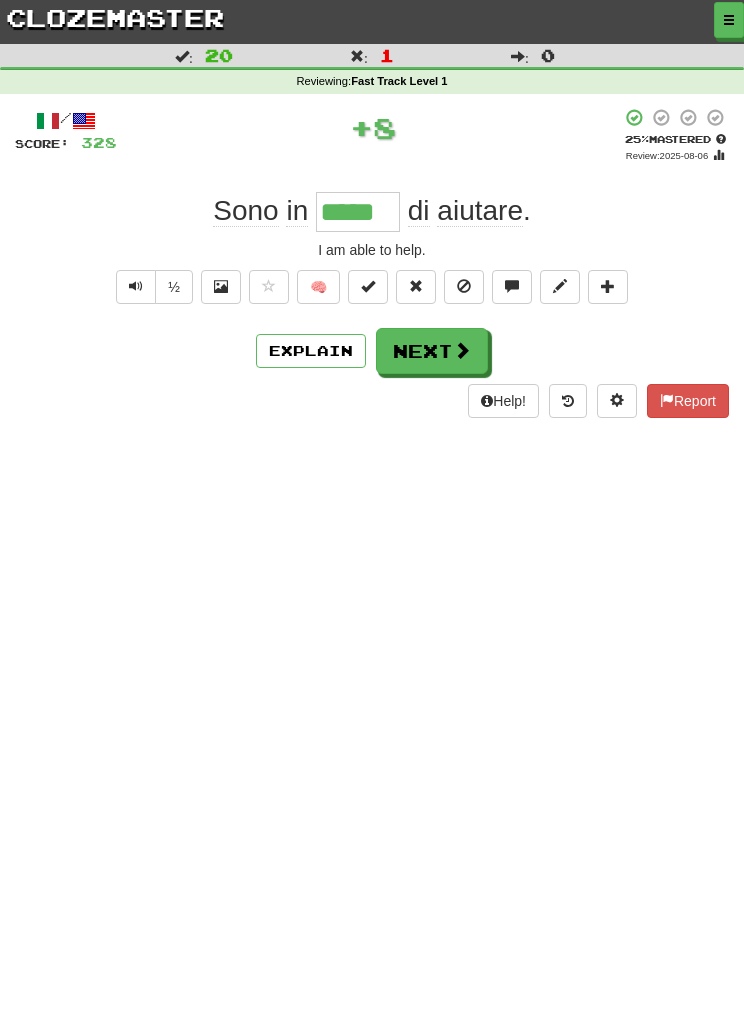 type on "*****" 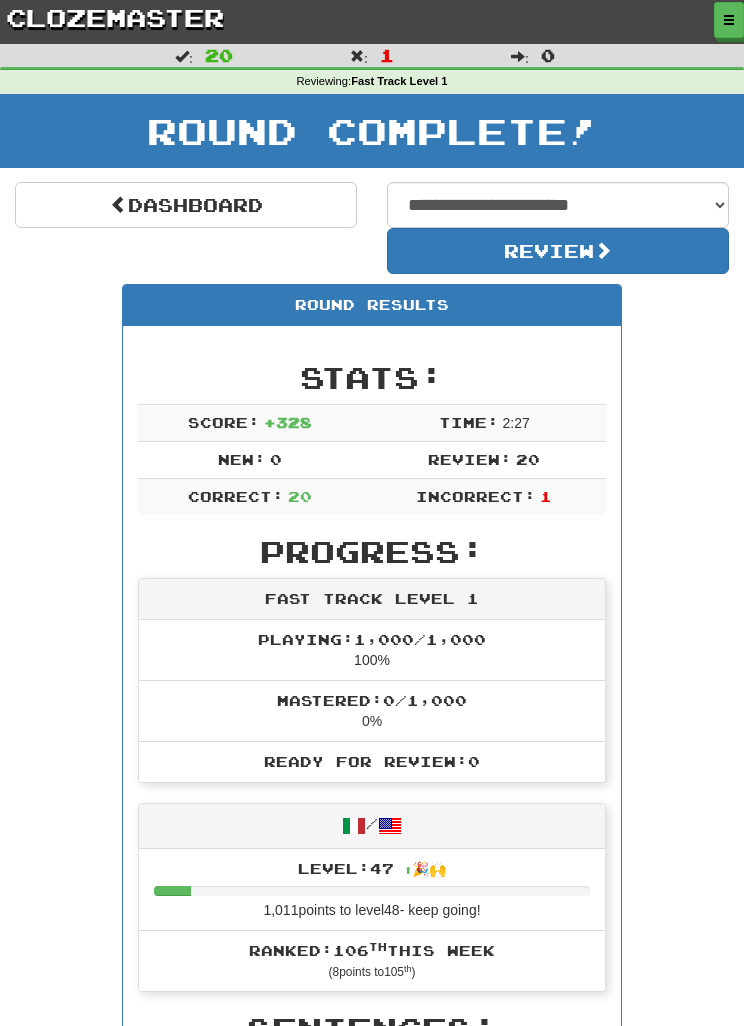 click on "Review" at bounding box center (558, 251) 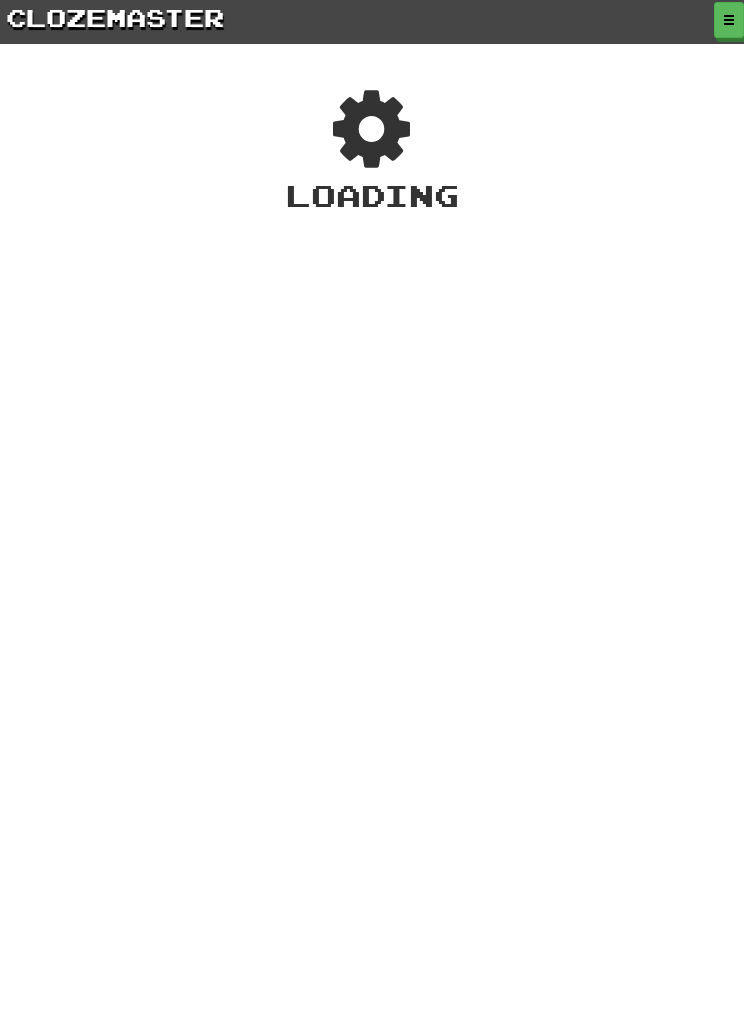 scroll, scrollTop: 0, scrollLeft: 0, axis: both 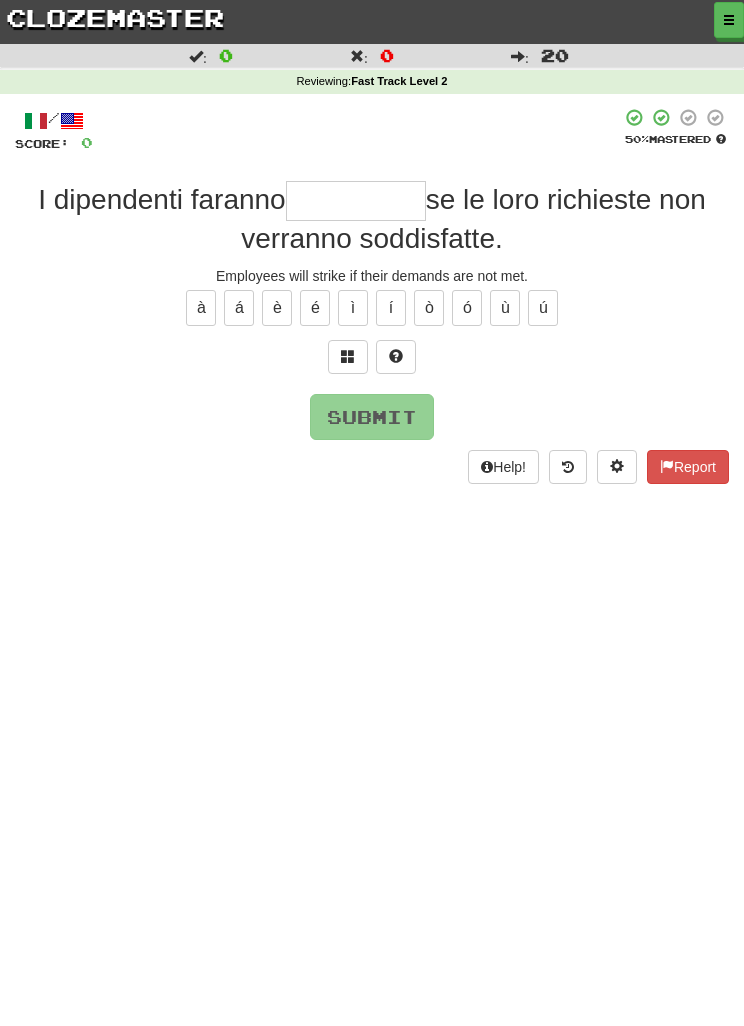click at bounding box center [348, 357] 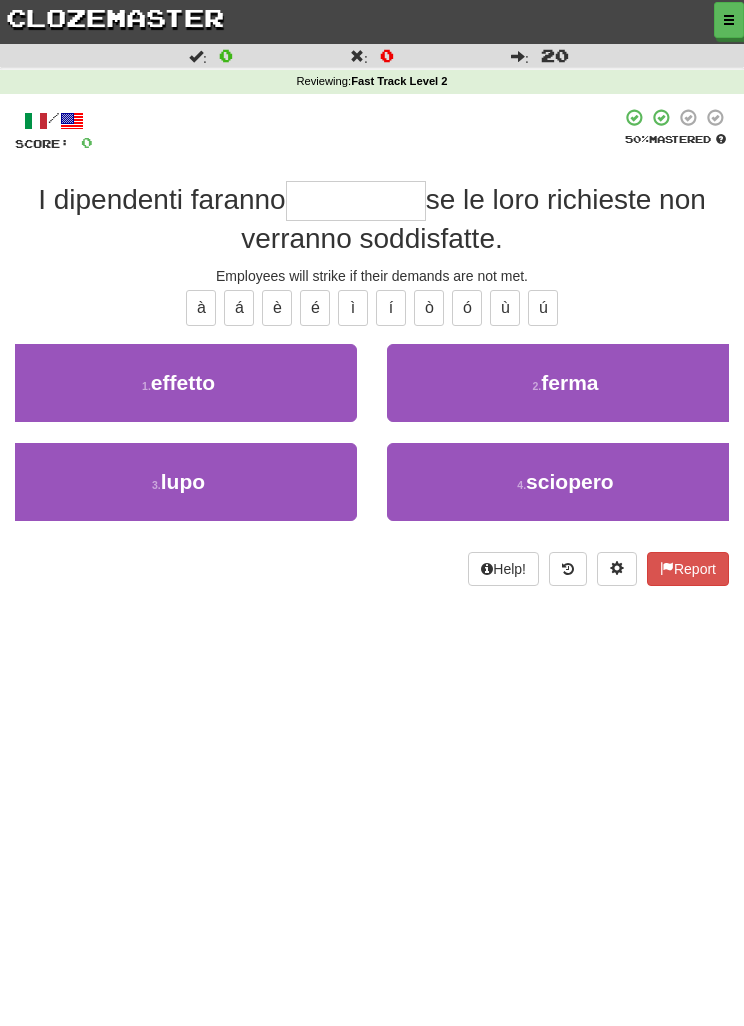click on "4 .  sciopero" at bounding box center (565, 482) 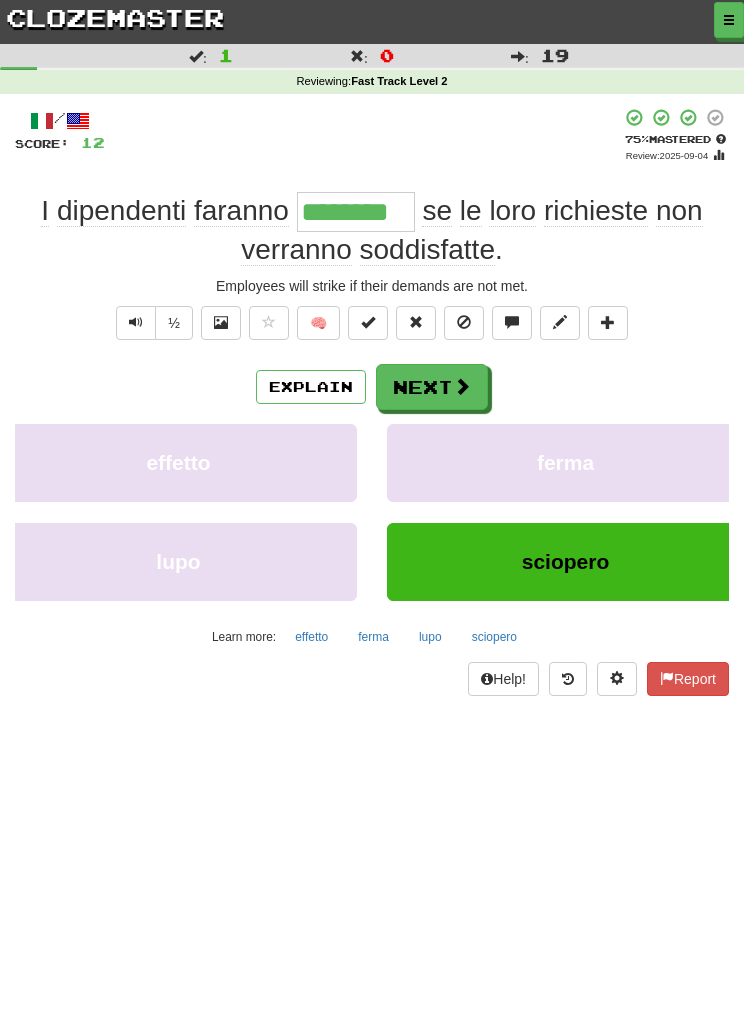 click on "Next" at bounding box center (432, 387) 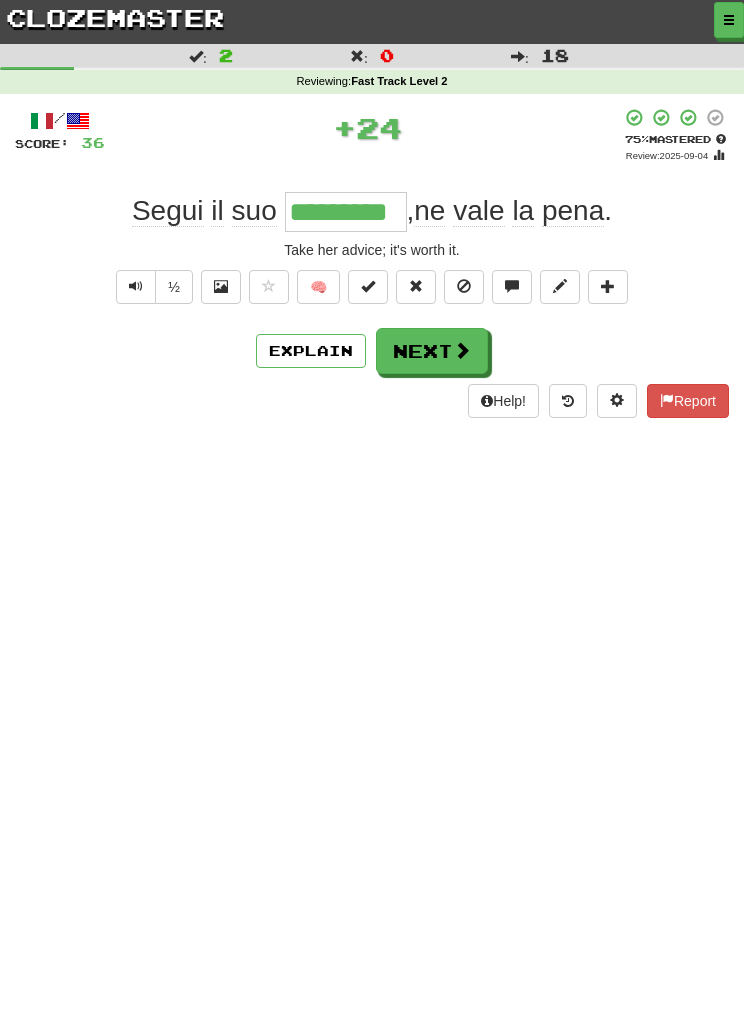 type on "*********" 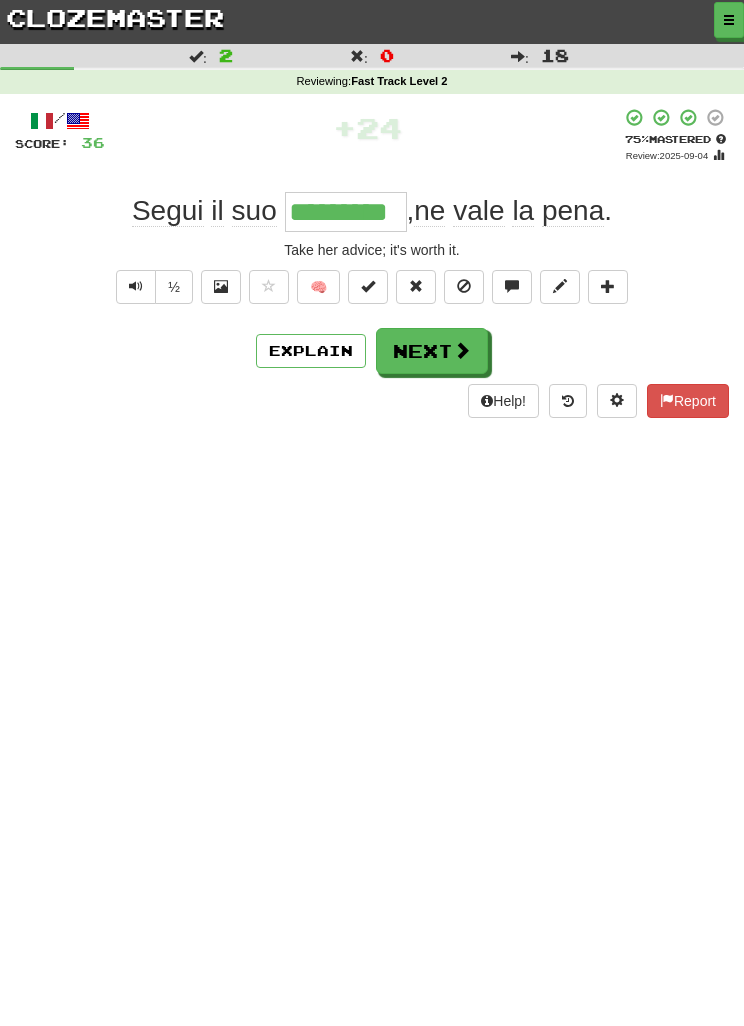 click on "Next" at bounding box center [432, 351] 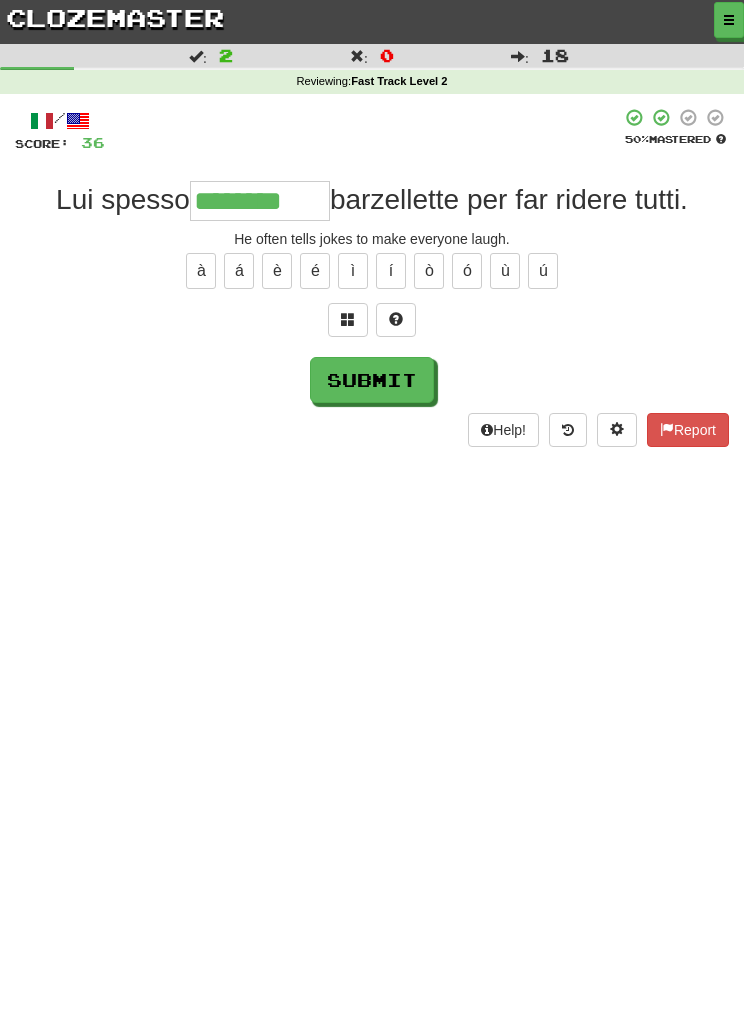 type on "********" 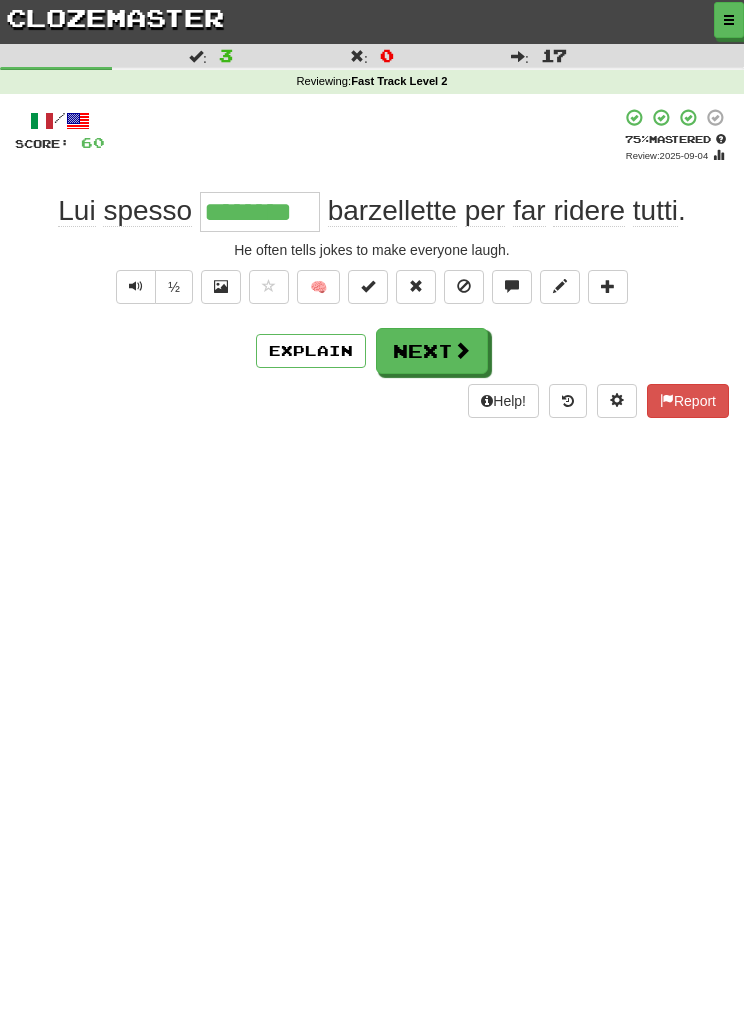 click on "Next" at bounding box center [432, 351] 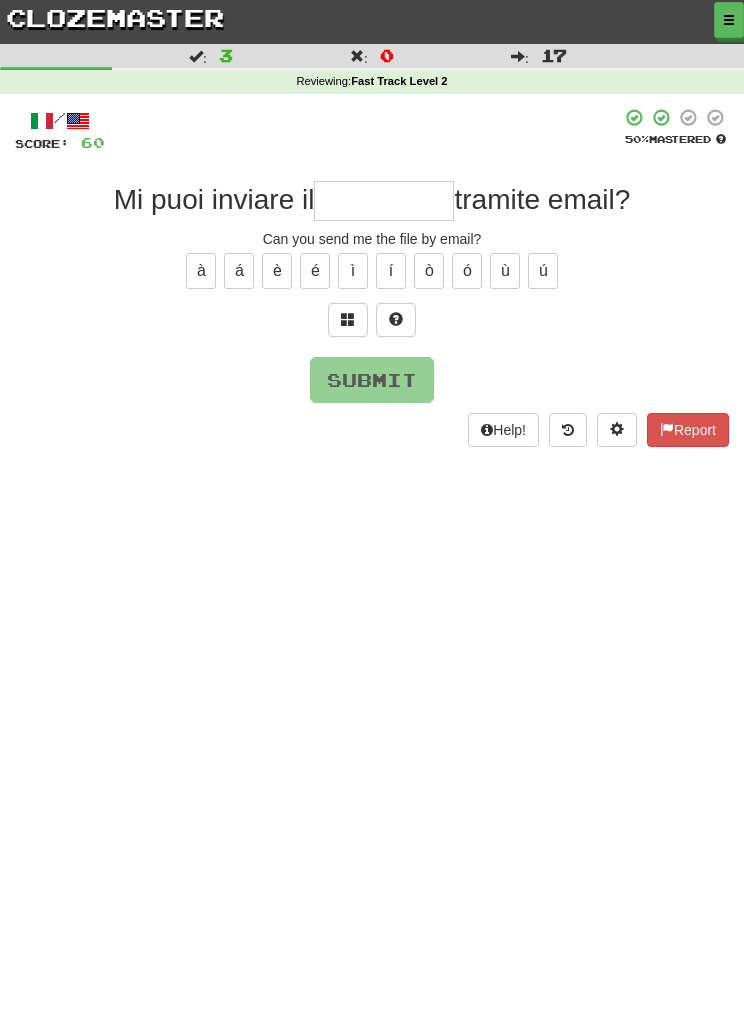 click at bounding box center (348, 319) 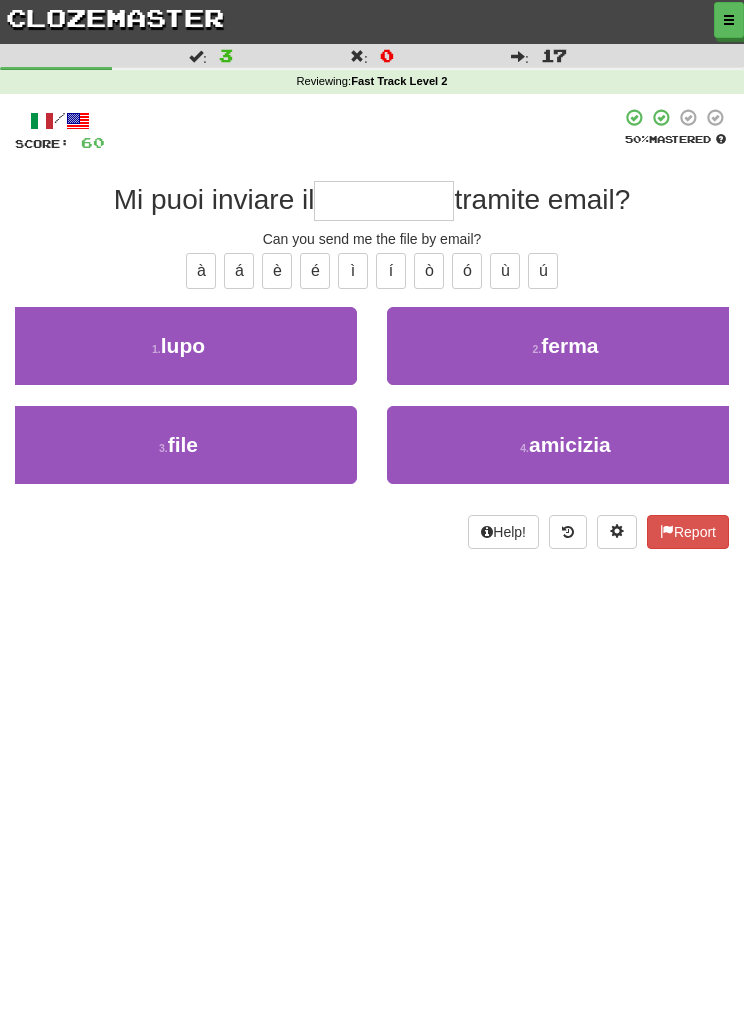 click on "3 .  file" at bounding box center (178, 445) 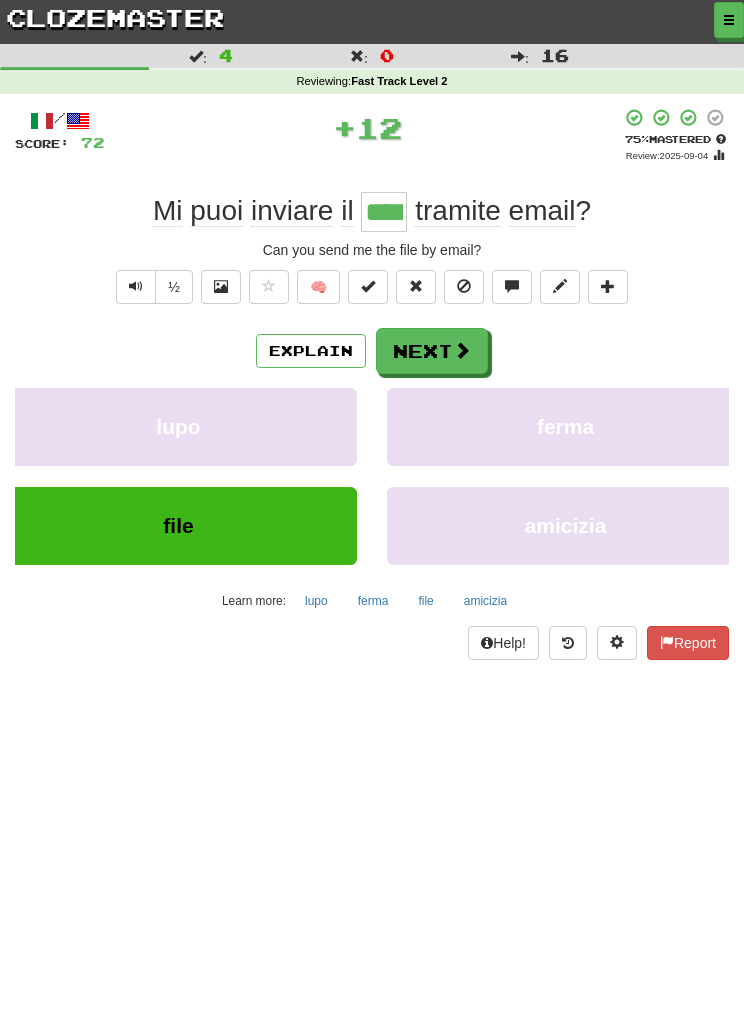 click on "Next" at bounding box center [432, 351] 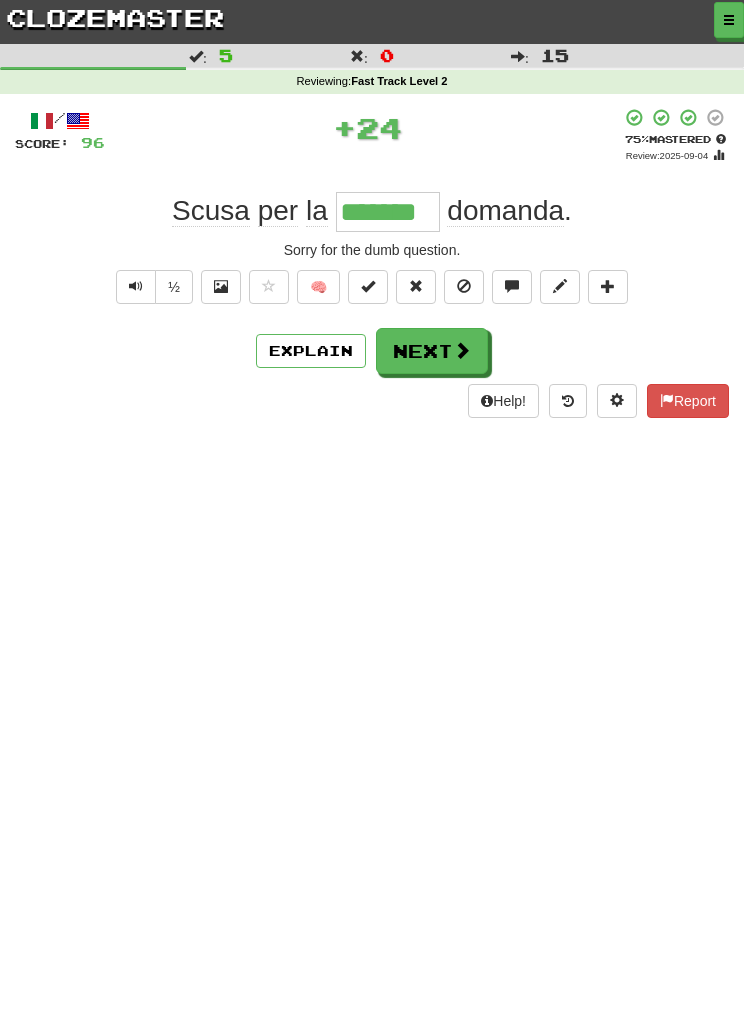 type on "*******" 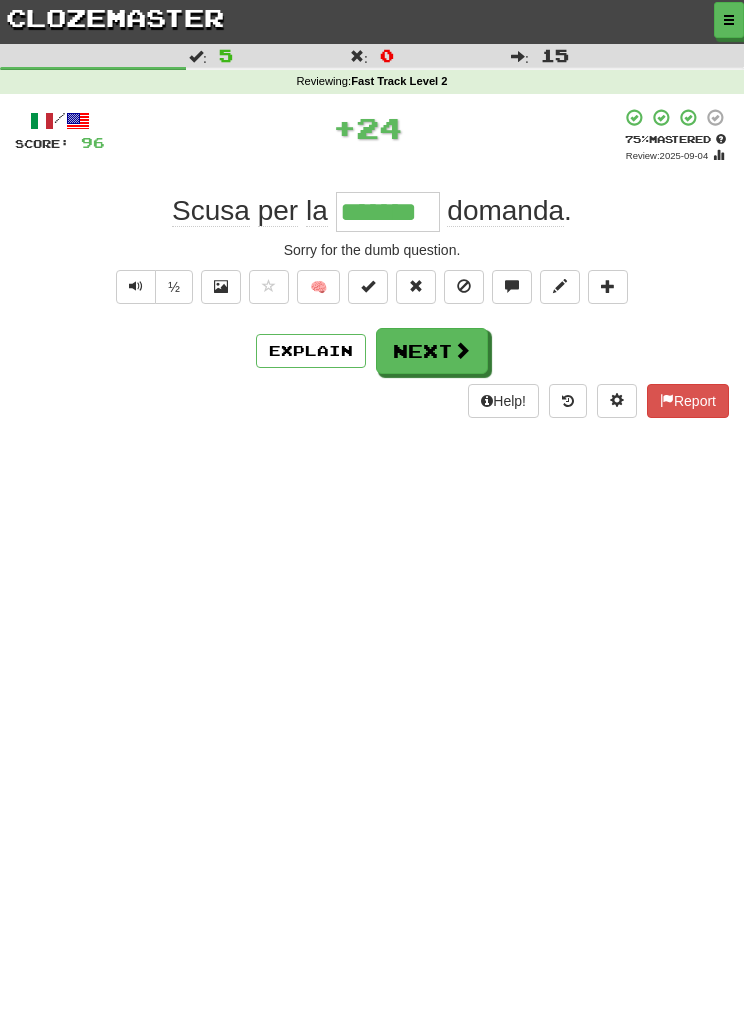 click on "Next" at bounding box center (432, 351) 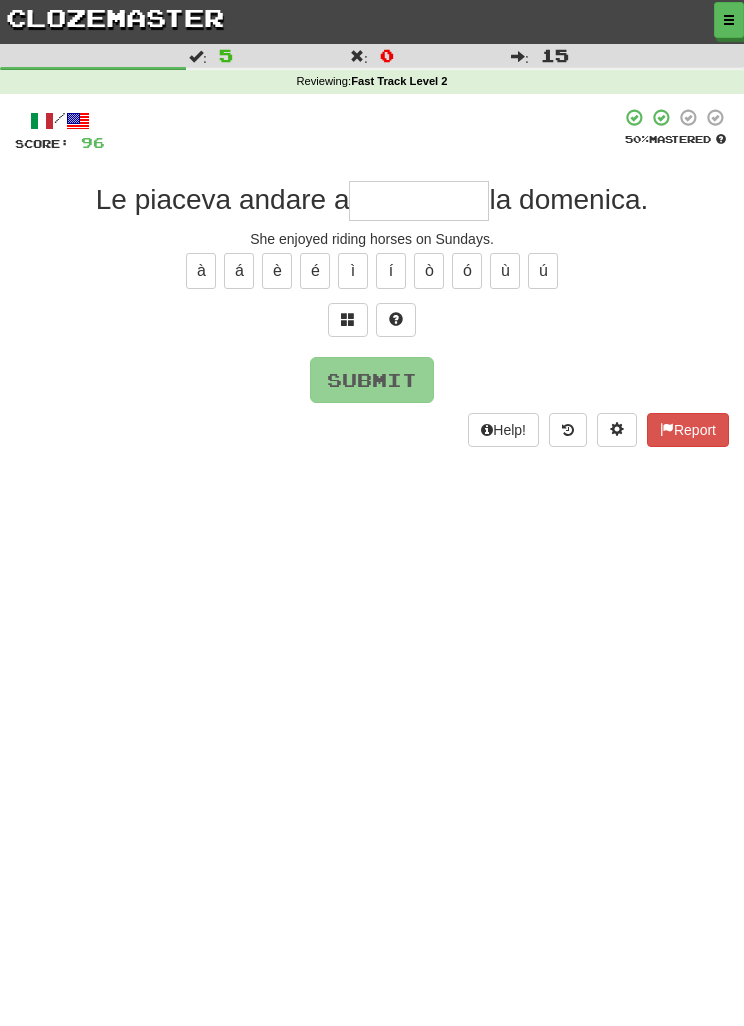 click at bounding box center (348, 320) 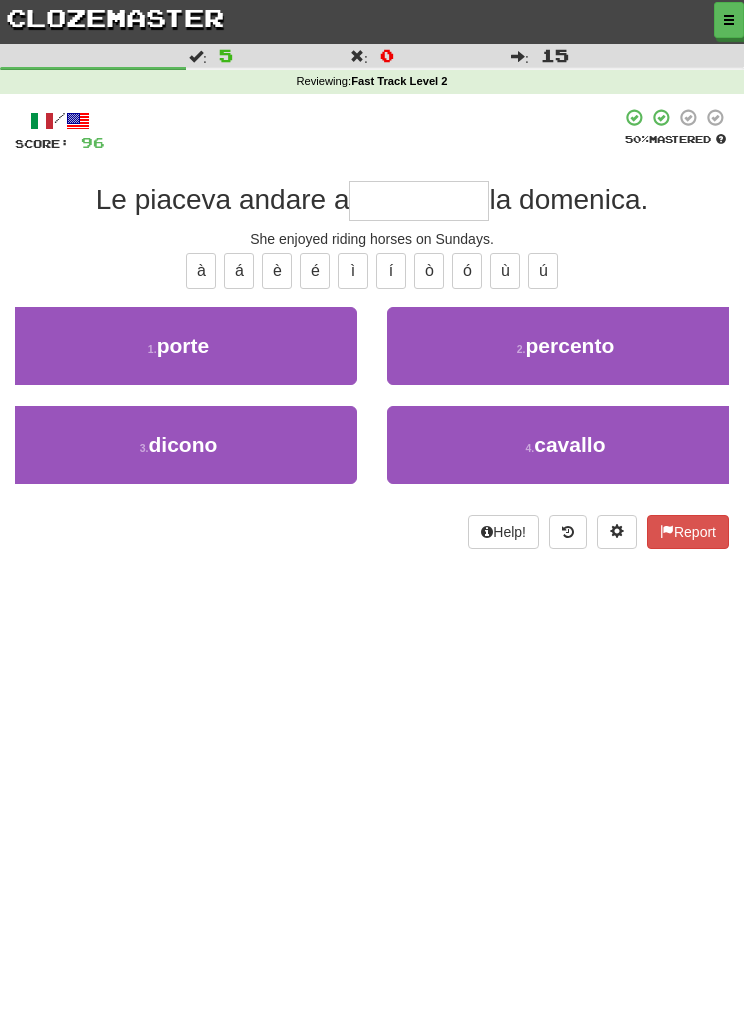 click on "4 .  cavallo" at bounding box center (565, 445) 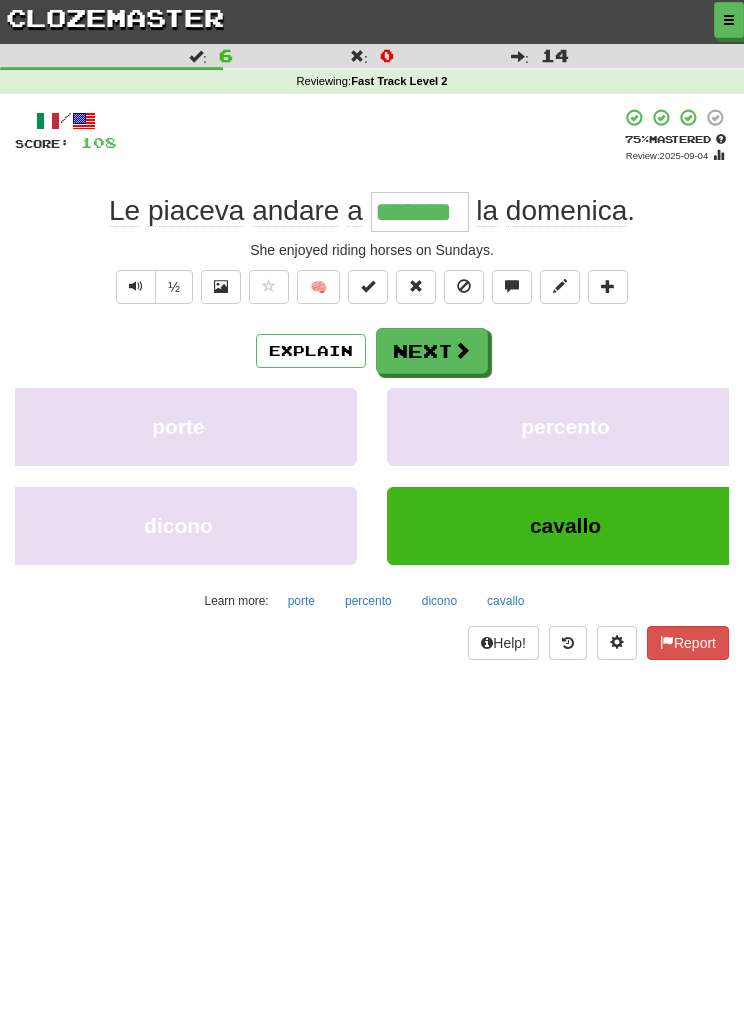 click on "Next" at bounding box center (432, 351) 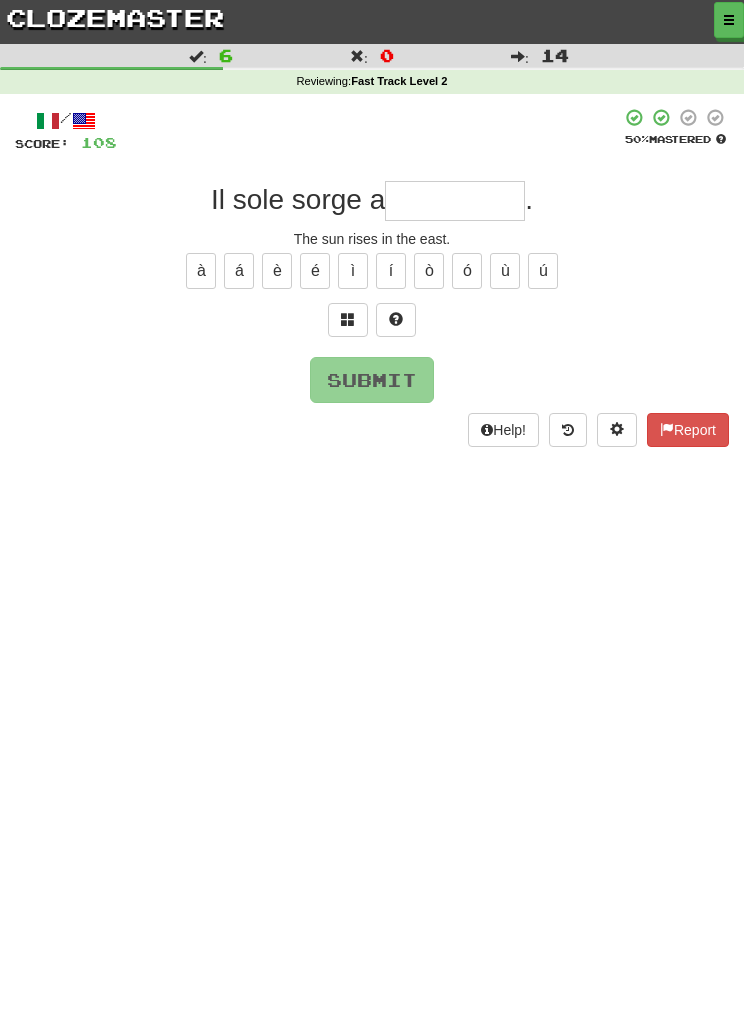 type on "*" 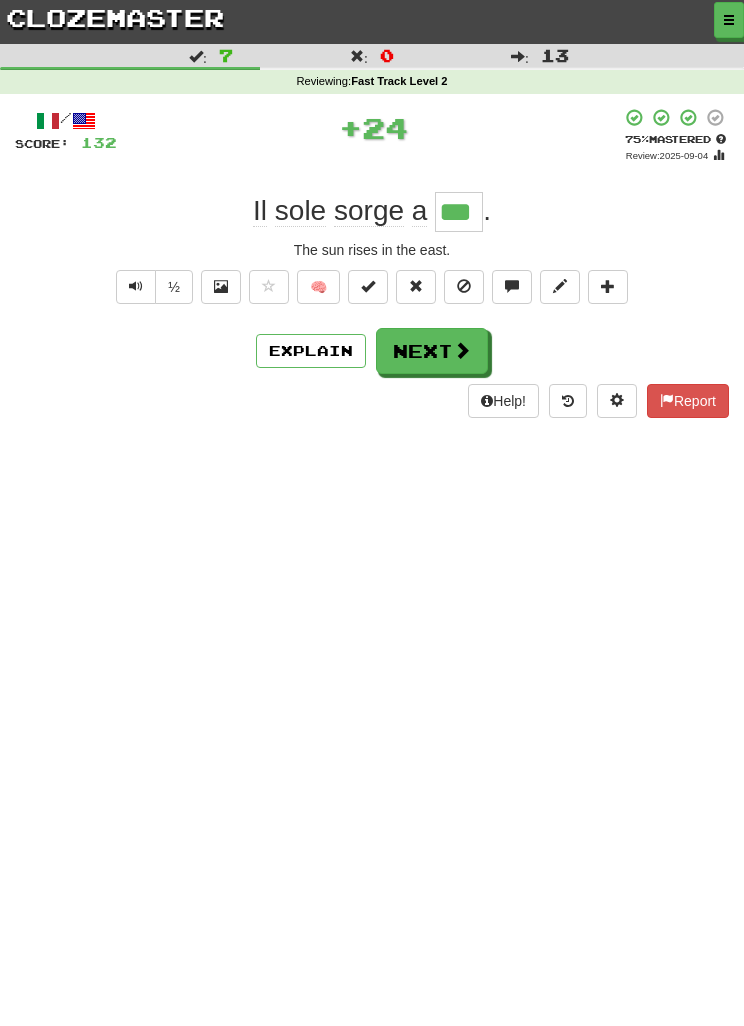 type on "***" 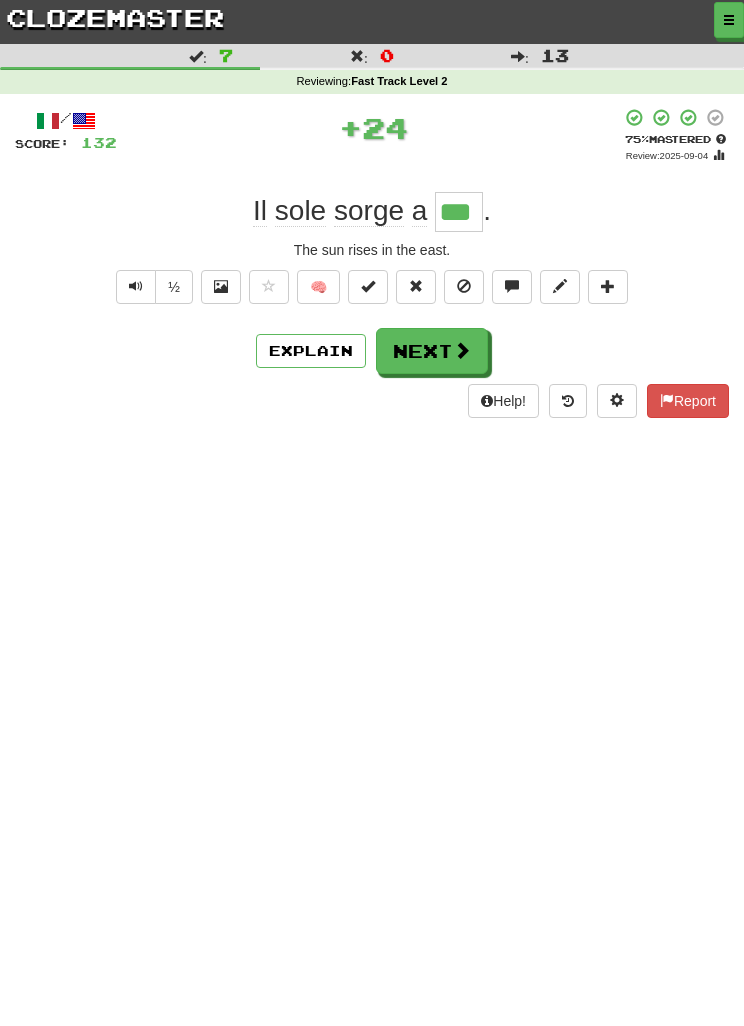 click on "Next" at bounding box center [432, 351] 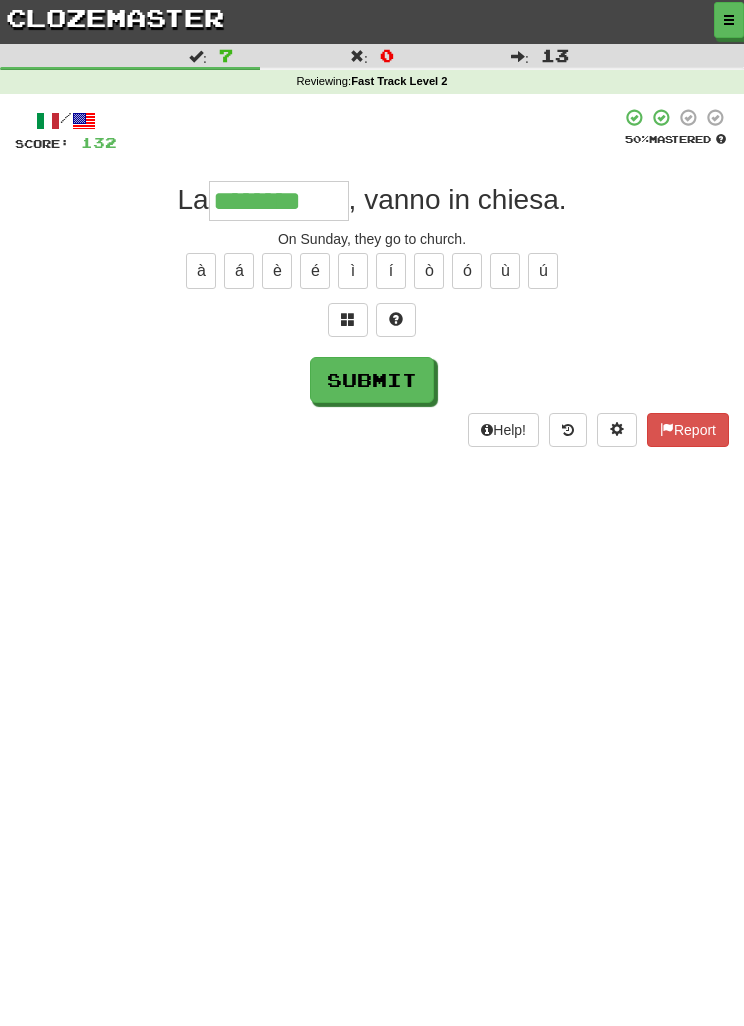 type on "********" 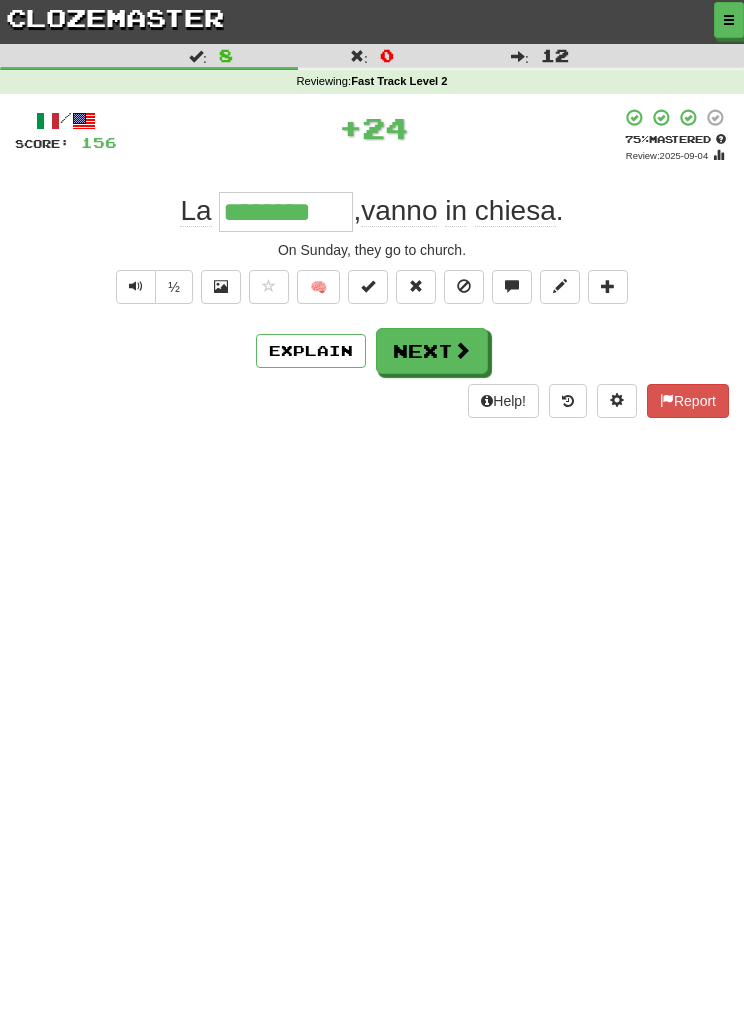 click on "Next" at bounding box center [432, 351] 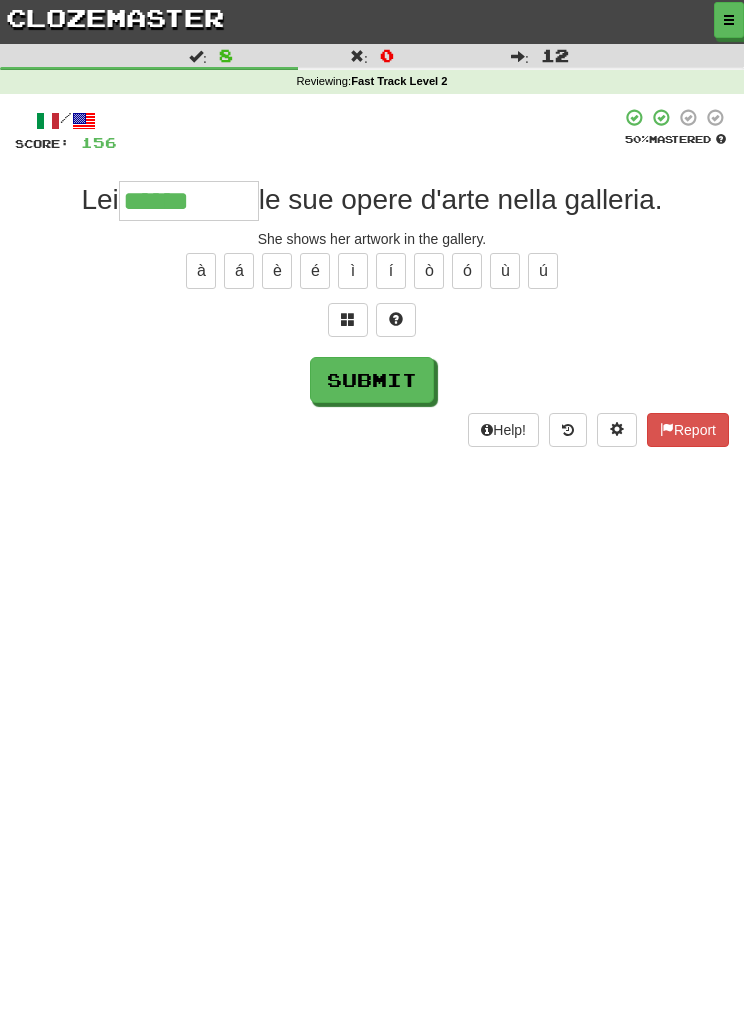 type on "******" 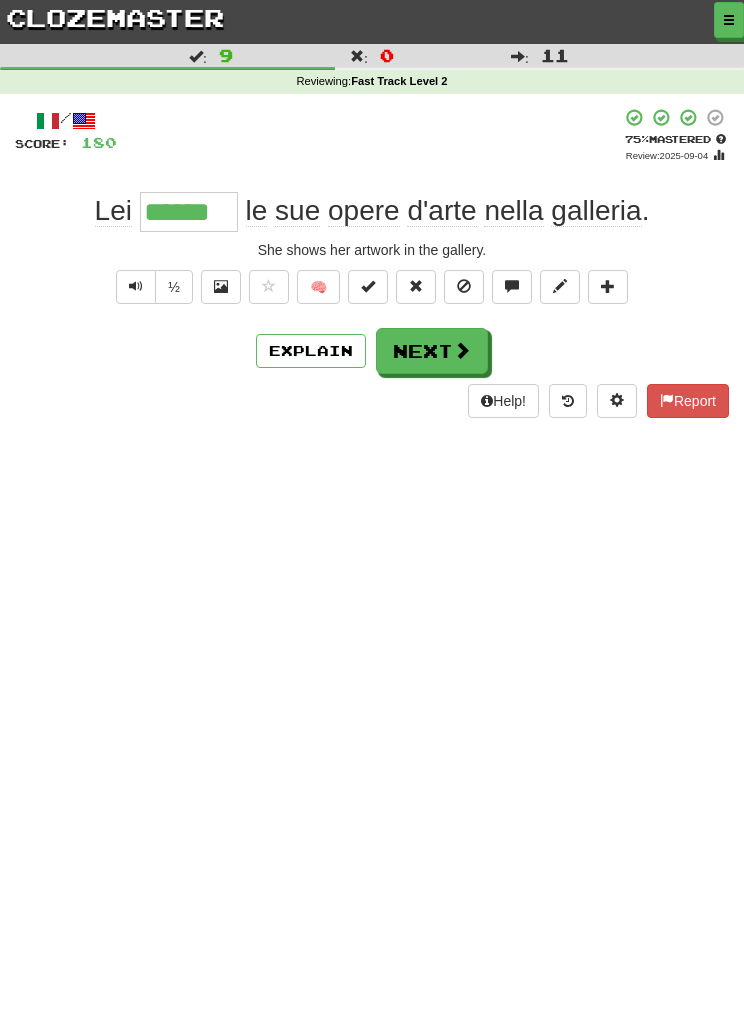 click on "Next" at bounding box center [432, 351] 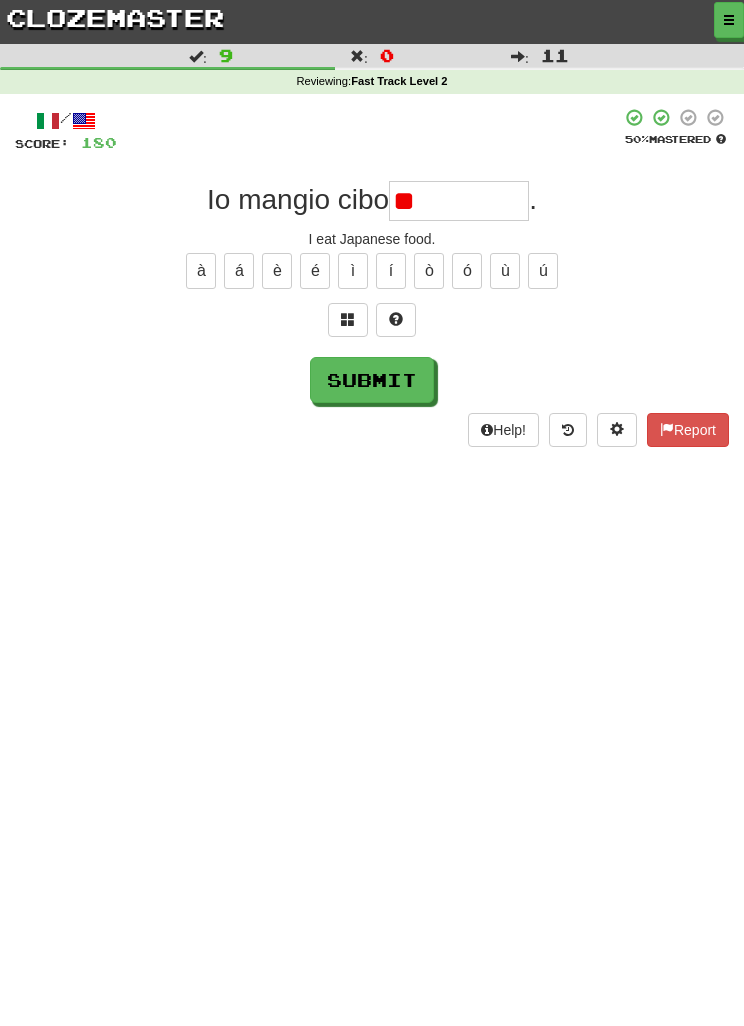 type on "*" 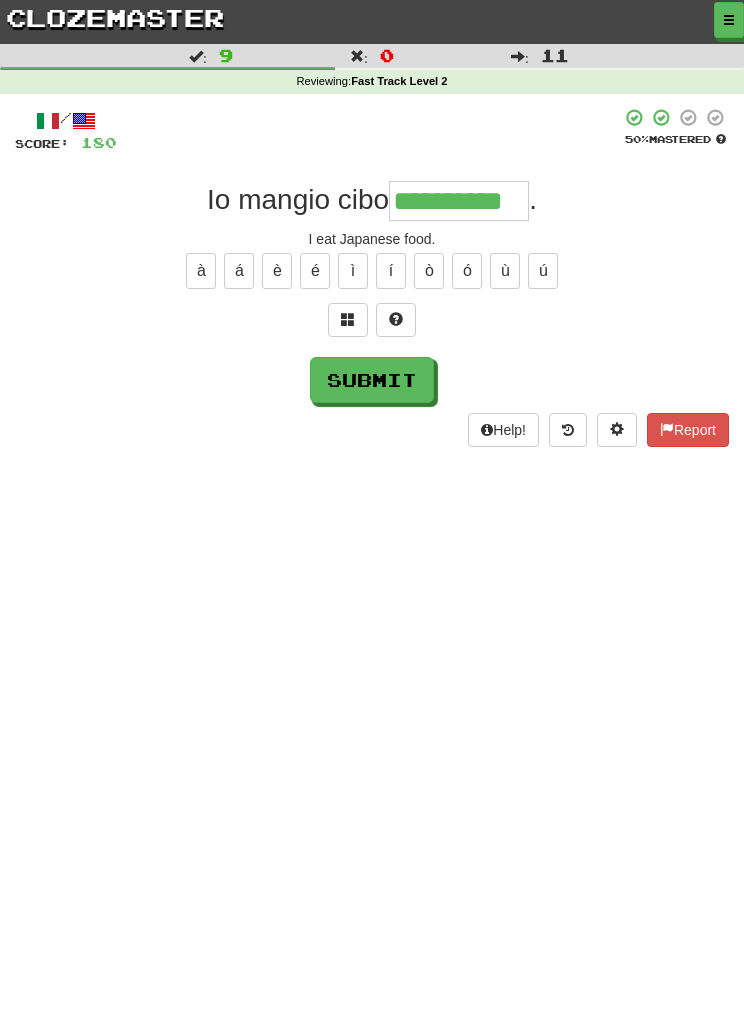 type on "**********" 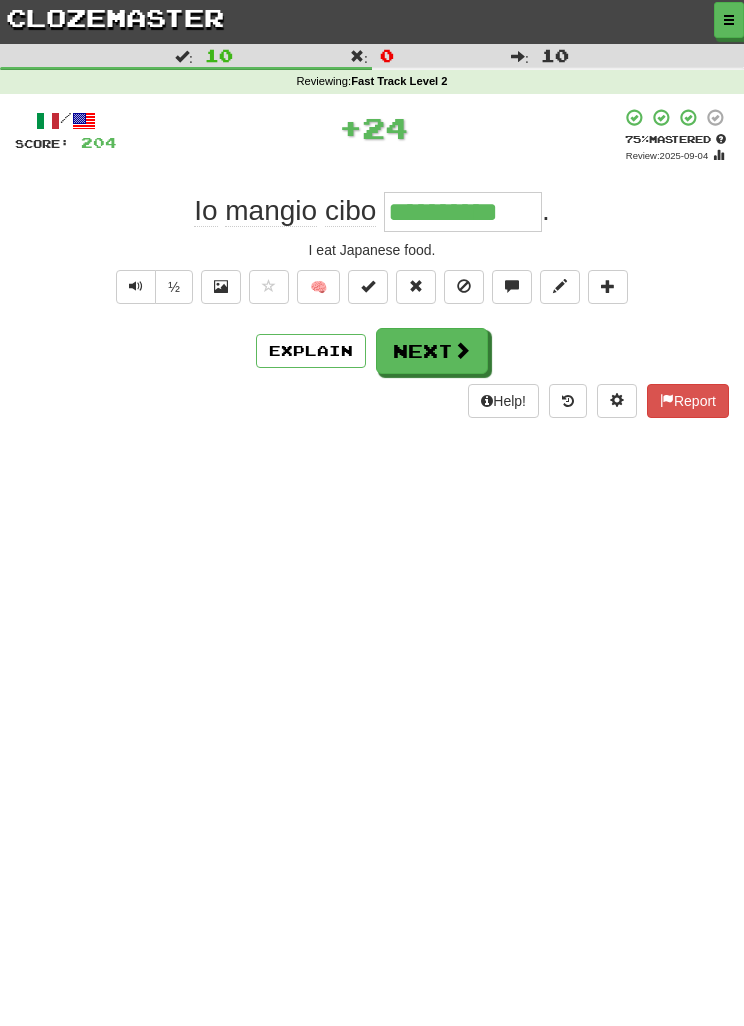 click on "Next" at bounding box center (432, 351) 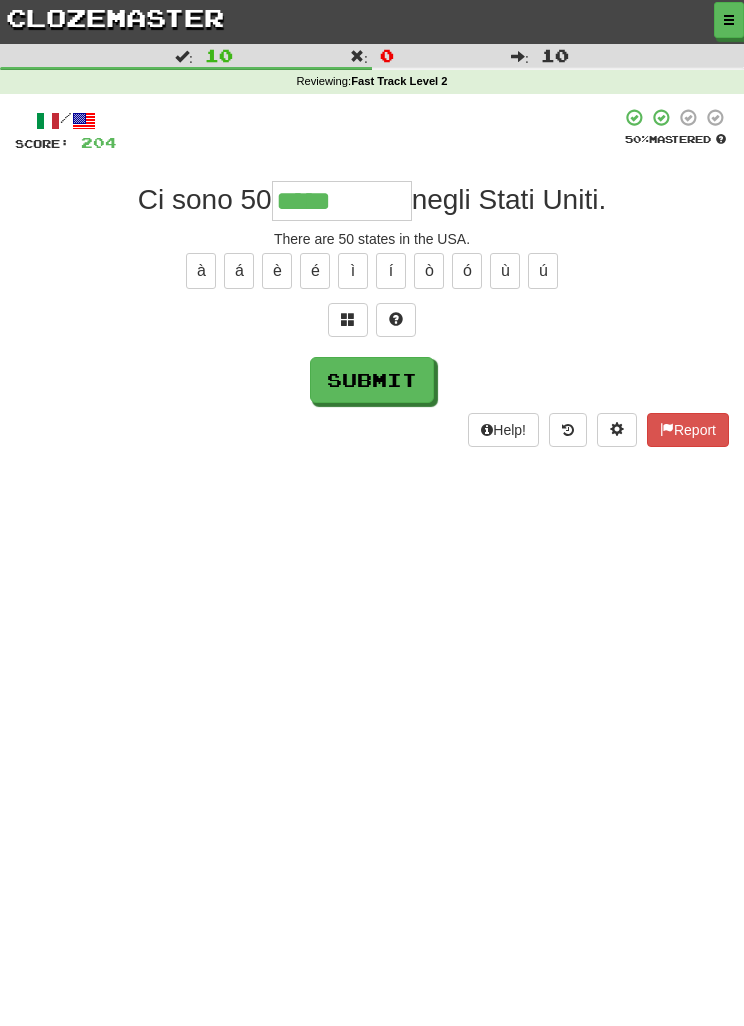 type on "*****" 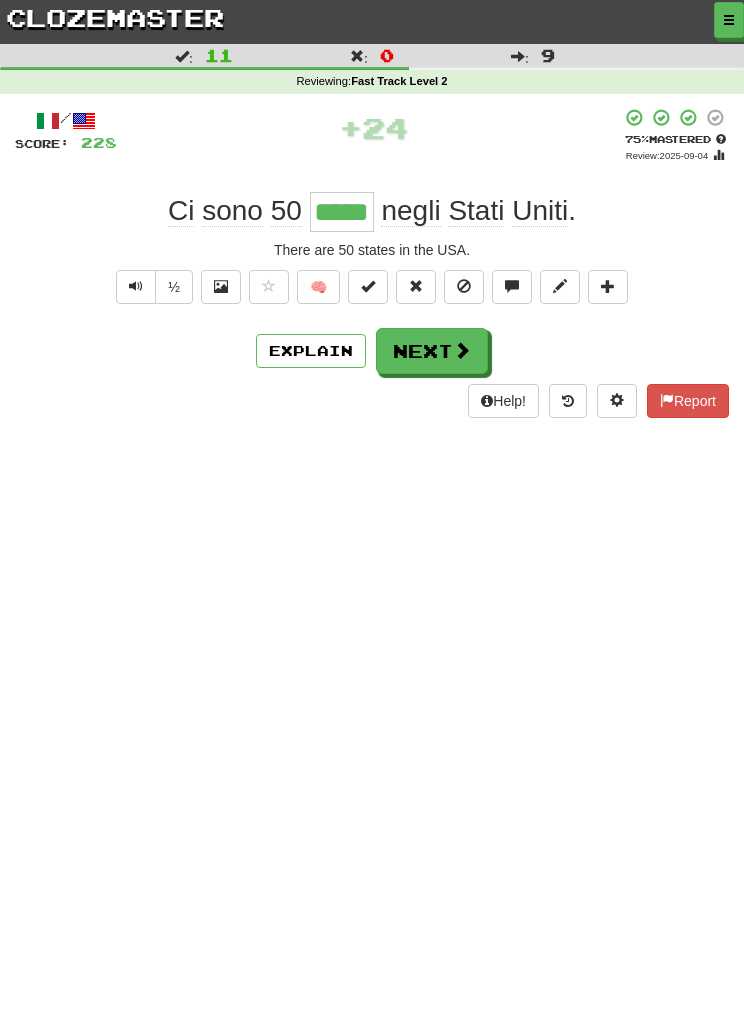click on "Next" at bounding box center (432, 351) 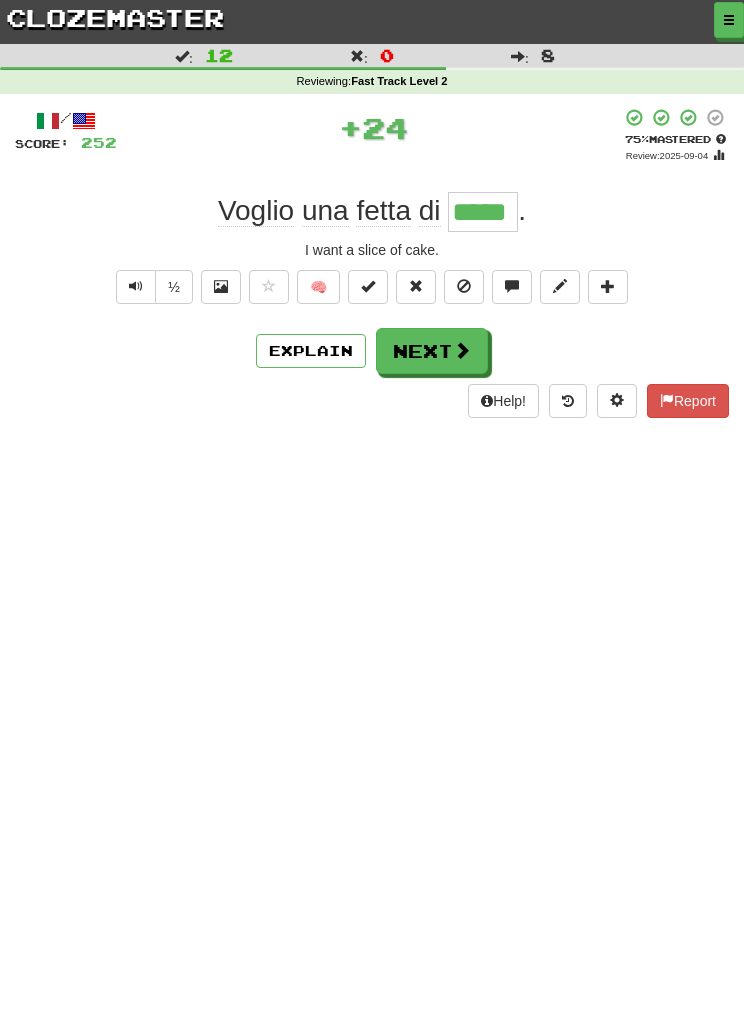 type on "*****" 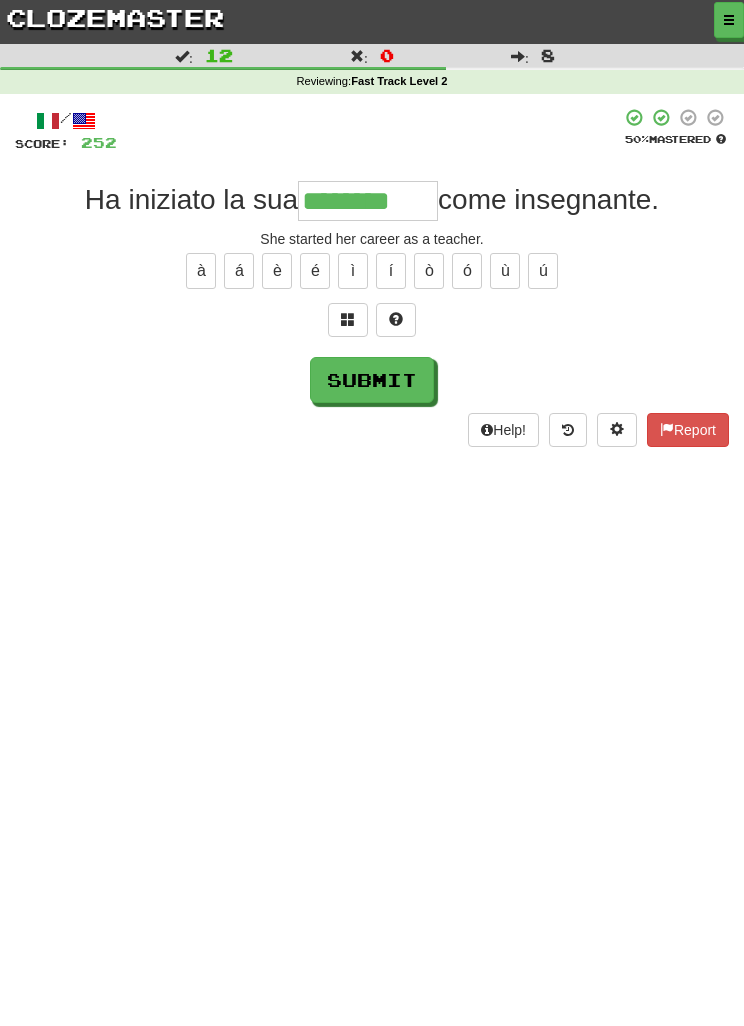 type on "********" 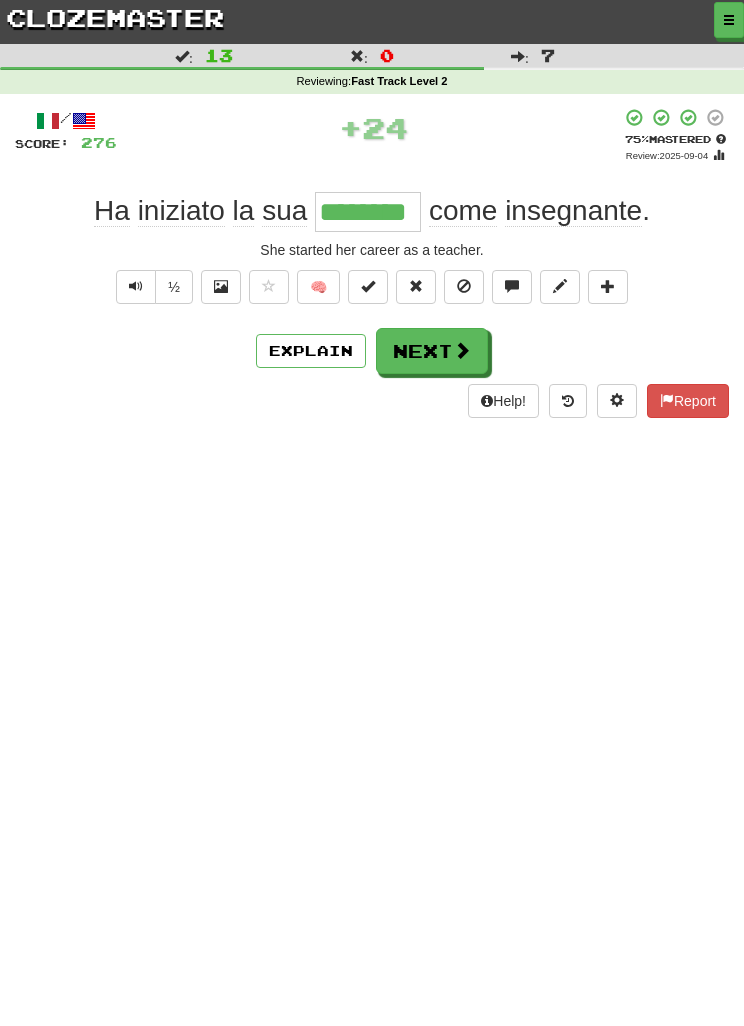 click on "Next" at bounding box center [432, 351] 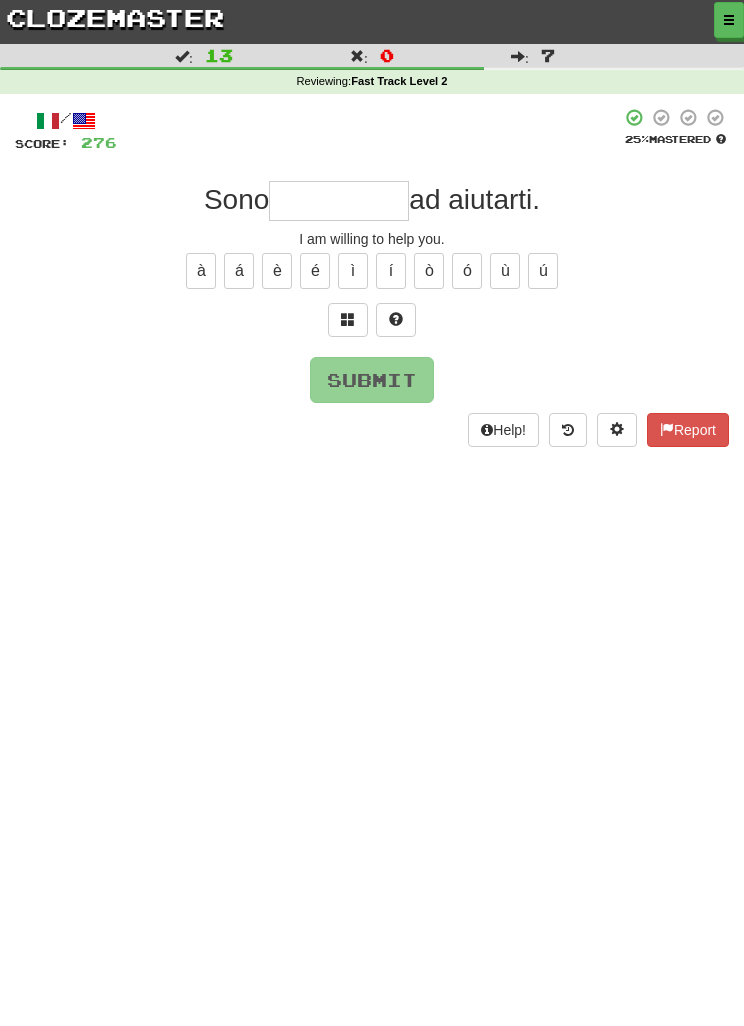 click at bounding box center (348, 319) 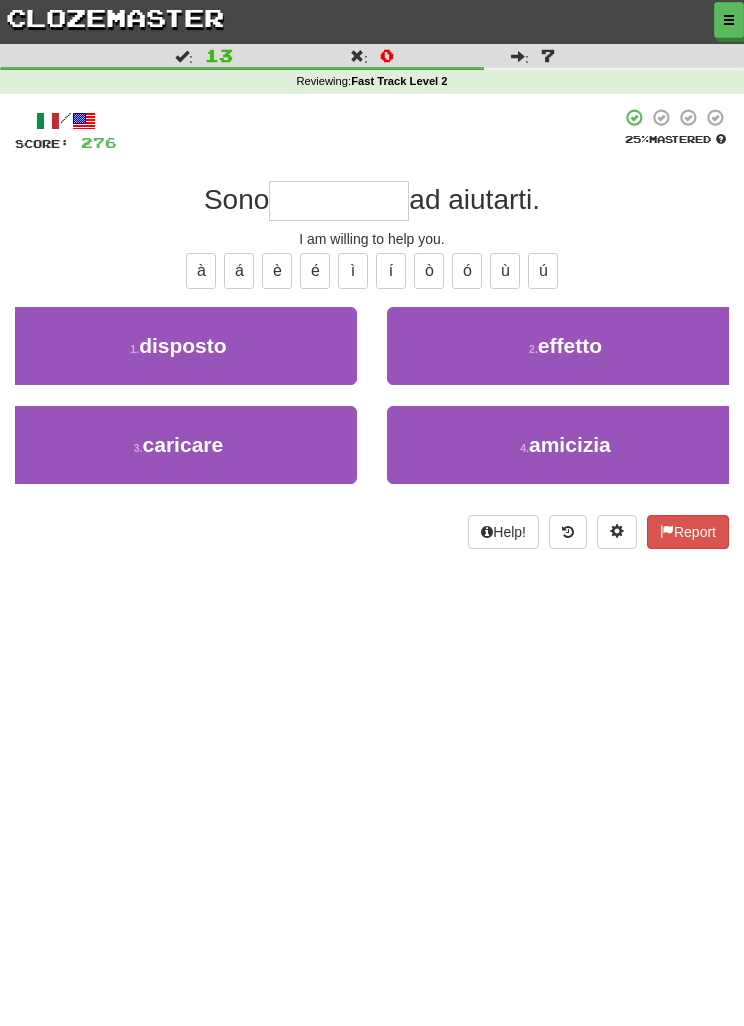 click on "1 .  disposto" at bounding box center [178, 346] 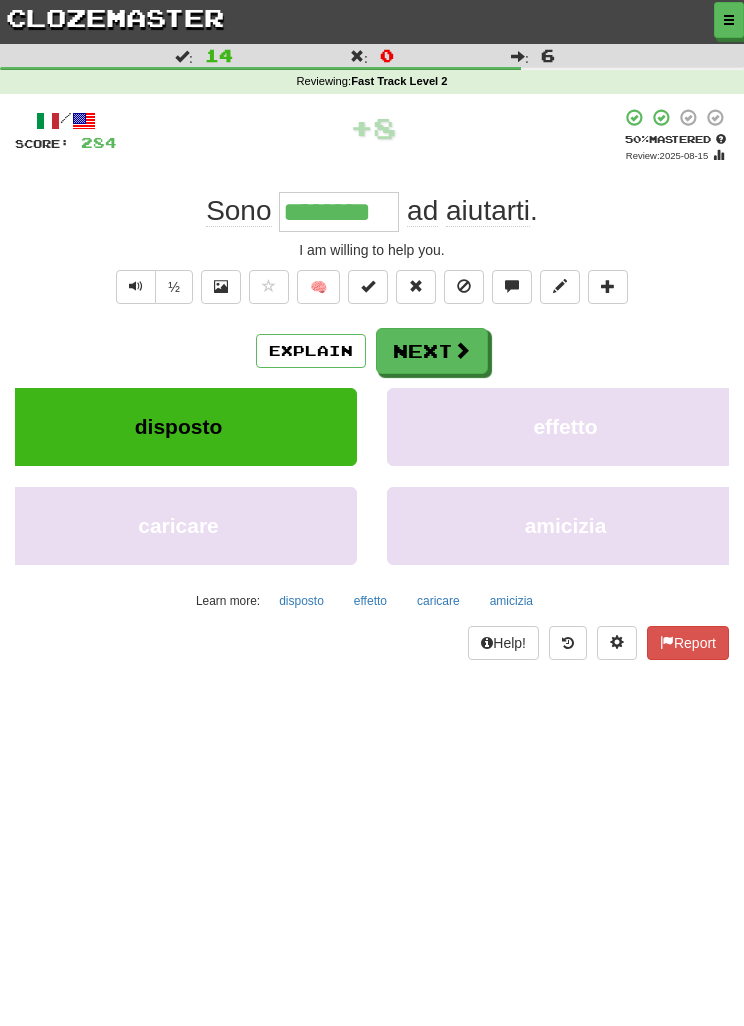 click on "Next" at bounding box center [432, 351] 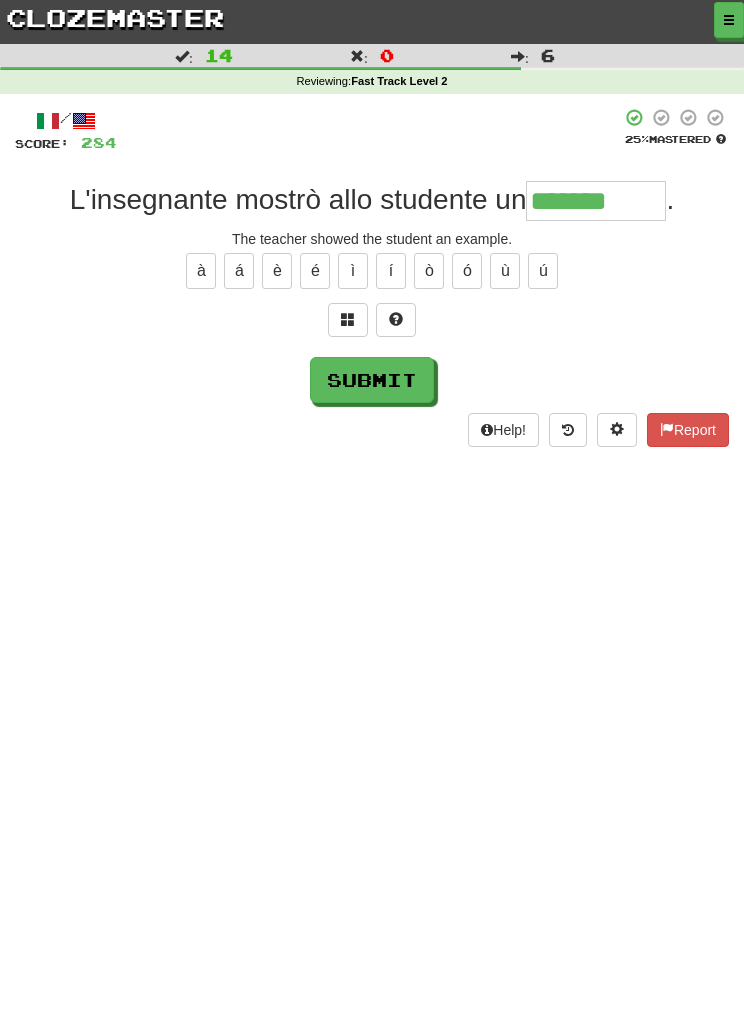 type on "*******" 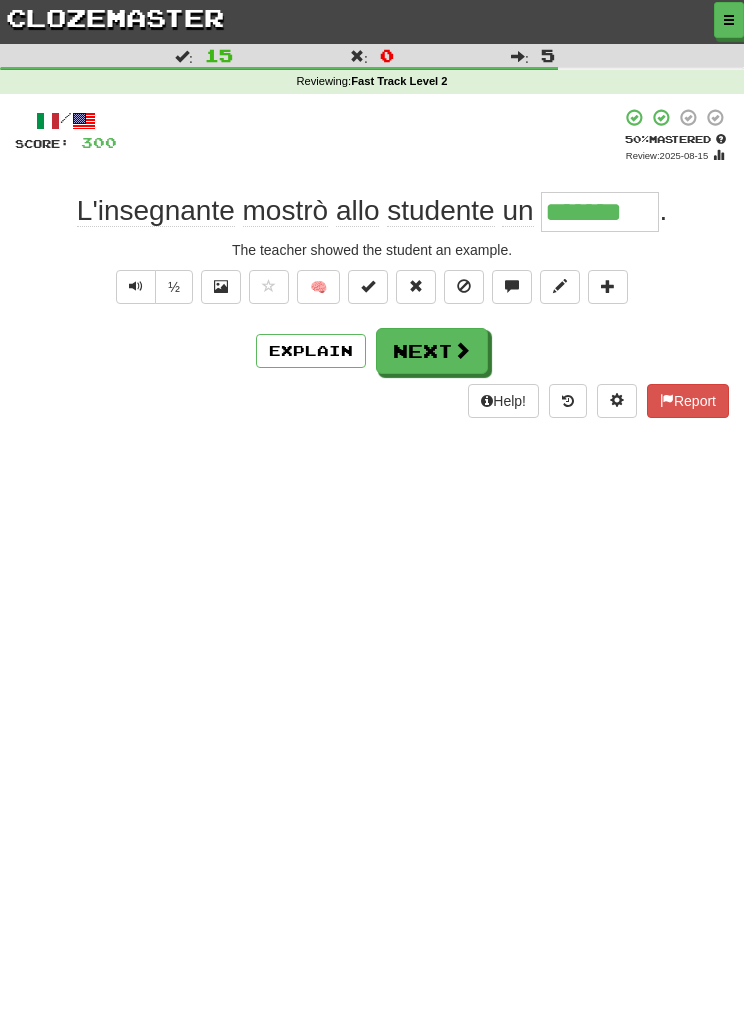 click on "Help!  Report" at bounding box center [372, 401] 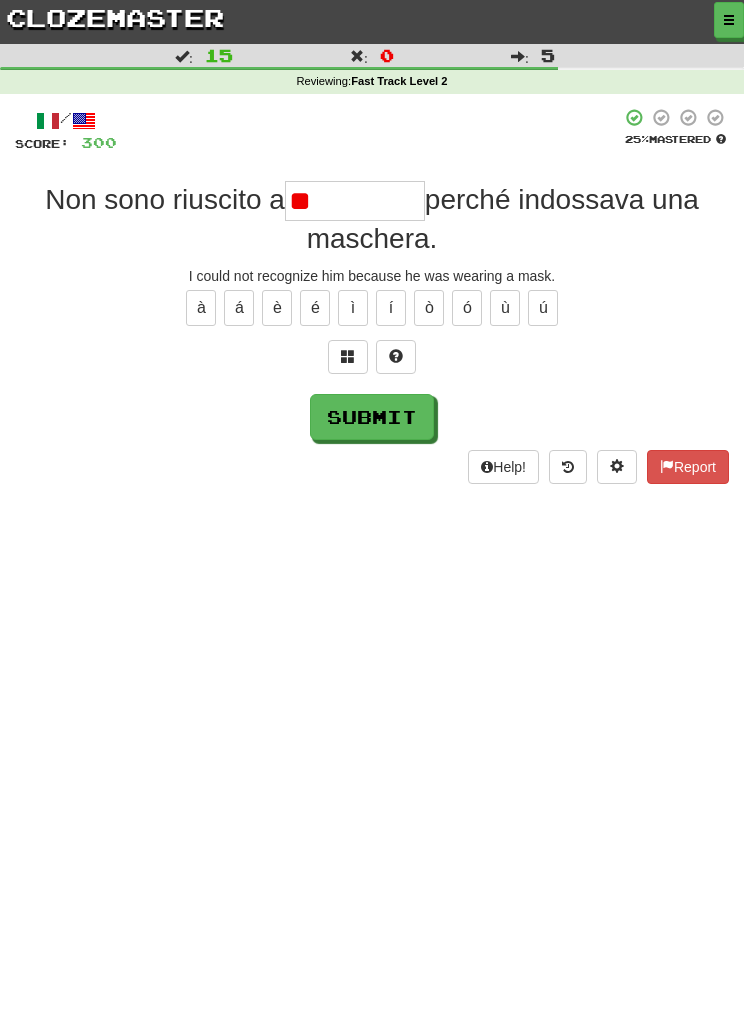 type on "*" 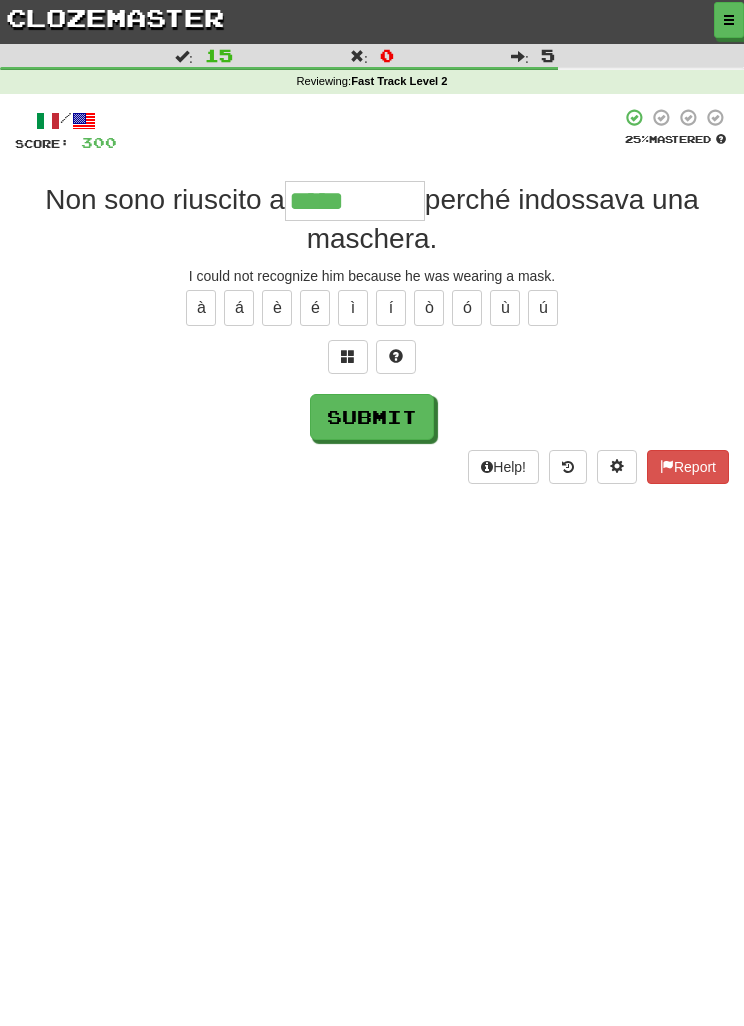 click on "/  Score:   300 25 %  Mastered Non sono riuscito a  *****  perché indossava una maschera. I could not recognize him because he was wearing a mask. à á è é ì í ò ó ù ú Submit  Help!  Report" at bounding box center (372, 295) 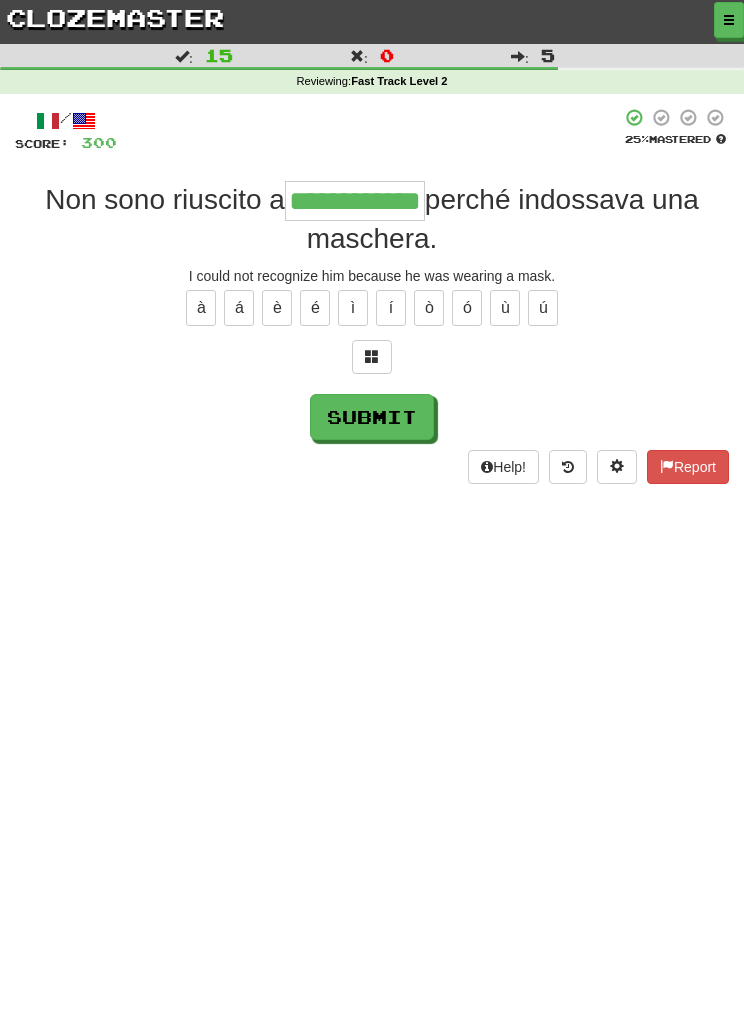 type on "**********" 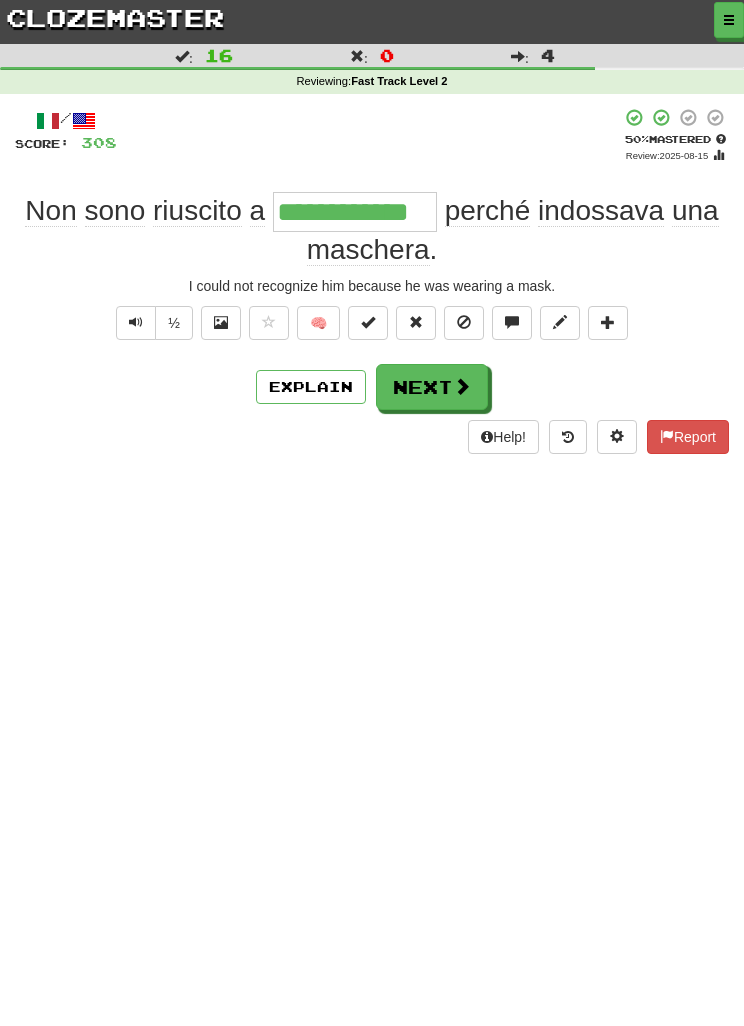 click on "Next" at bounding box center [432, 387] 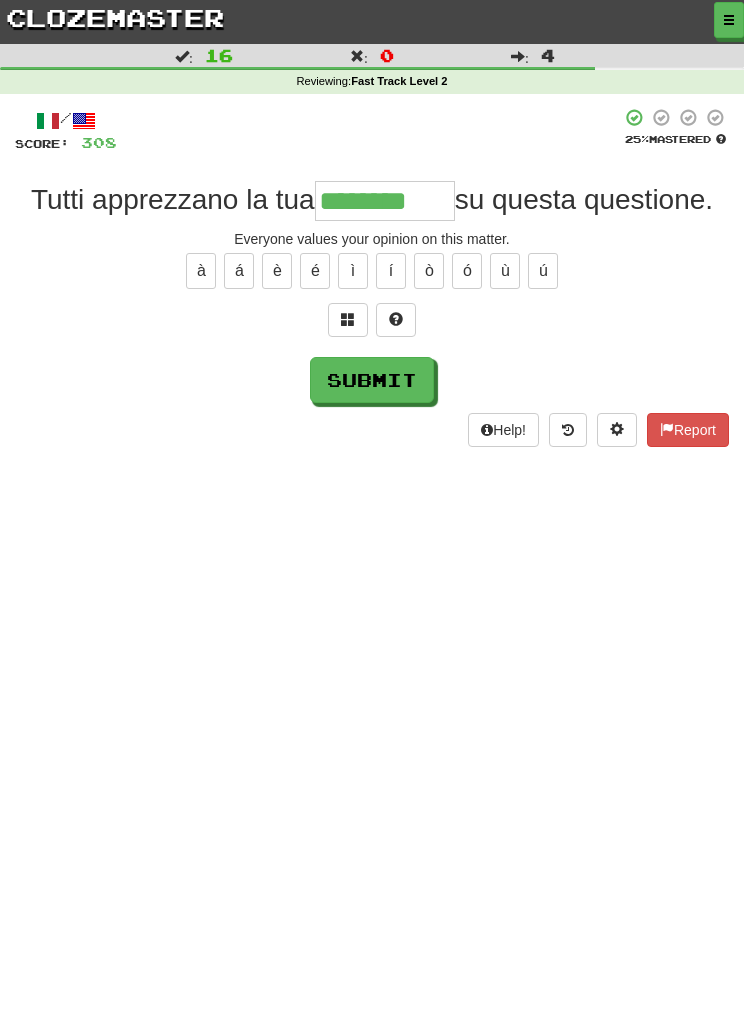 type on "********" 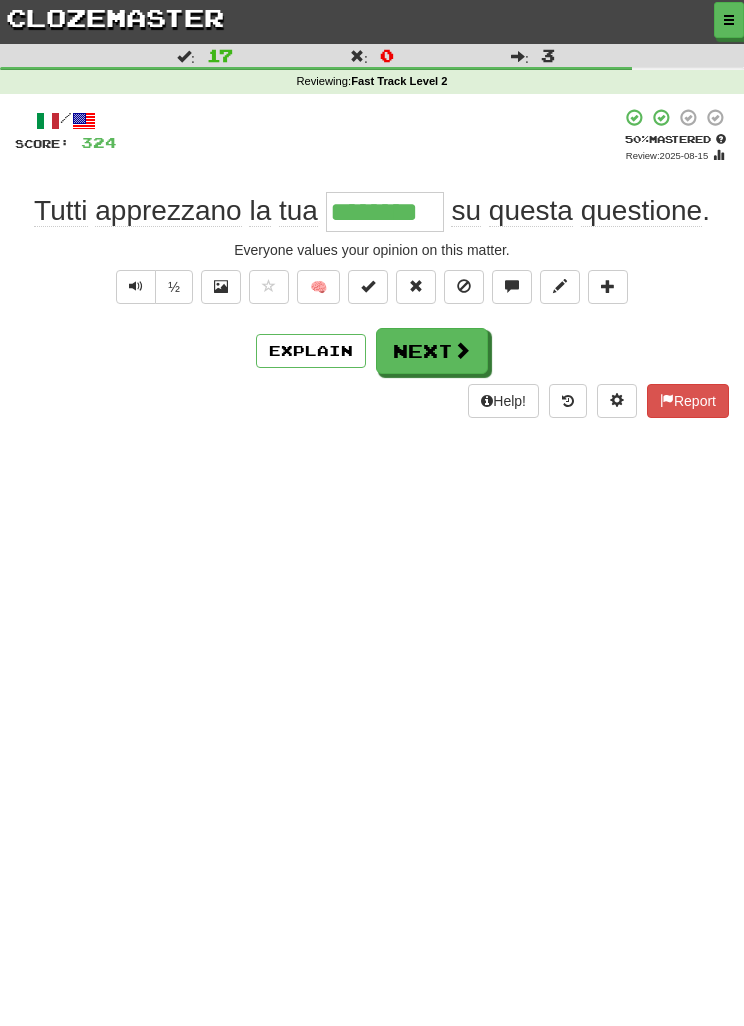 click on "Next" at bounding box center [432, 351] 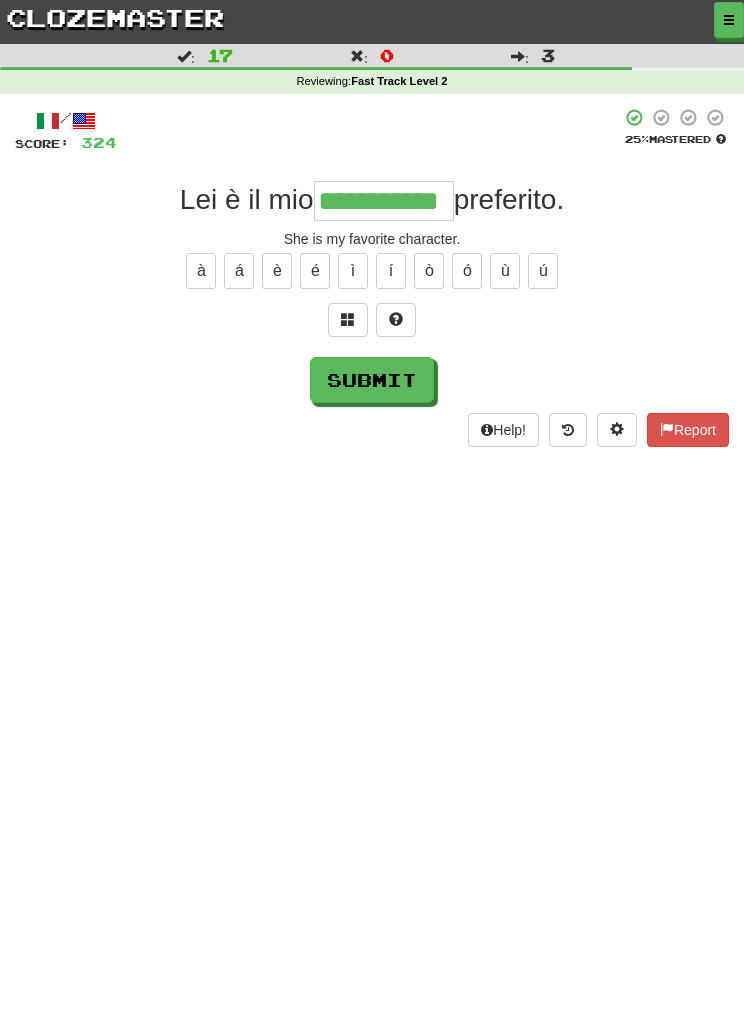type on "**********" 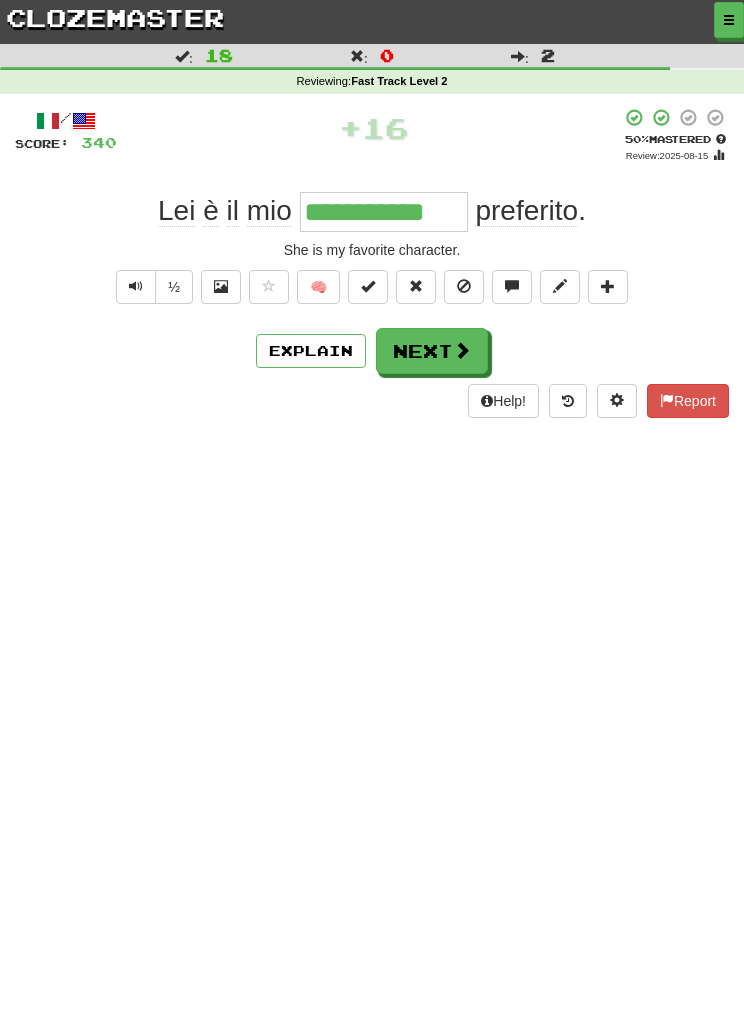 click on "Next" at bounding box center [432, 351] 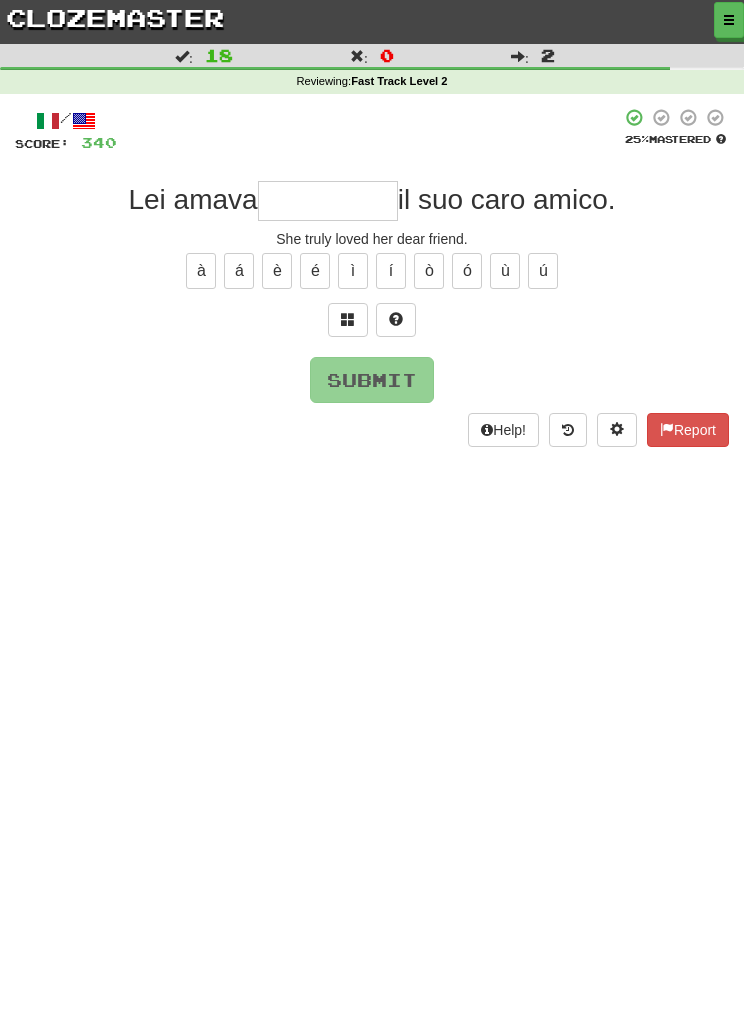 click at bounding box center [348, 319] 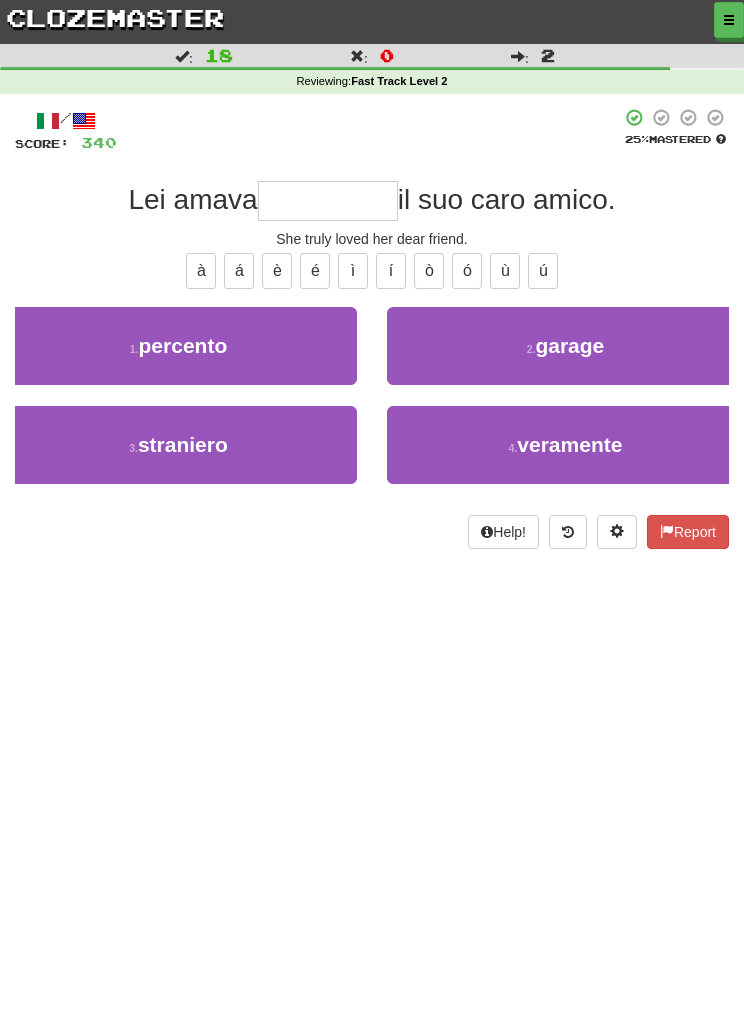 click on "4 .  veramente" at bounding box center [565, 445] 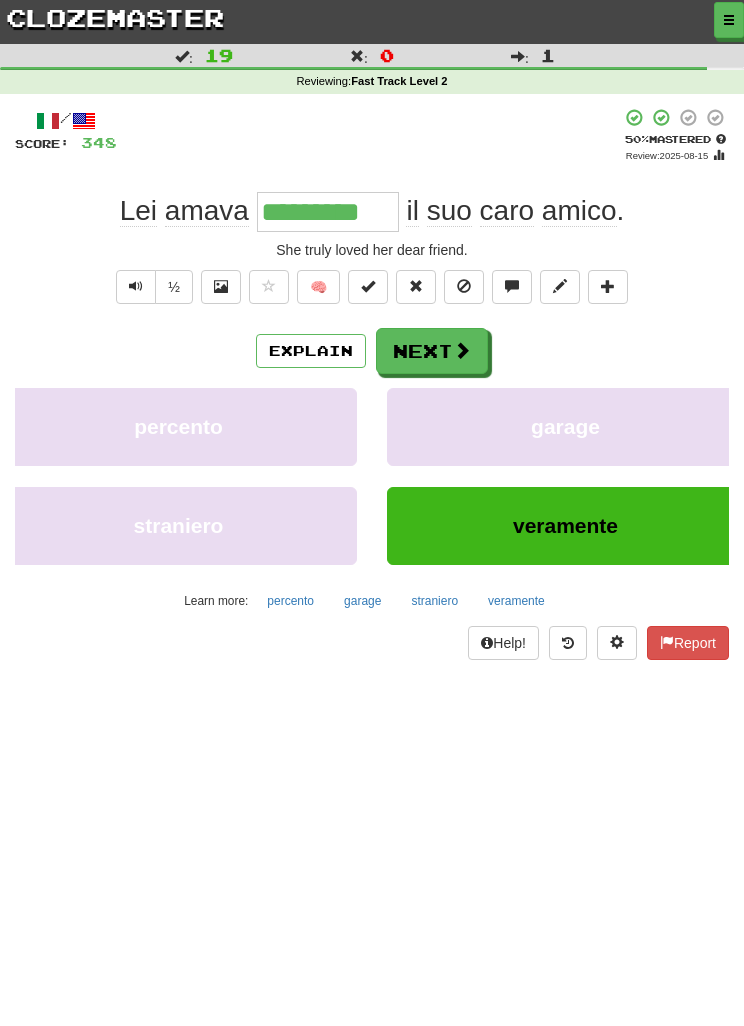 click on "Next" at bounding box center (432, 351) 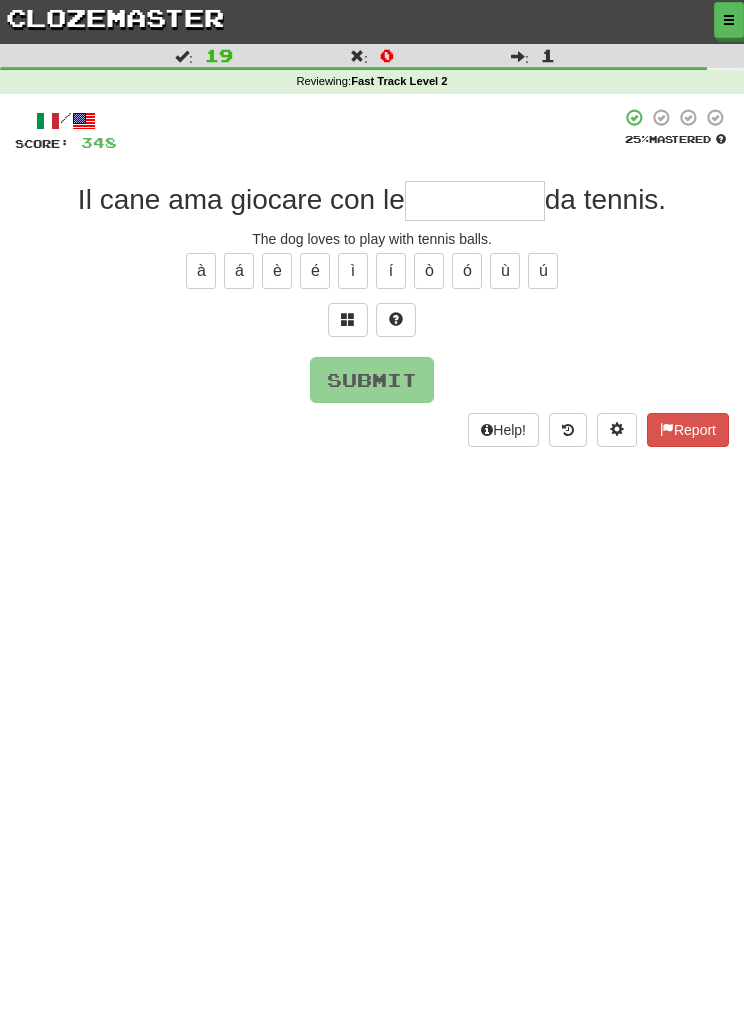type on "*" 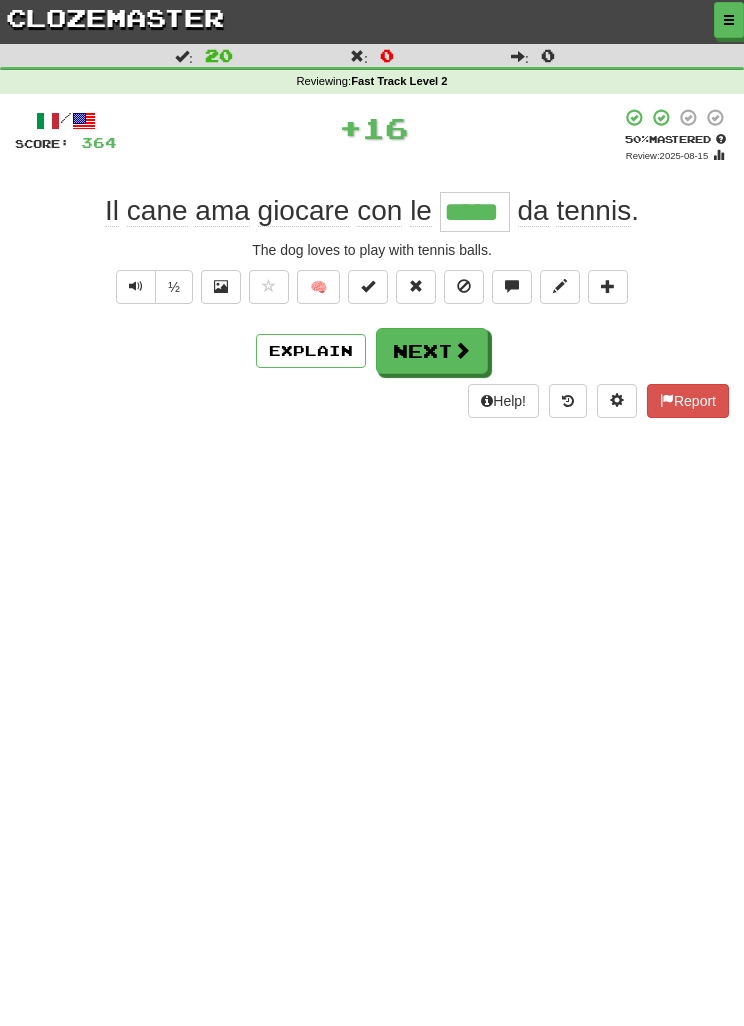 type on "*****" 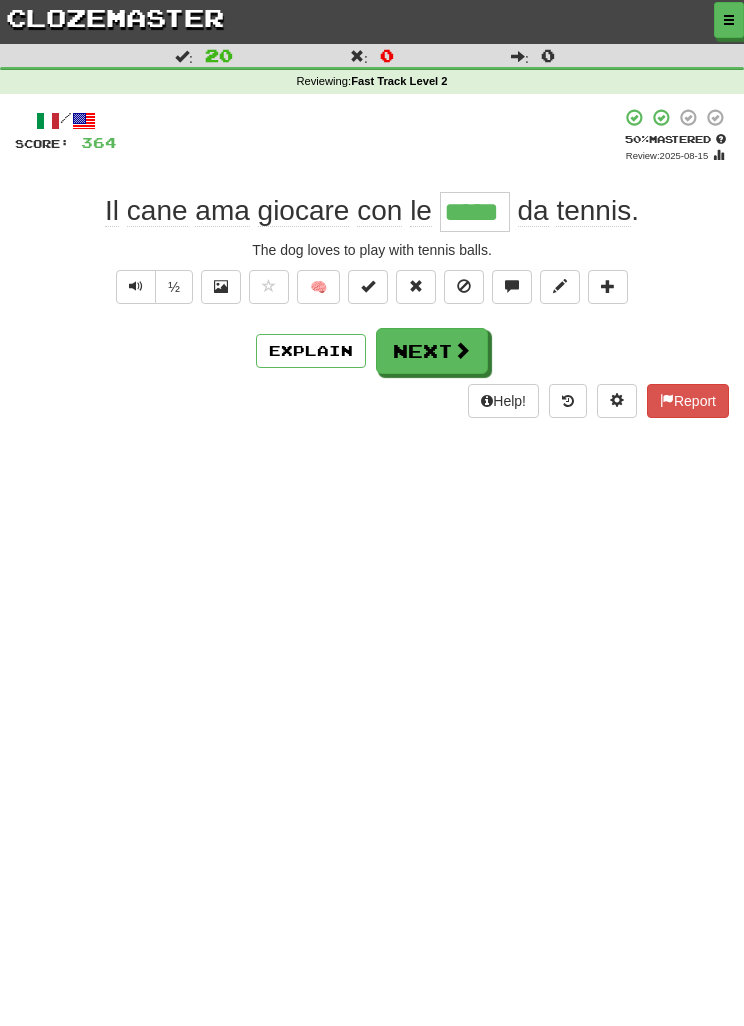 click at bounding box center [462, 350] 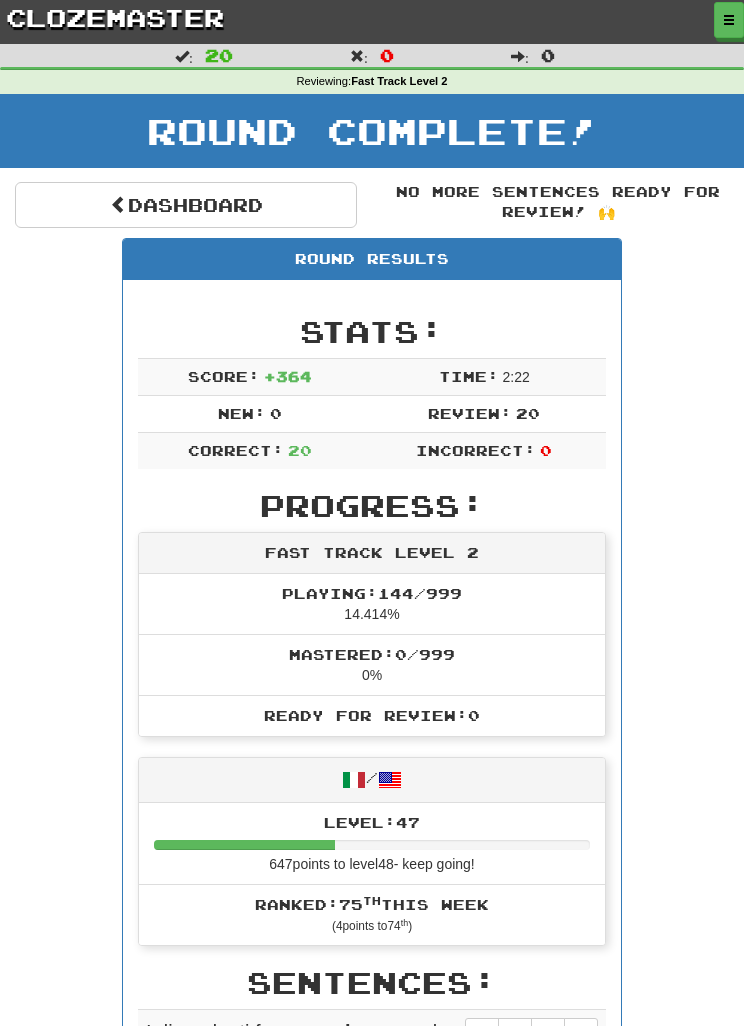 click at bounding box center (729, 20) 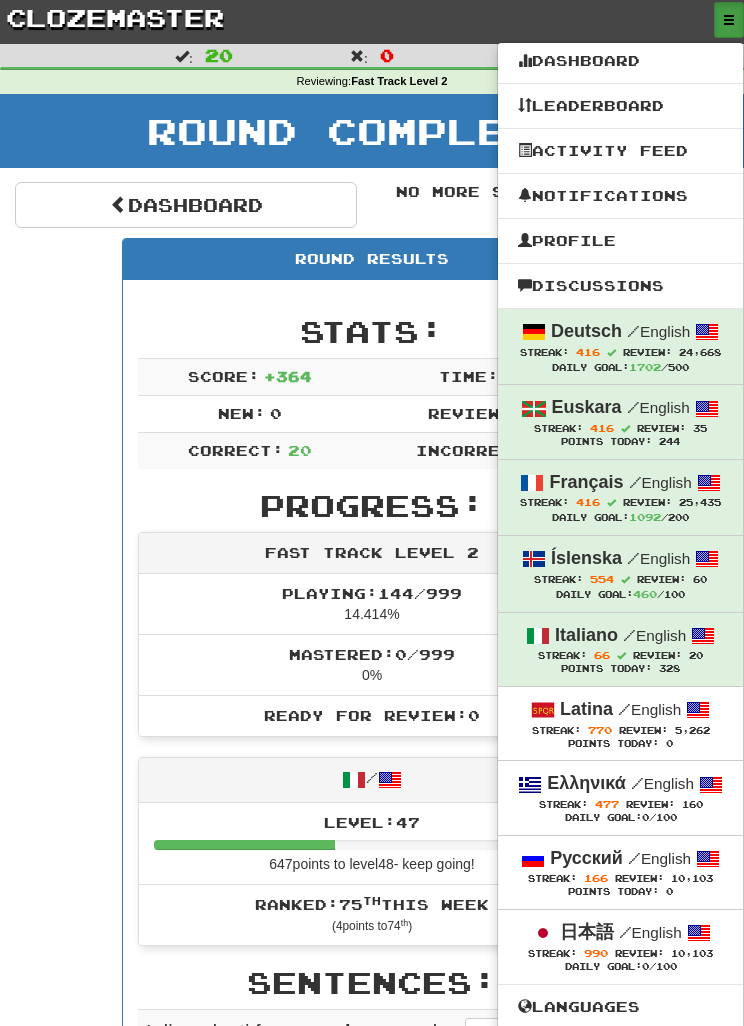 click on "/
English" at bounding box center (649, 709) 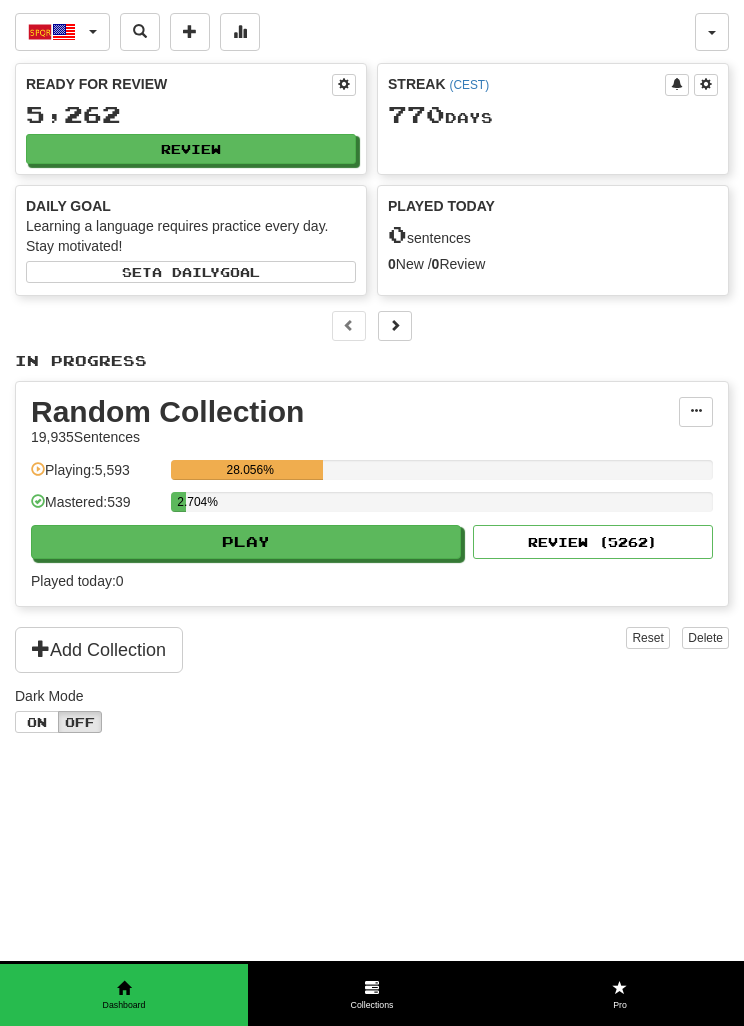 scroll, scrollTop: 0, scrollLeft: 0, axis: both 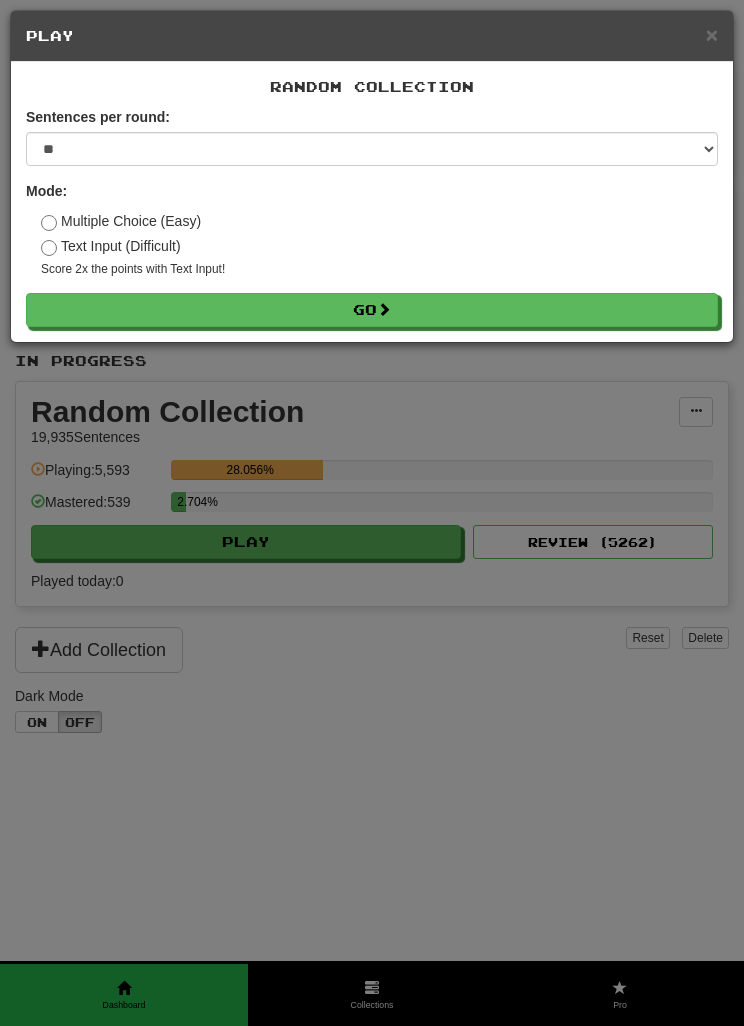 click on "Go" at bounding box center (372, 310) 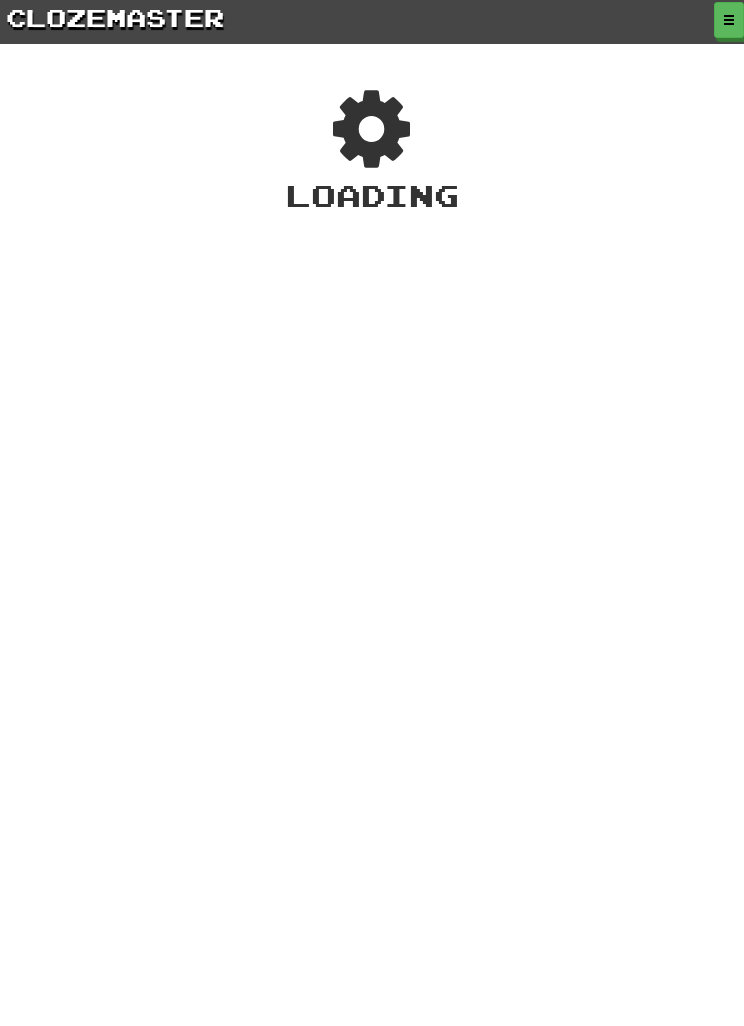 scroll, scrollTop: 0, scrollLeft: 0, axis: both 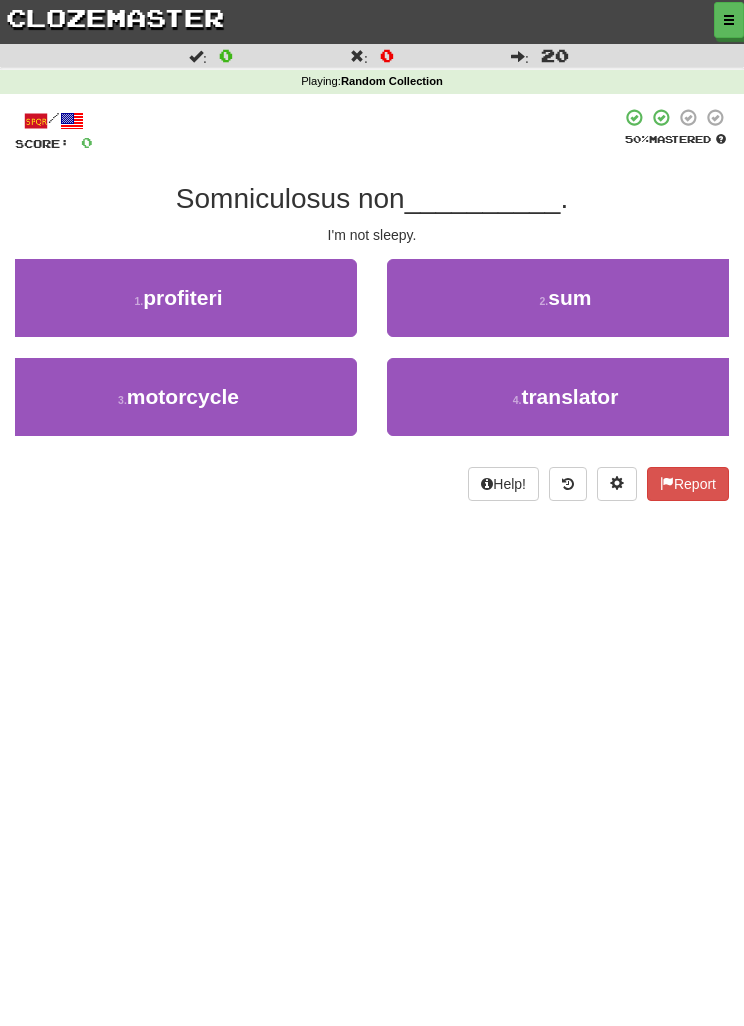 click on "2 .  sum" at bounding box center (565, 298) 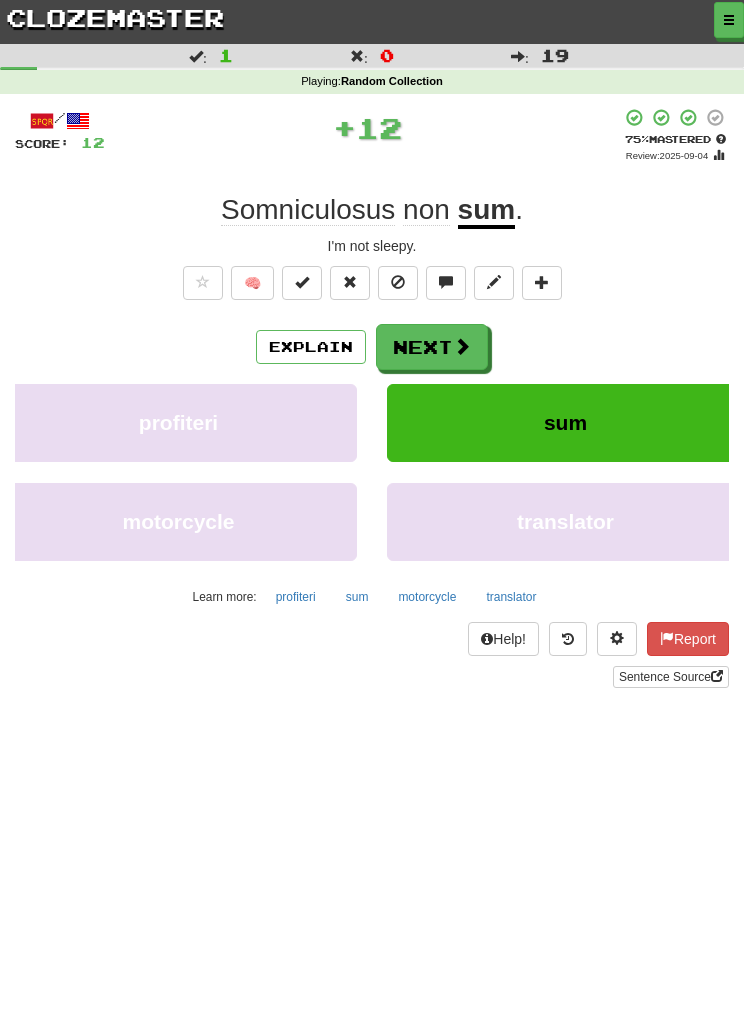 click on "Next" at bounding box center (432, 347) 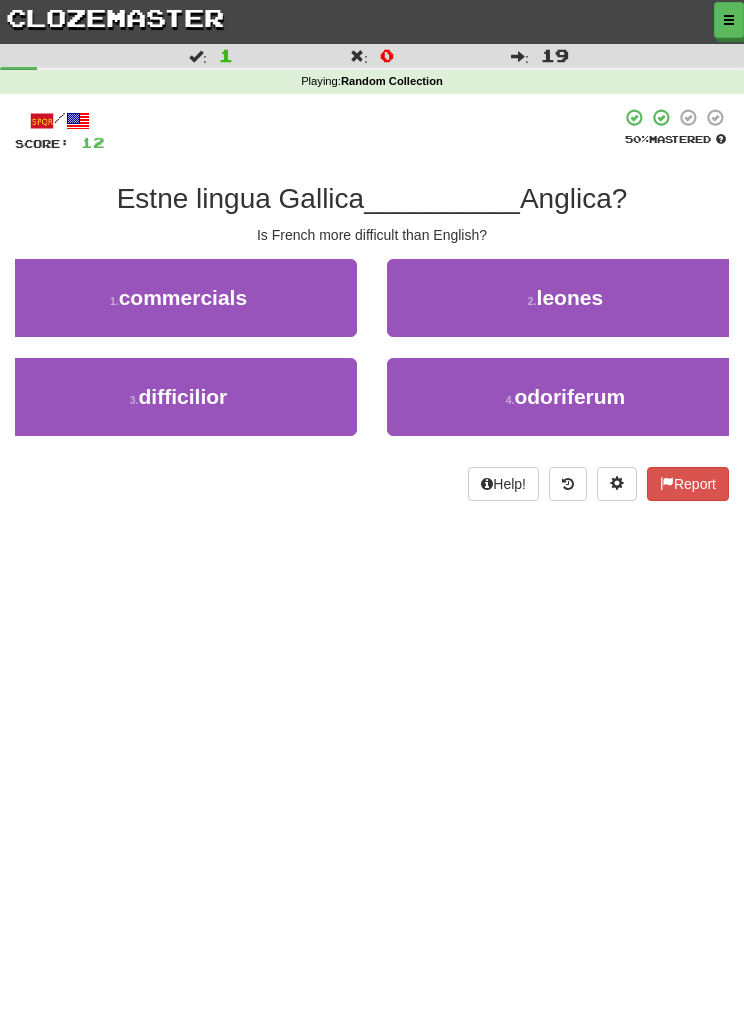click on "1 .  commercials" at bounding box center [178, 308] 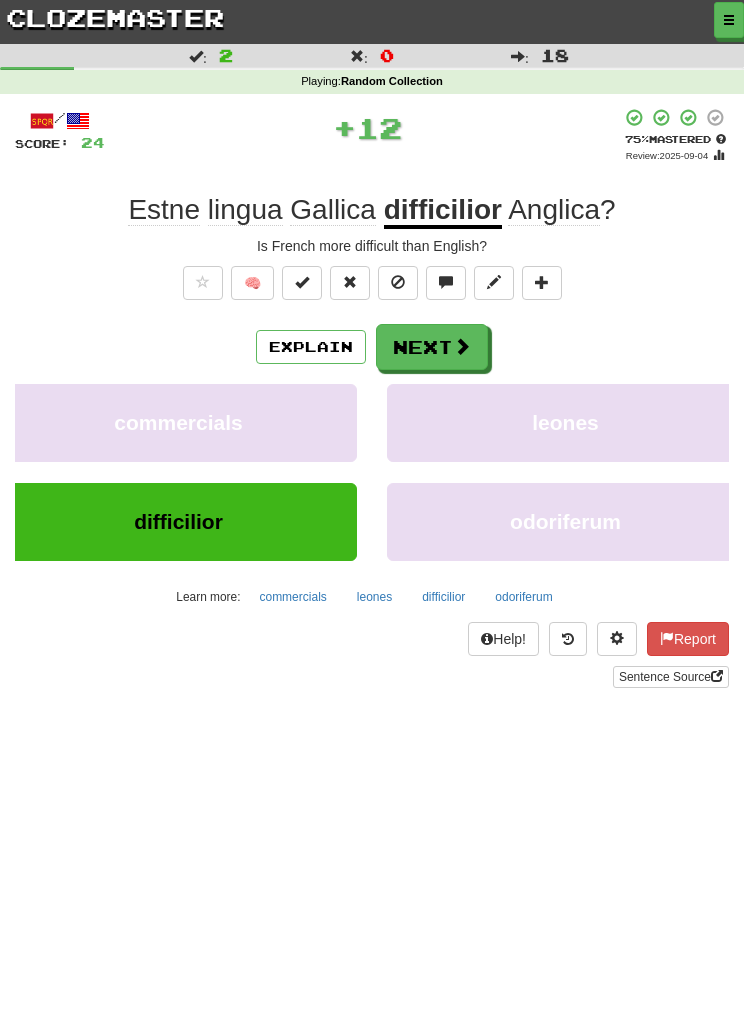 click on "Next" at bounding box center [432, 347] 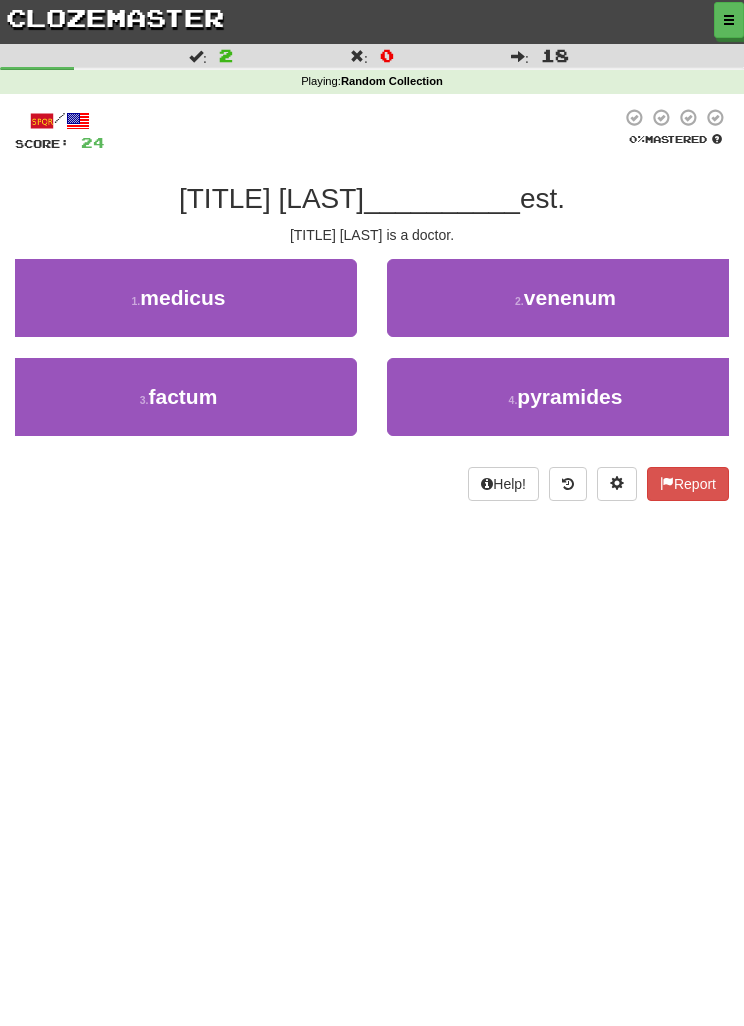 click on "1 .  medicus" at bounding box center (178, 298) 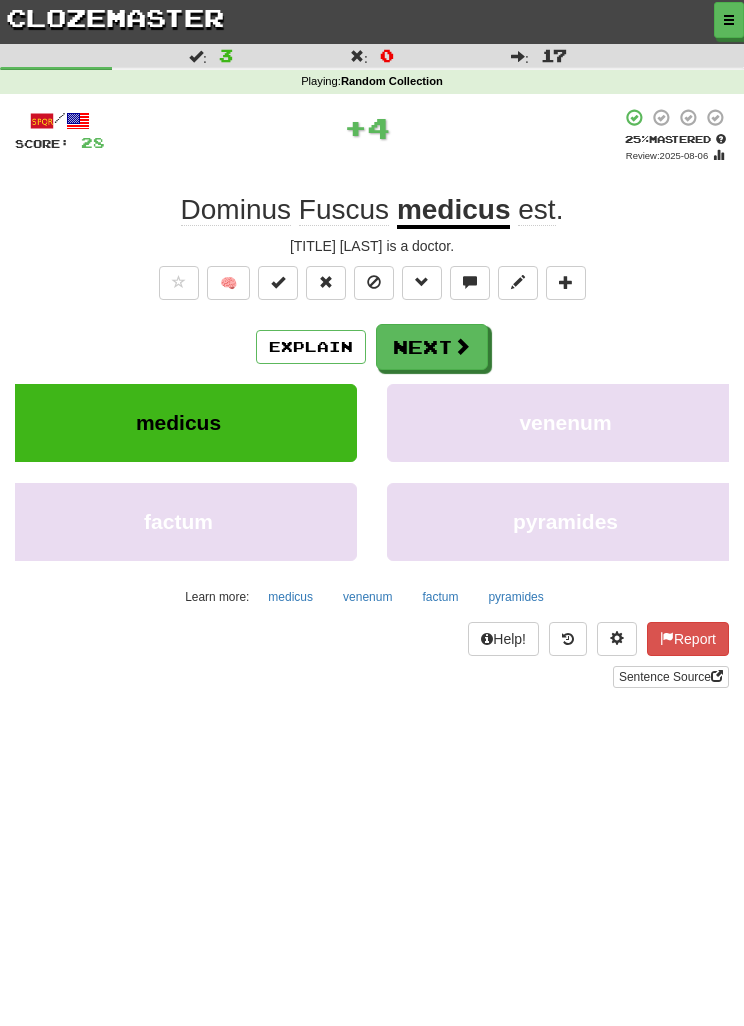 click on "Next" at bounding box center (432, 347) 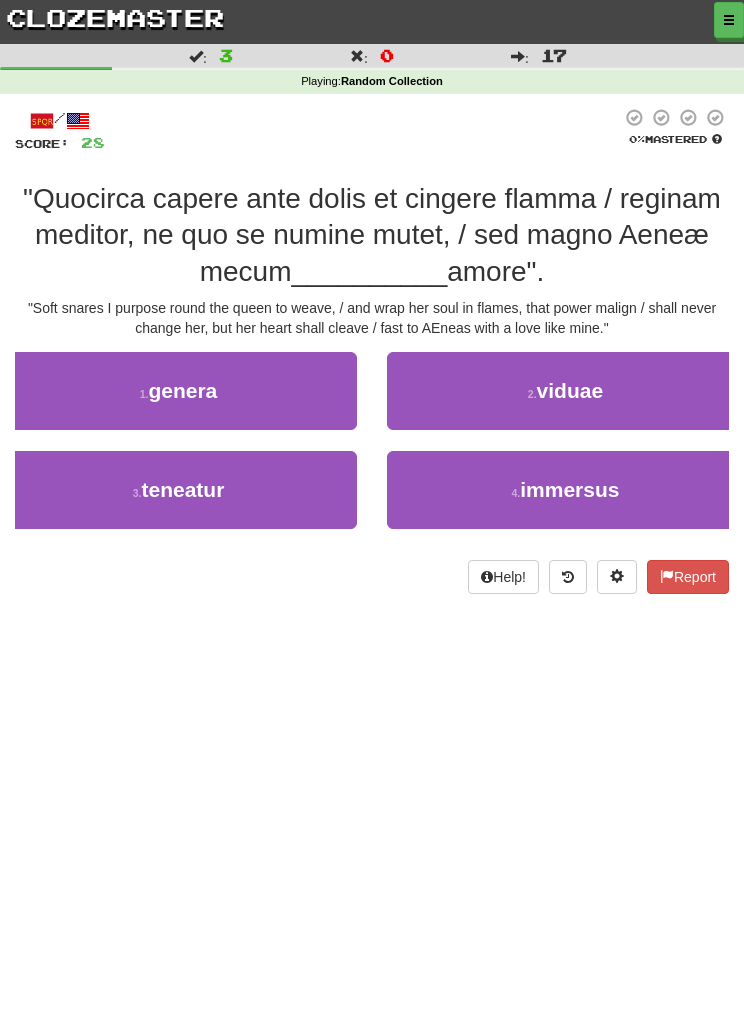 click on "3 .  teneatur" at bounding box center [178, 490] 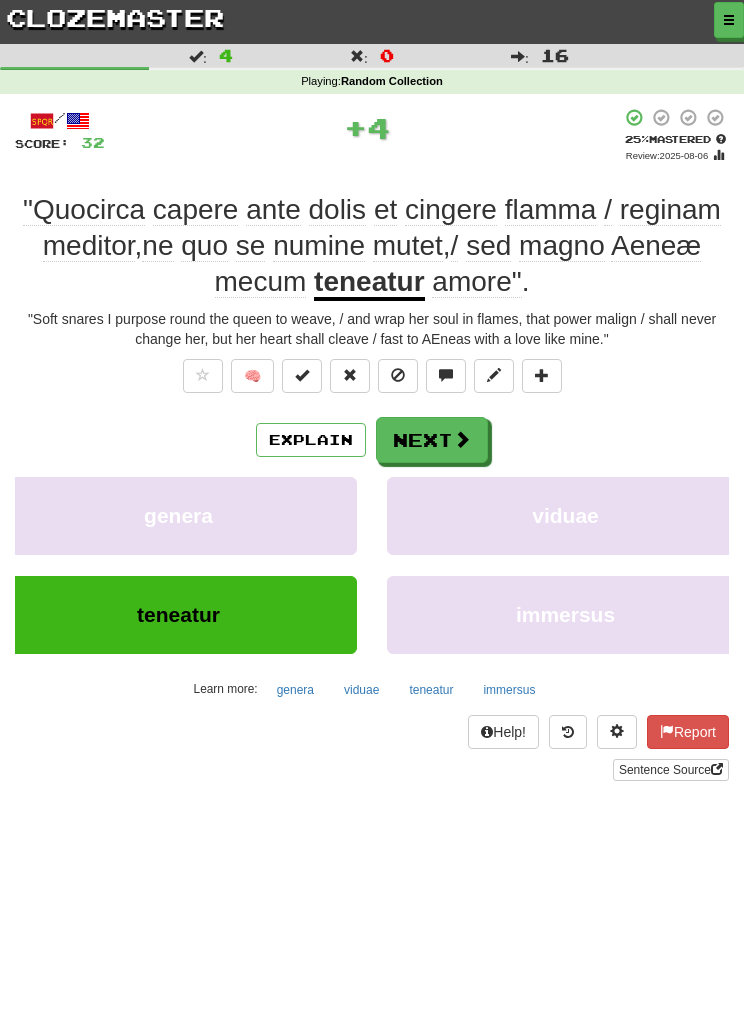 click on "Next" at bounding box center (432, 440) 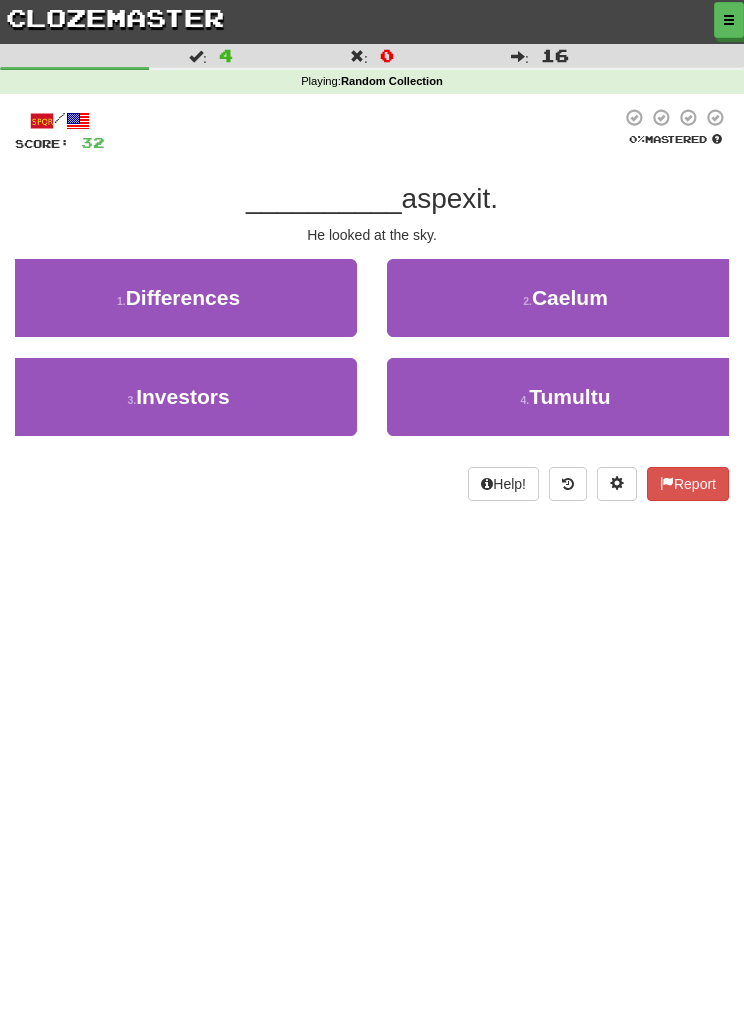 click on "2 .  Caelum" at bounding box center [565, 298] 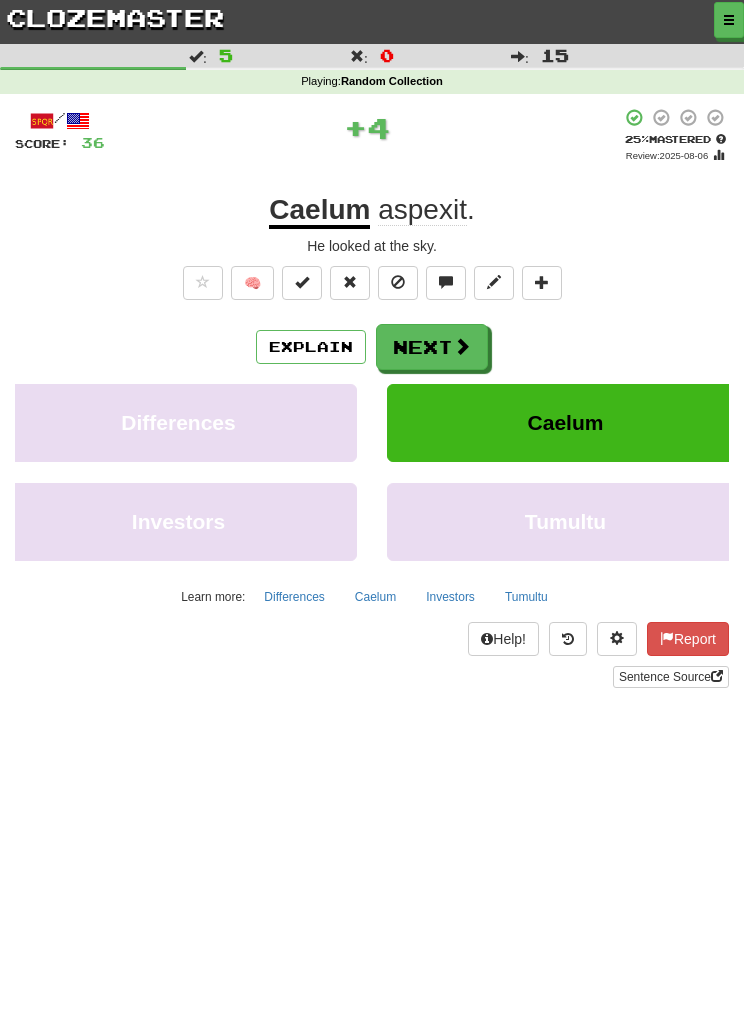 click on "Next" at bounding box center (432, 347) 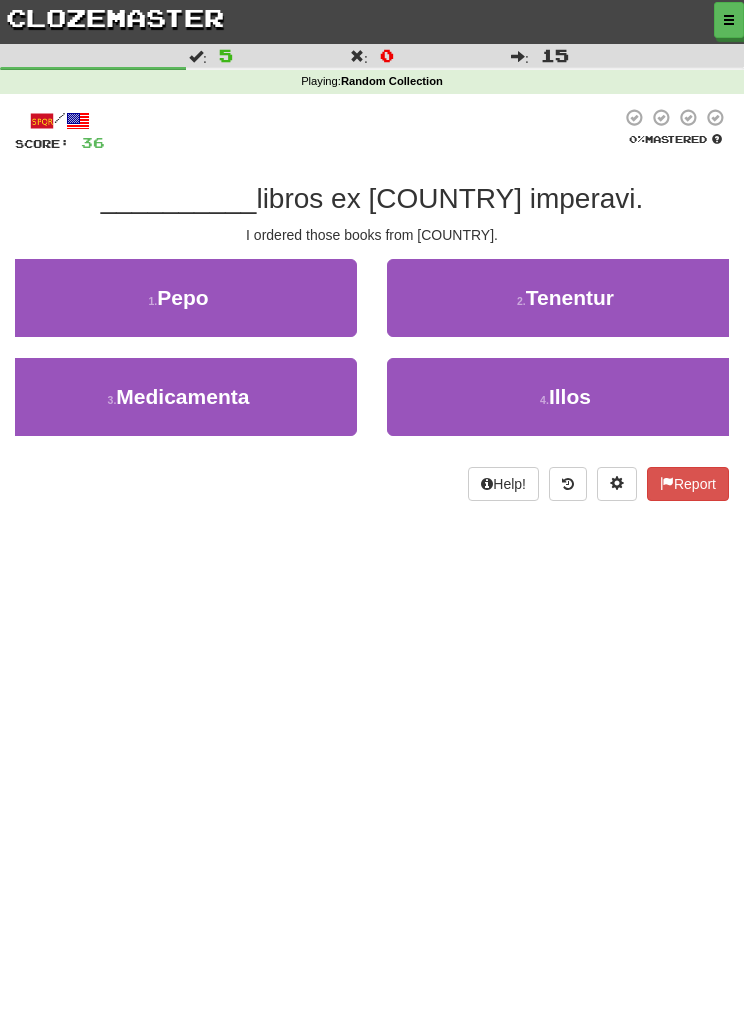 click on "4 .  Illos" at bounding box center [565, 397] 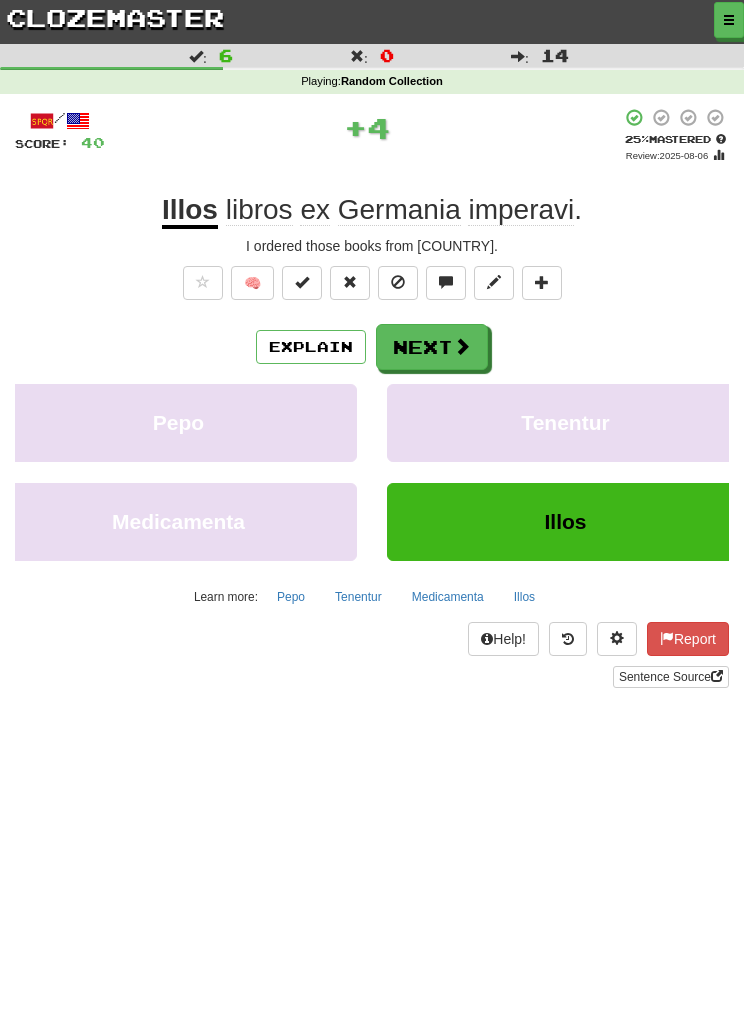 click on "Next" at bounding box center [432, 347] 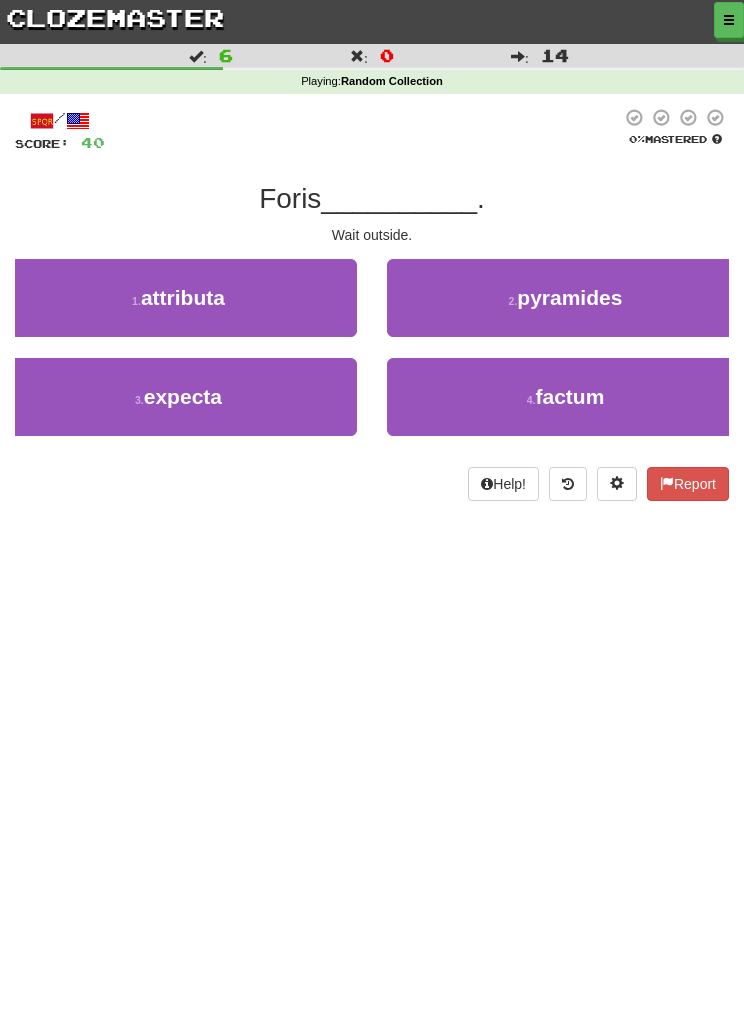 click on "3 .  expecta" at bounding box center [178, 397] 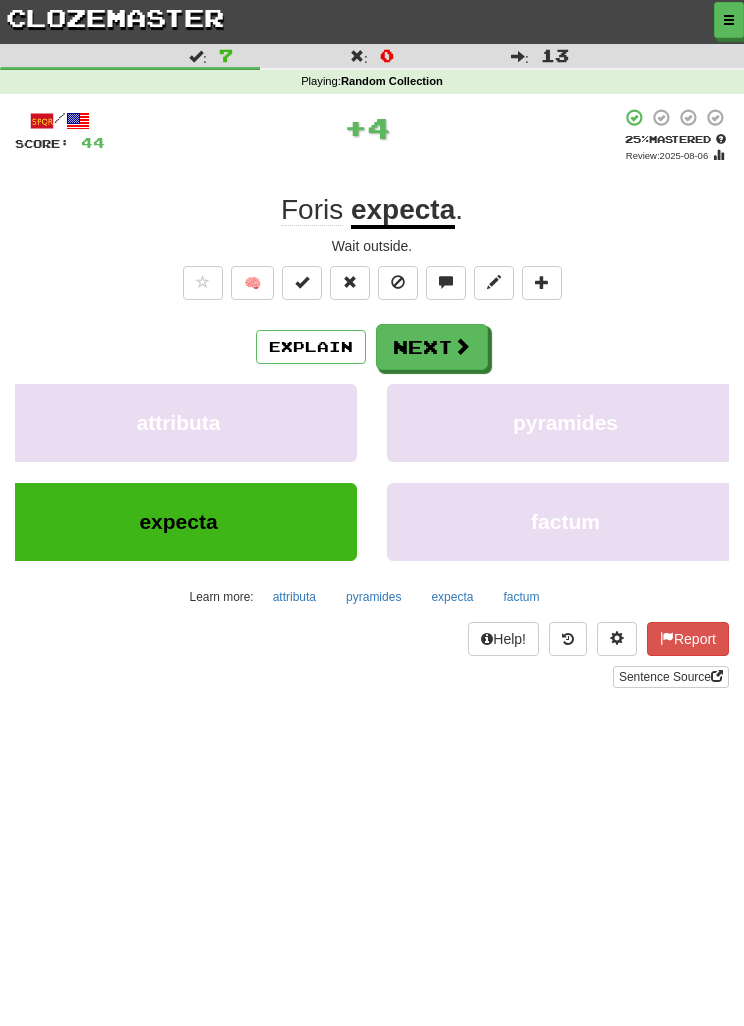 click on "Next" at bounding box center [432, 347] 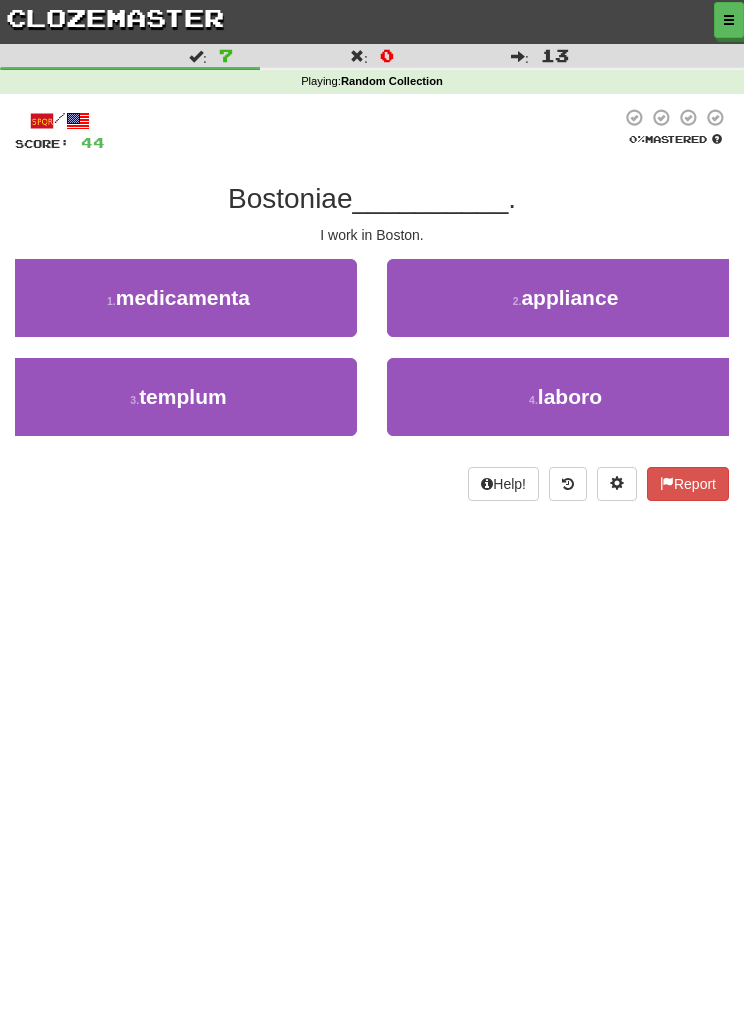 click on "4 .  laboro" at bounding box center (565, 397) 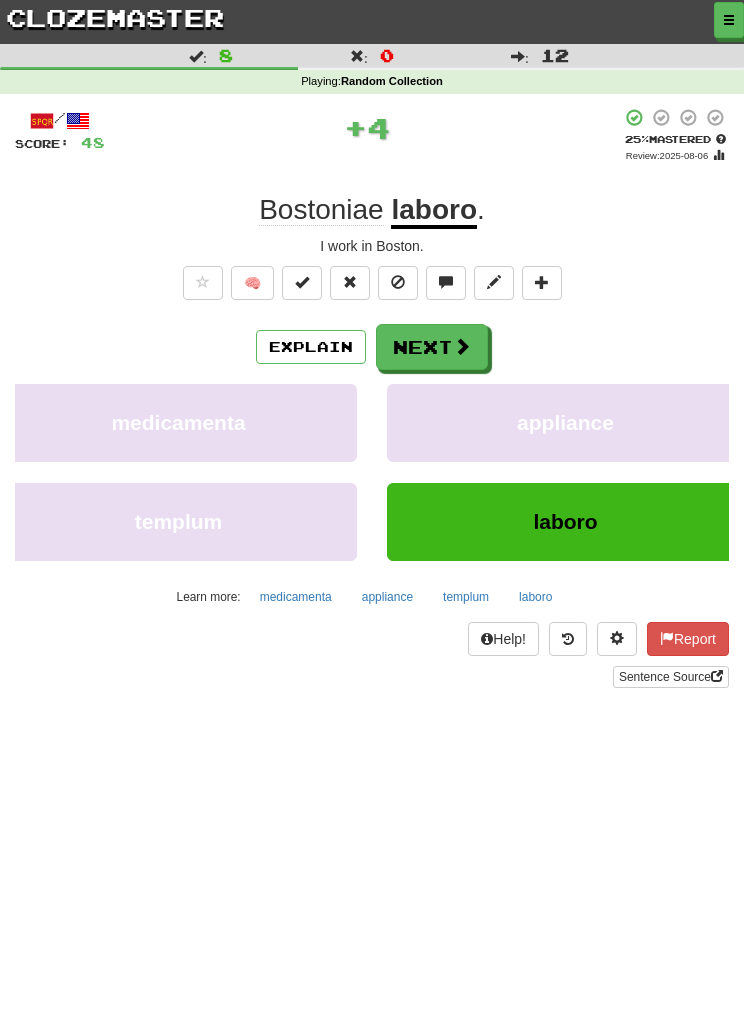 click on "Next" at bounding box center [432, 347] 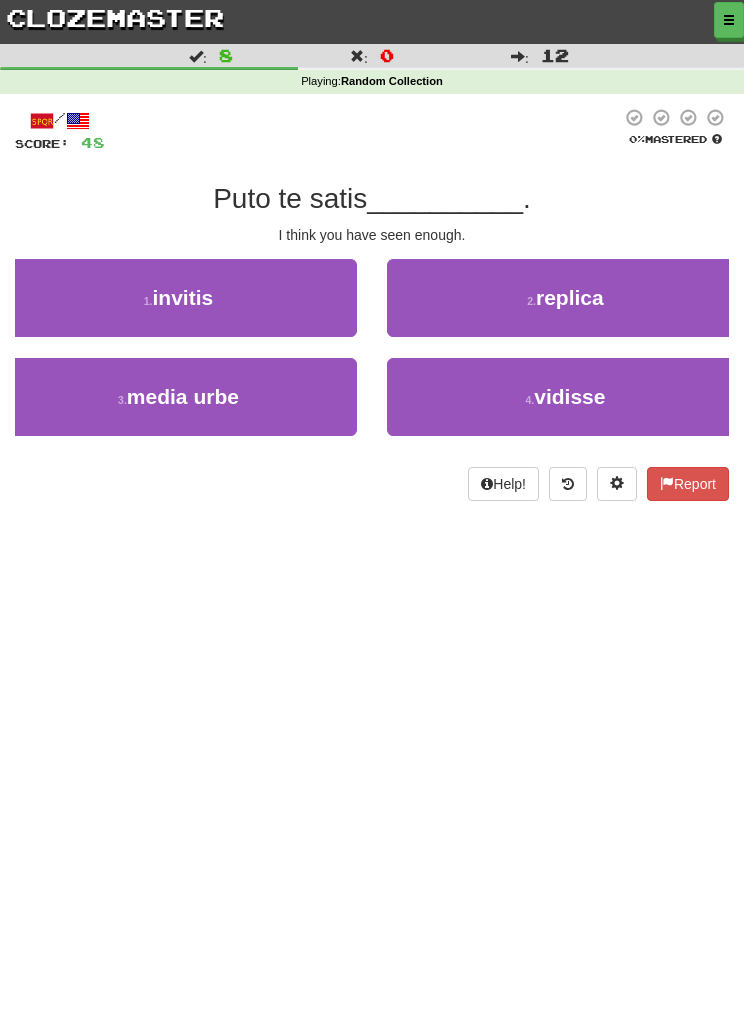 click on "4 .  vidisse" at bounding box center (565, 397) 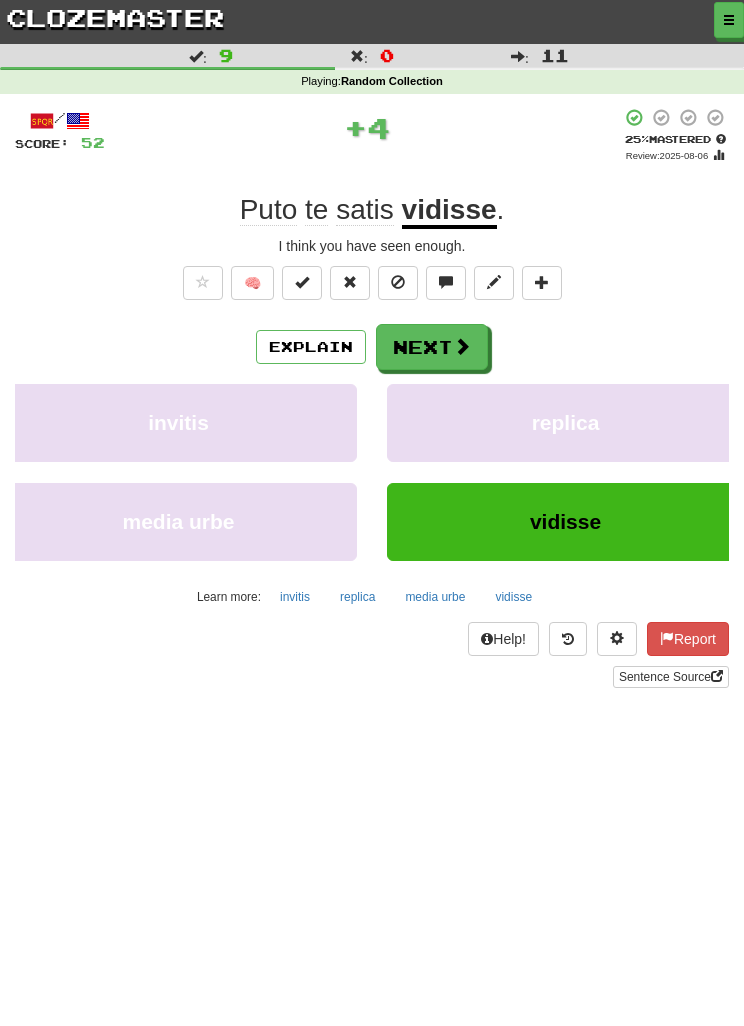 click on "replica" at bounding box center [565, 423] 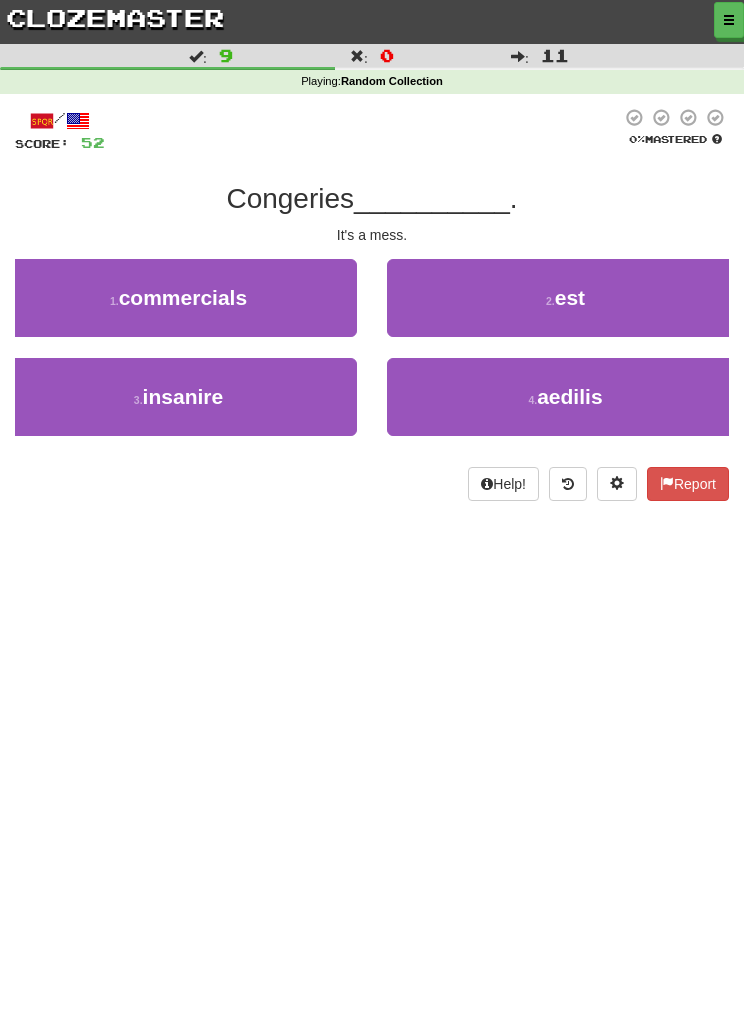 click on "2 .  est" at bounding box center [565, 298] 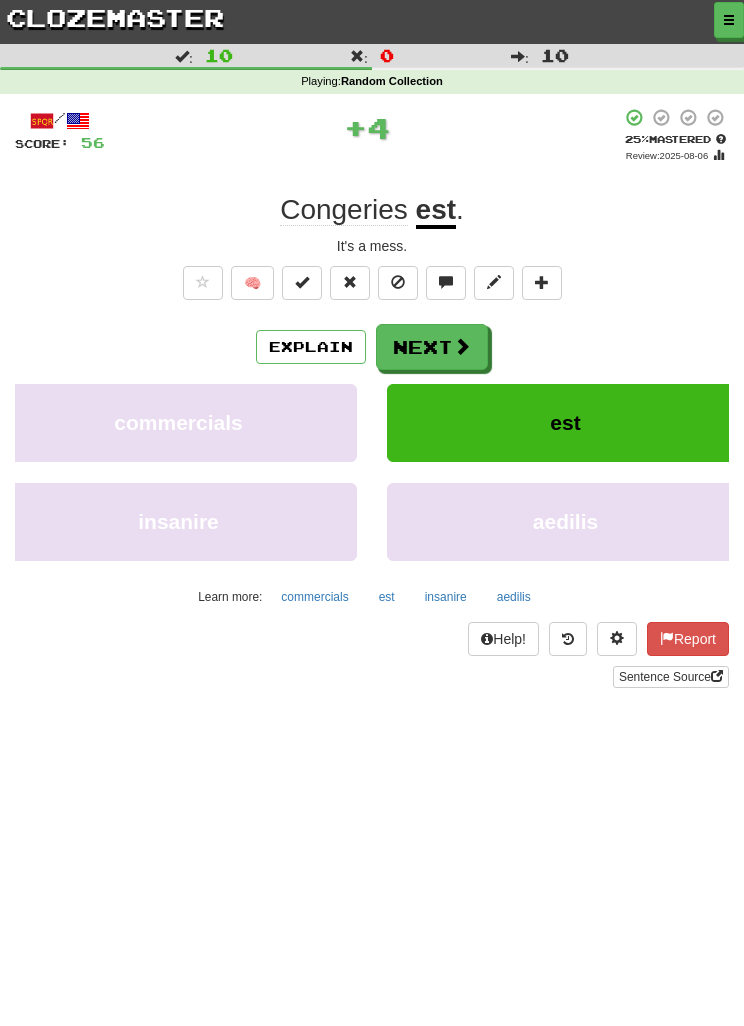 click on "Next" at bounding box center (432, 347) 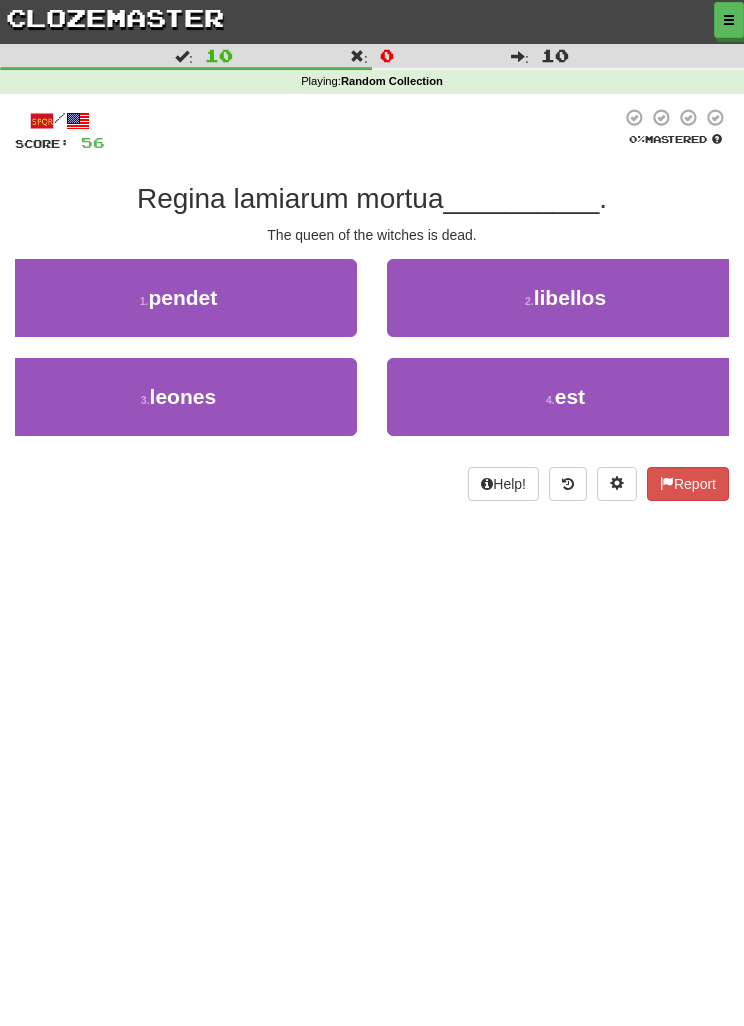click on "4 .  est" at bounding box center (565, 397) 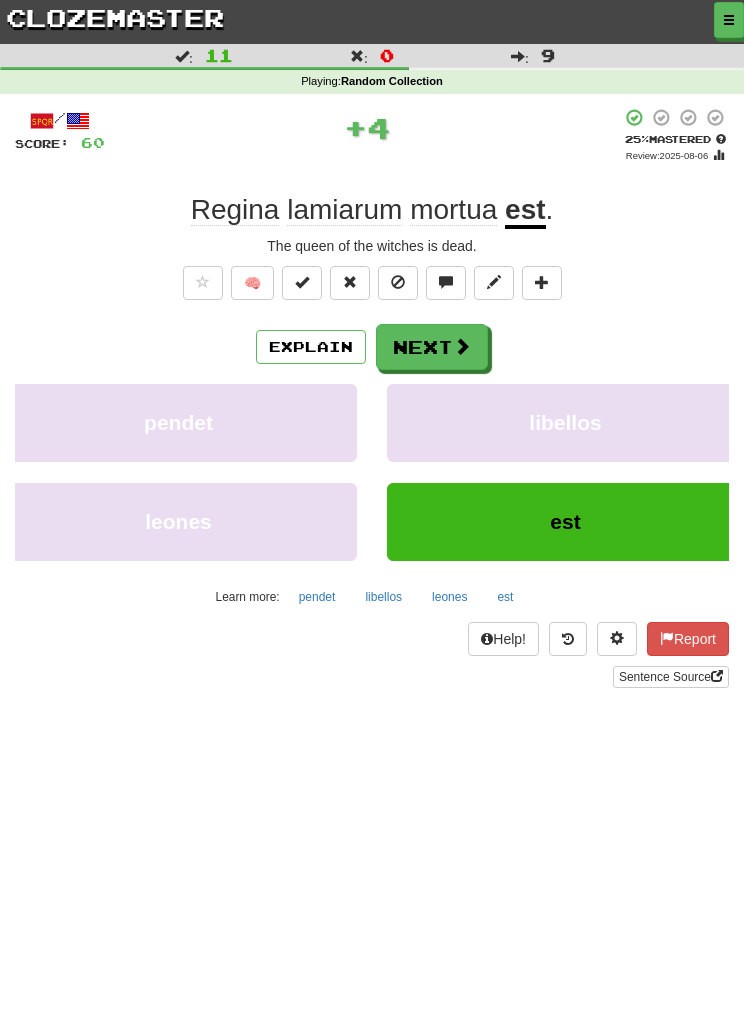 click on "Next" at bounding box center [432, 347] 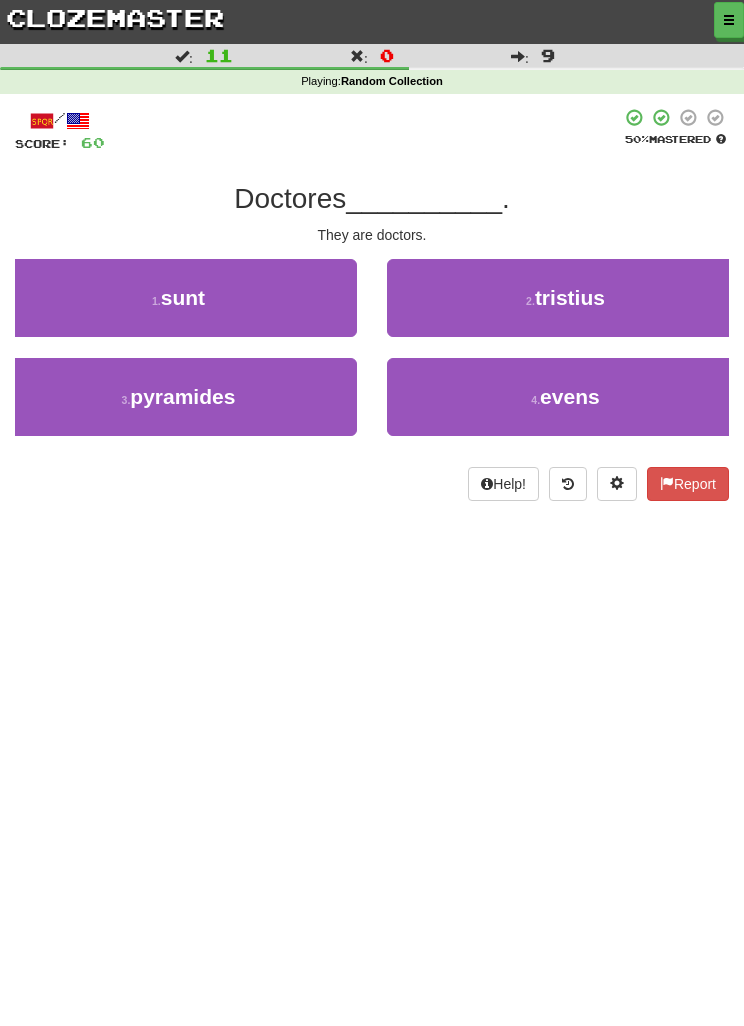 click on "1 .  sunt" at bounding box center [178, 298] 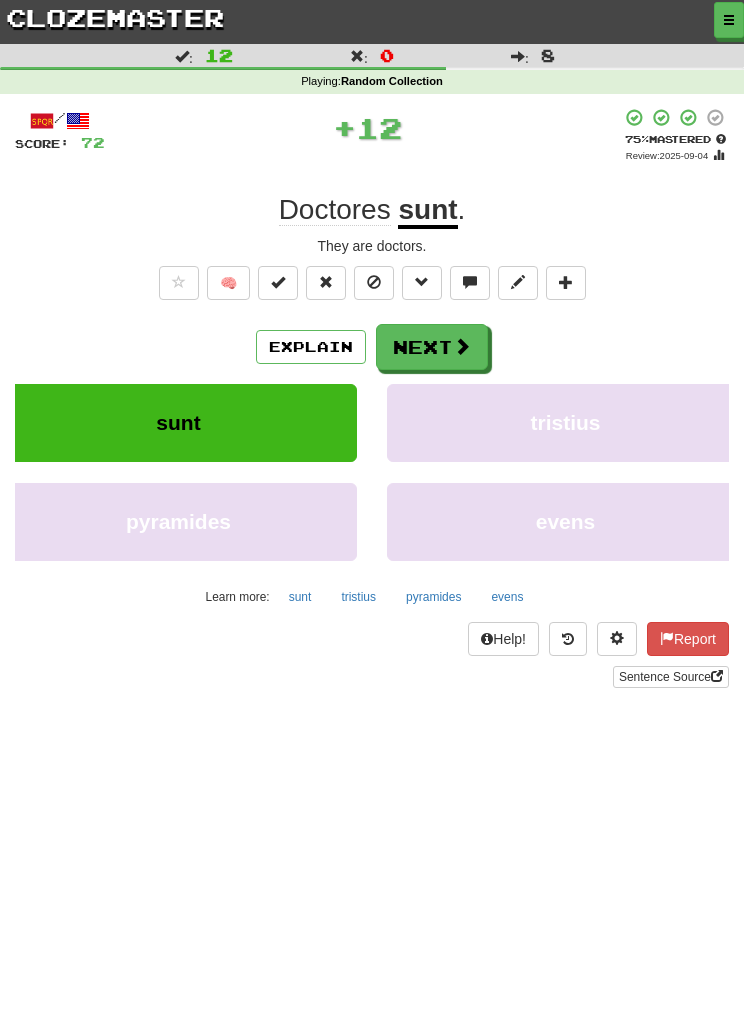 click on "Next" at bounding box center [432, 347] 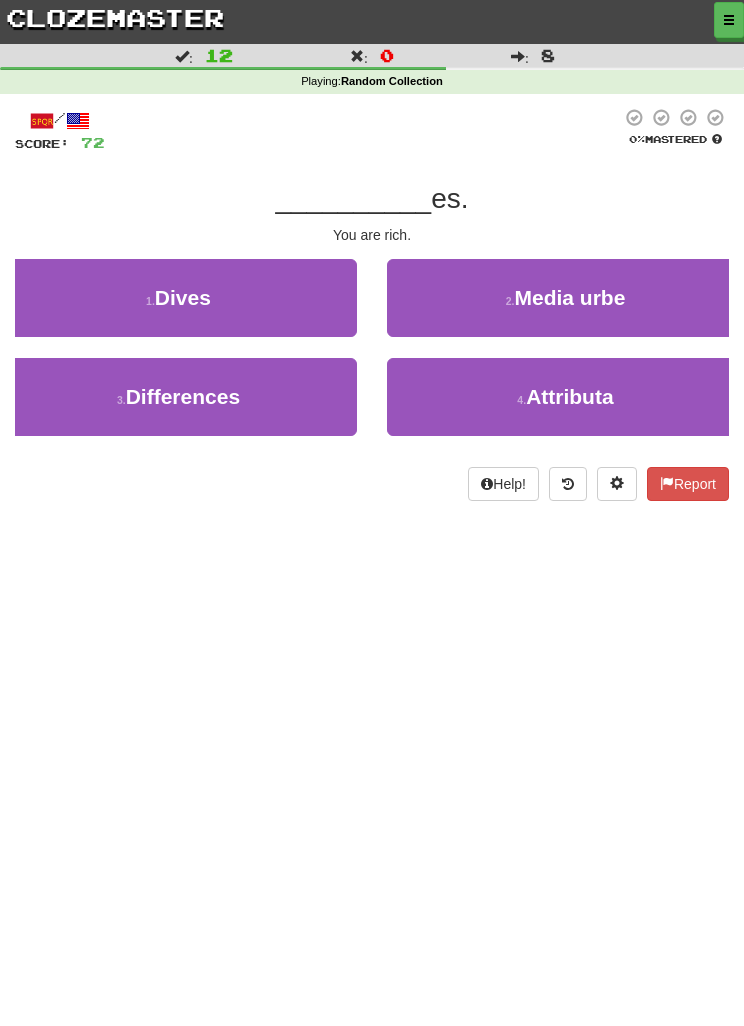 click on "1 .  Dives" at bounding box center (178, 298) 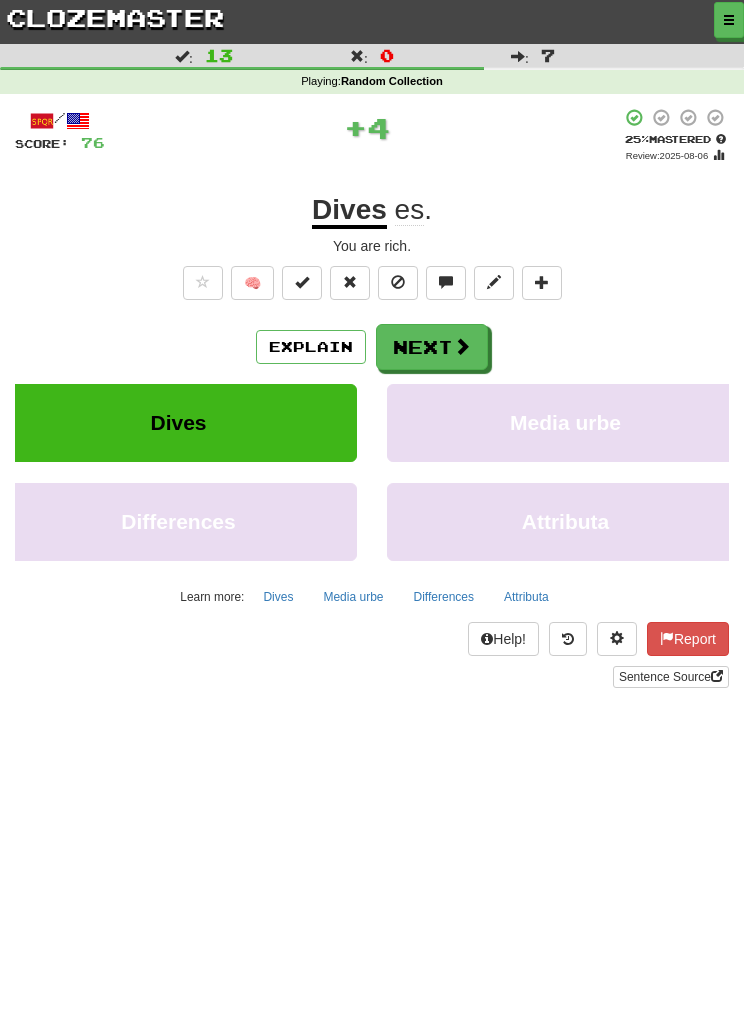 click on "Next" at bounding box center [432, 347] 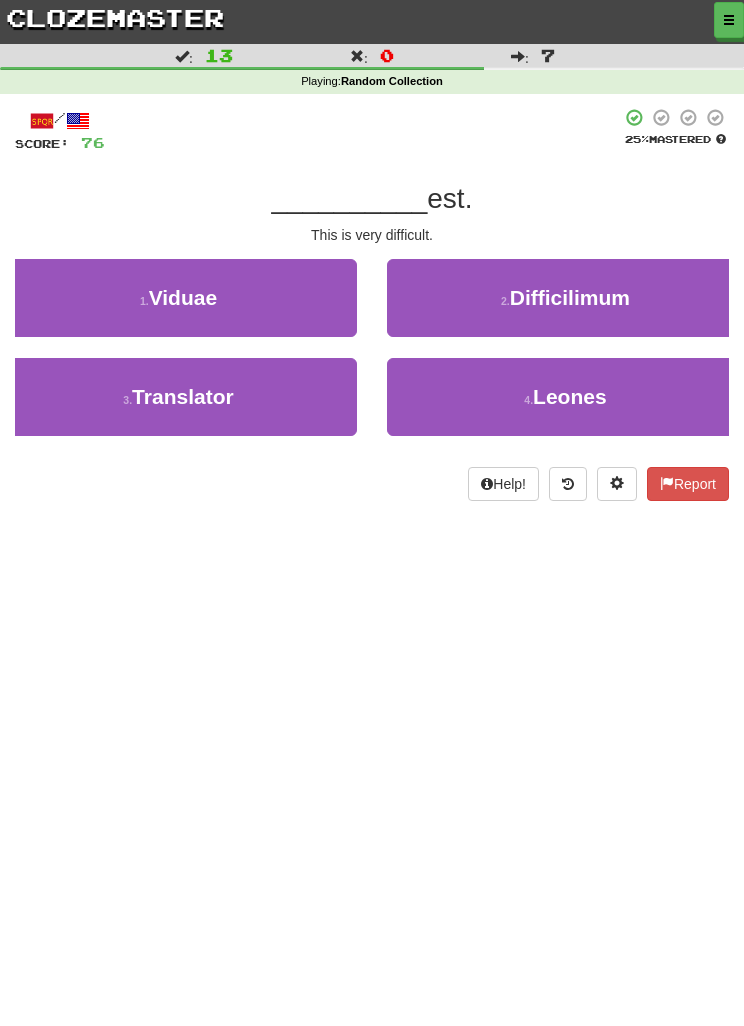 click on "2 .  Difficilimum" at bounding box center (565, 298) 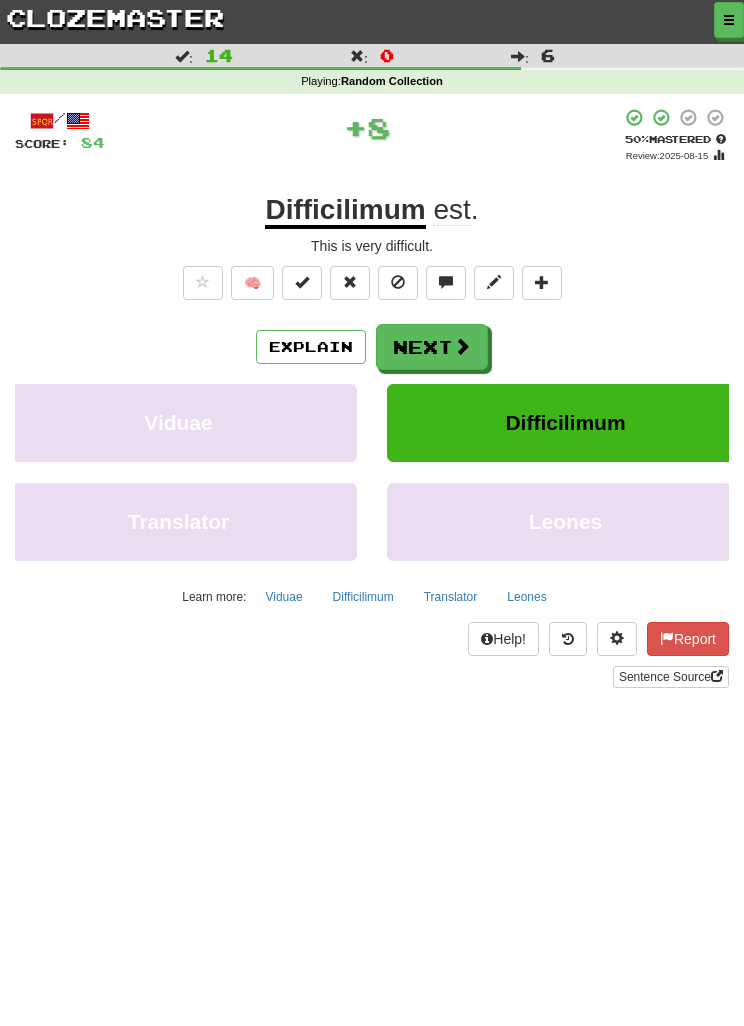 click on "Next" at bounding box center (432, 347) 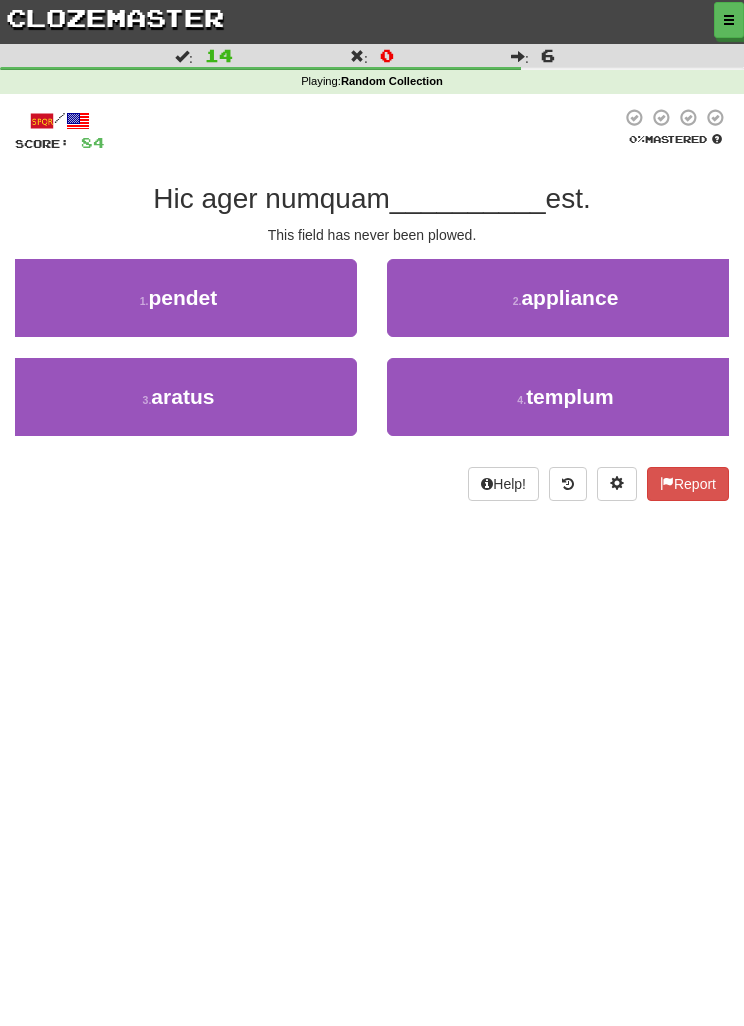 click on "3 .  aratus" at bounding box center [178, 397] 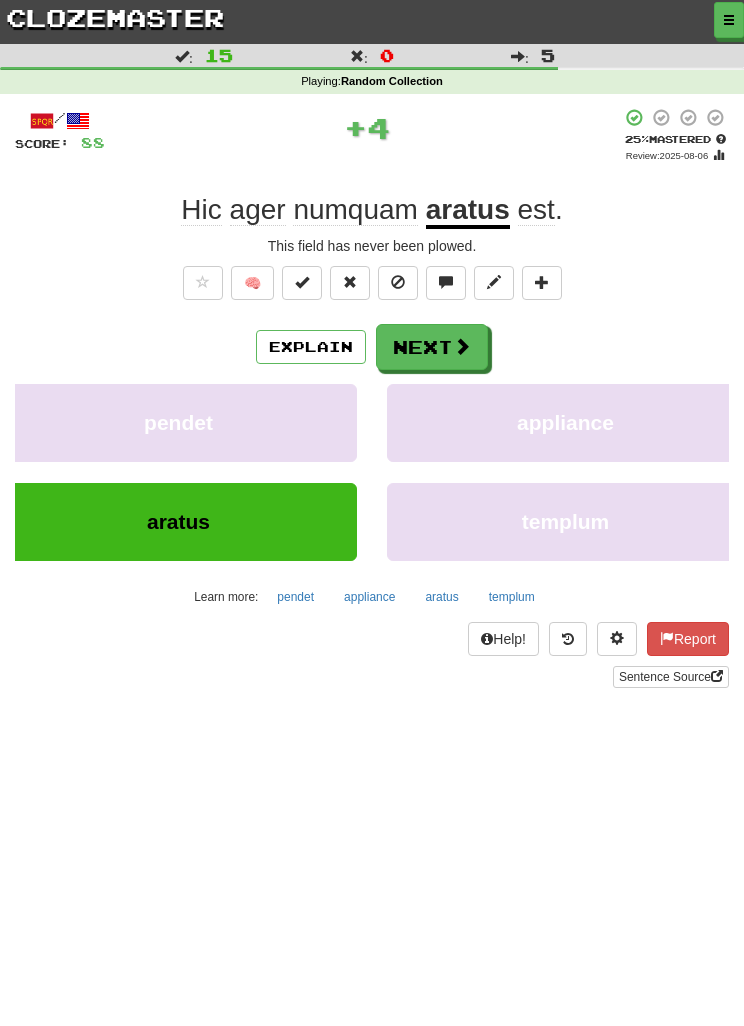click on "Next" at bounding box center (432, 347) 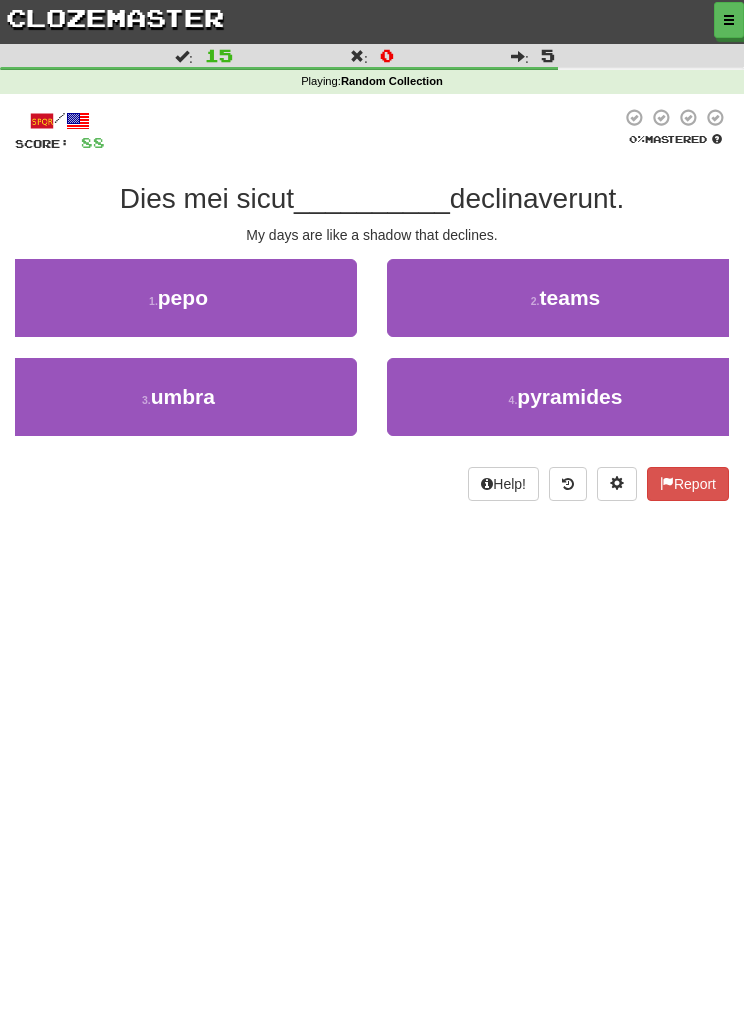 click on "umbra" at bounding box center [183, 396] 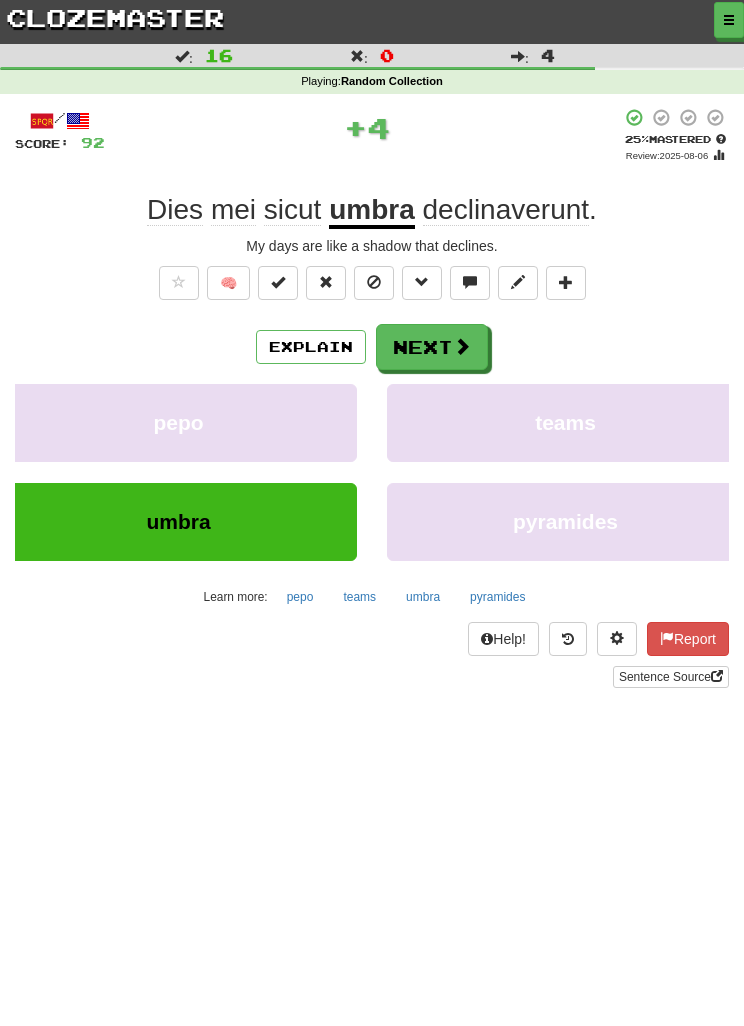 click on "Next" at bounding box center (432, 347) 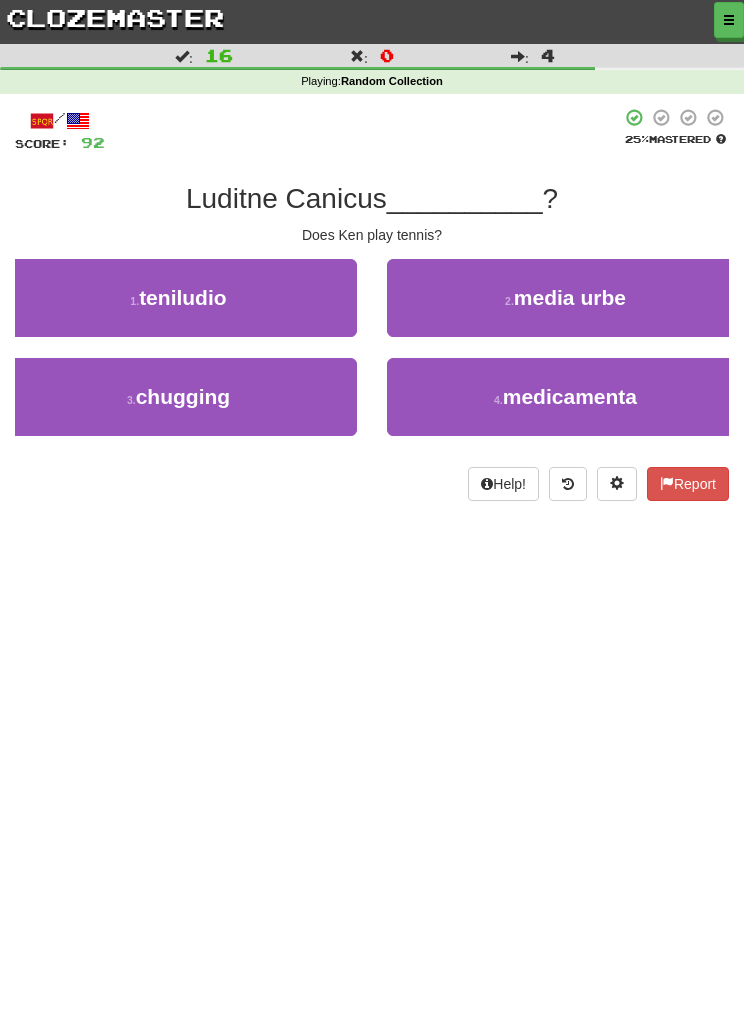 click on "1 .  teniludio" at bounding box center (178, 298) 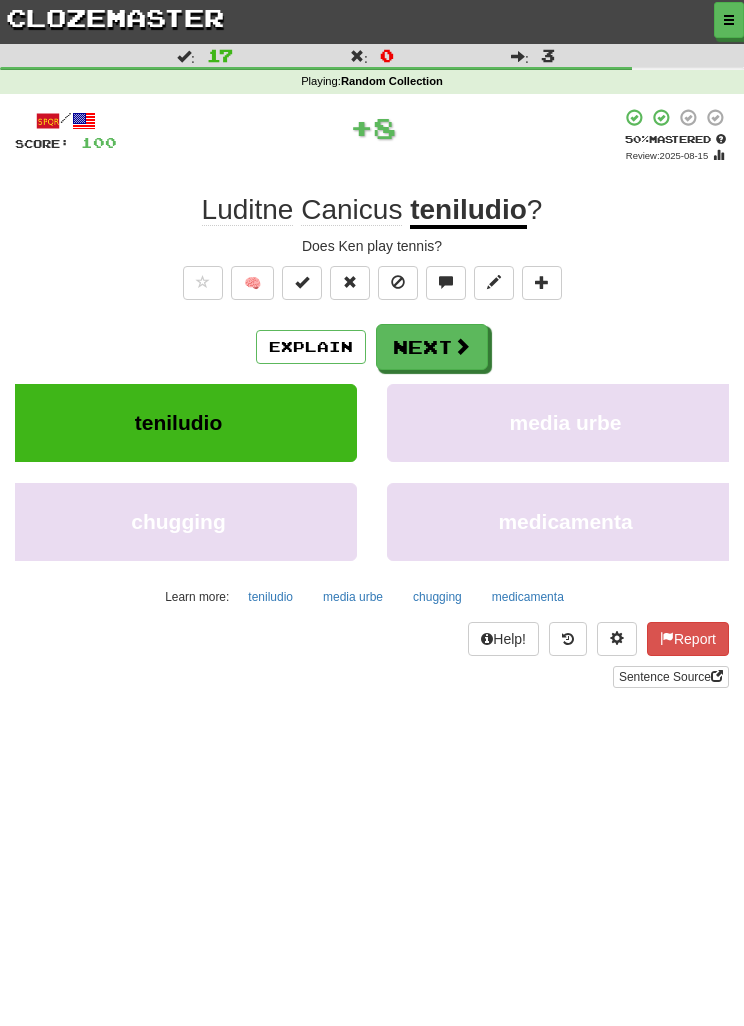 click on "Next" at bounding box center [432, 347] 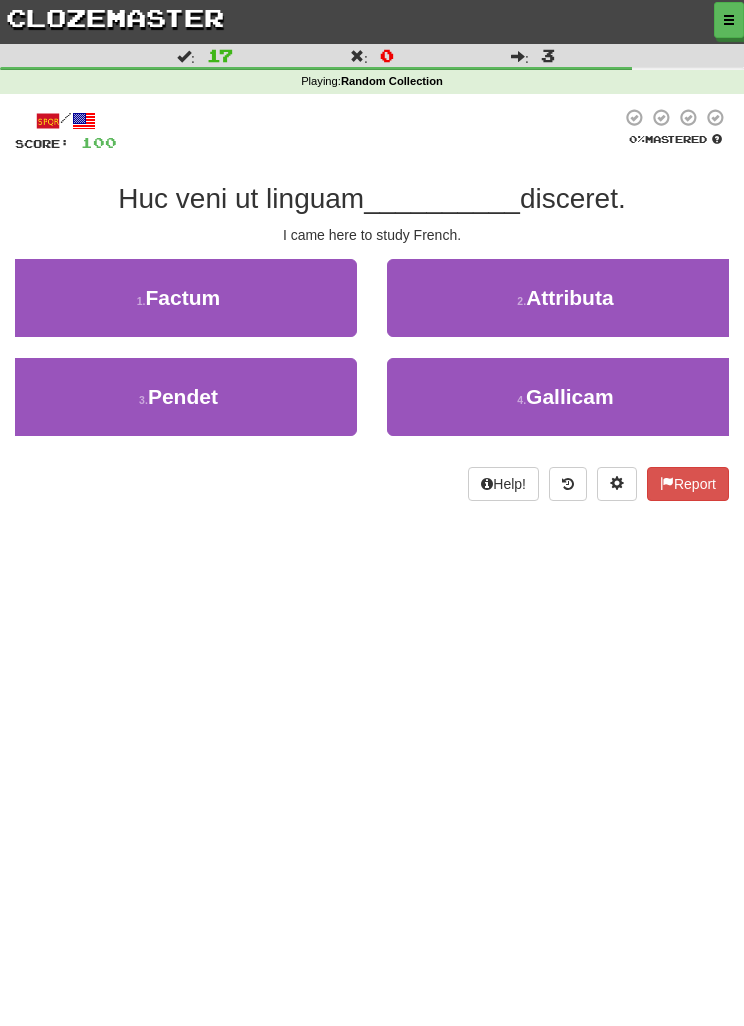 click on "4 .  Gallicam" at bounding box center (565, 397) 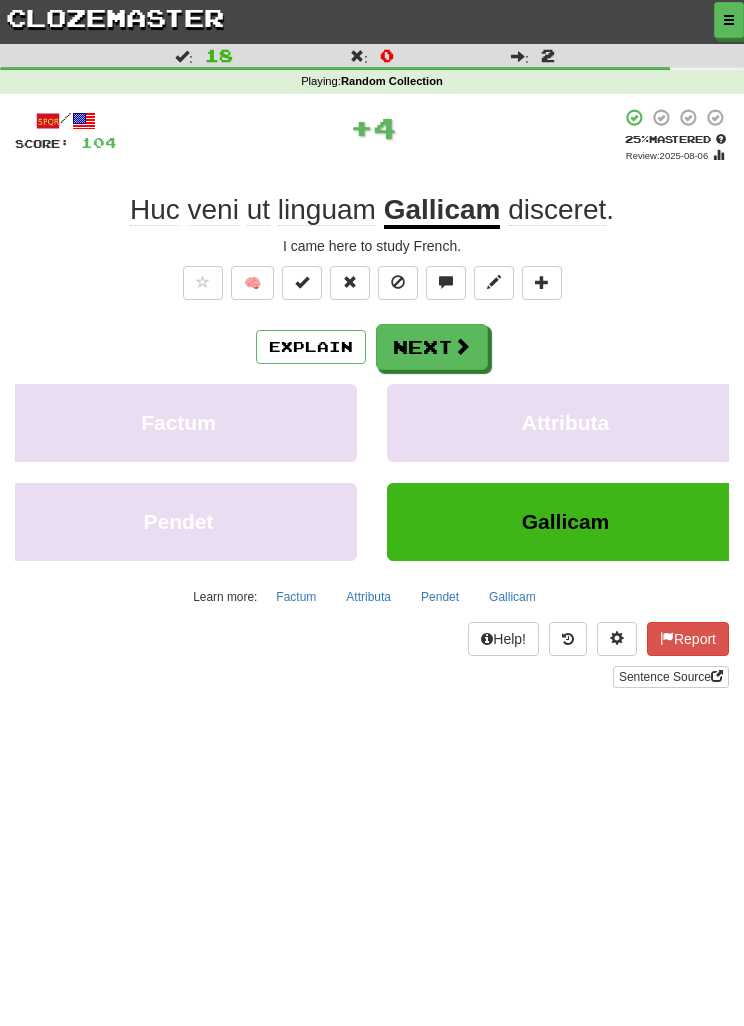 click on "Next" at bounding box center (432, 347) 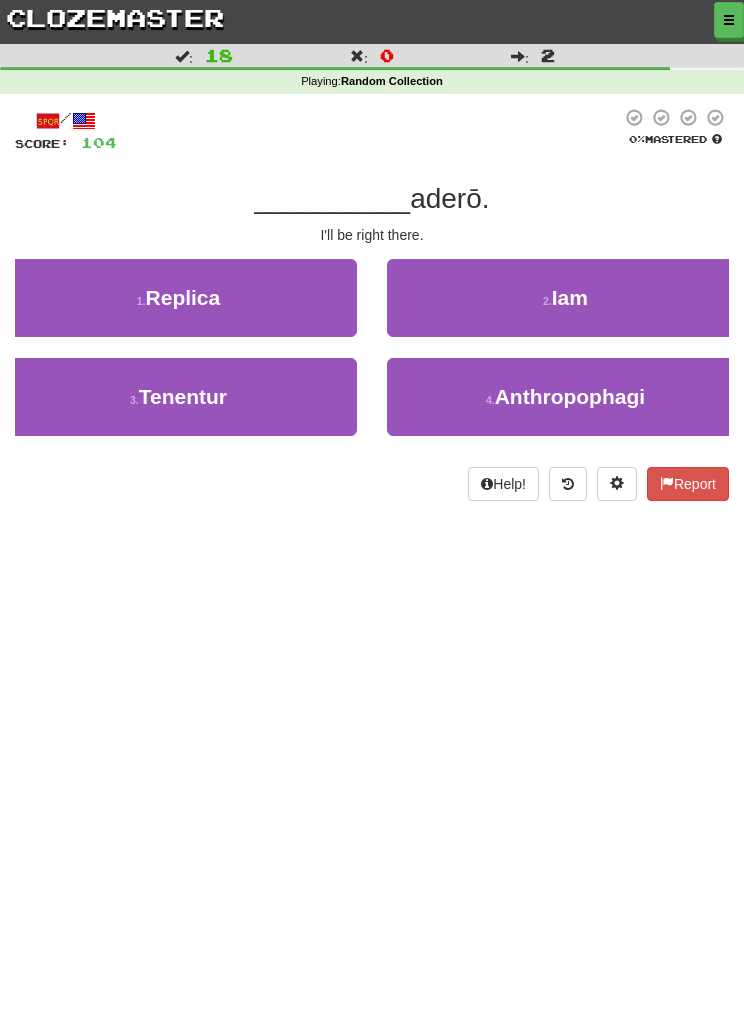 click on "2 .  Iam" at bounding box center (565, 298) 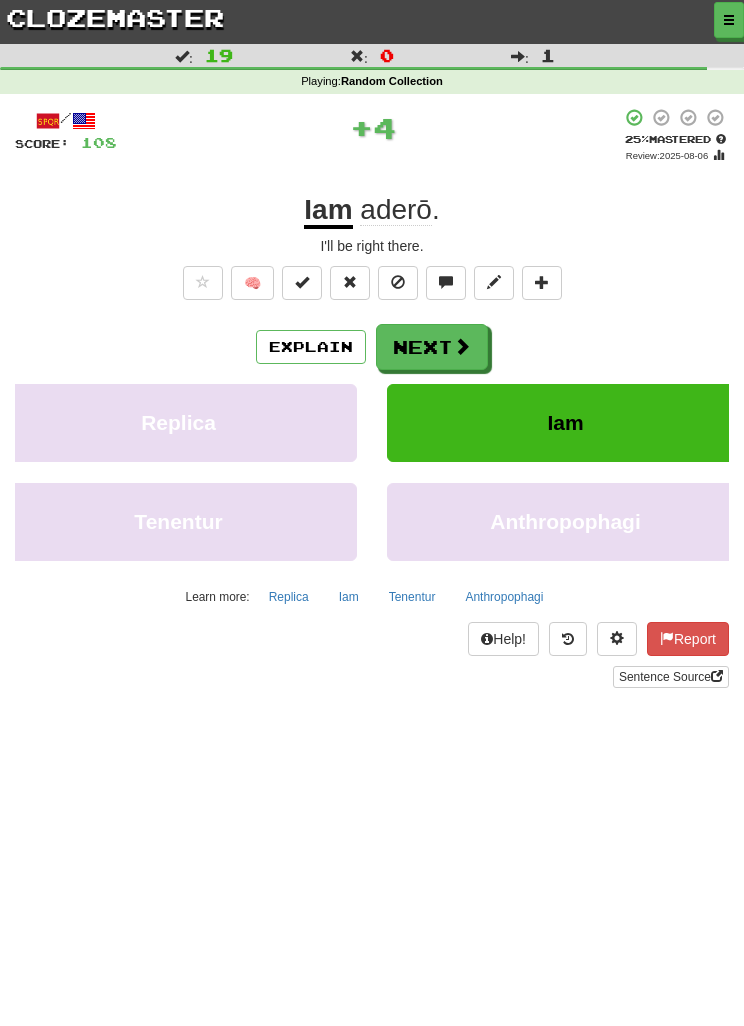 click on "Next" at bounding box center [432, 347] 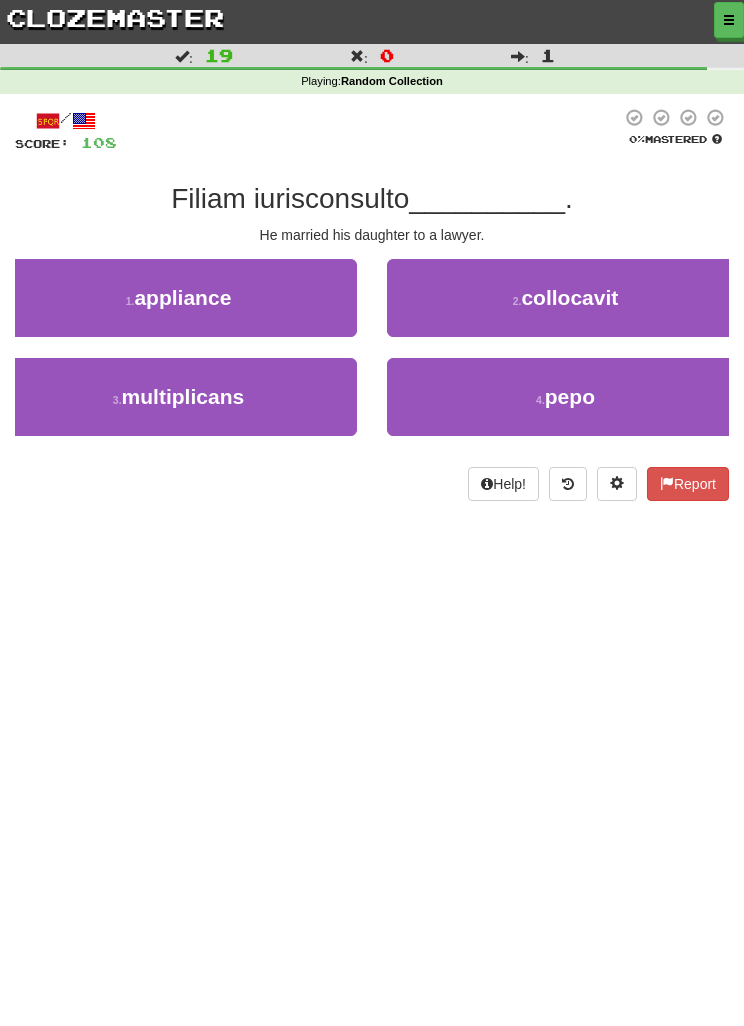 click on "2 .  collocavit" at bounding box center [565, 298] 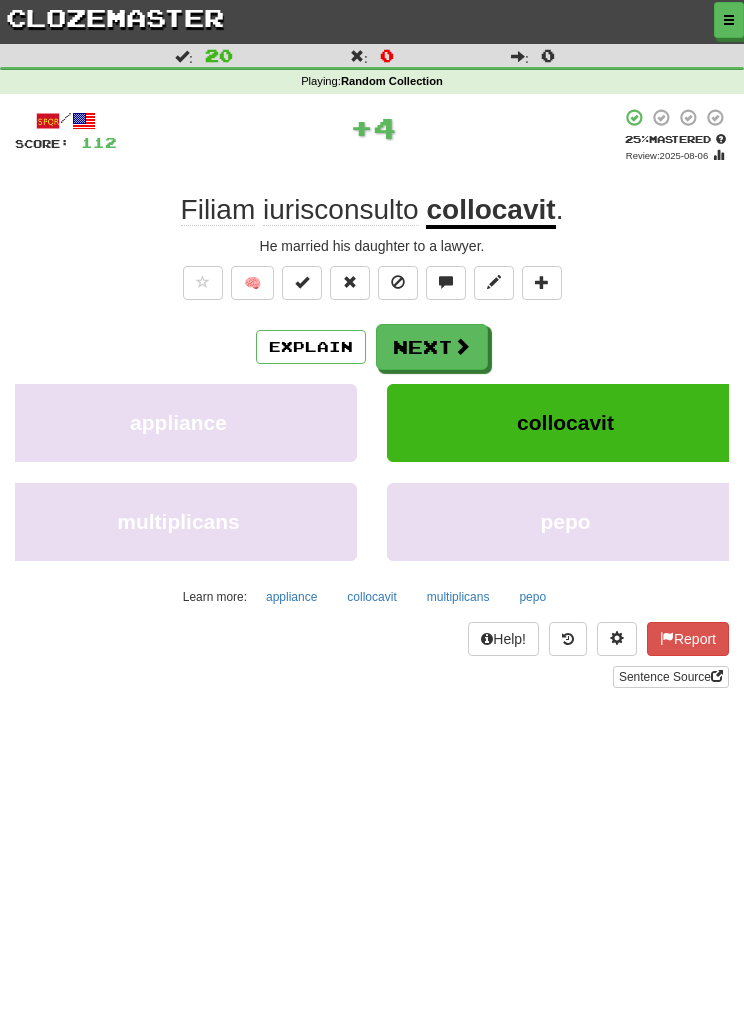 click on "Next" at bounding box center [432, 347] 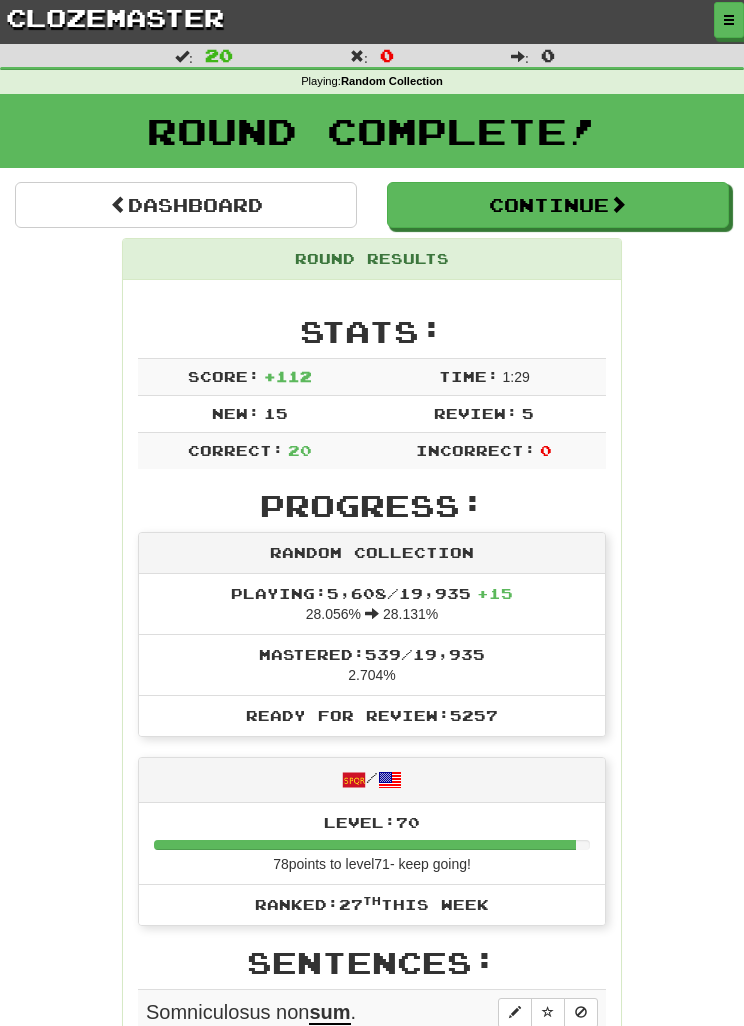click at bounding box center [729, 20] 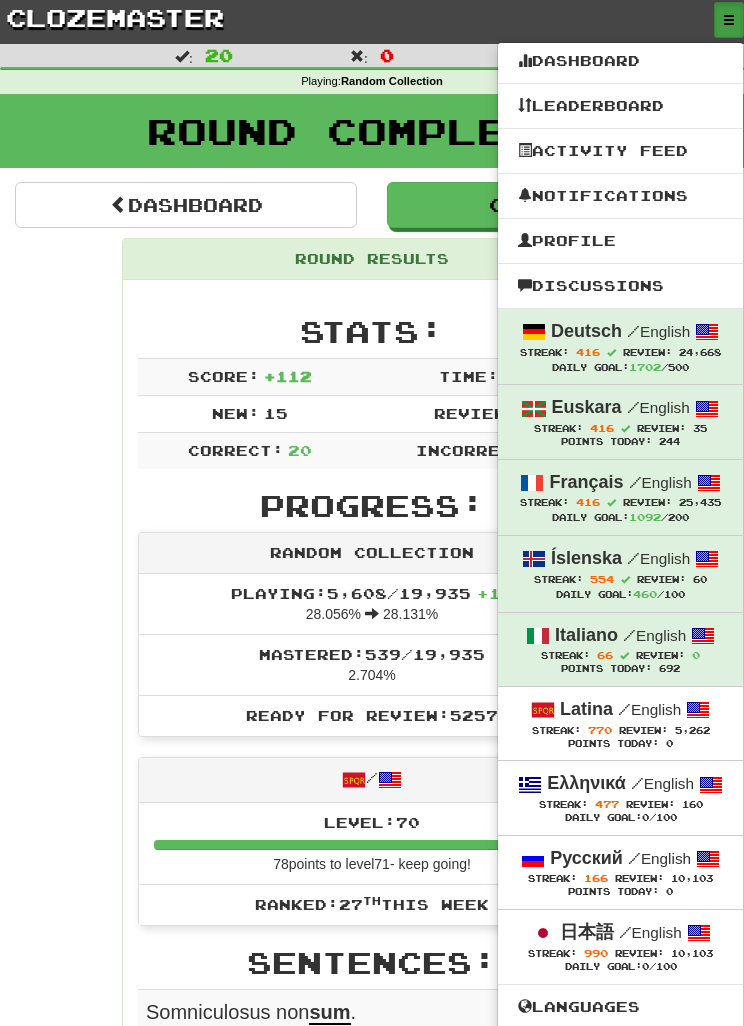 click on "Ελληνικά" at bounding box center [586, 783] 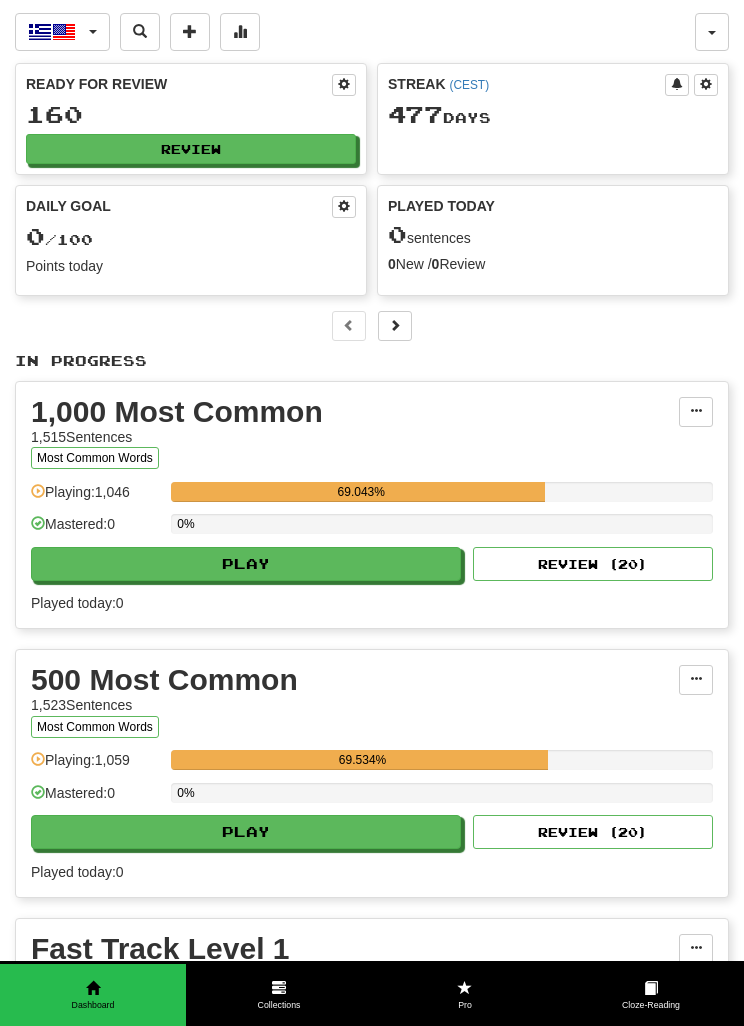 scroll, scrollTop: 0, scrollLeft: 0, axis: both 